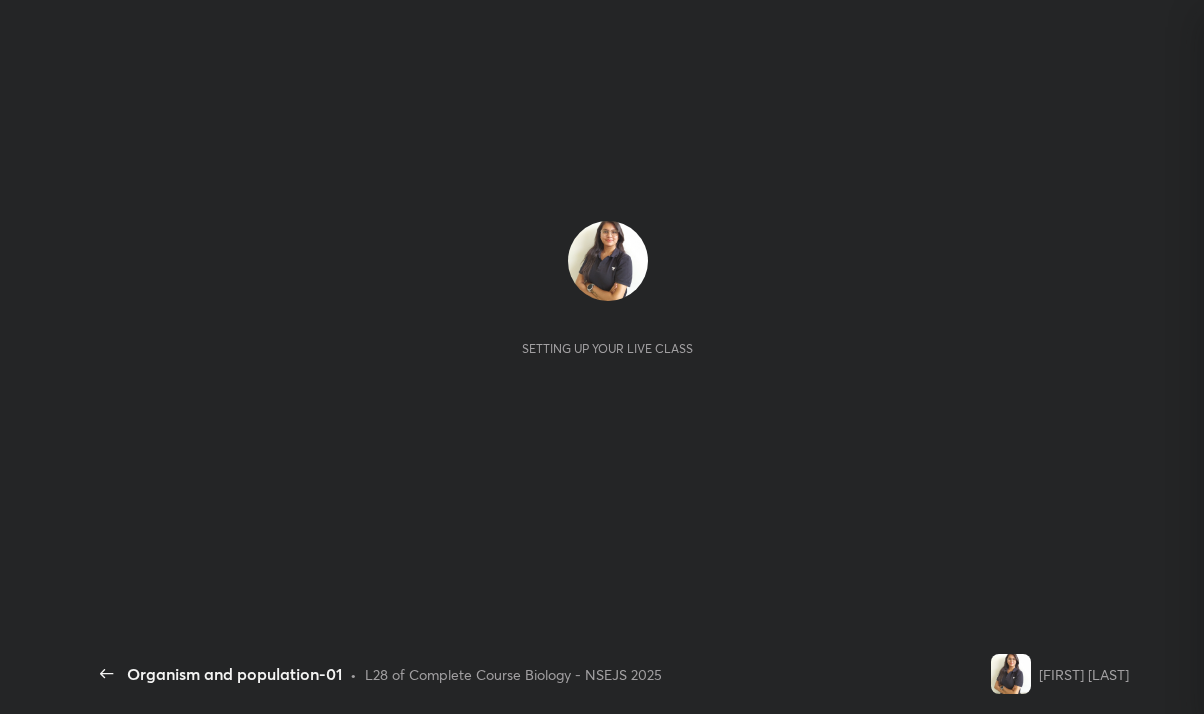 scroll, scrollTop: 0, scrollLeft: 0, axis: both 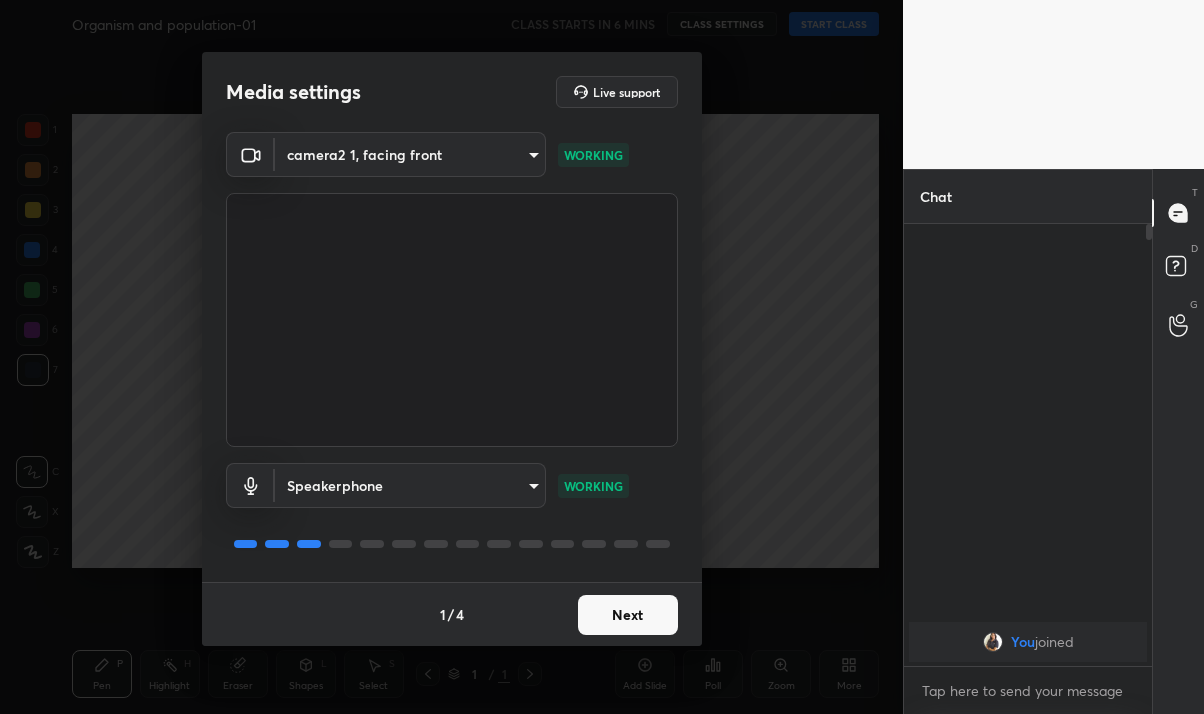 click on "Next" at bounding box center [628, 615] 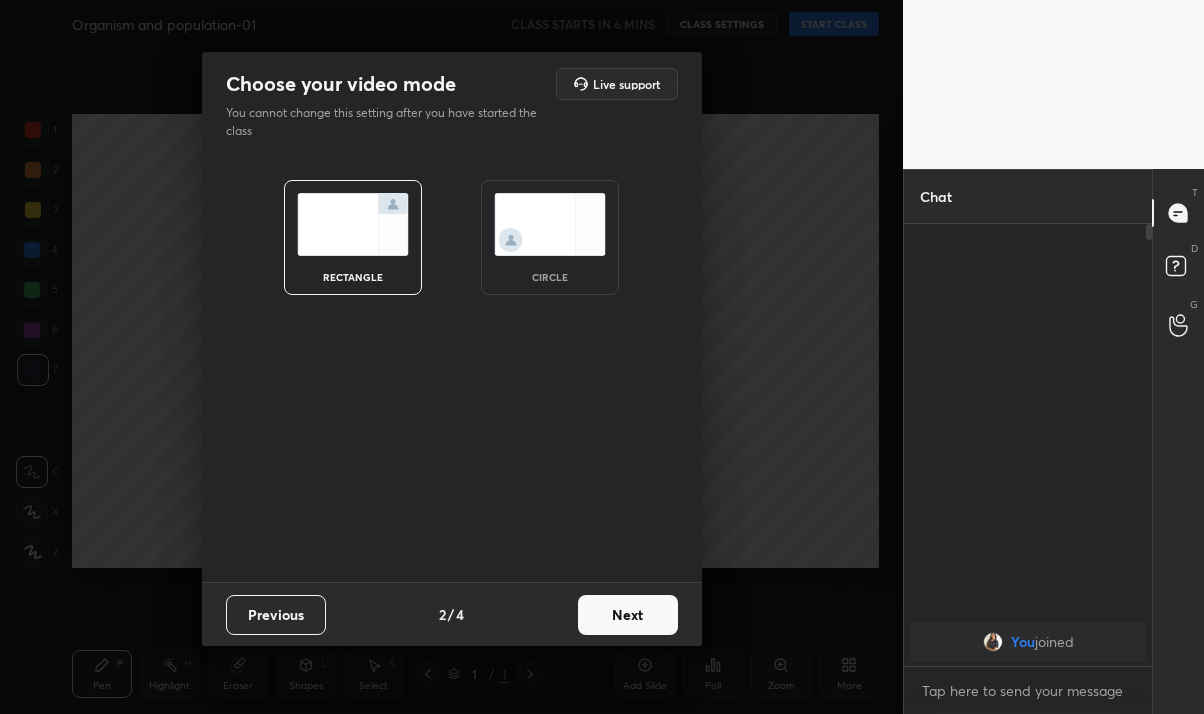 click on "Next" at bounding box center (628, 615) 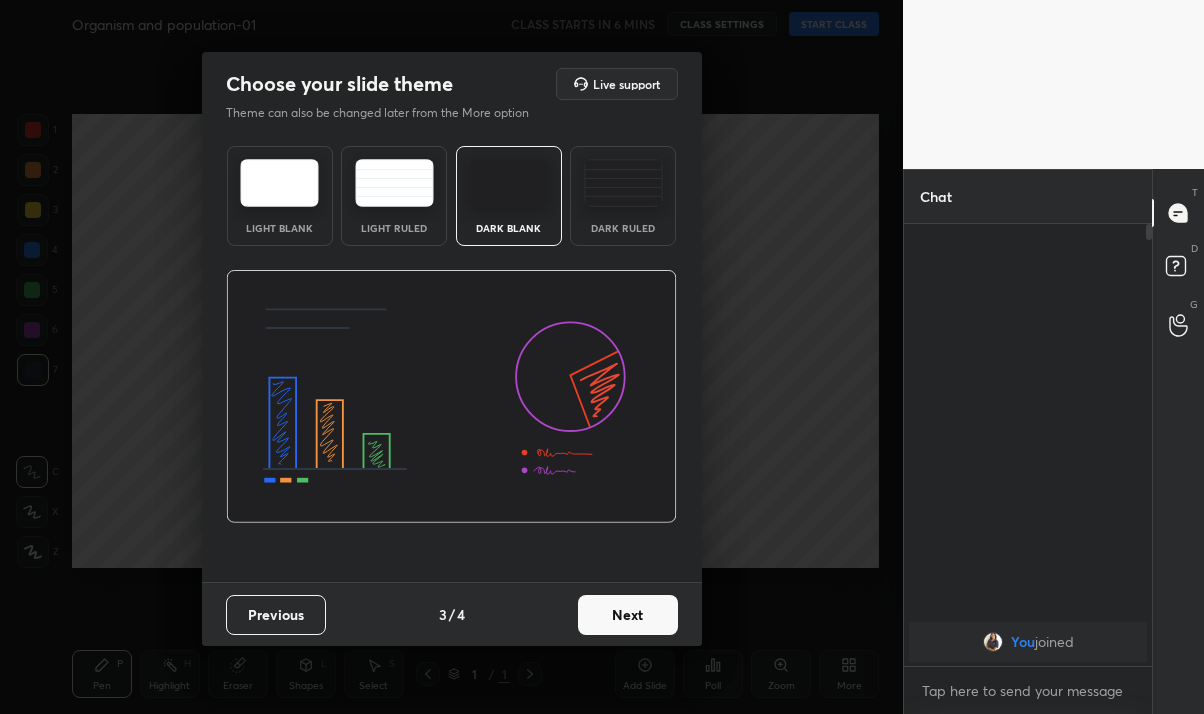 click on "Next" at bounding box center (628, 615) 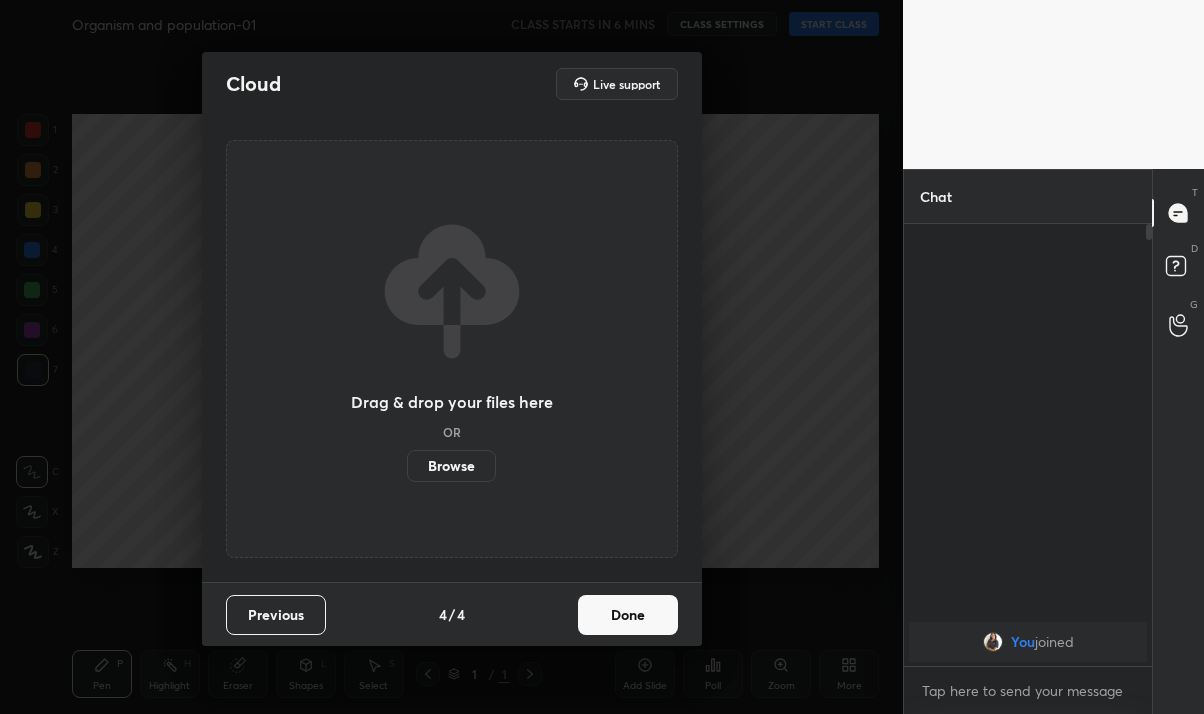 click on "Done" at bounding box center [628, 615] 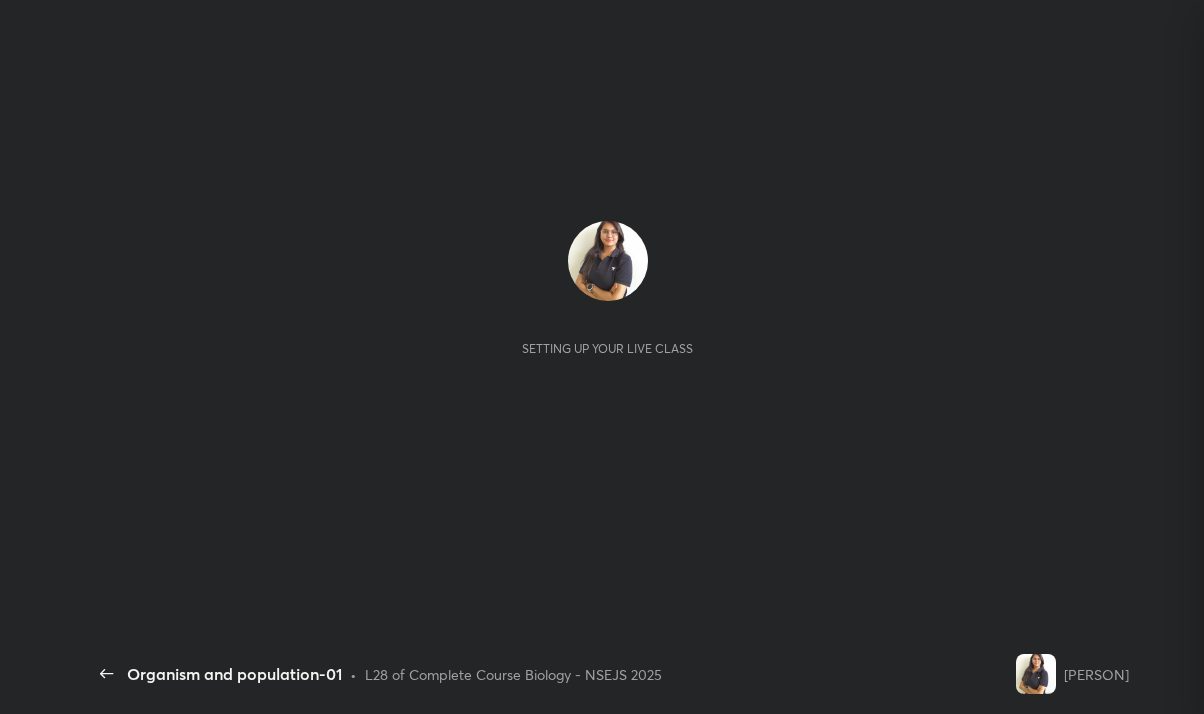 scroll, scrollTop: 0, scrollLeft: 0, axis: both 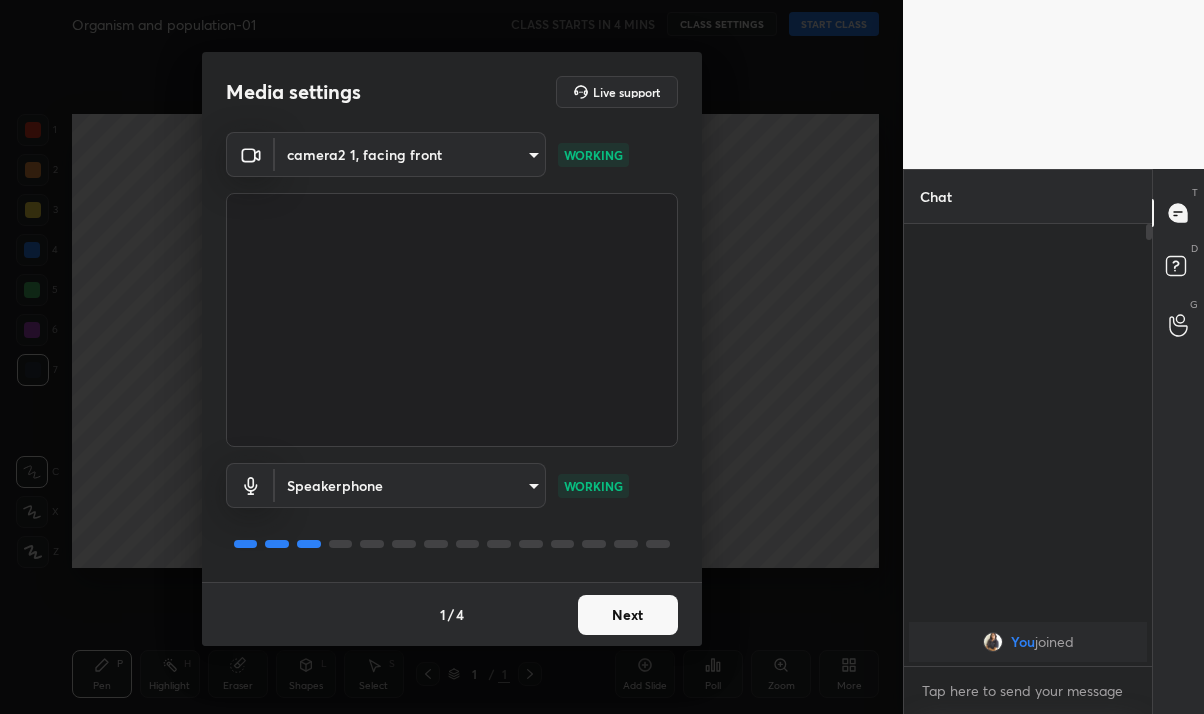 click on "Next" at bounding box center [628, 615] 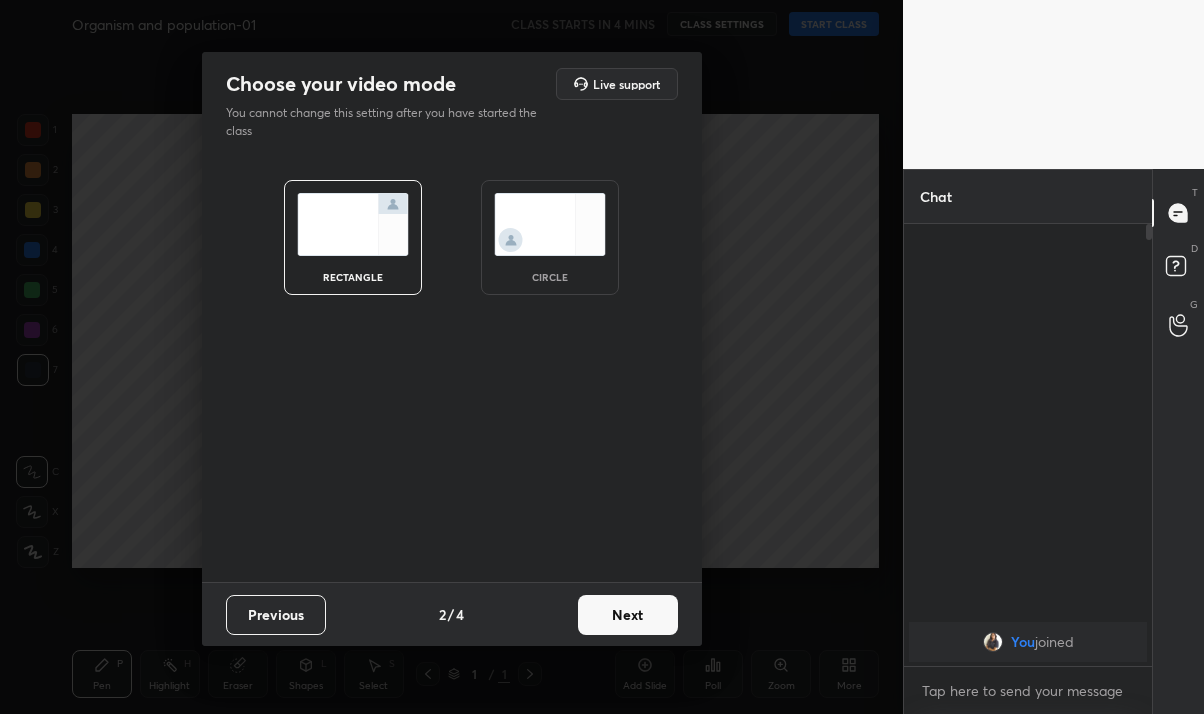 click on "Next" at bounding box center (628, 615) 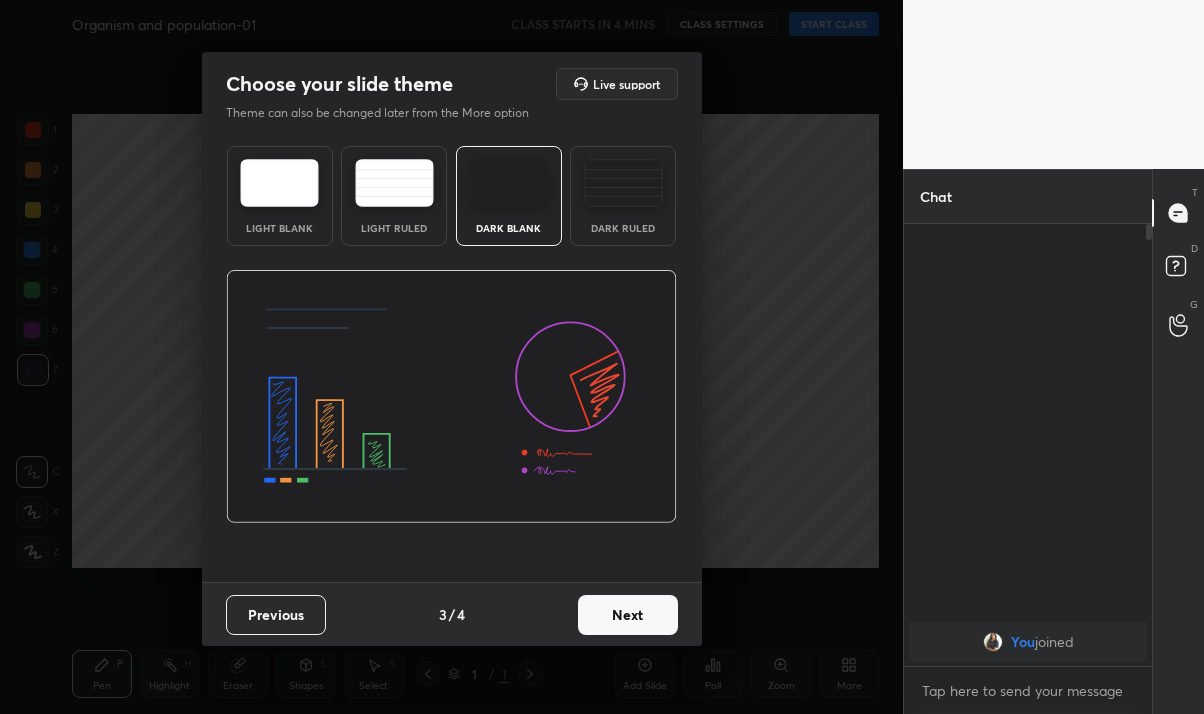 click on "Next" at bounding box center (628, 615) 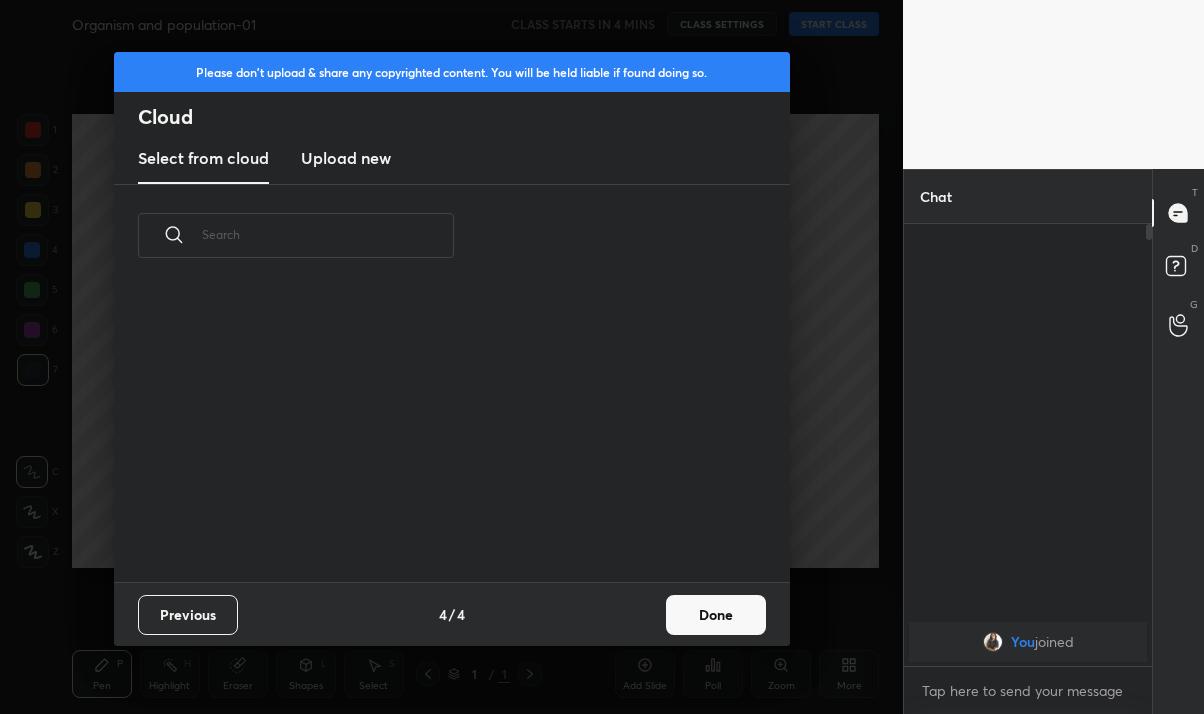 click on "Done" at bounding box center [716, 615] 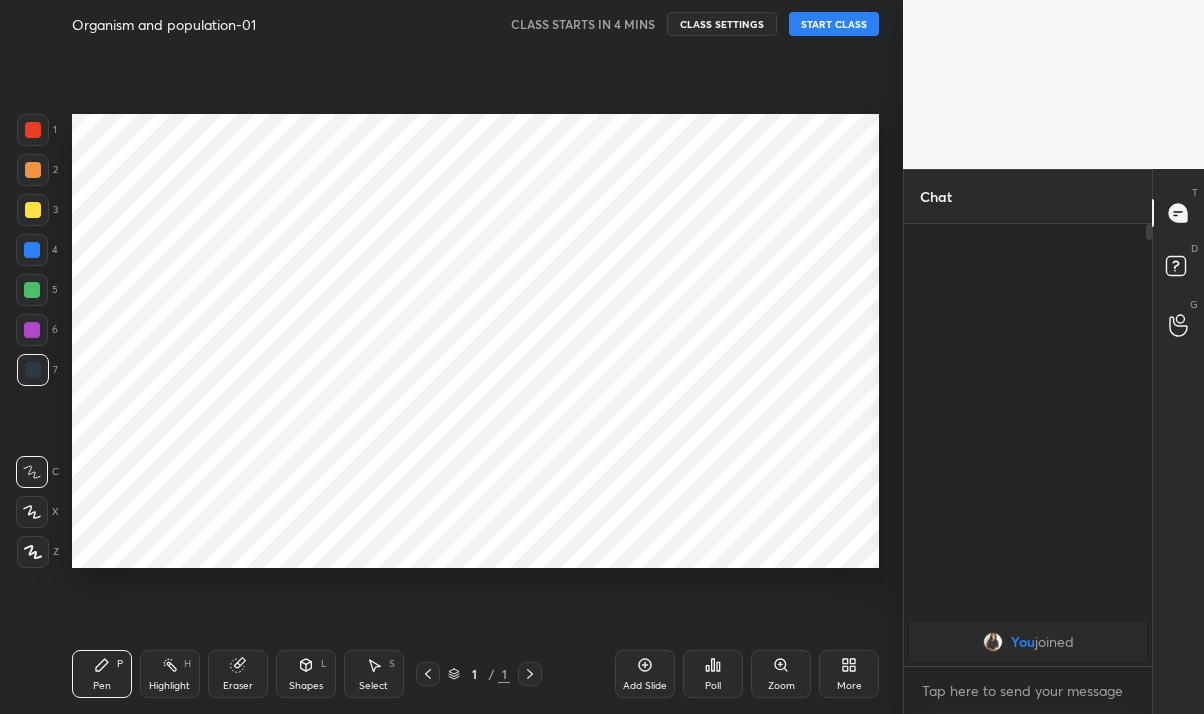 scroll, scrollTop: 0, scrollLeft: 0, axis: both 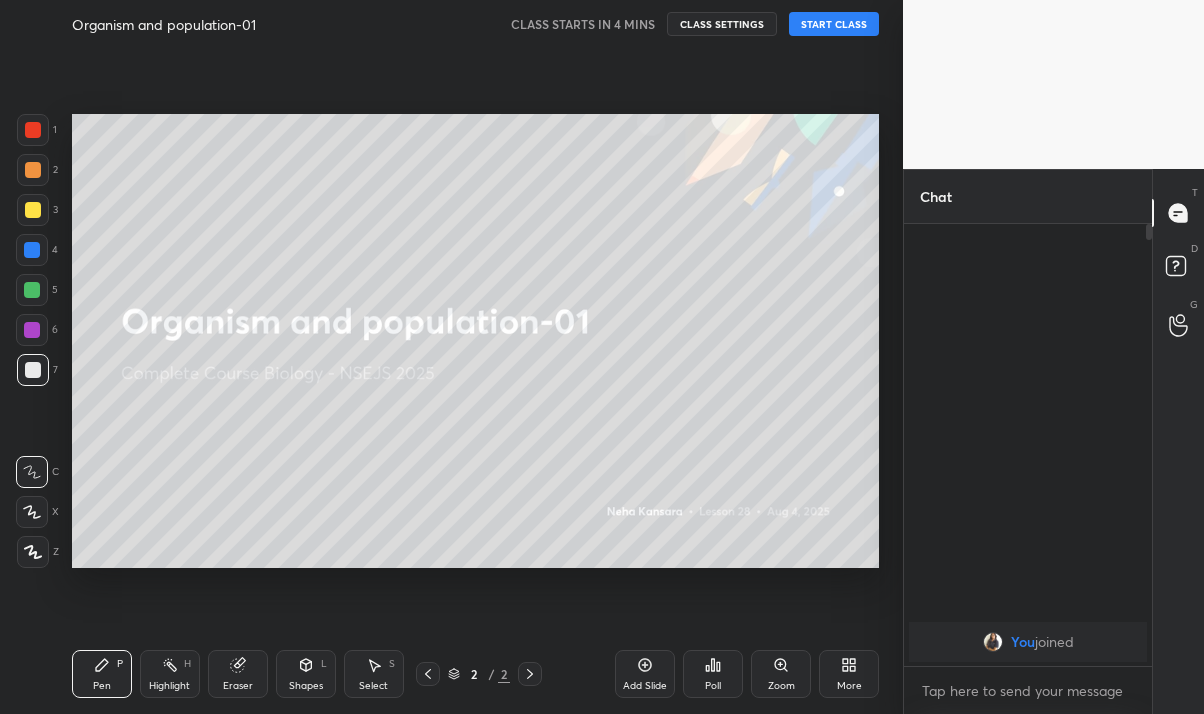 click 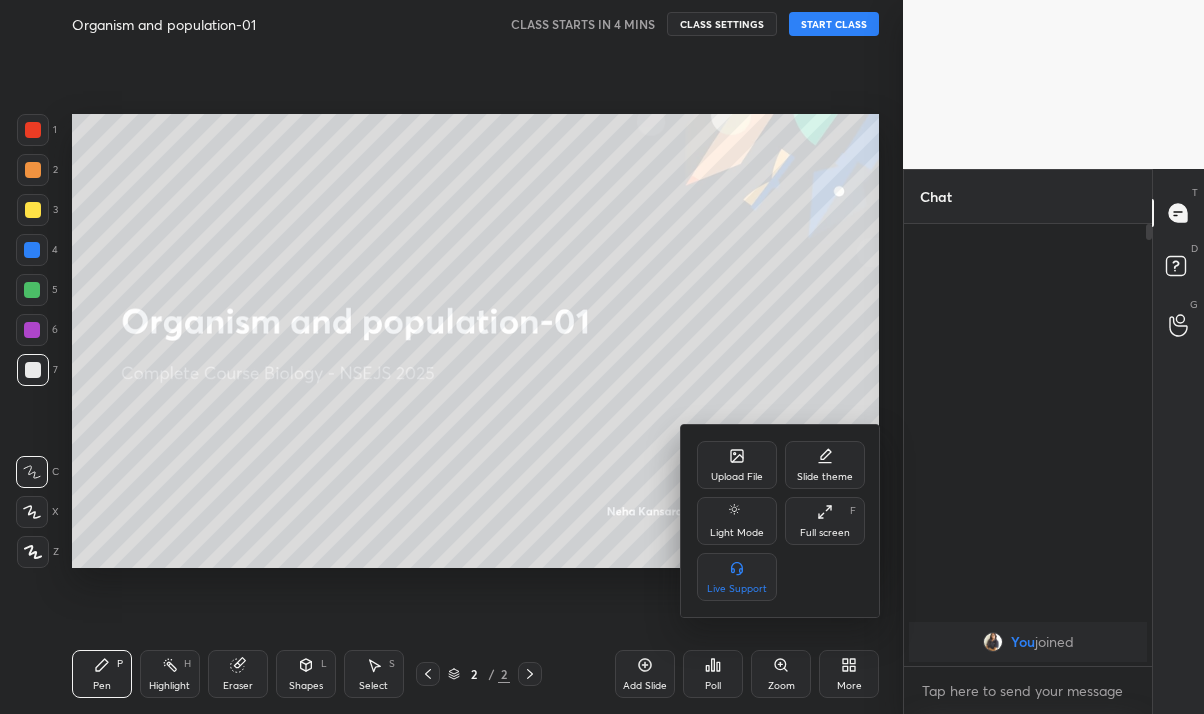 click on "Full screen F" at bounding box center (825, 521) 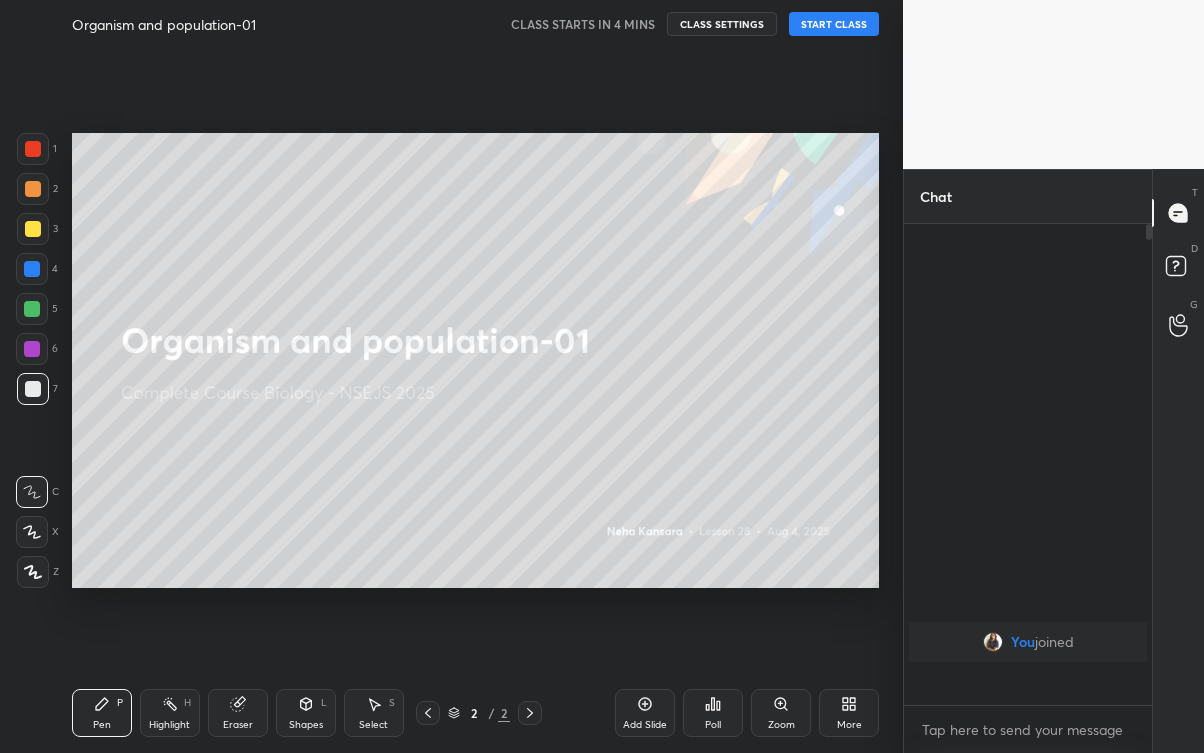 scroll, scrollTop: 99375, scrollLeft: 99176, axis: both 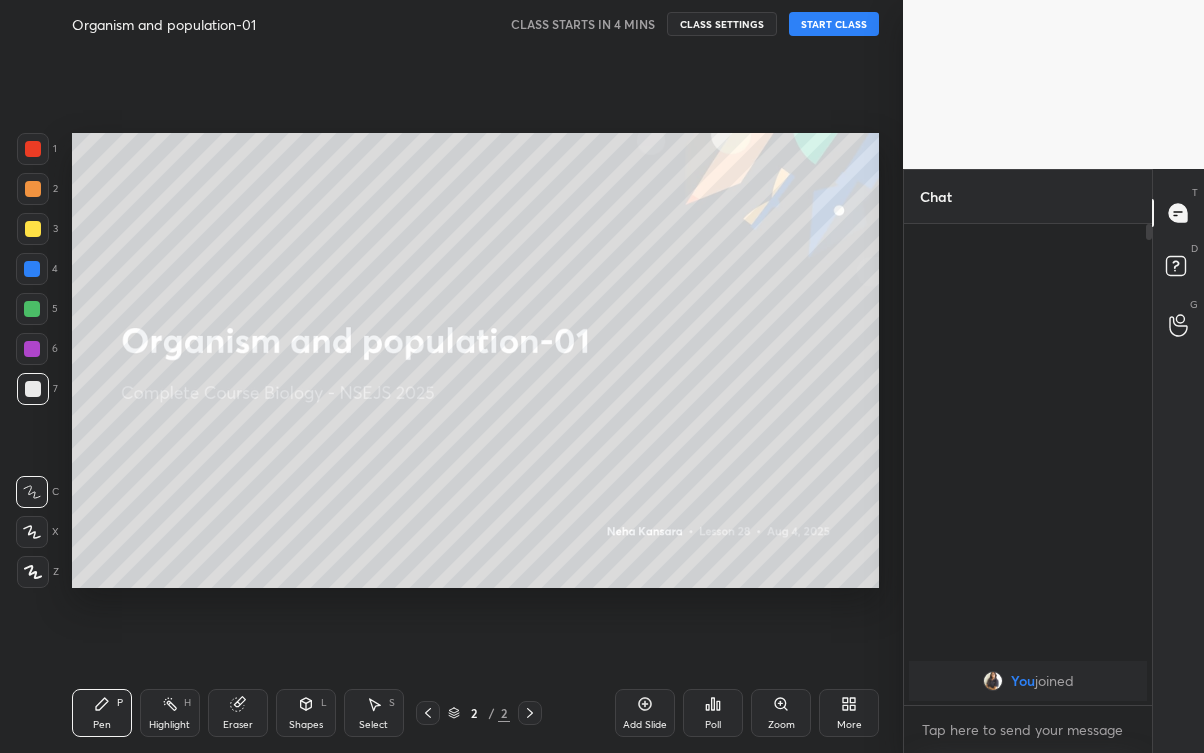 click on "Eraser" at bounding box center (238, 713) 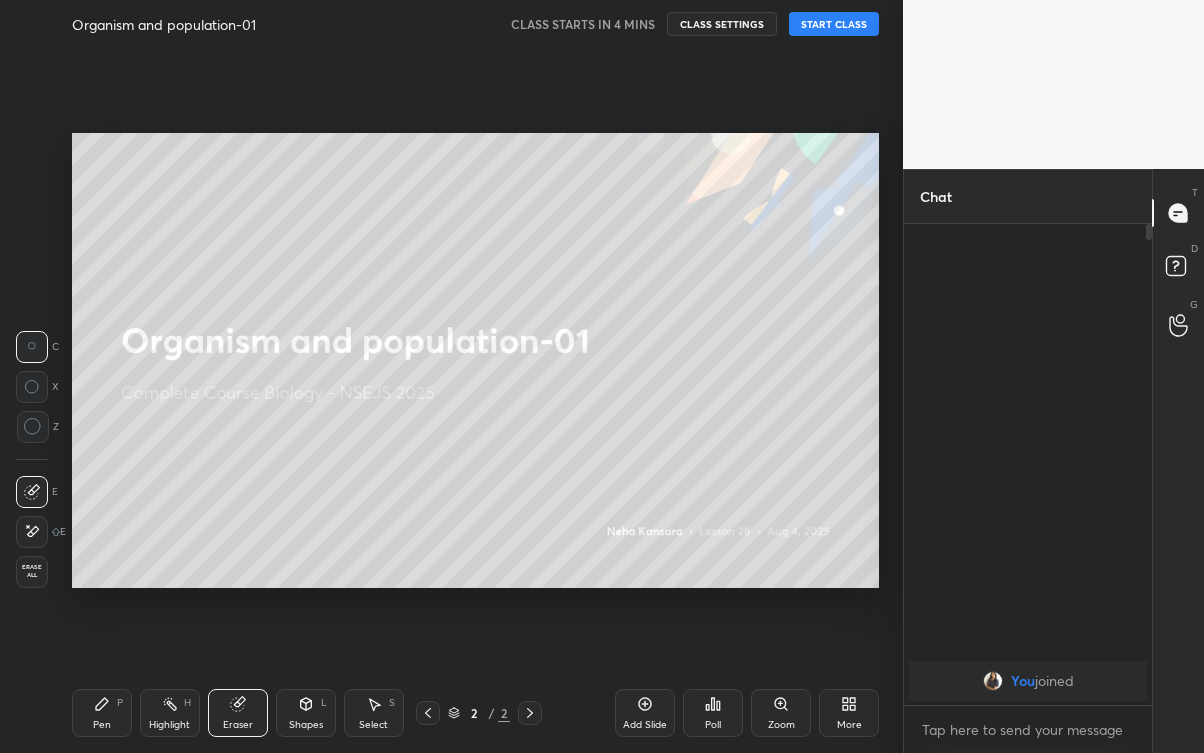 click on "E" at bounding box center [41, 532] 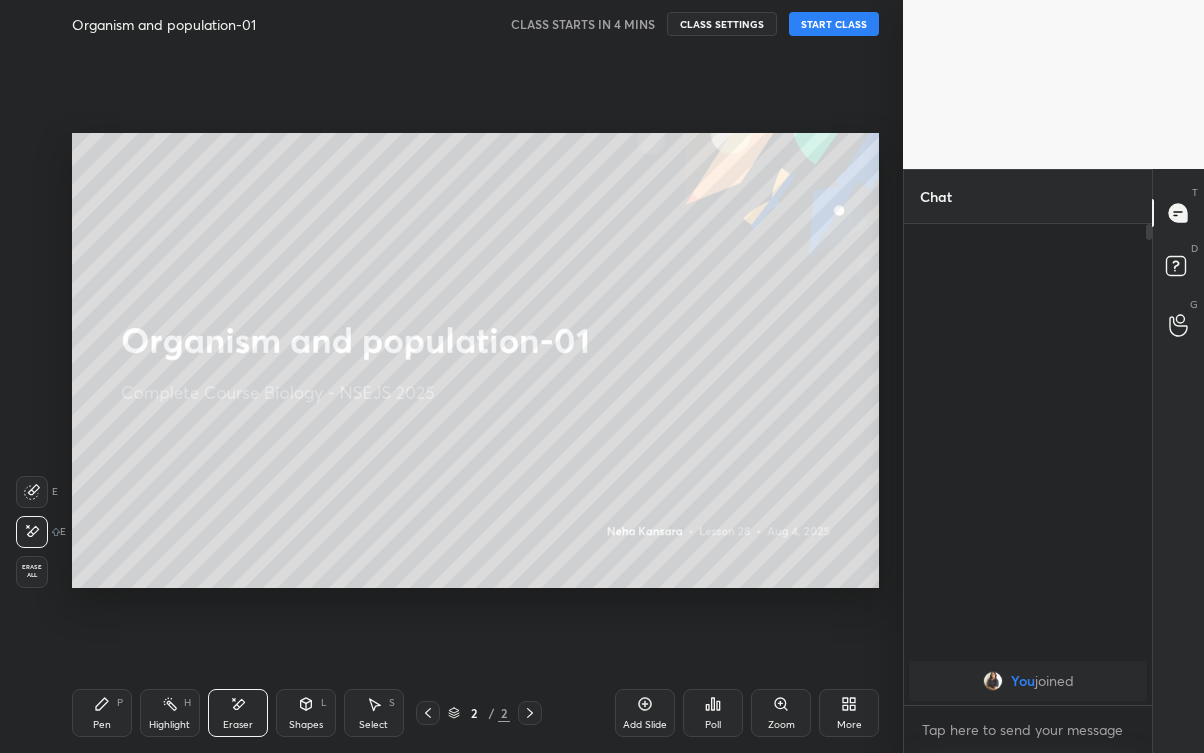 click on "Pen P" at bounding box center (102, 713) 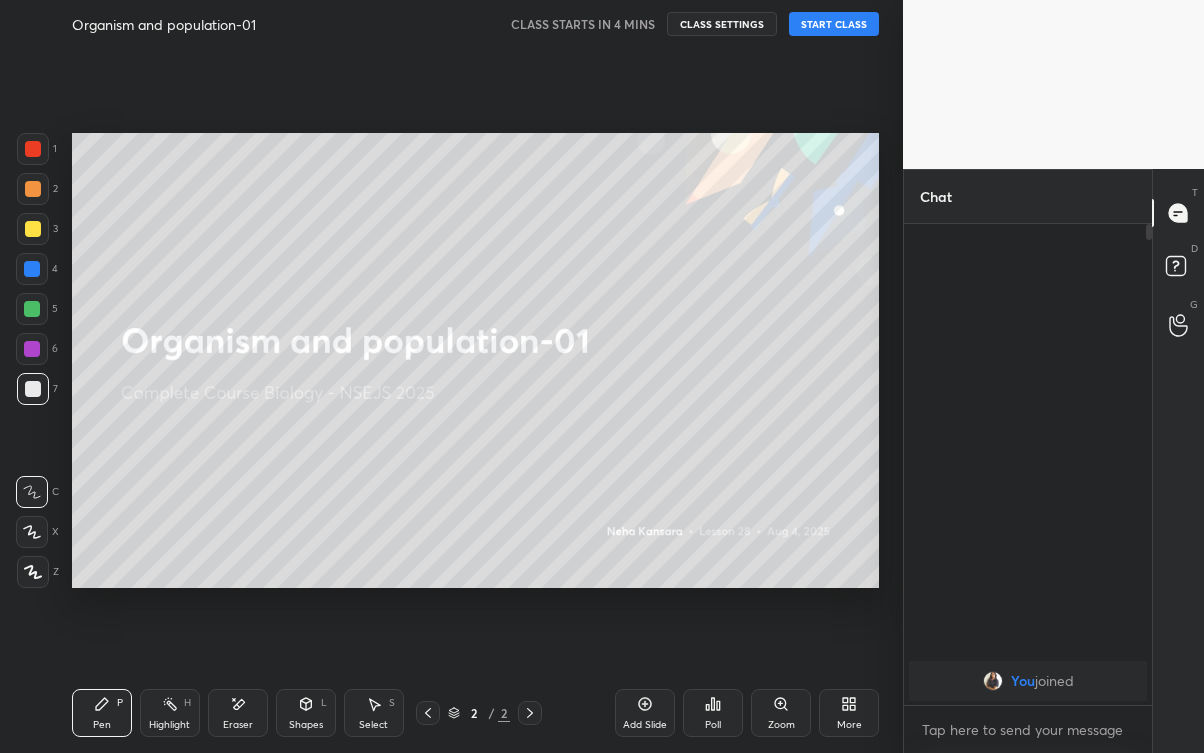 click on "START CLASS" at bounding box center (834, 24) 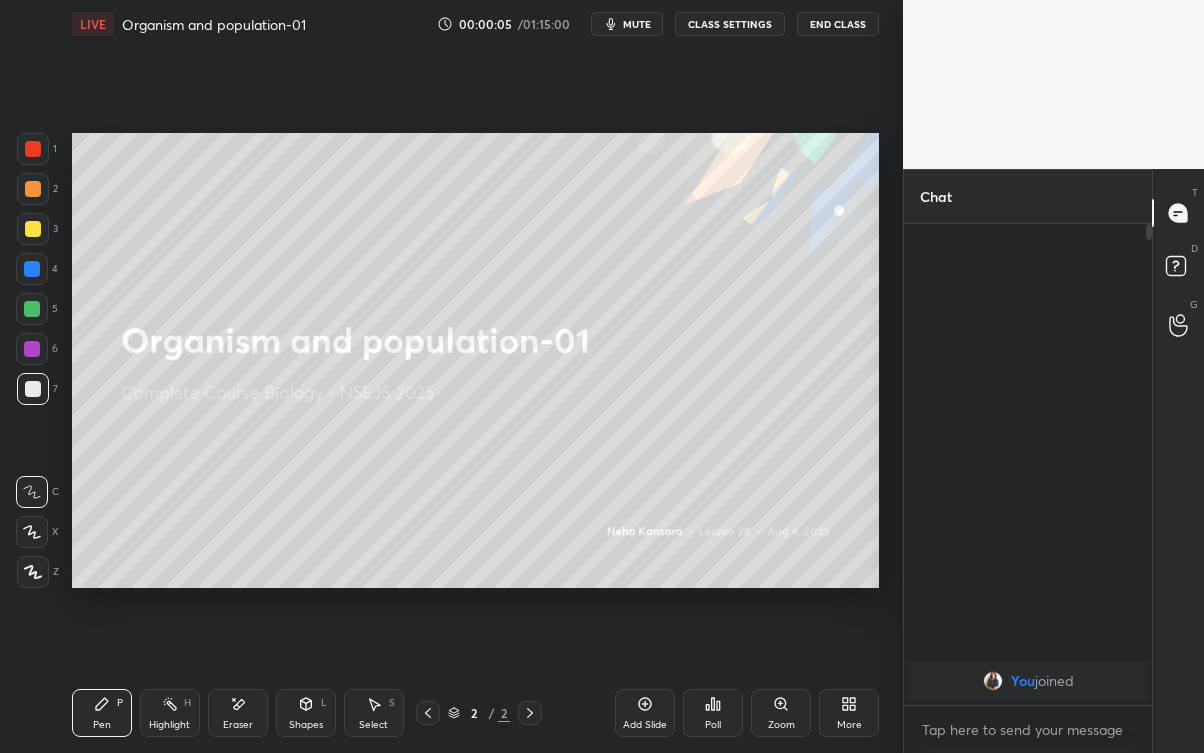 click on "mute" at bounding box center (637, 24) 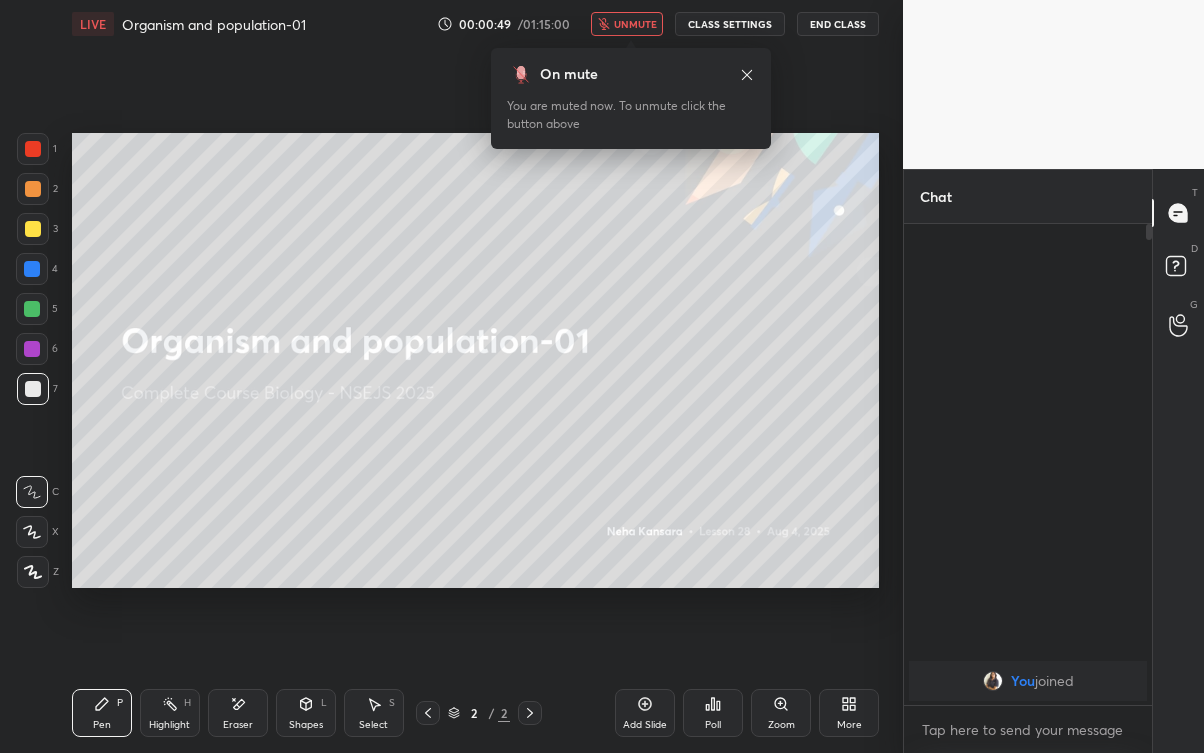 click 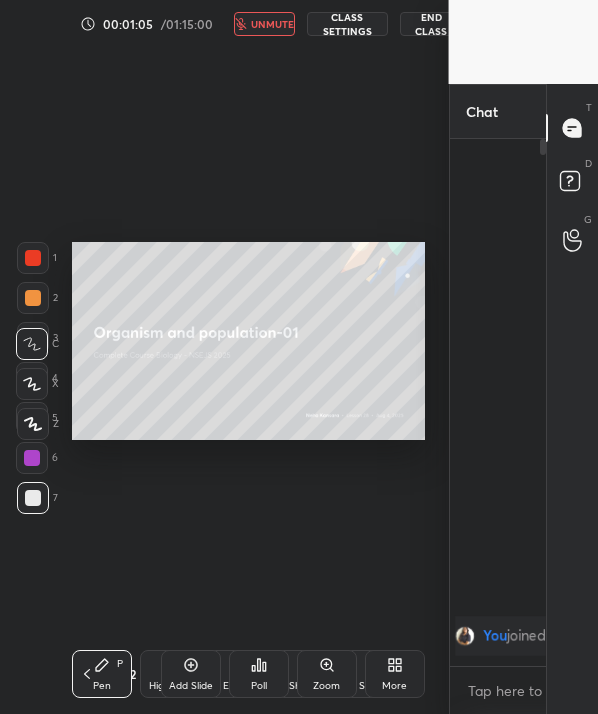 scroll, scrollTop: 585, scrollLeft: 368, axis: both 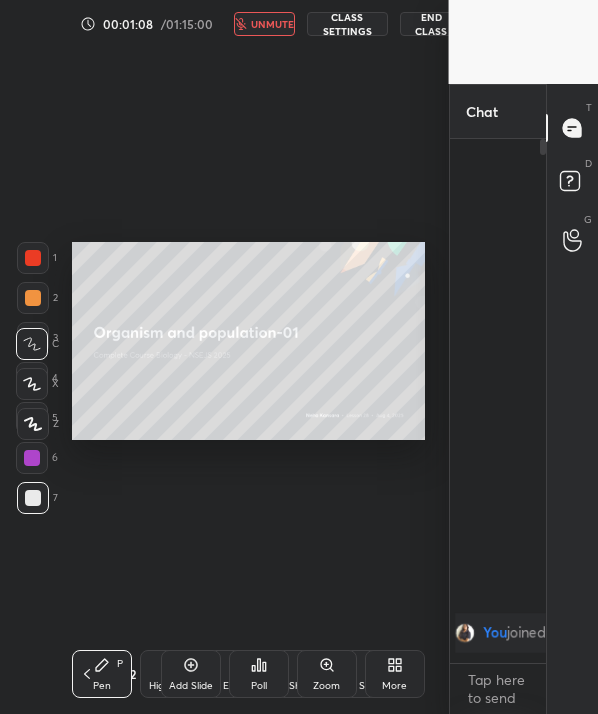 click 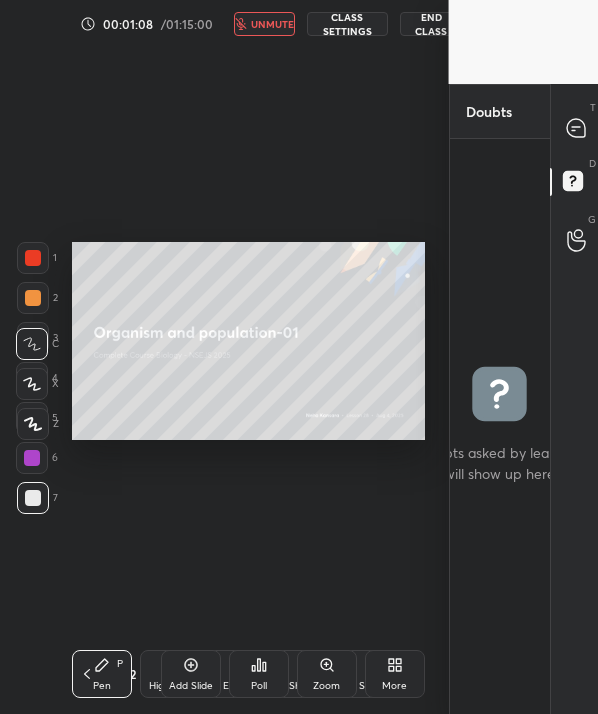 scroll, scrollTop: 7, scrollLeft: 7, axis: both 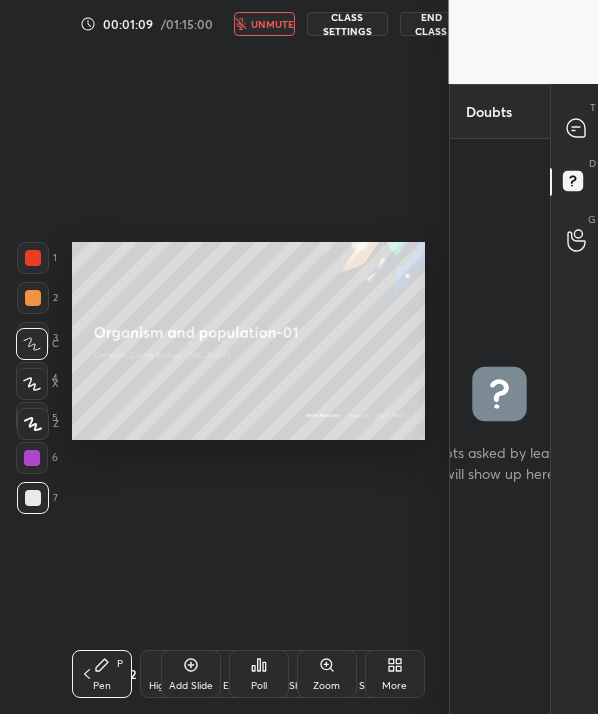click 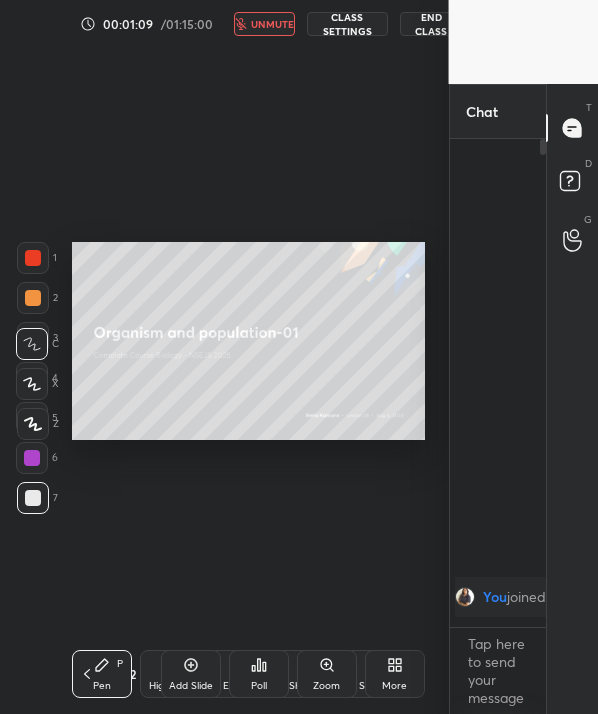 scroll, scrollTop: 563, scrollLeft: 90, axis: both 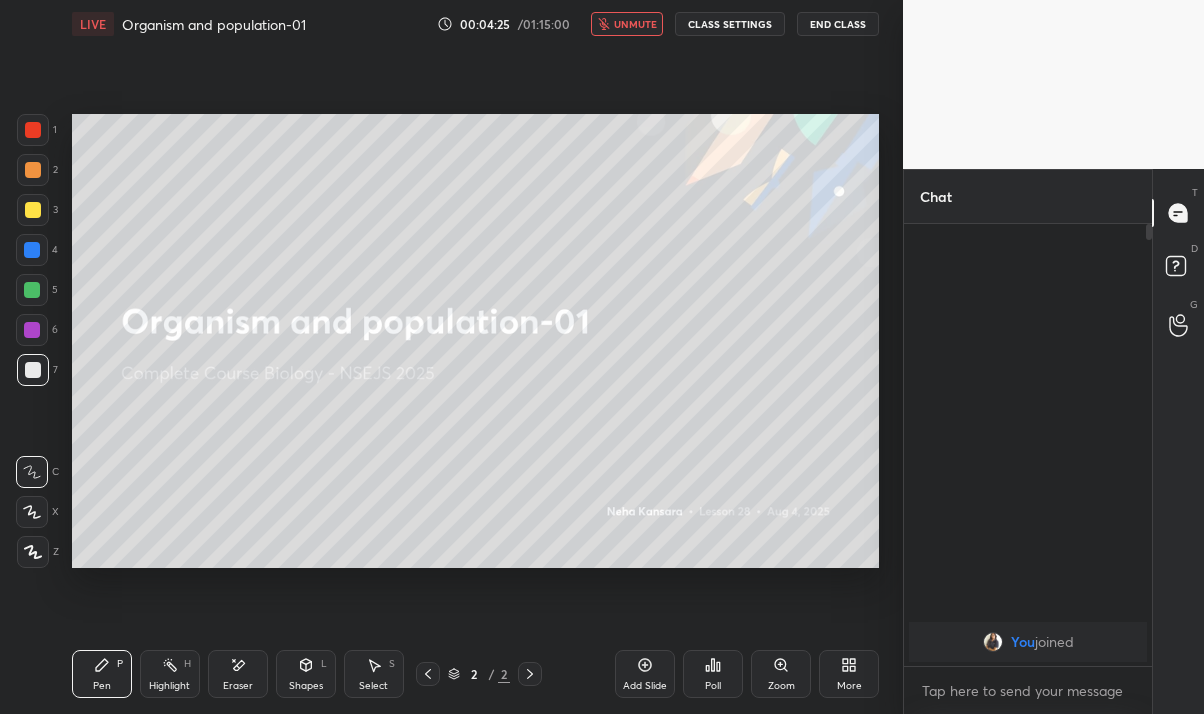 click on "More" at bounding box center (849, 674) 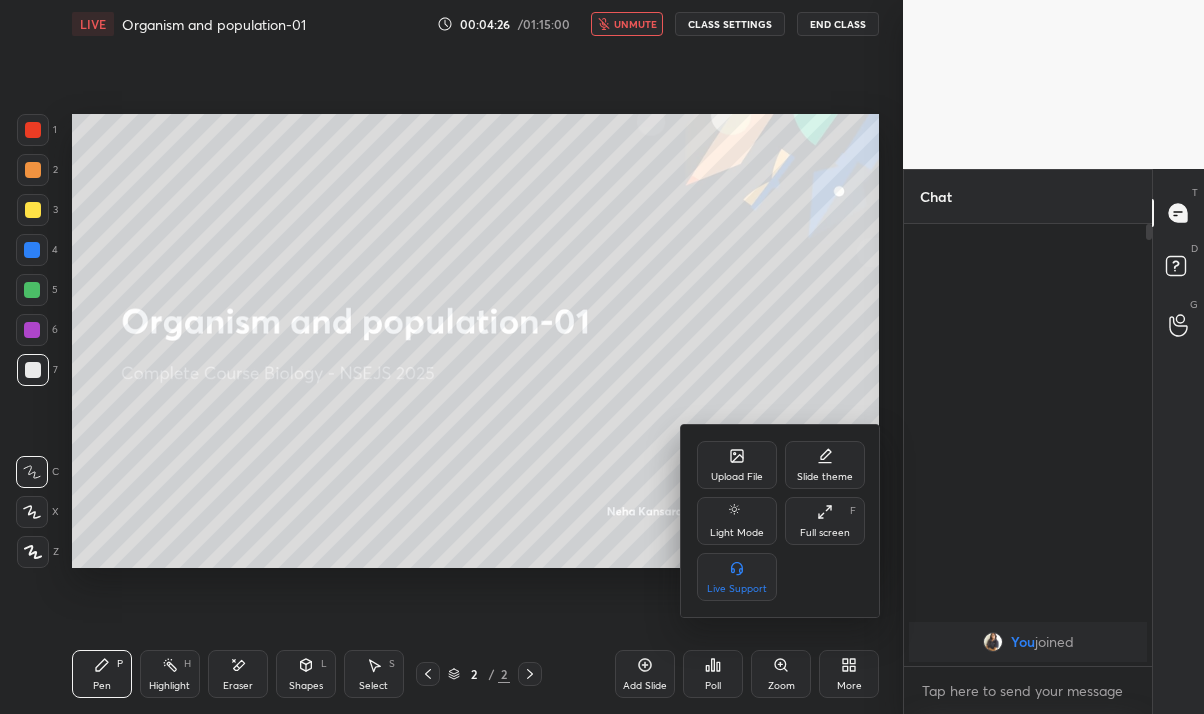 click on "Full screen" at bounding box center [825, 533] 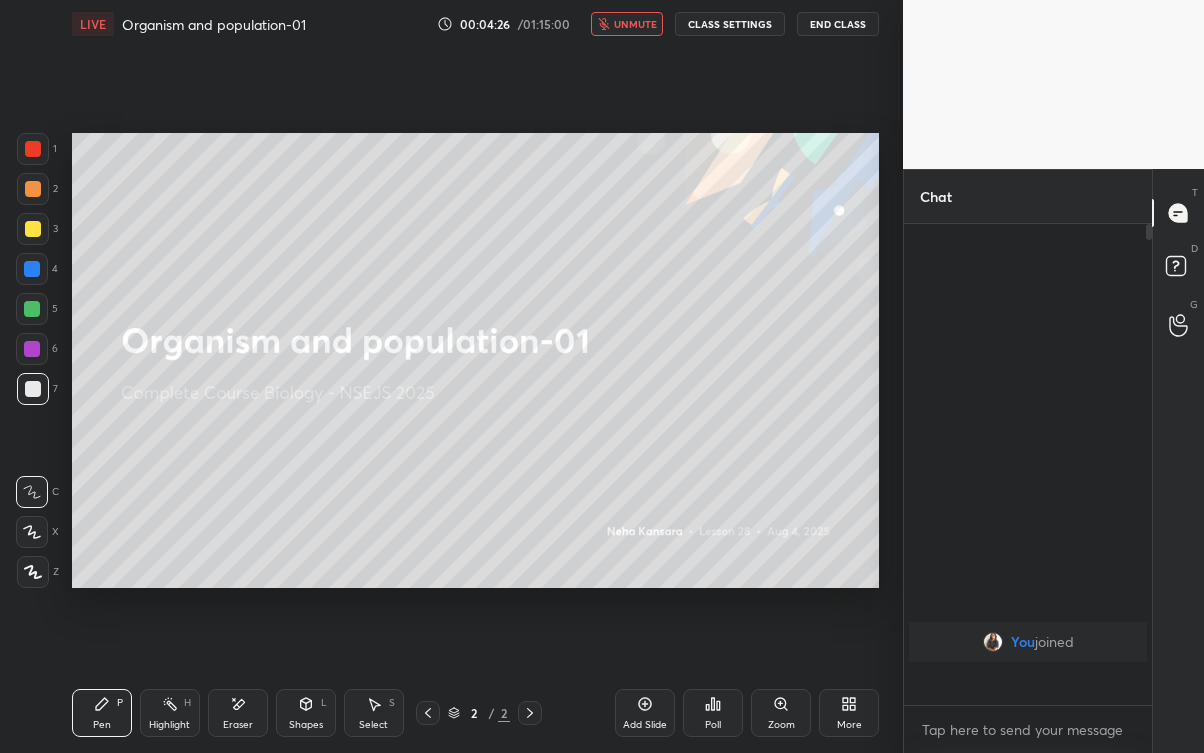 scroll, scrollTop: 99375, scrollLeft: 99176, axis: both 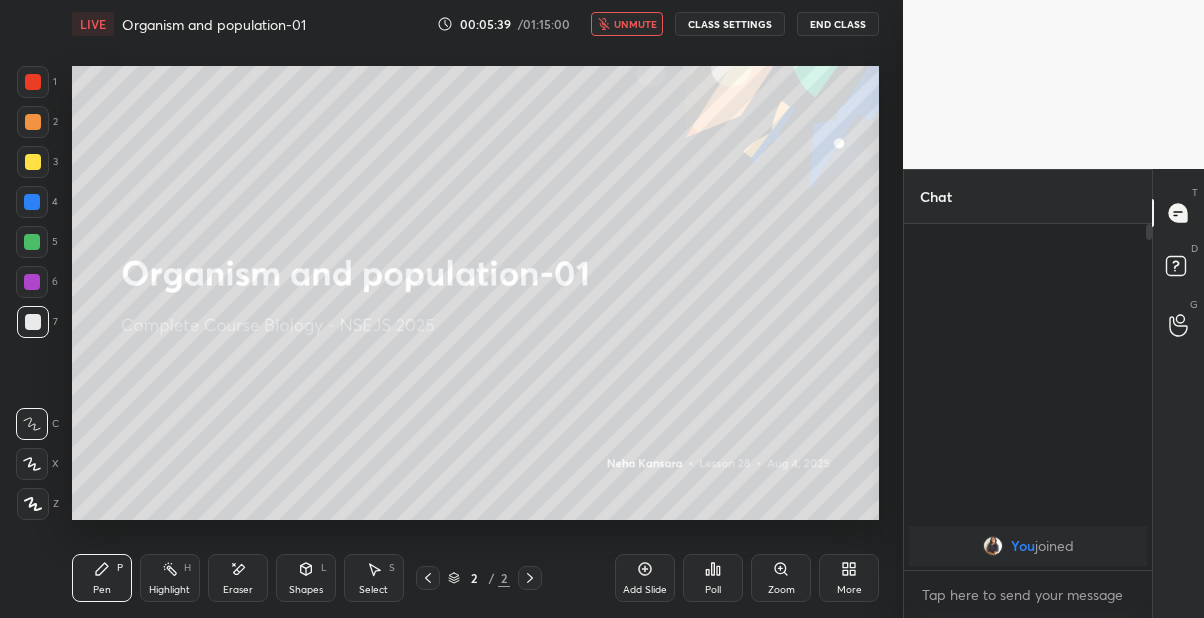 click 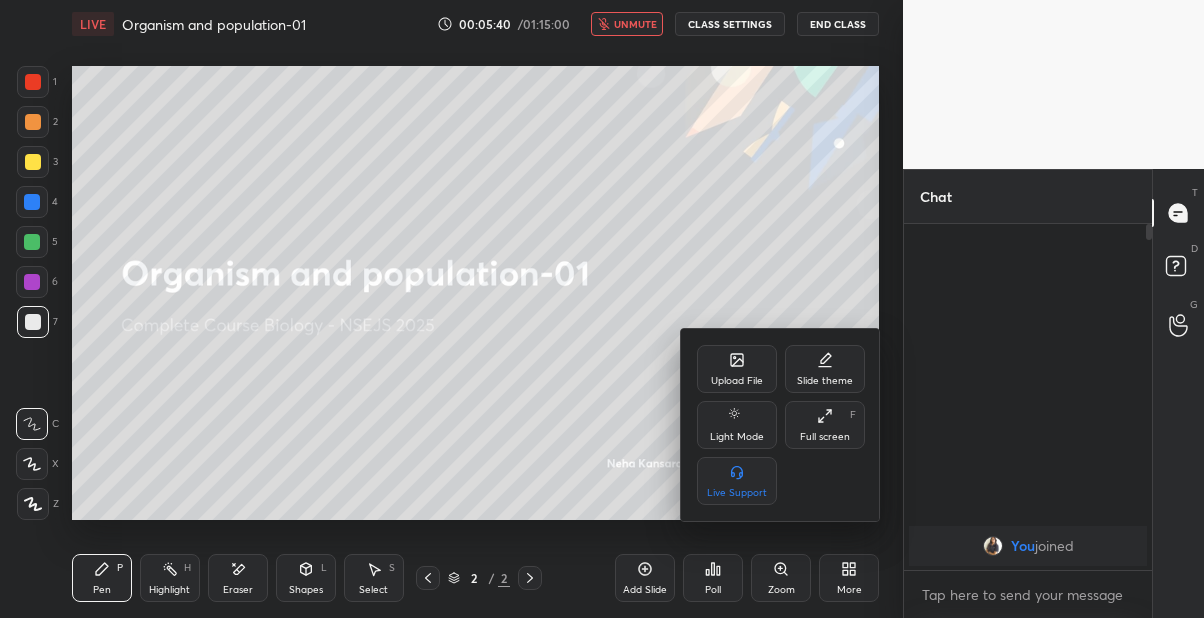 click 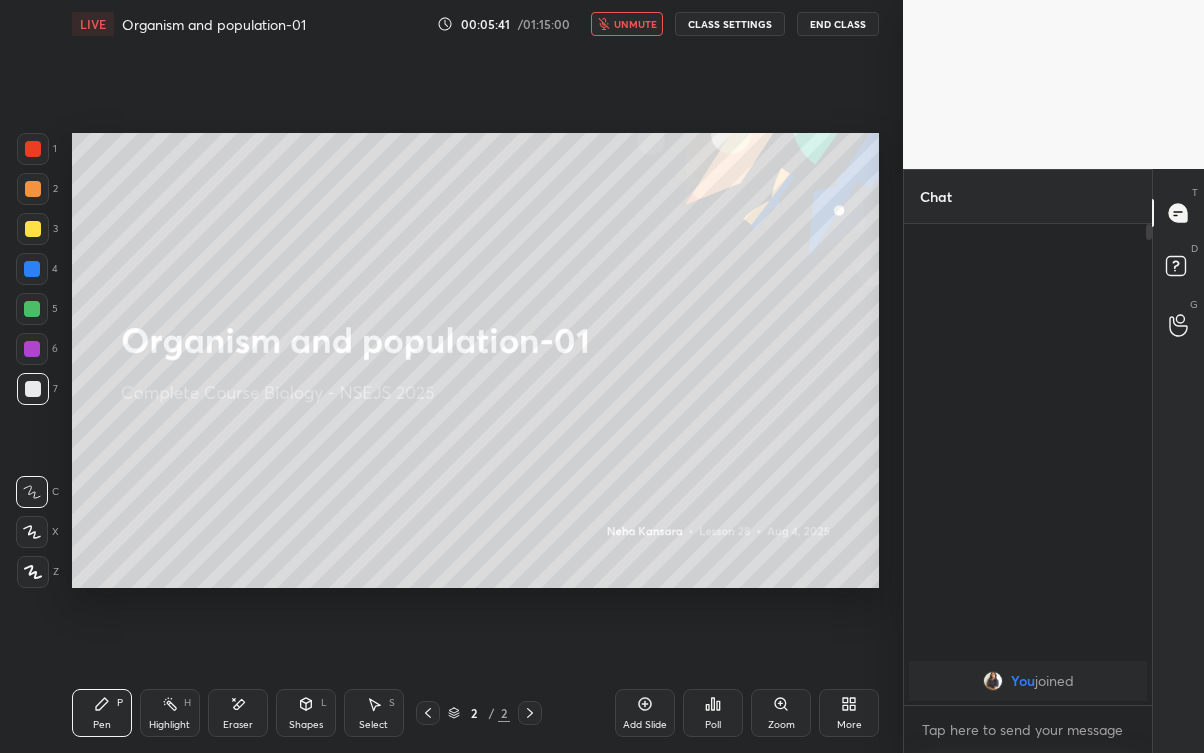 scroll, scrollTop: 99375, scrollLeft: 99176, axis: both 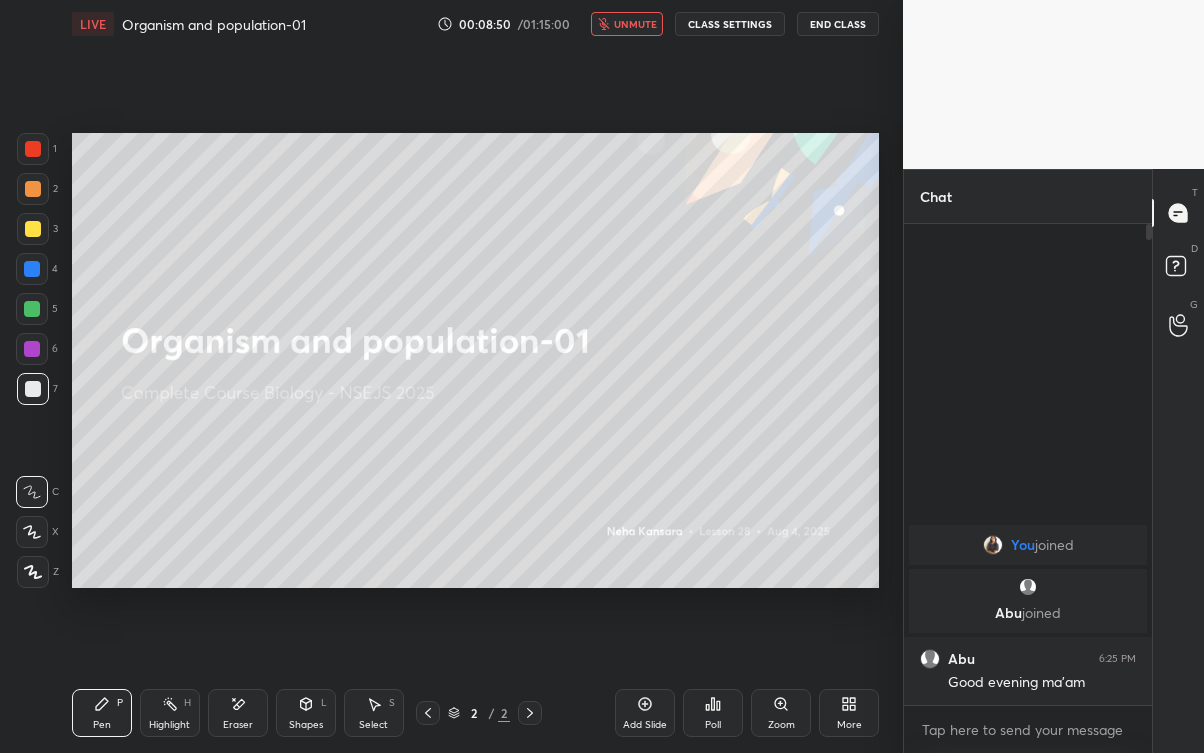 click on "unmute" at bounding box center (627, 24) 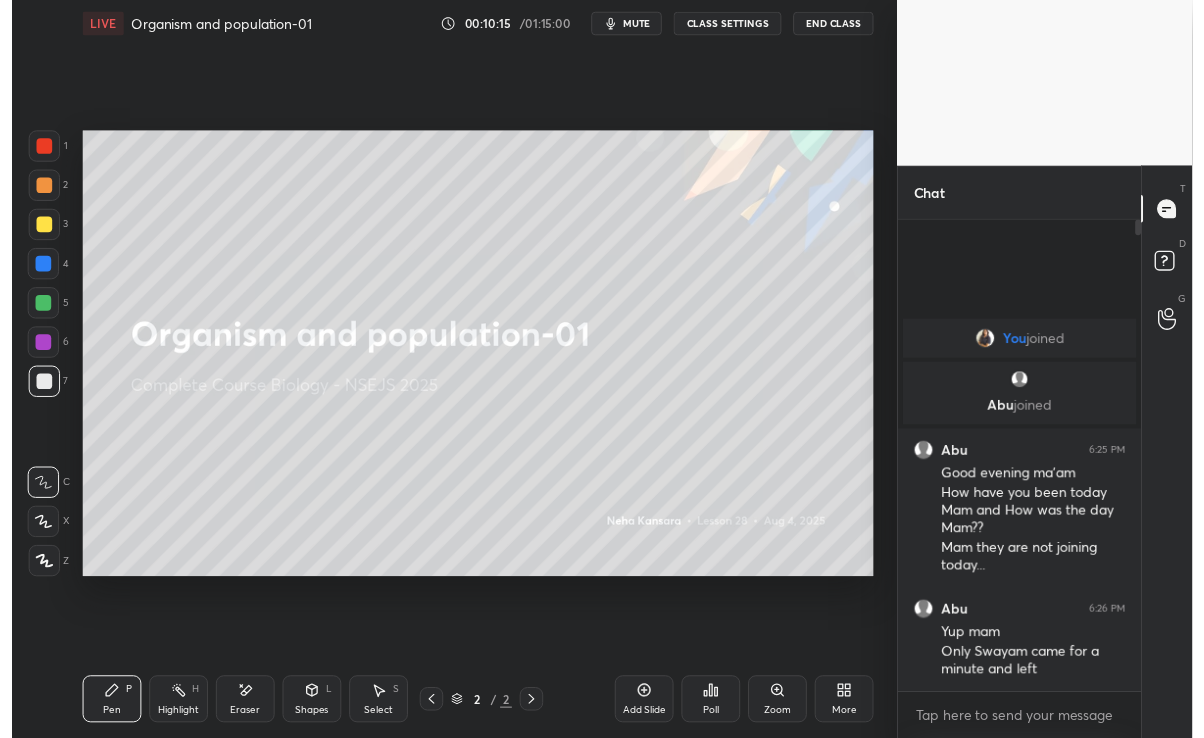 scroll, scrollTop: 609, scrollLeft: 823, axis: both 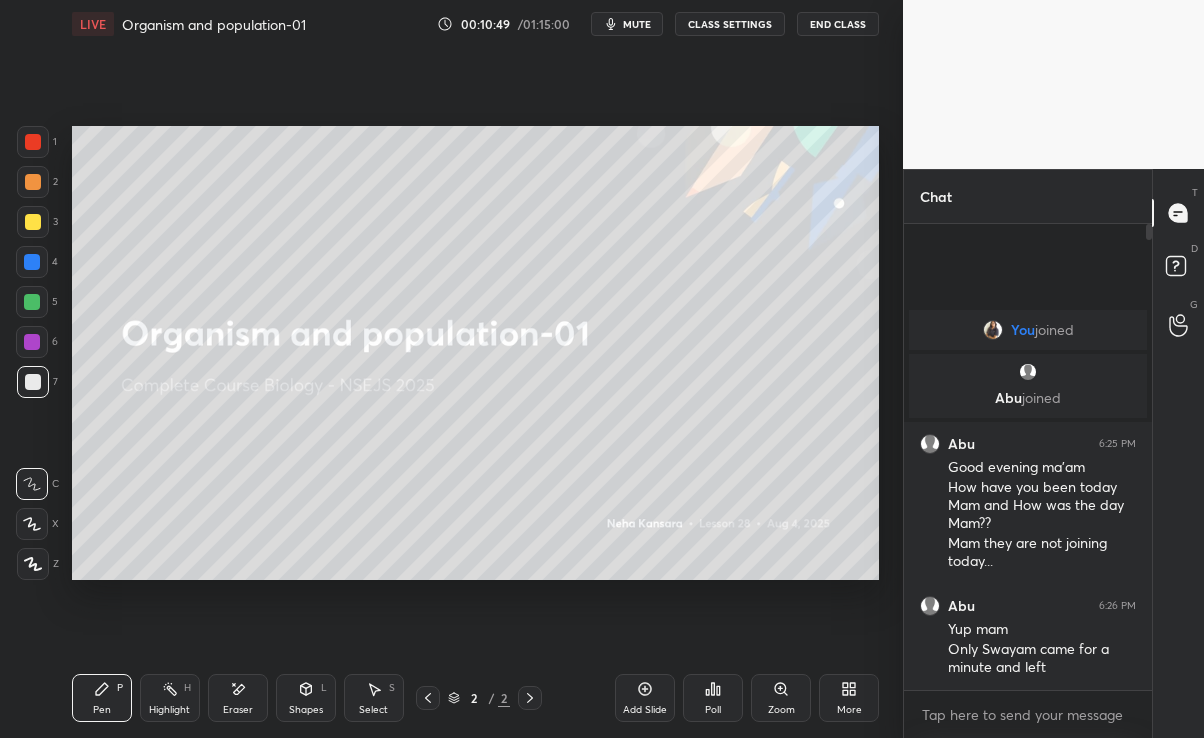click at bounding box center [33, 222] 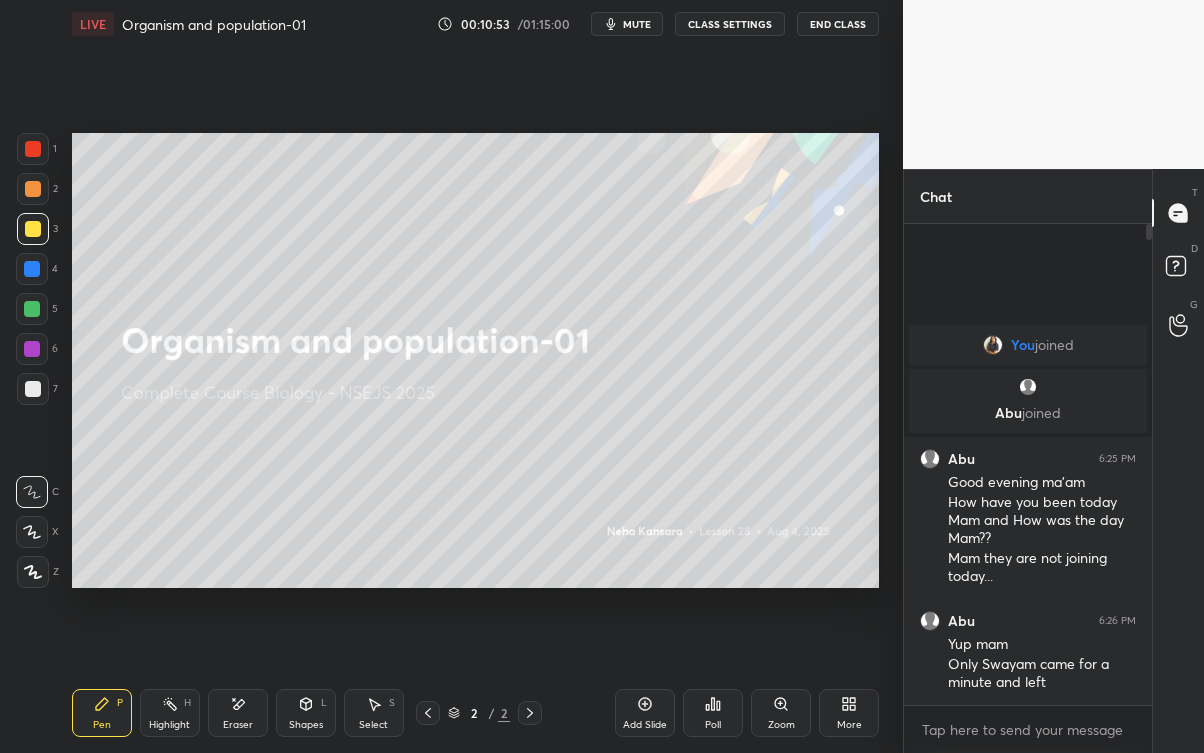 click on "Setting up your live class Poll for   secs No correct answer Start poll" at bounding box center [475, 360] 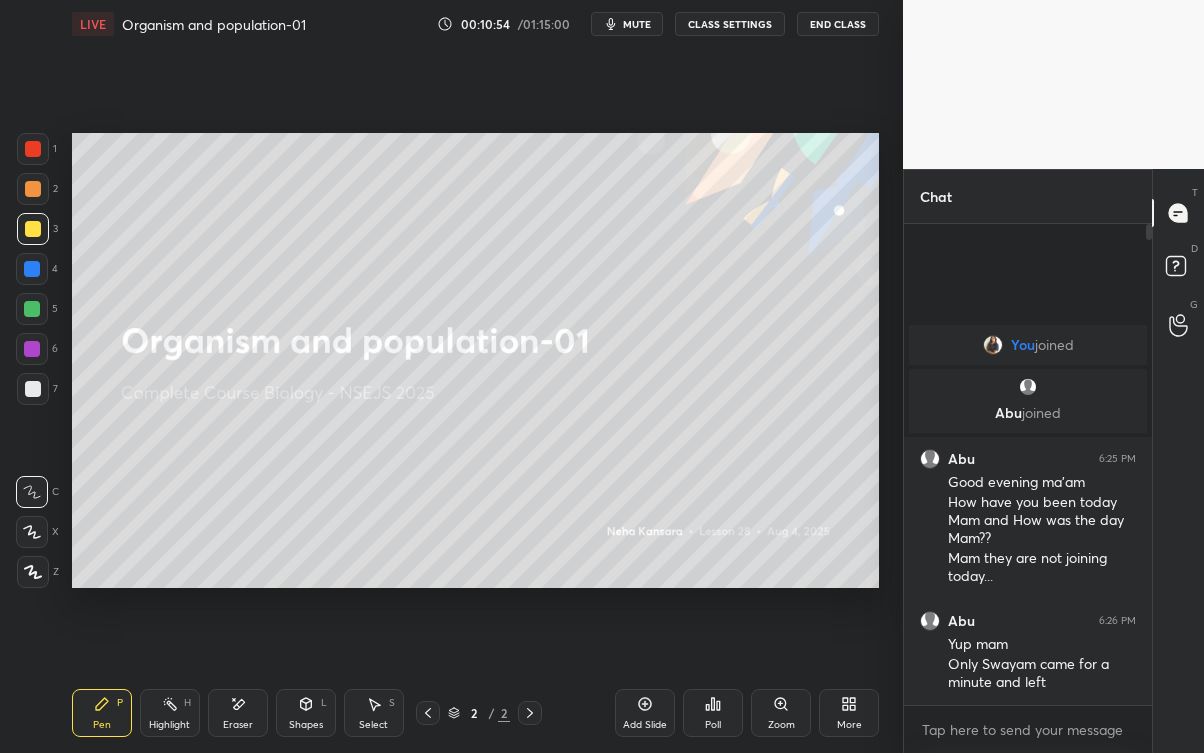 click on "Add Slide" at bounding box center [645, 713] 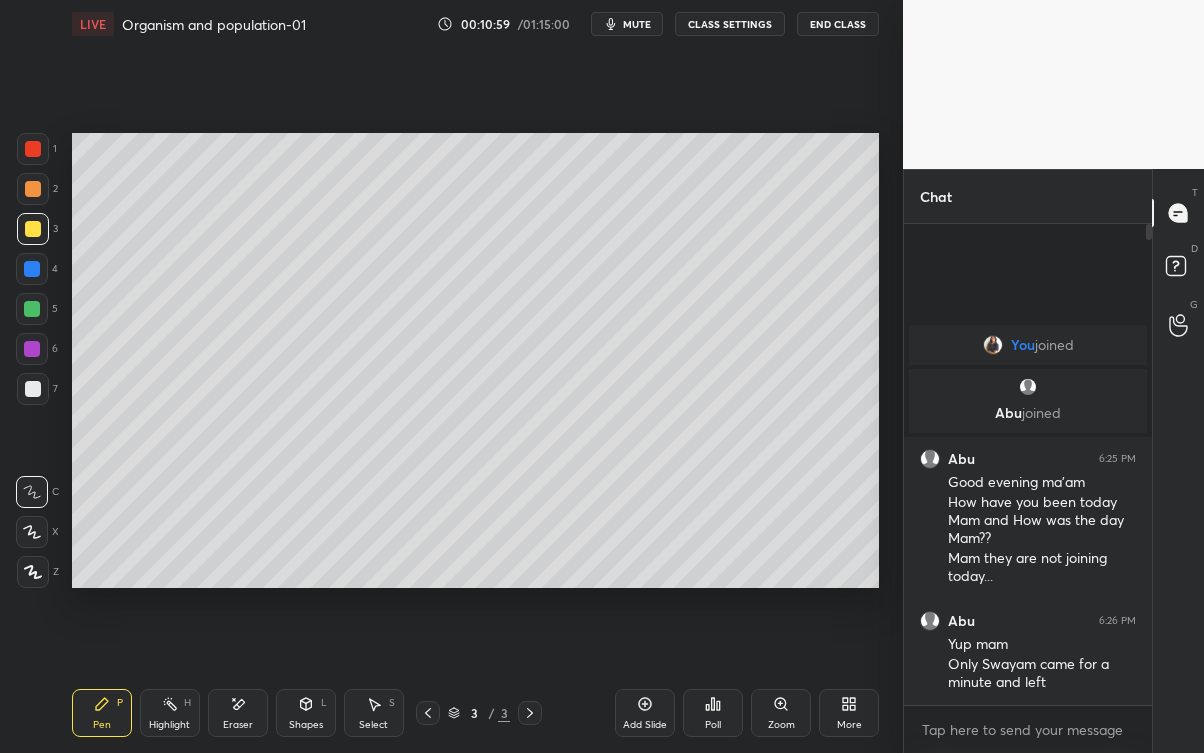 click 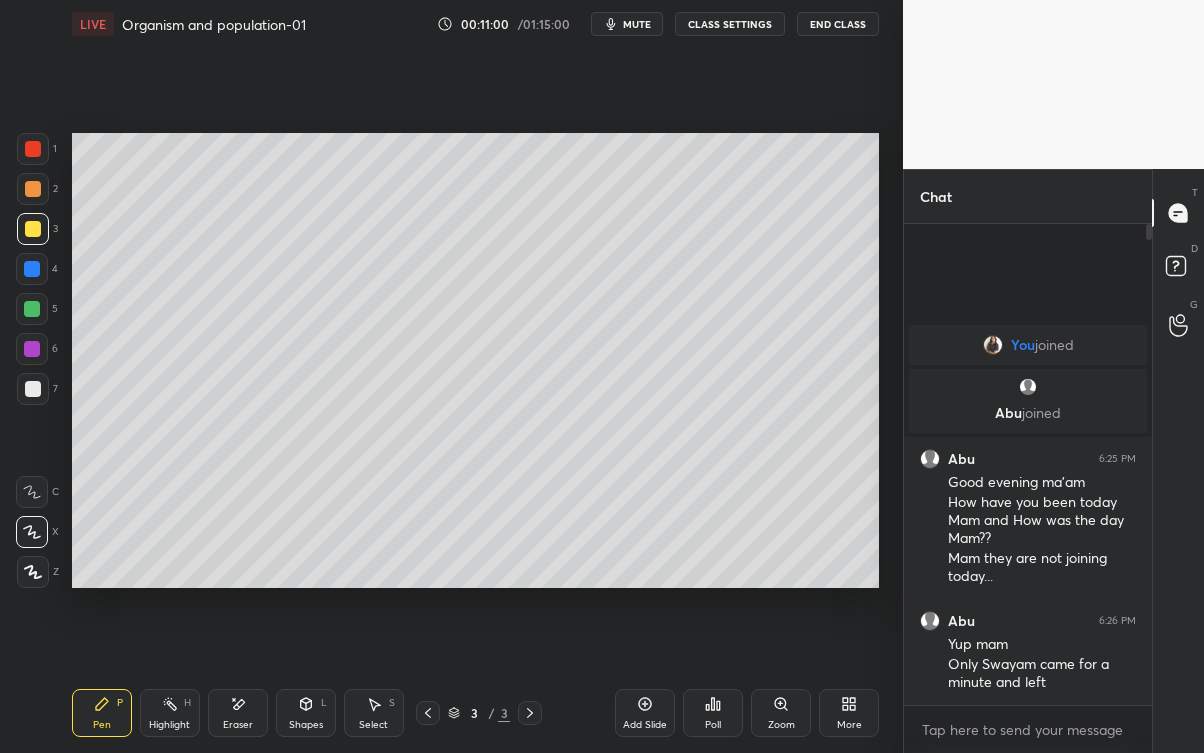 click on "Eraser" at bounding box center [238, 713] 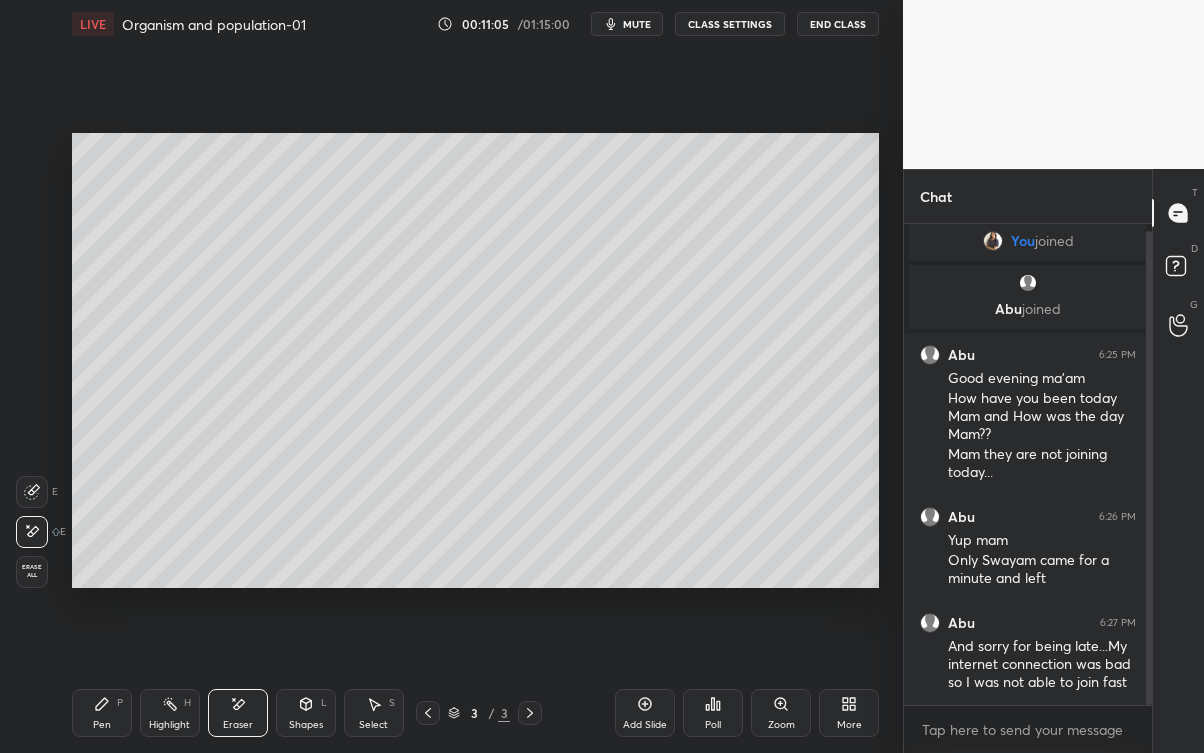 click on "Pen P" at bounding box center (102, 713) 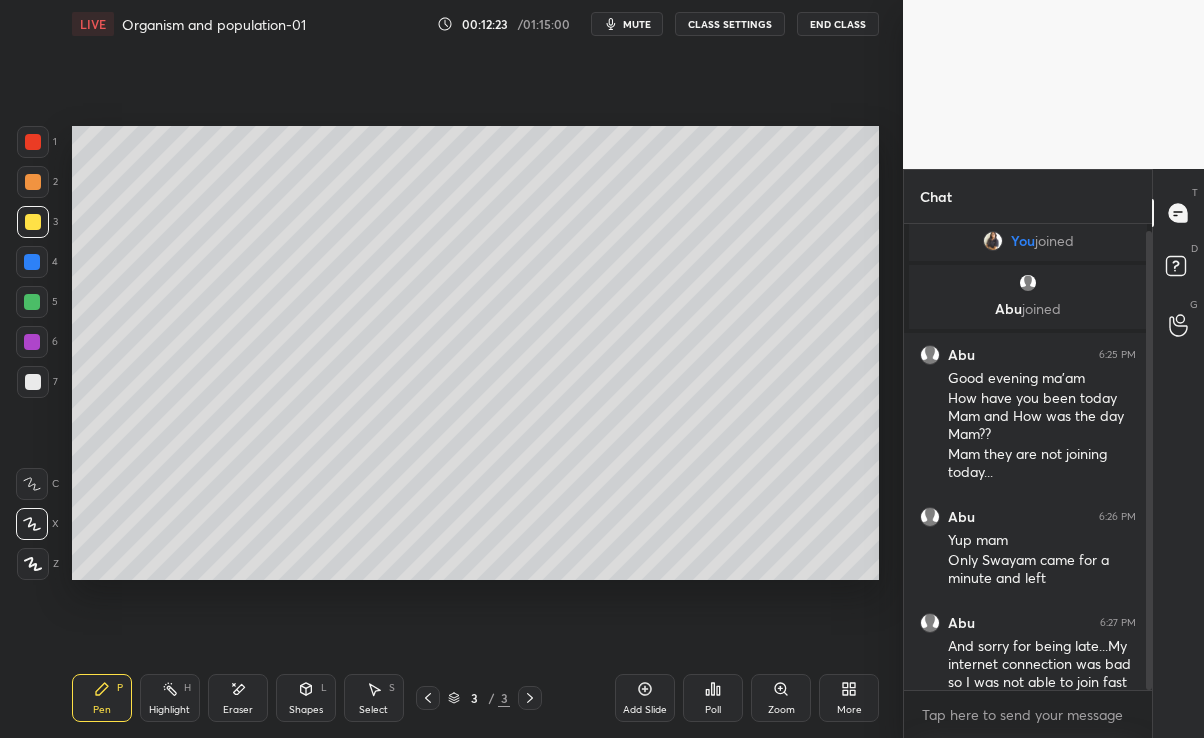 scroll, scrollTop: 609, scrollLeft: 823, axis: both 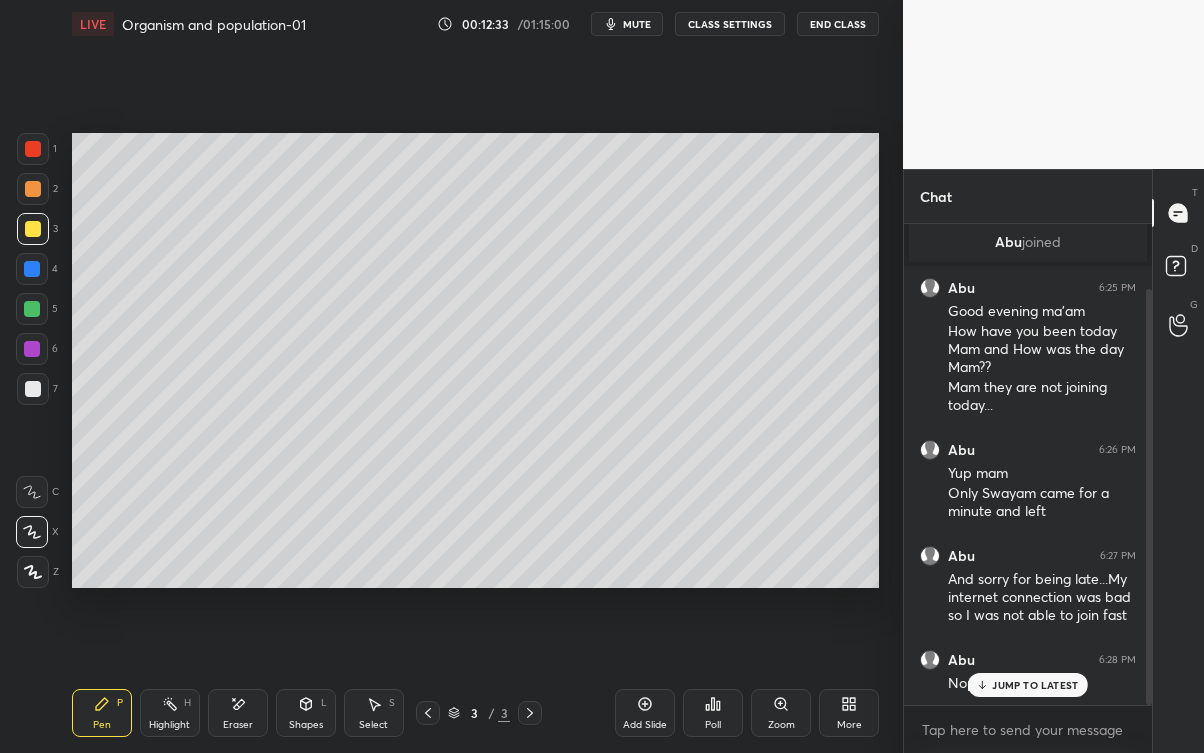 click on "Nope mam" at bounding box center (1042, 682) 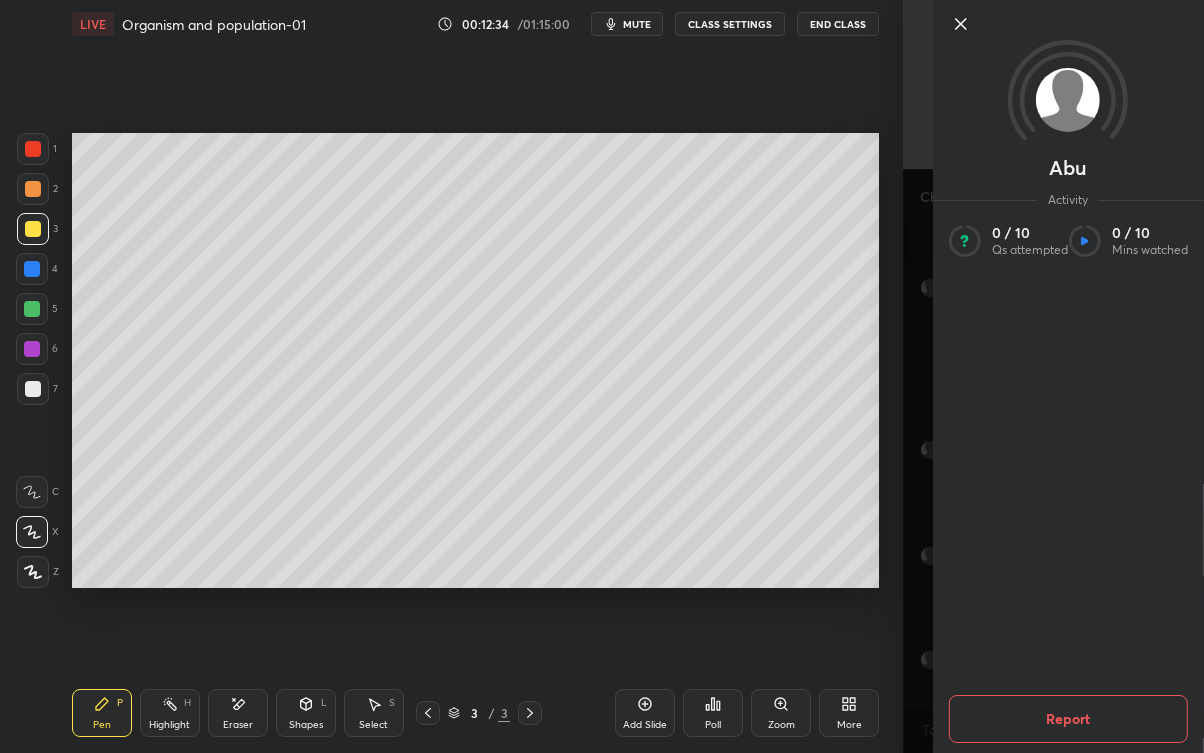click on "[PERSON] Activity 0 / 10 Qs attempted 0 / 10 Mins watched Report" at bounding box center [1053, 376] 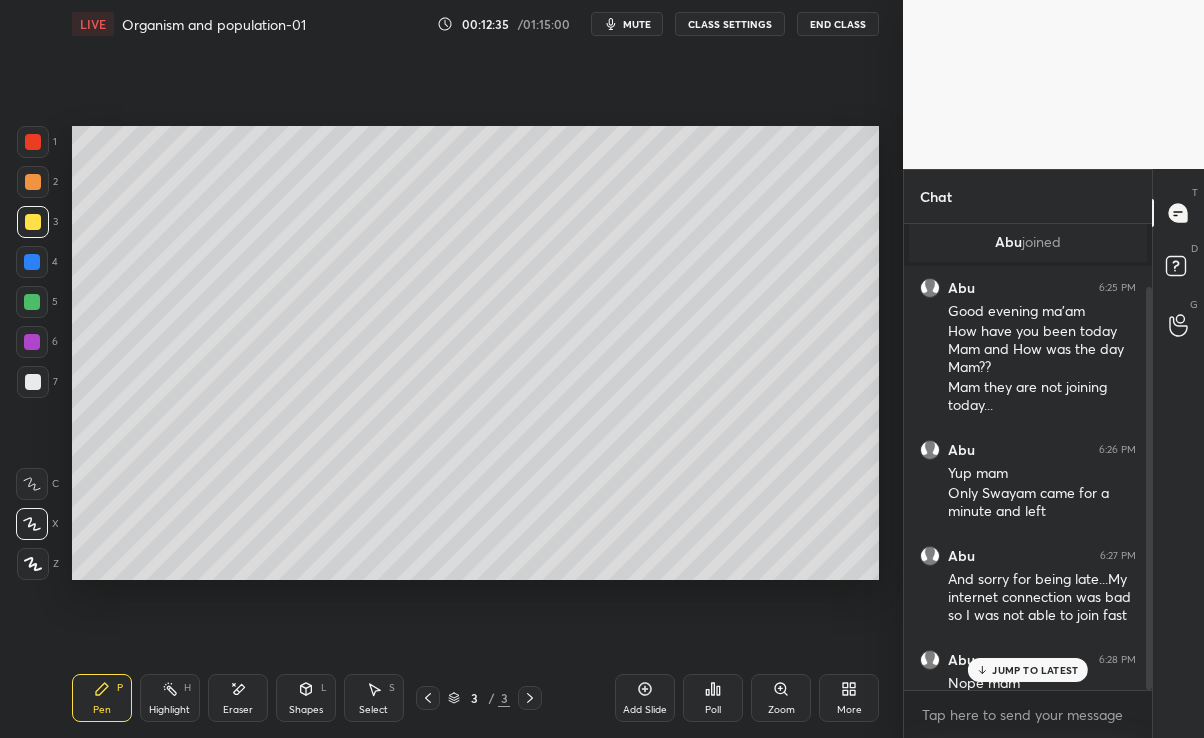 scroll, scrollTop: 609, scrollLeft: 823, axis: both 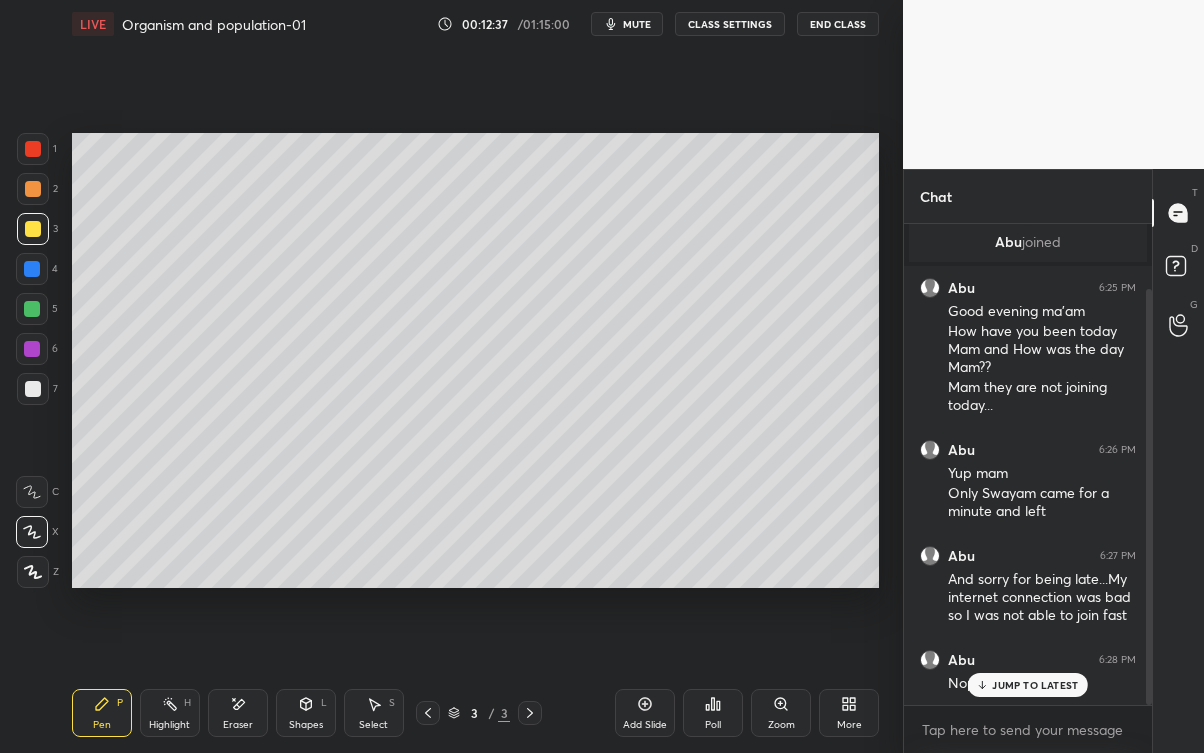 click at bounding box center (33, 389) 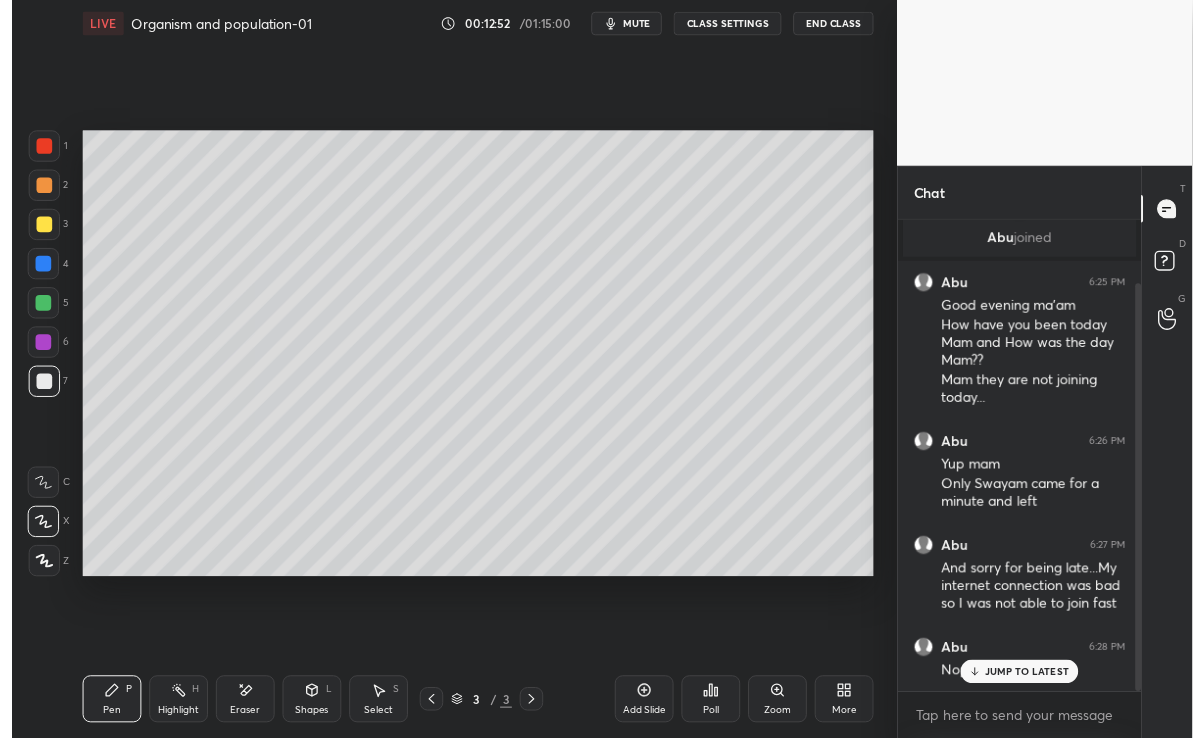 scroll, scrollTop: 609, scrollLeft: 823, axis: both 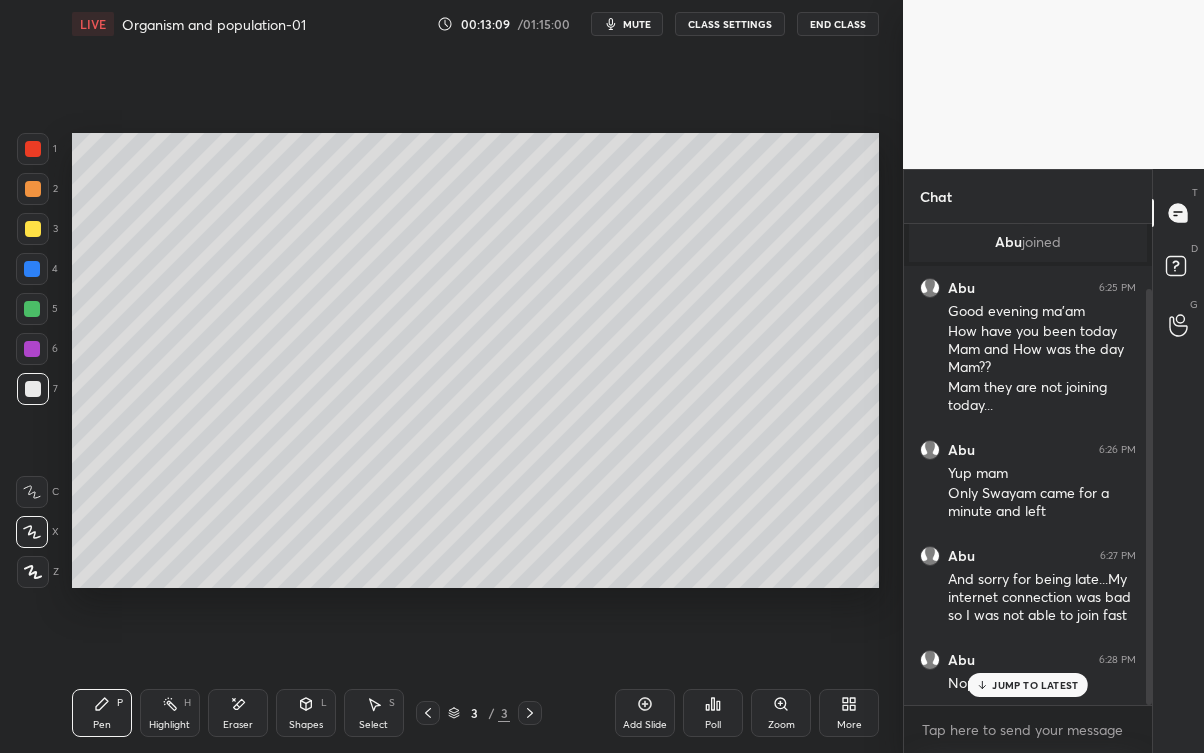 click on "Eraser" at bounding box center (238, 725) 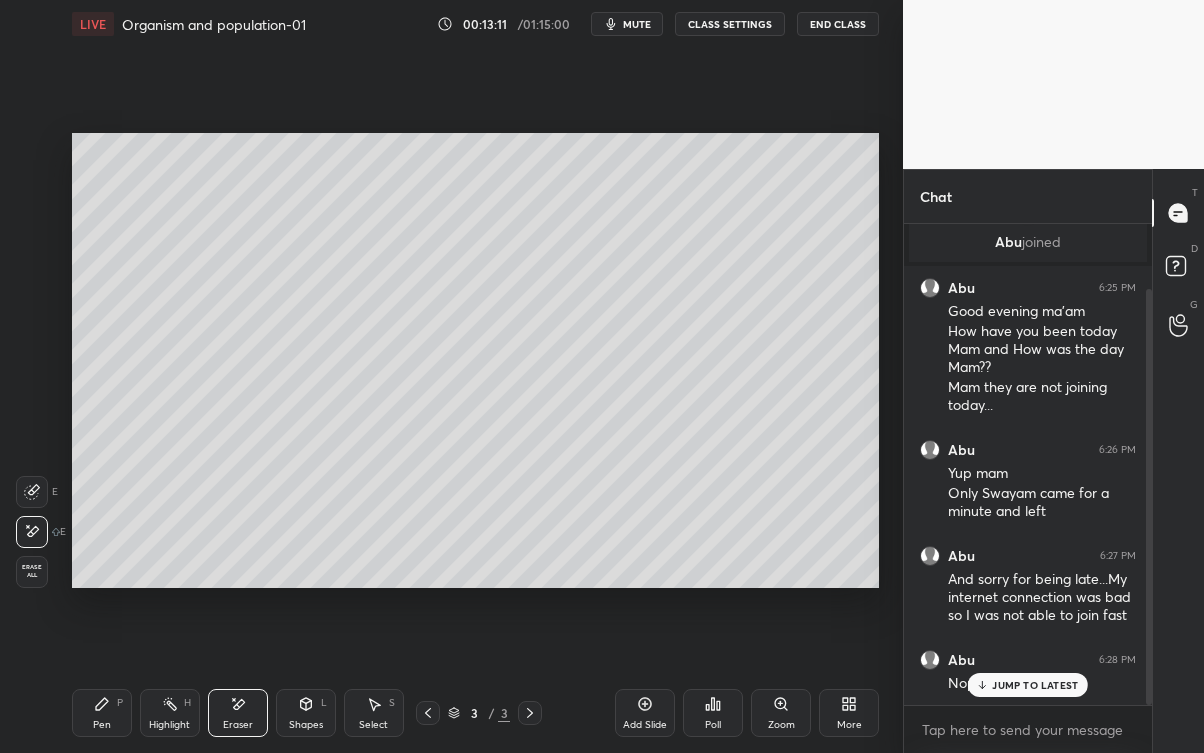 click on "Pen P" at bounding box center (102, 713) 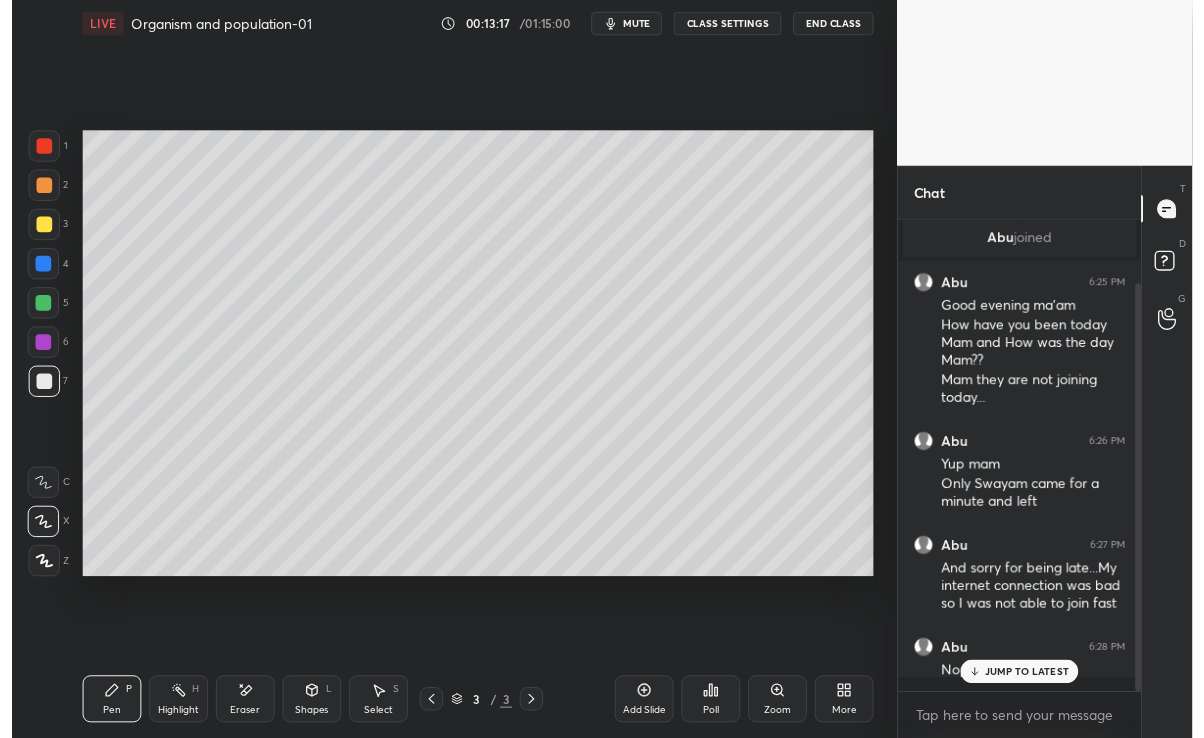 scroll, scrollTop: 609, scrollLeft: 823, axis: both 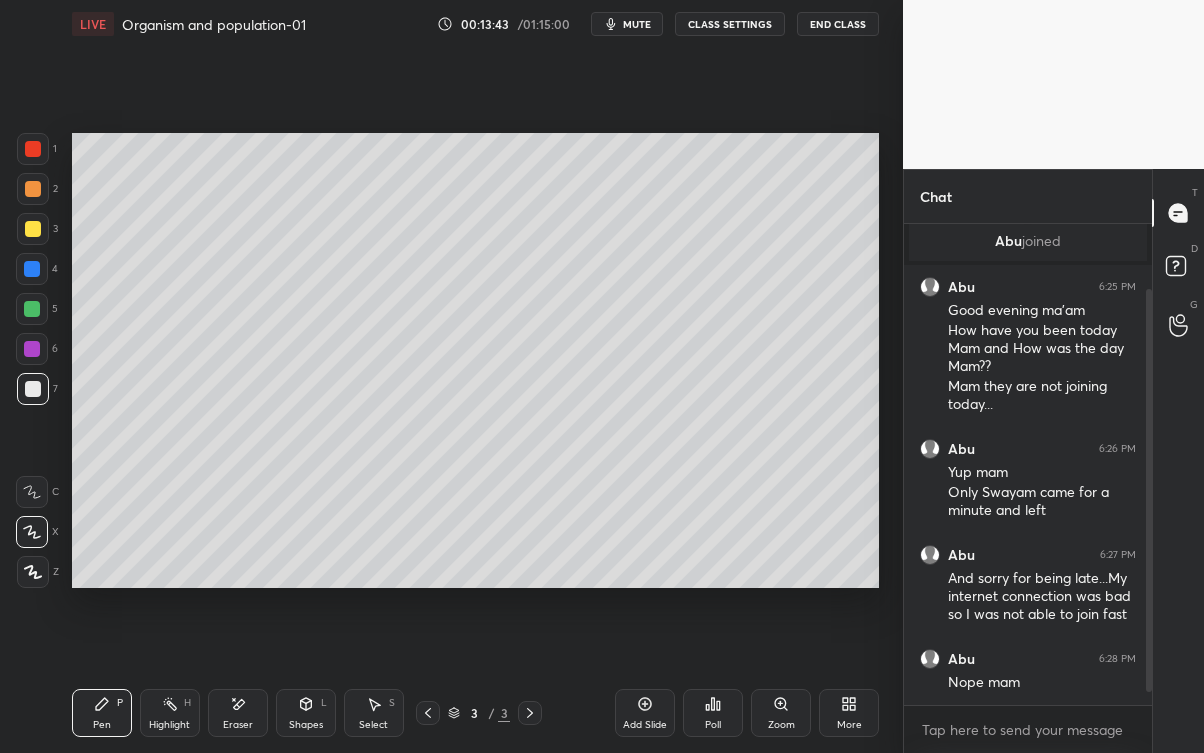 click at bounding box center (33, 229) 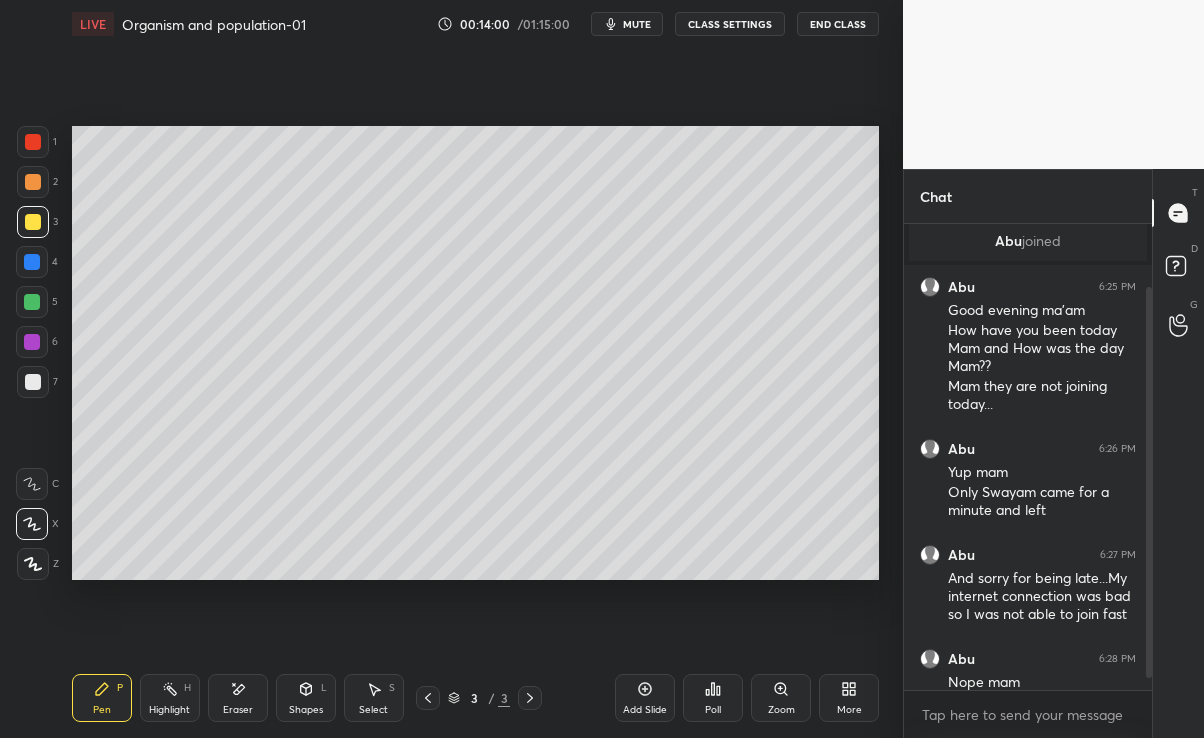 scroll, scrollTop: 609, scrollLeft: 823, axis: both 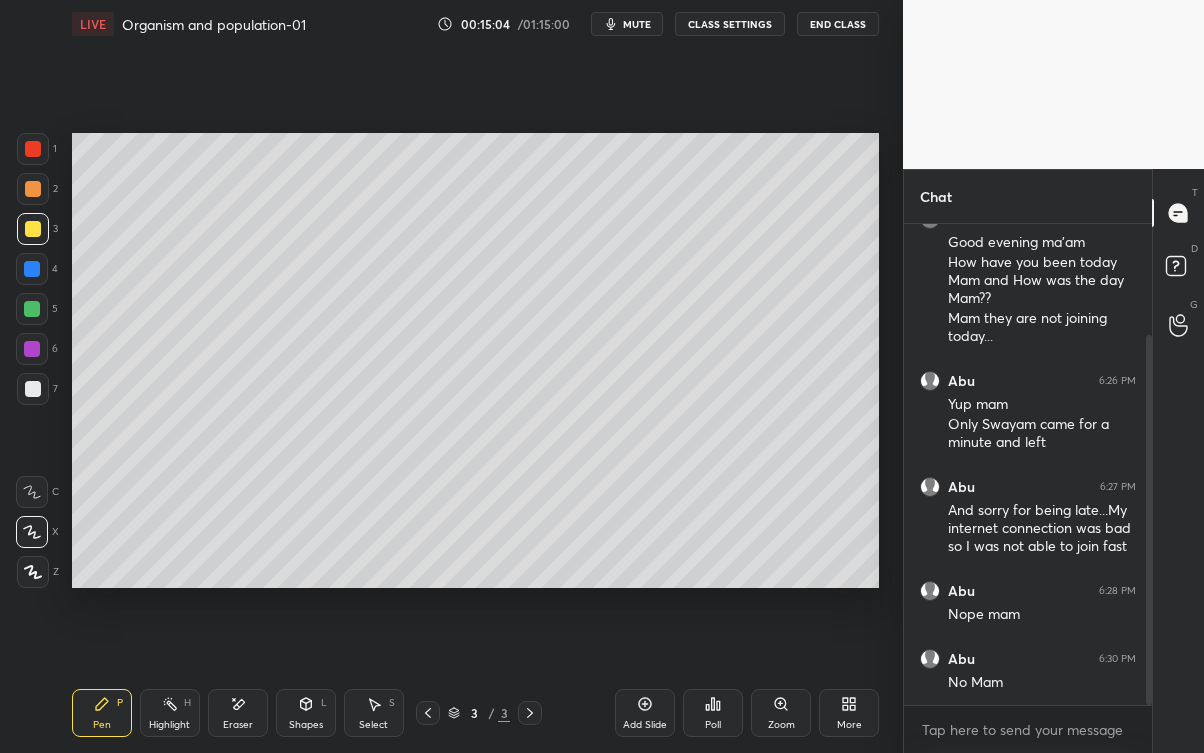 click at bounding box center [32, 269] 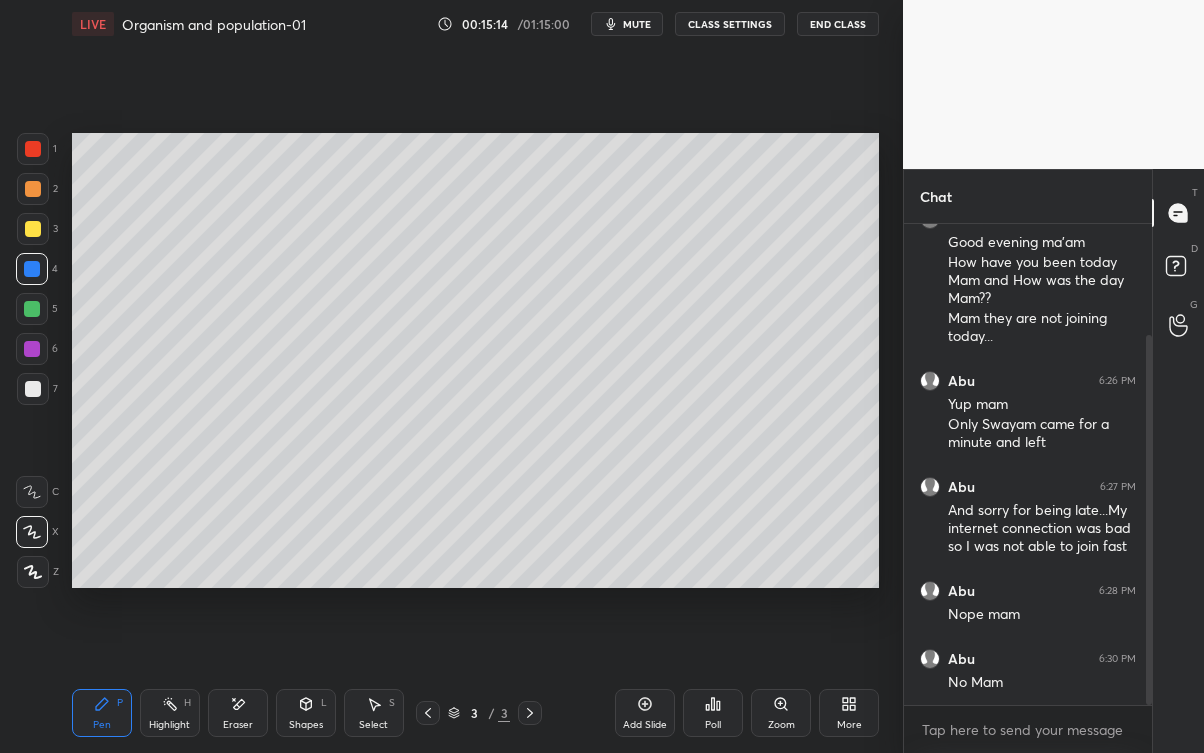 click on "Shapes L" at bounding box center [306, 713] 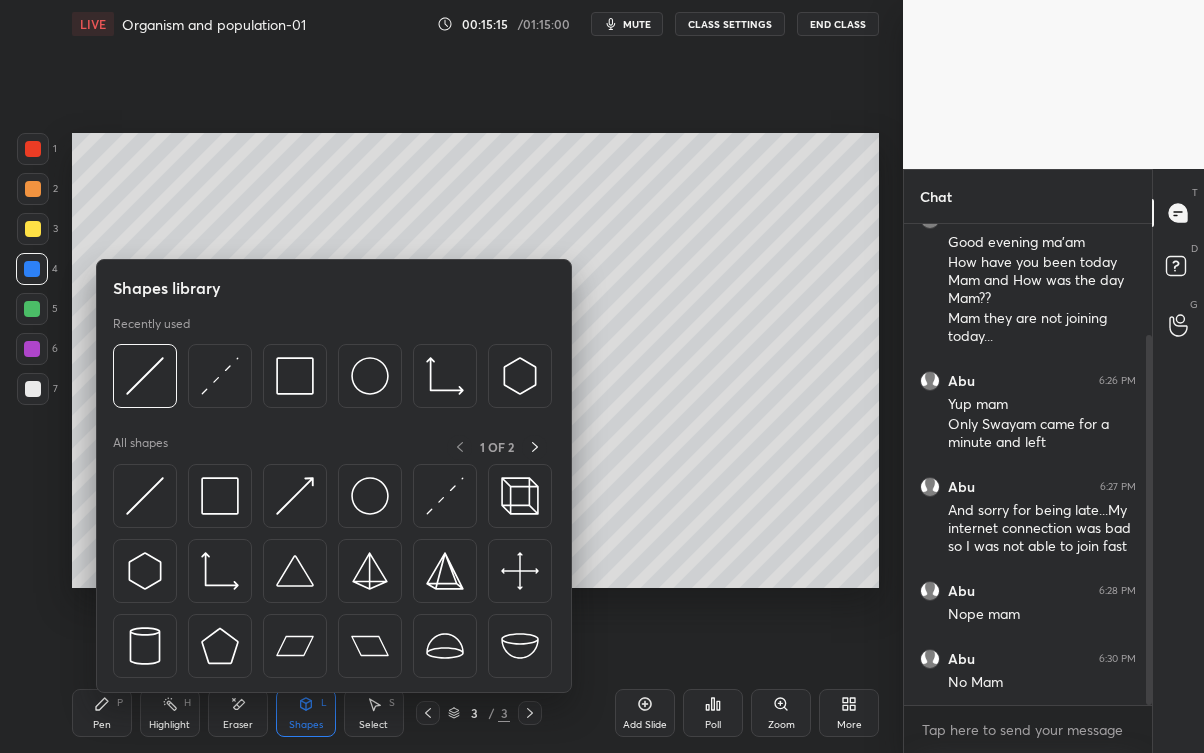 click at bounding box center [295, 376] 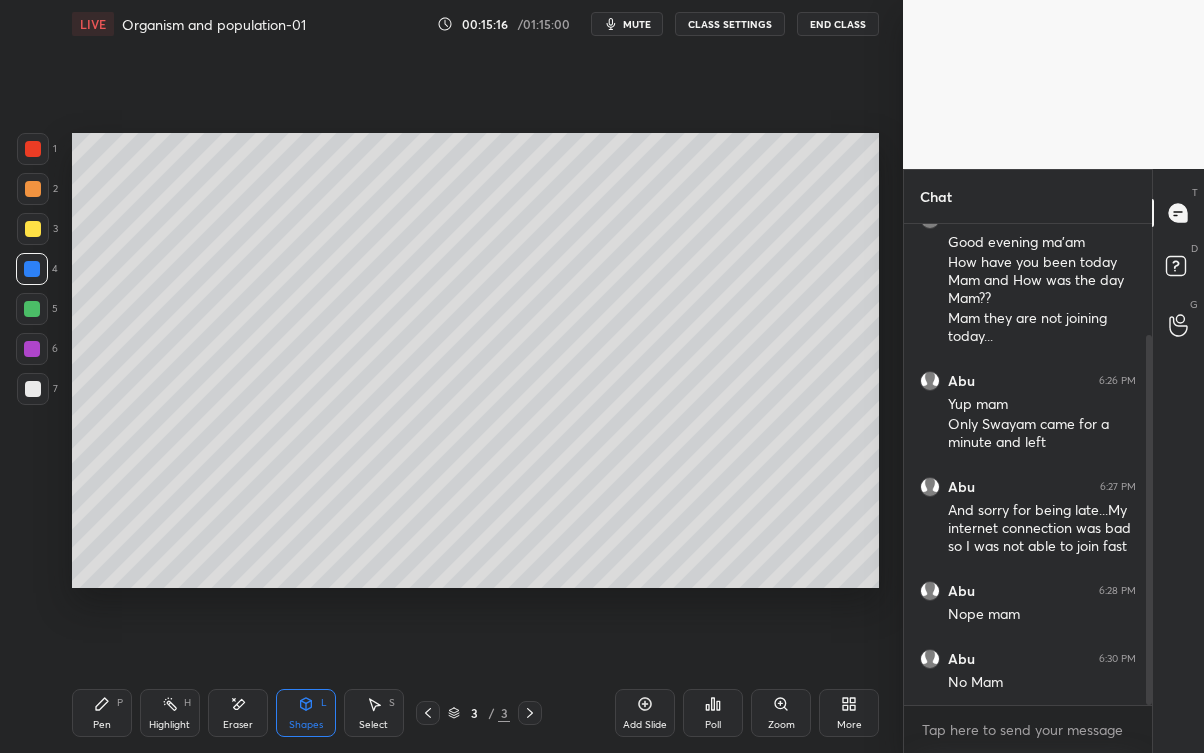 click at bounding box center (33, 389) 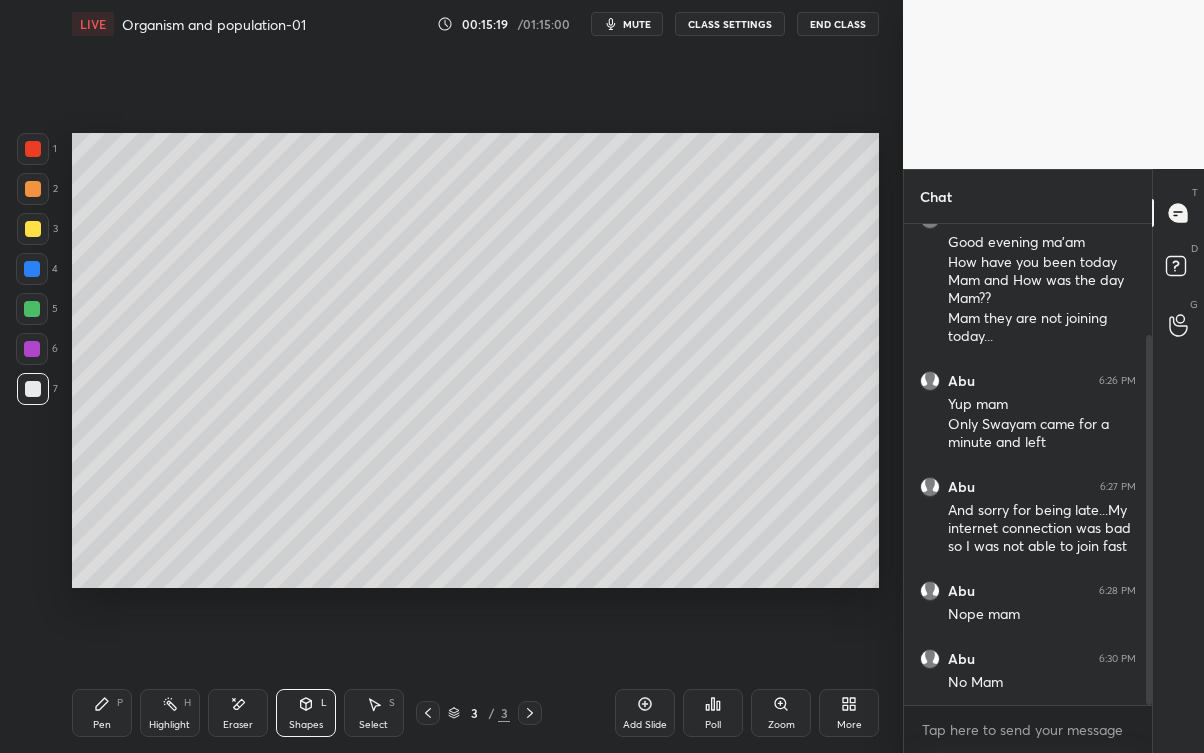 click on "Pen P" at bounding box center (102, 713) 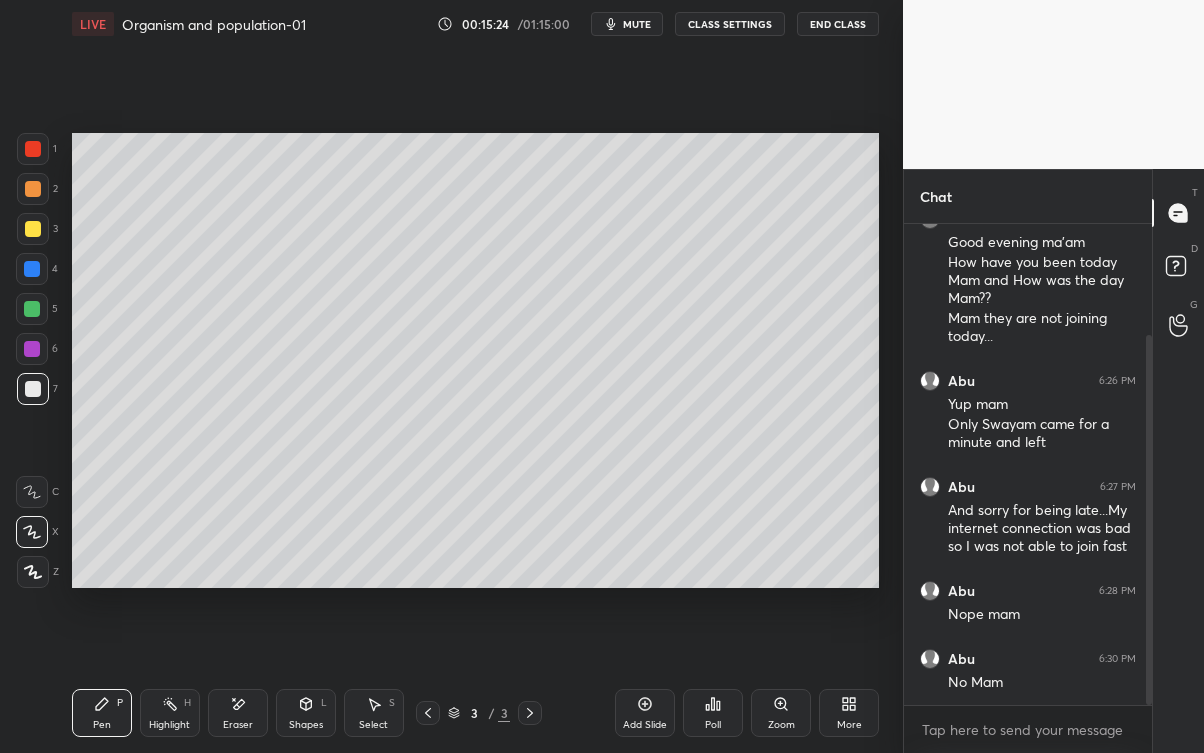 click 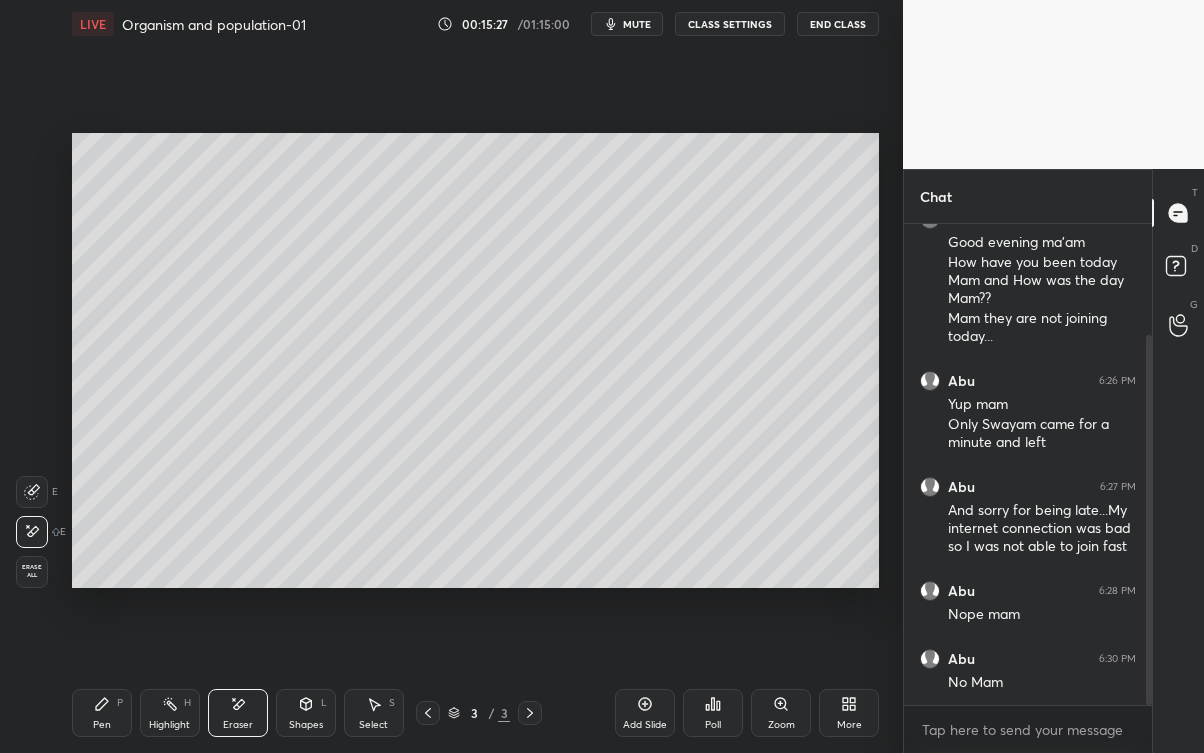 click 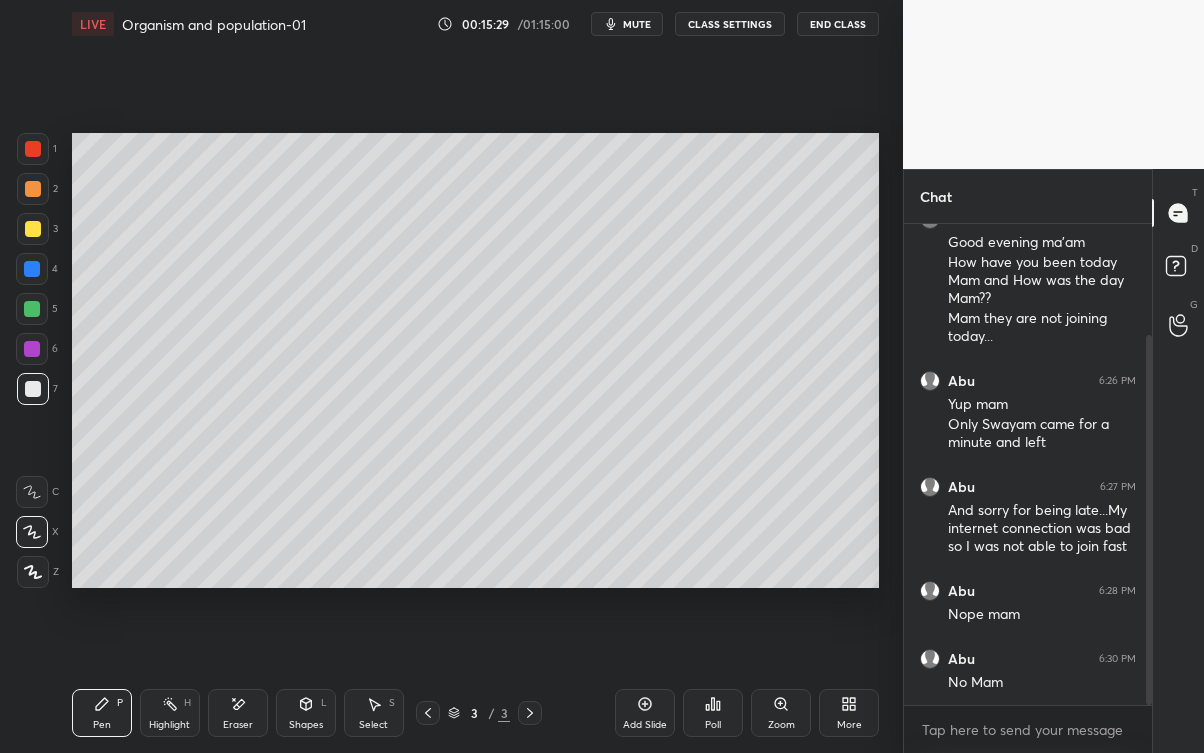 click on "Eraser" at bounding box center (238, 713) 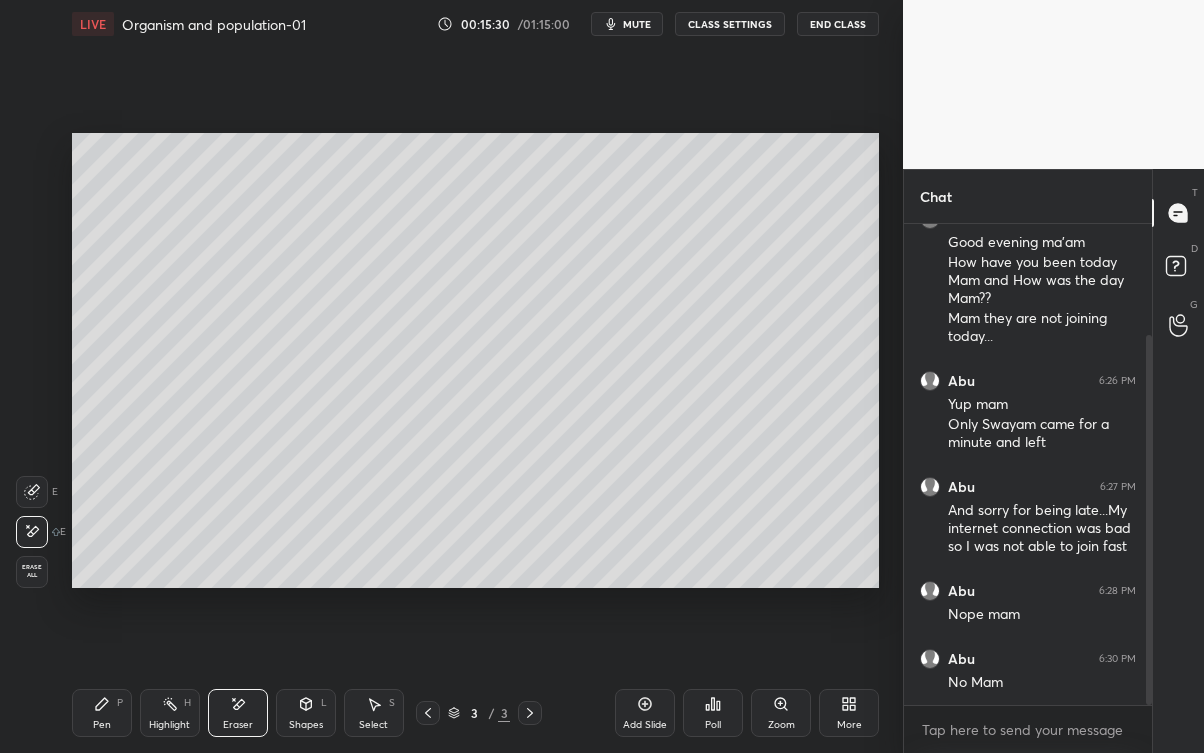 click on "Pen P" at bounding box center [102, 713] 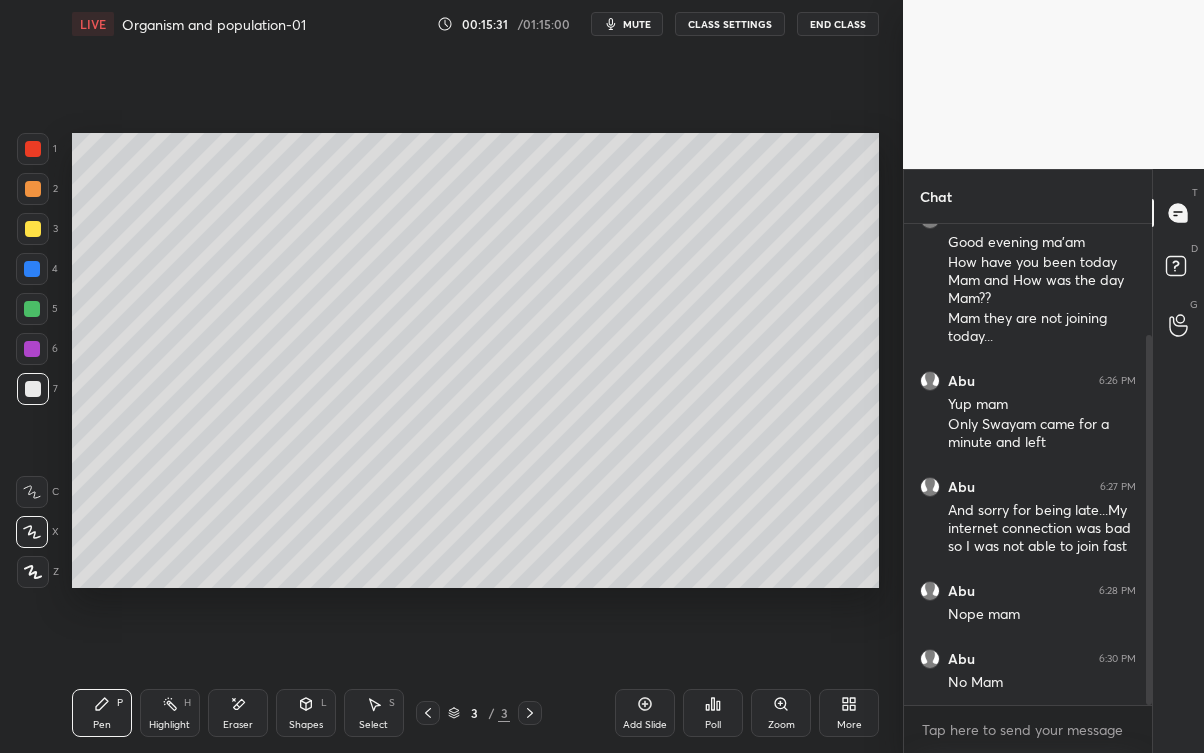 click at bounding box center [32, 269] 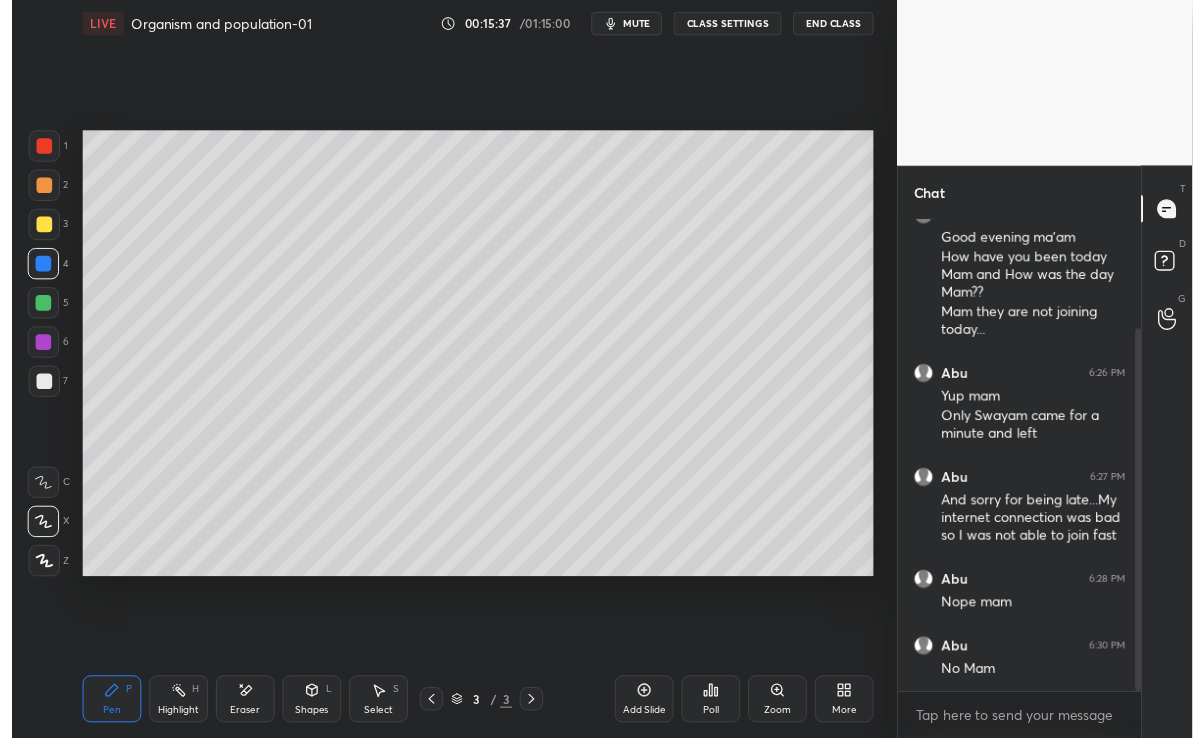scroll, scrollTop: 609, scrollLeft: 823, axis: both 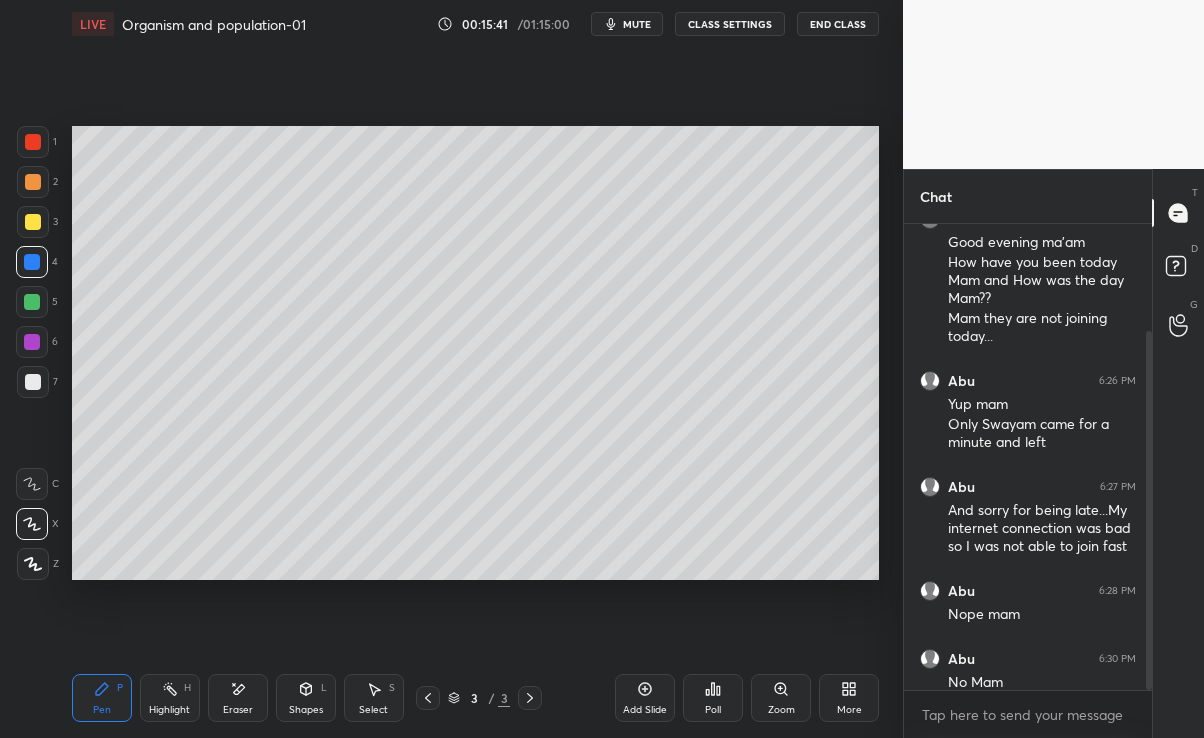 click at bounding box center (33, 382) 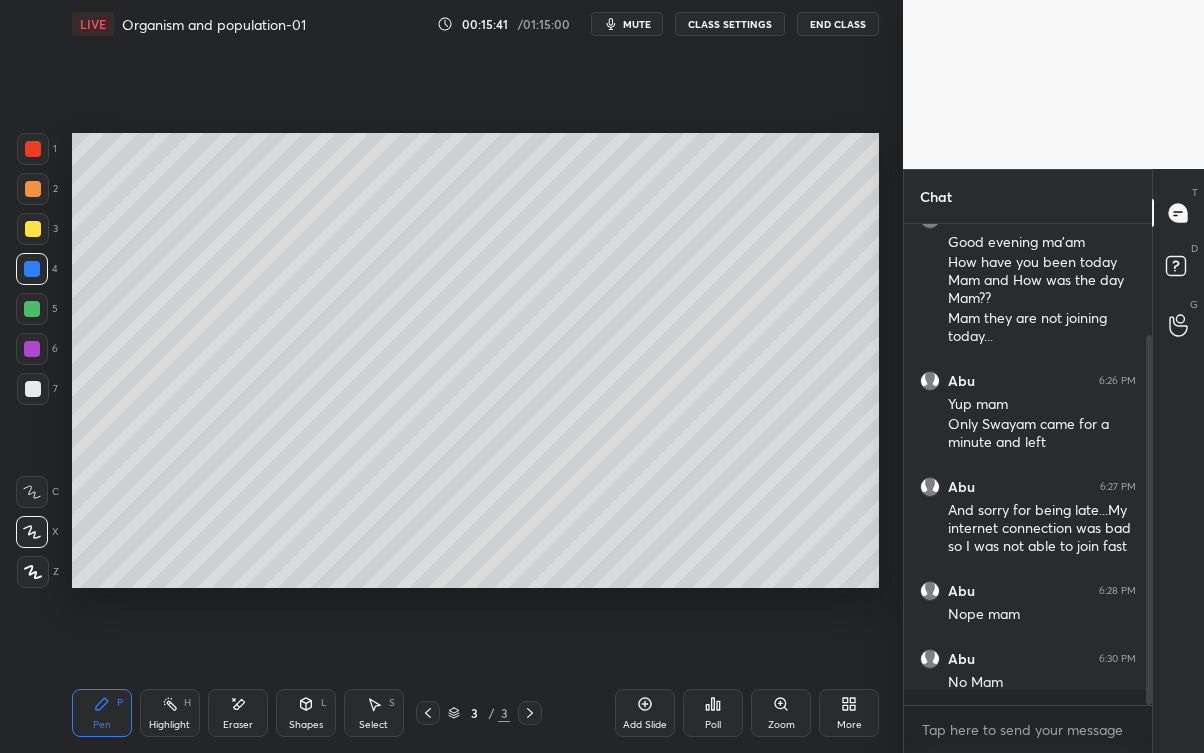 scroll, scrollTop: 99375, scrollLeft: 99176, axis: both 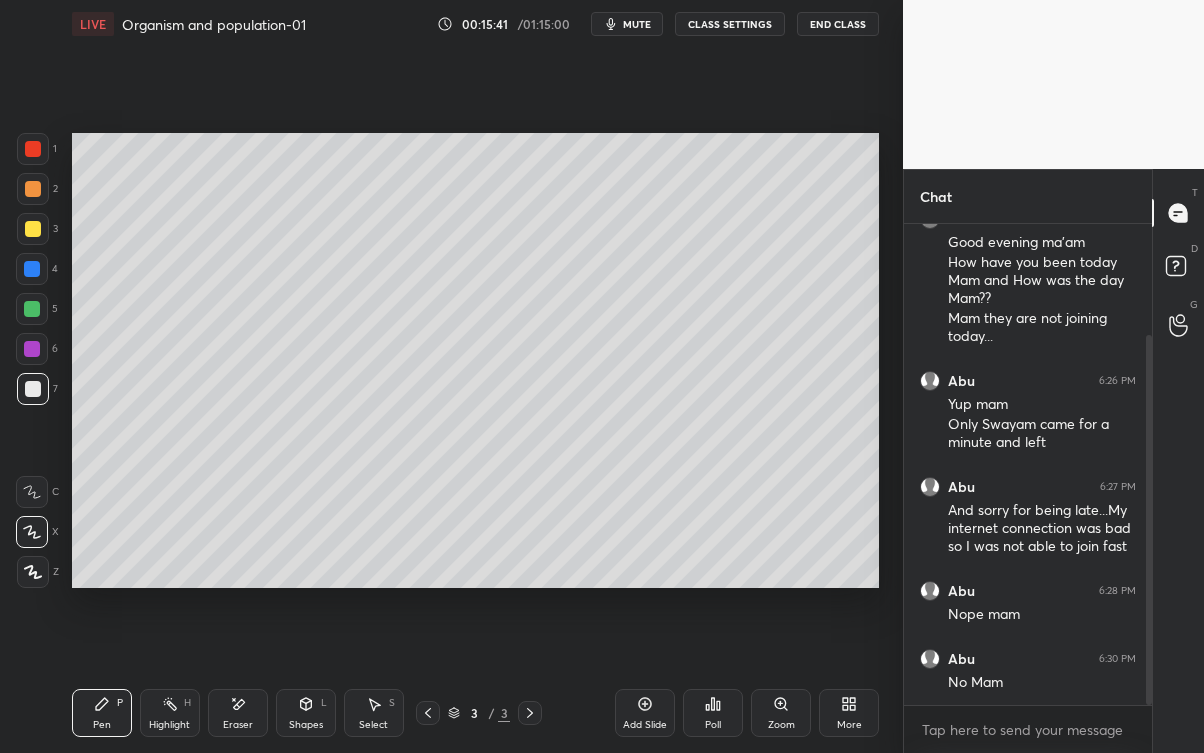 click on "Shapes L" at bounding box center [306, 713] 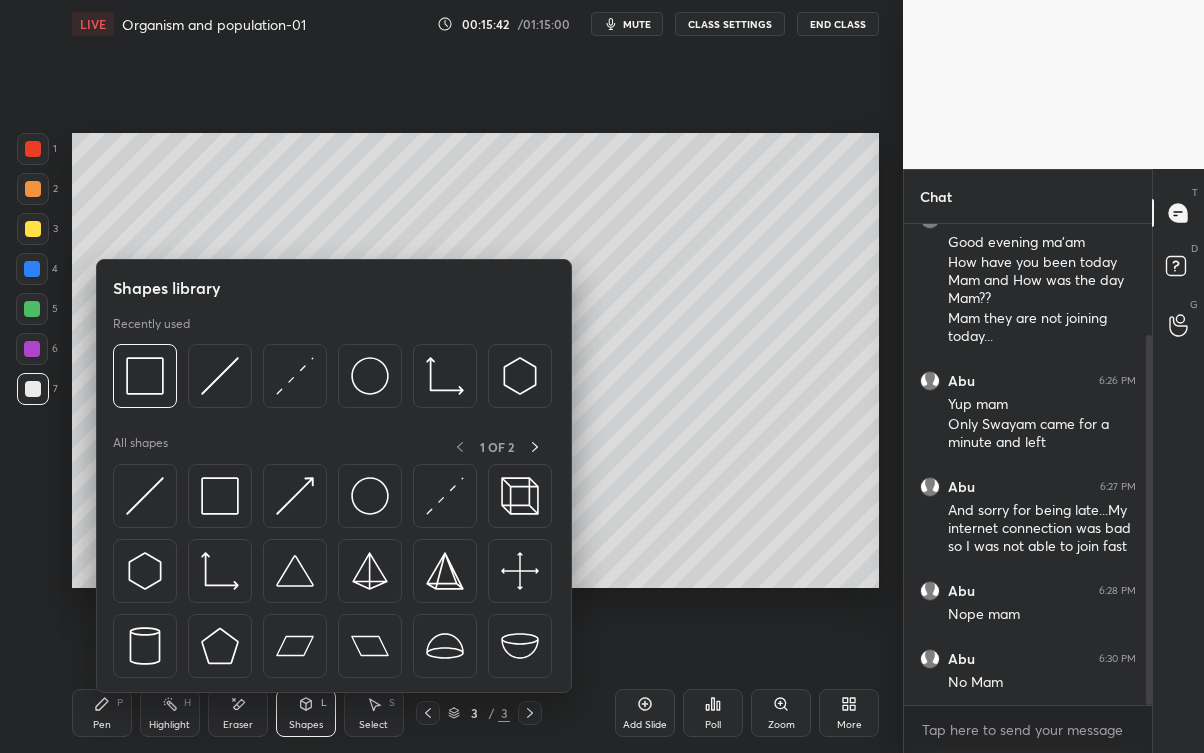 click at bounding box center [145, 376] 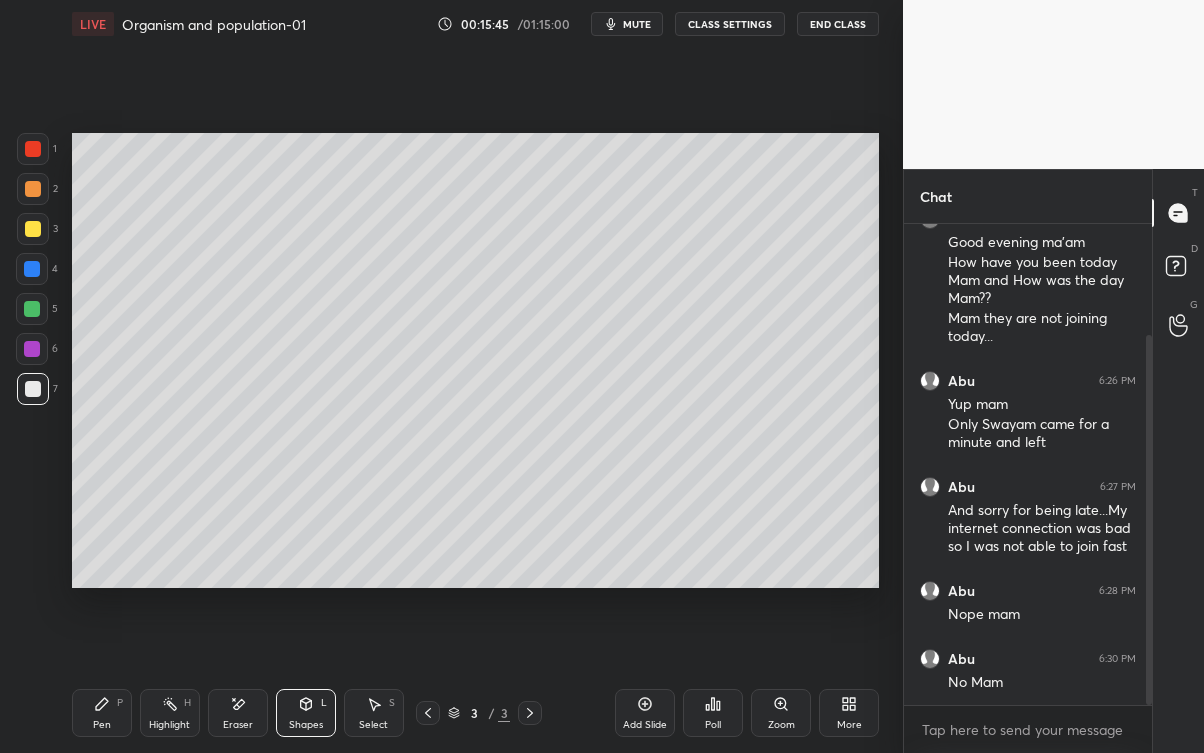 click on "Pen P" at bounding box center (102, 713) 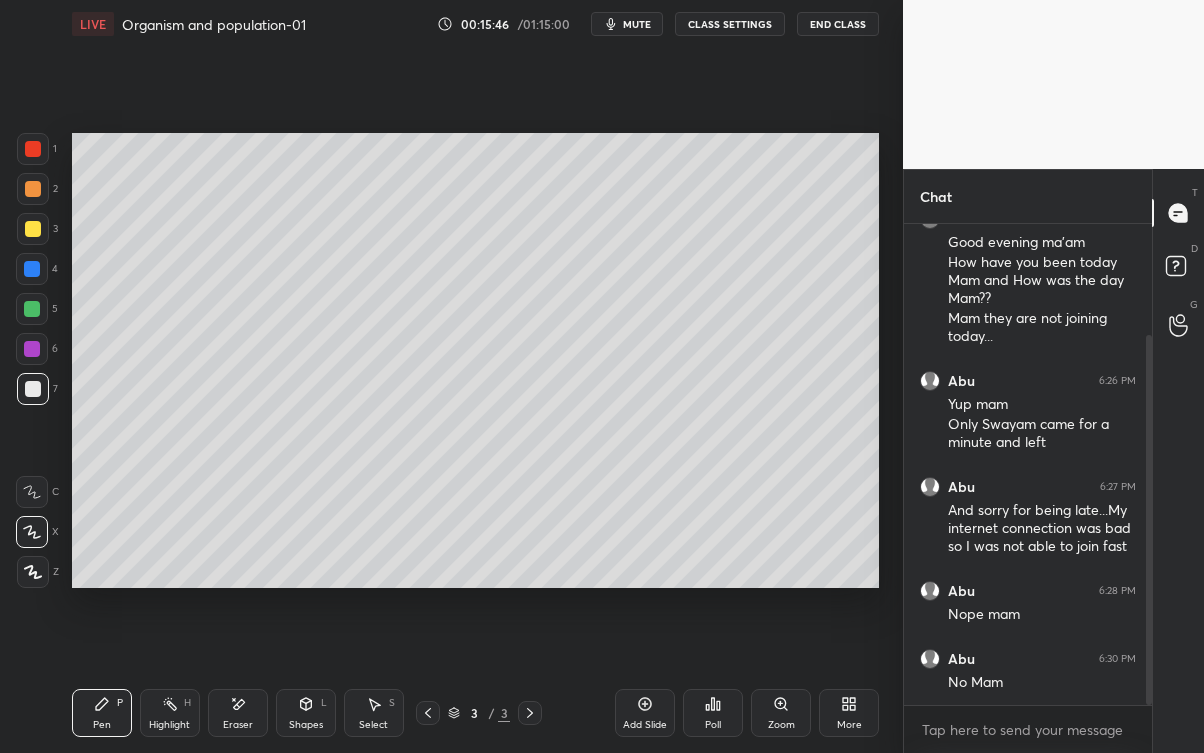 click at bounding box center [33, 229] 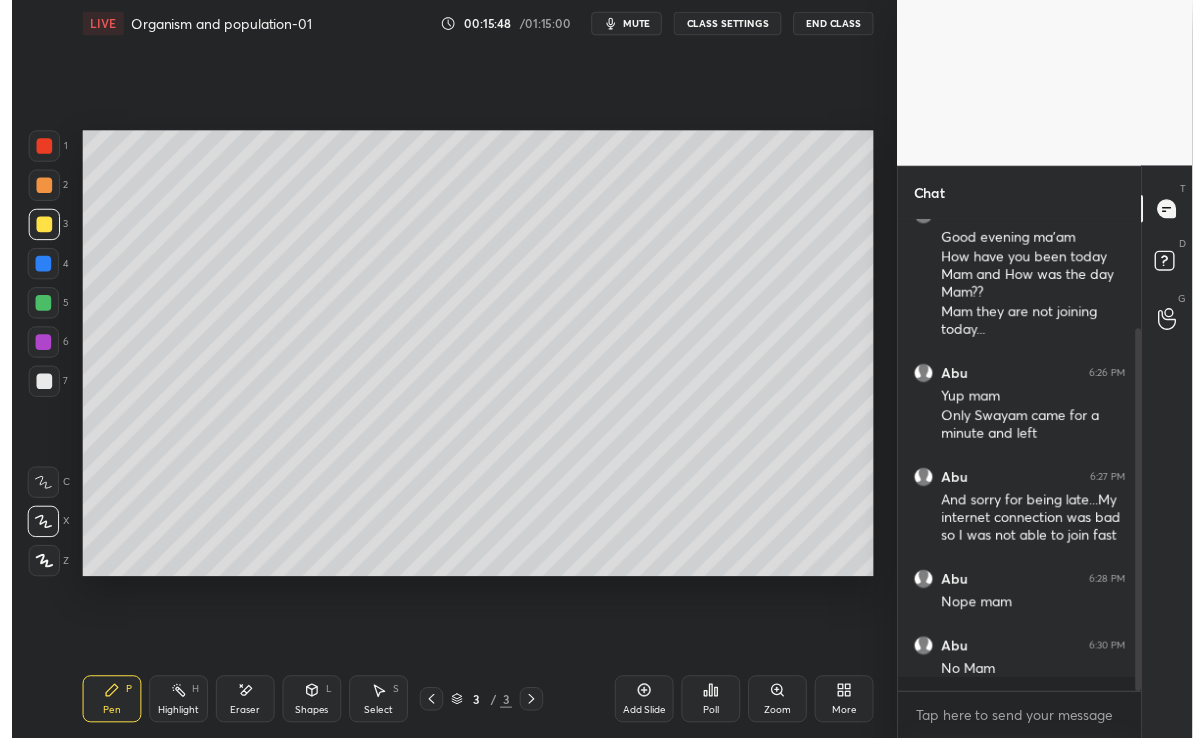 scroll, scrollTop: 609, scrollLeft: 823, axis: both 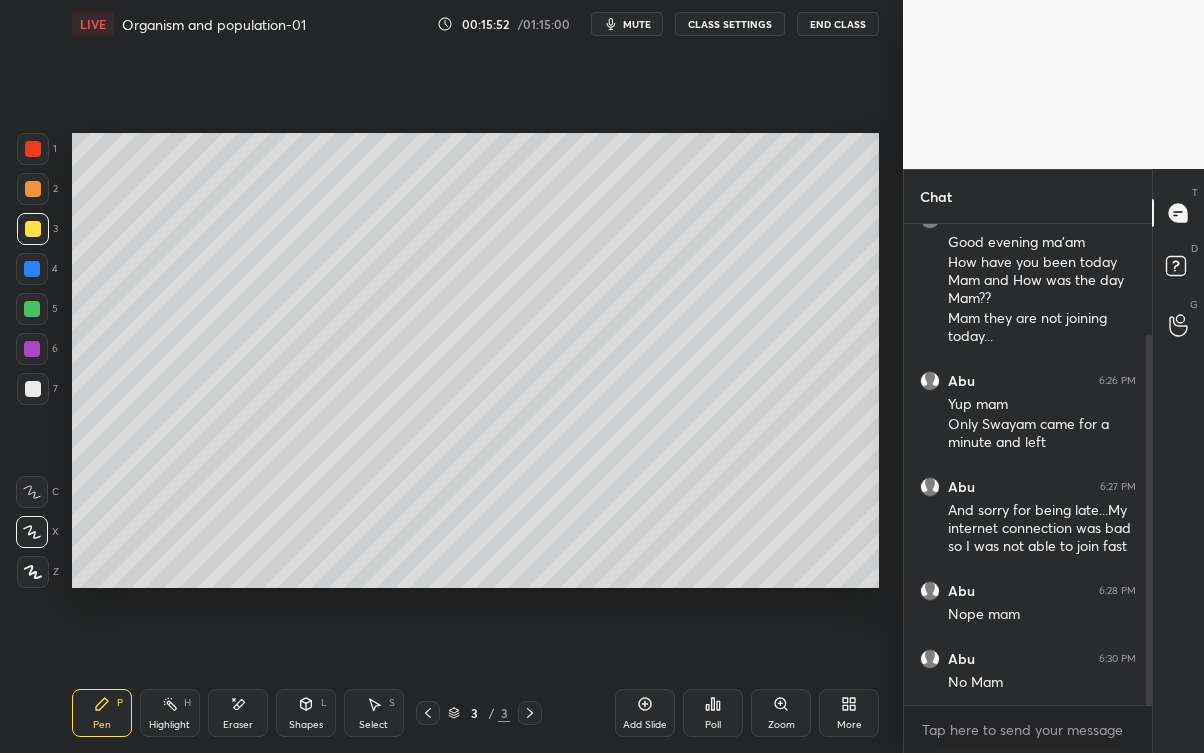 click 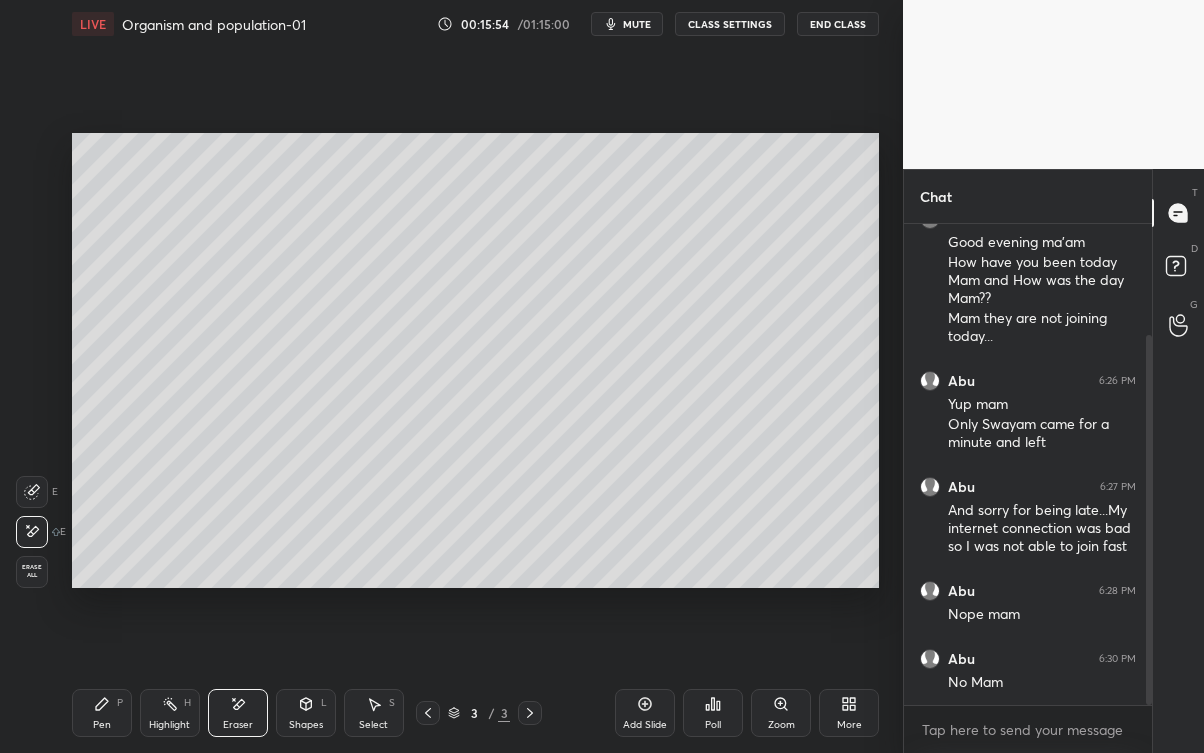 click on "Pen P" at bounding box center (102, 713) 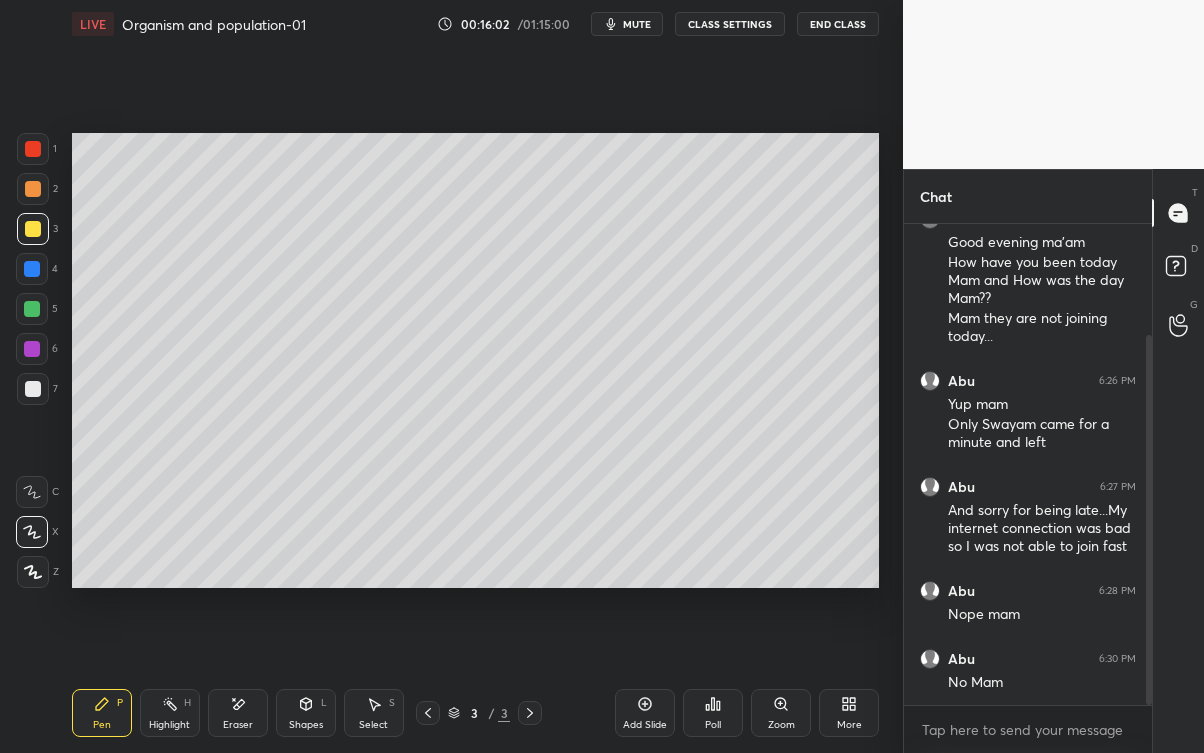 click at bounding box center [32, 349] 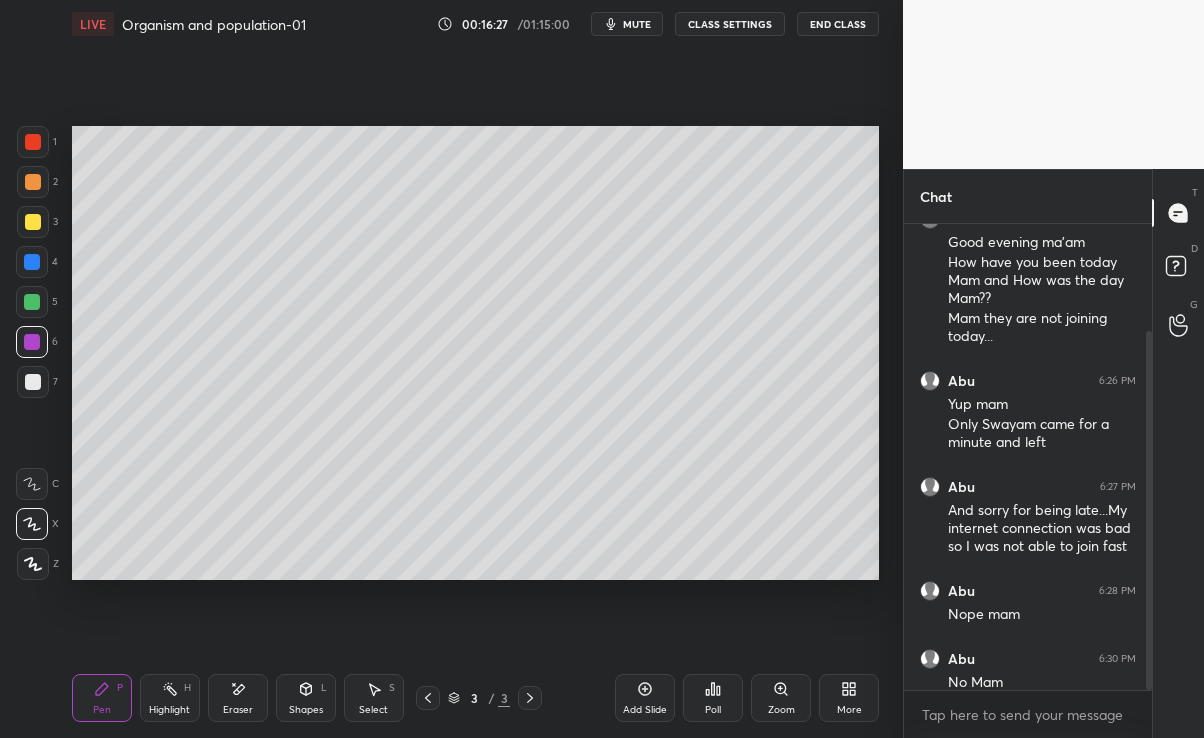 scroll, scrollTop: 609, scrollLeft: 823, axis: both 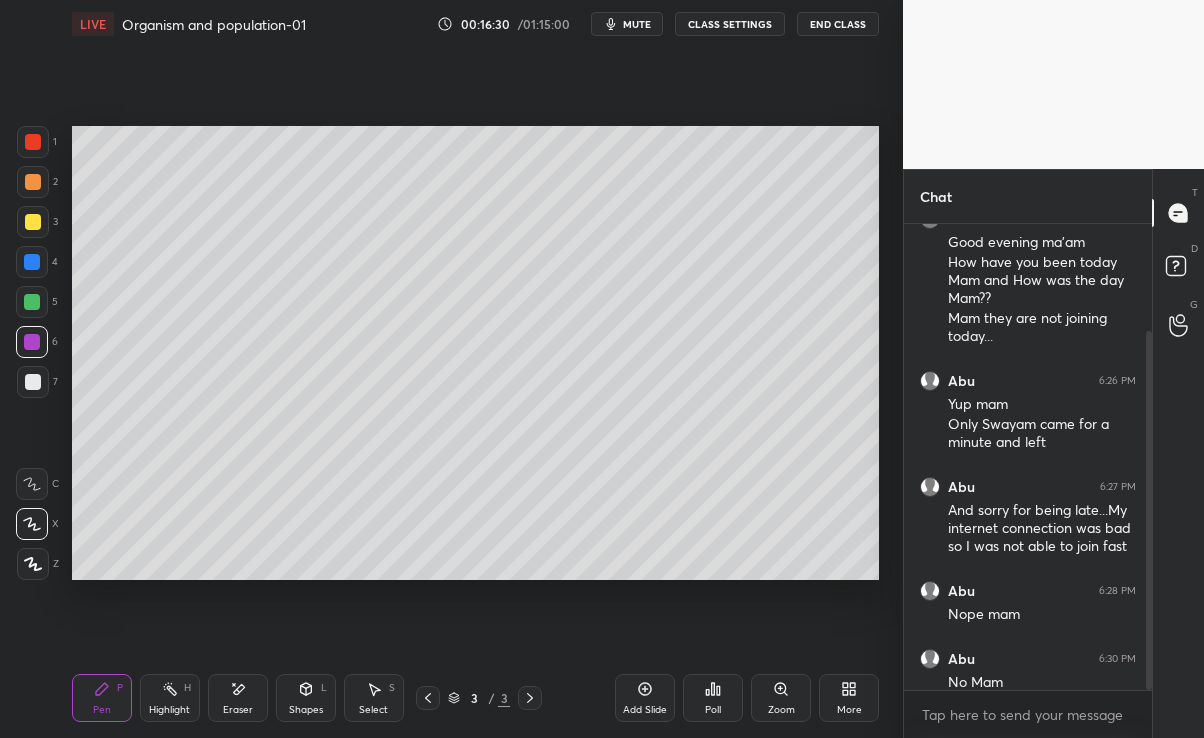 click at bounding box center (33, 222) 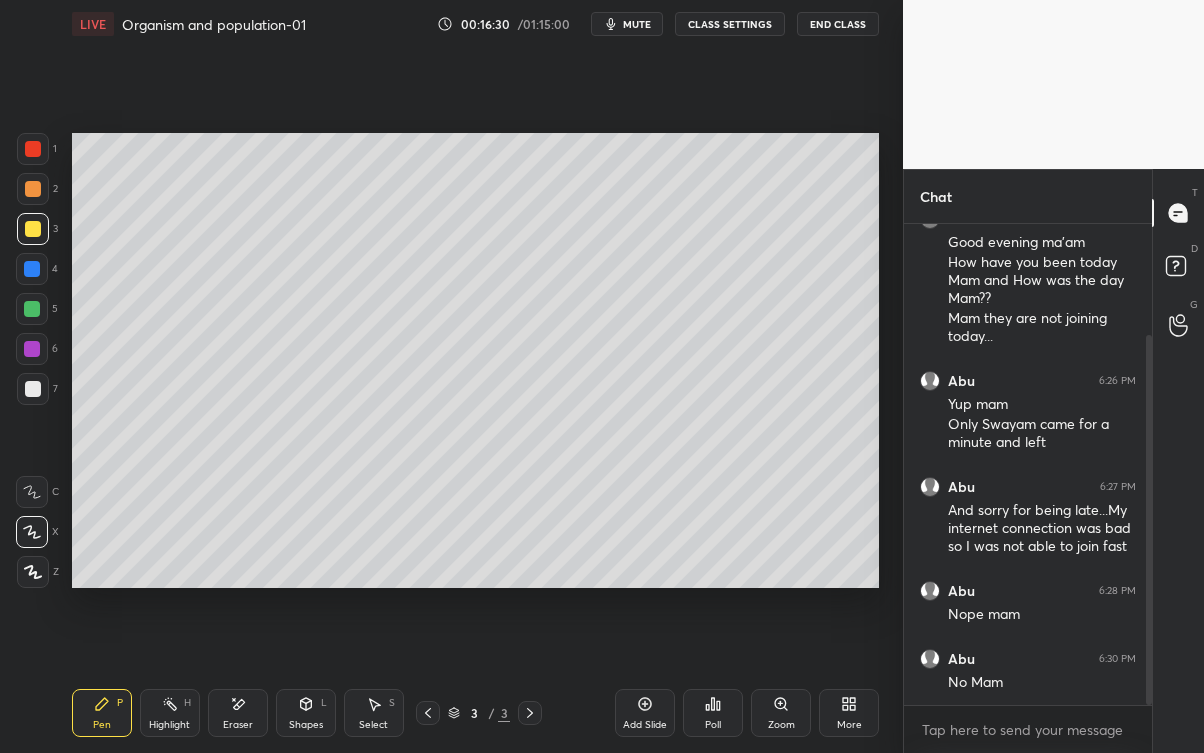 scroll, scrollTop: 99375, scrollLeft: 99176, axis: both 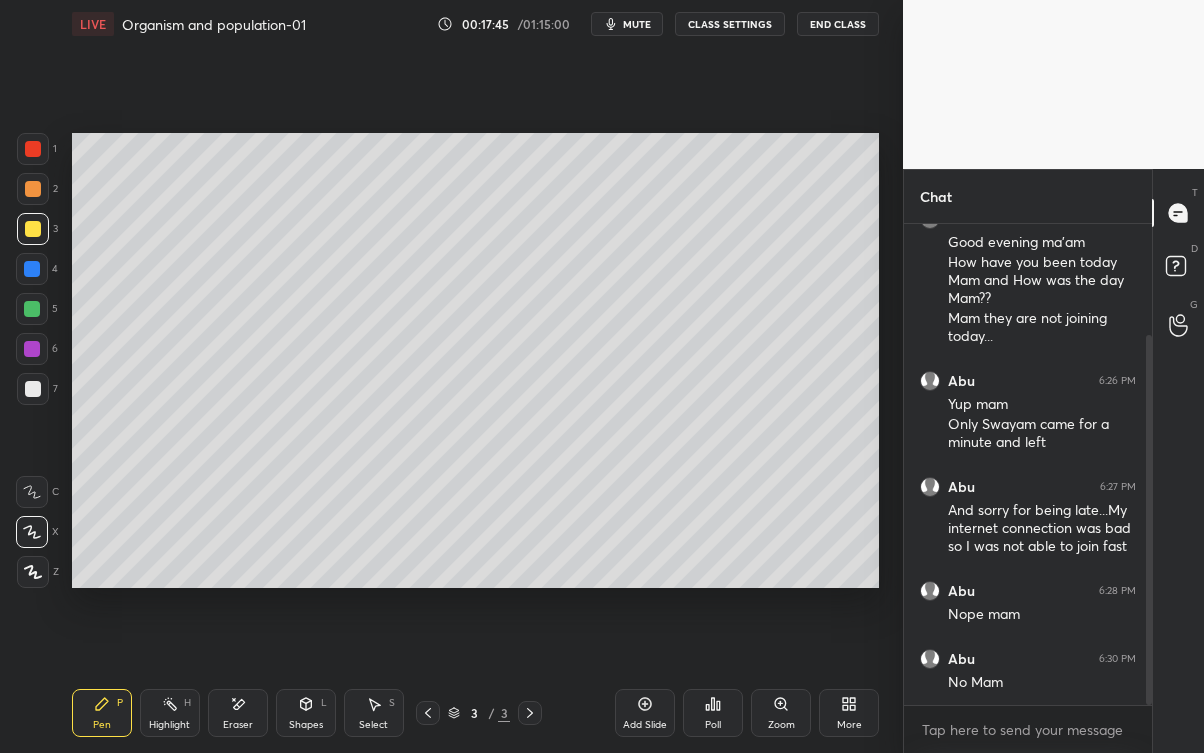 click at bounding box center [32, 349] 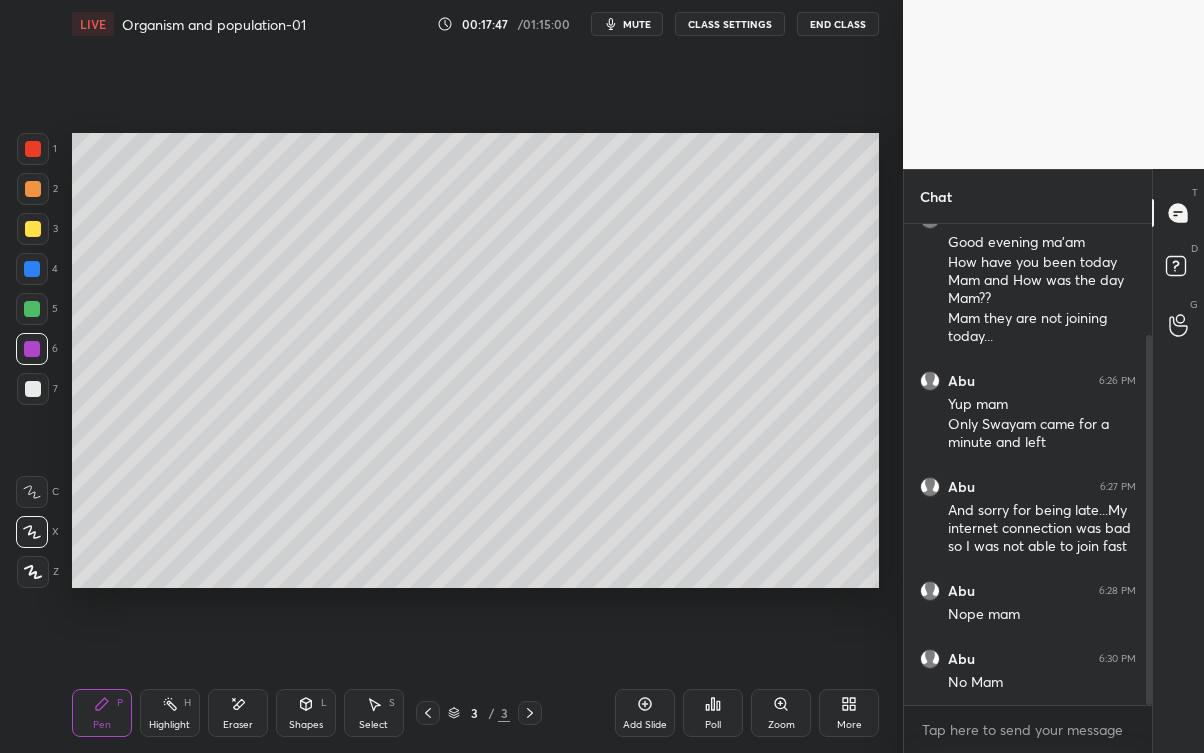 click on "Eraser" at bounding box center [238, 725] 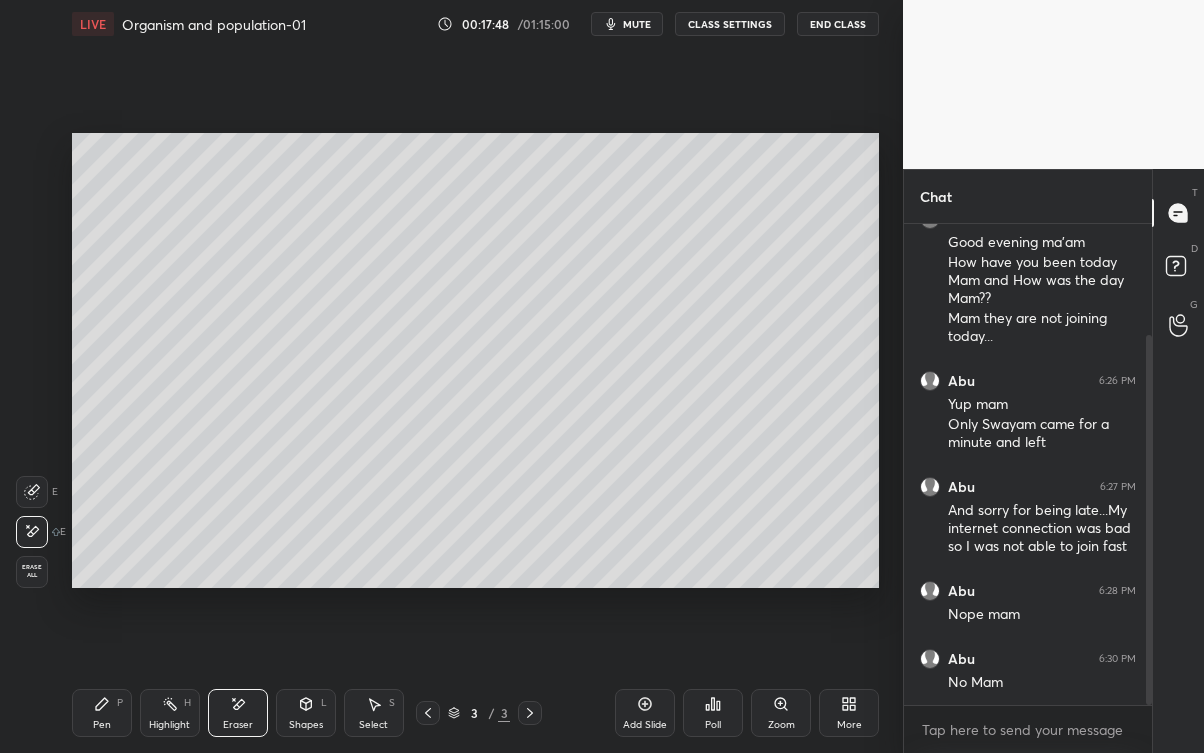 click on "Pen" at bounding box center [102, 725] 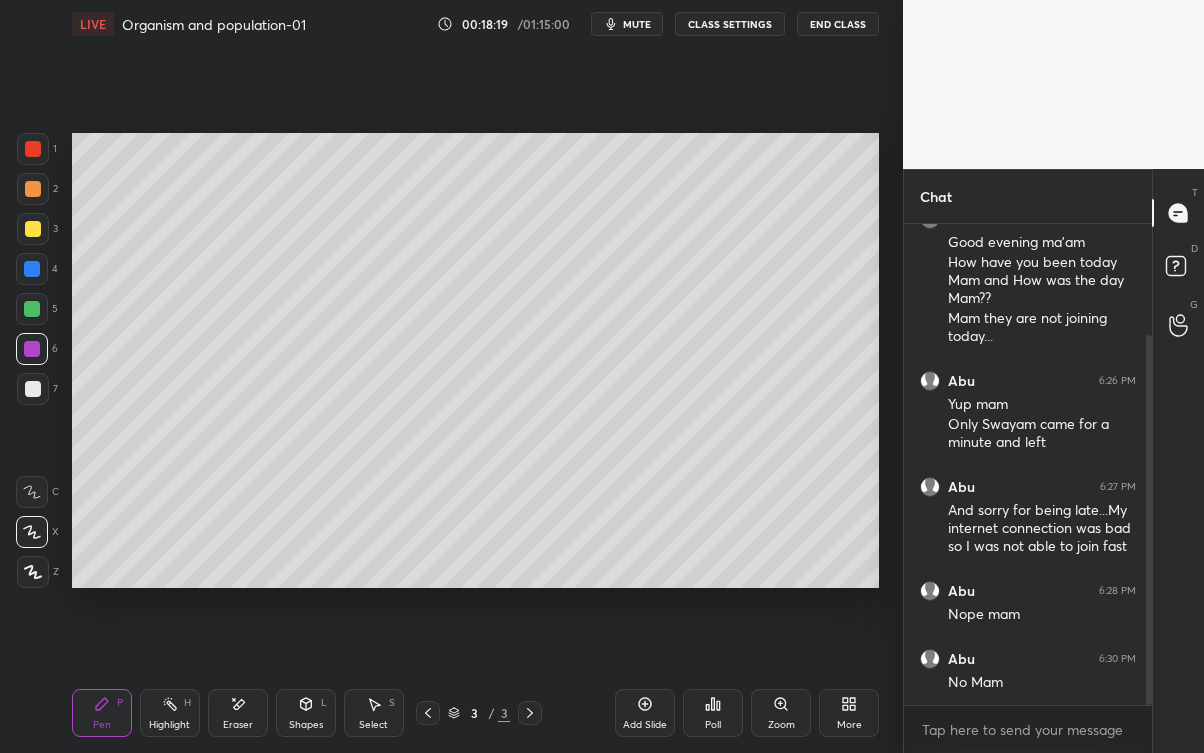 click on "Eraser" at bounding box center [238, 713] 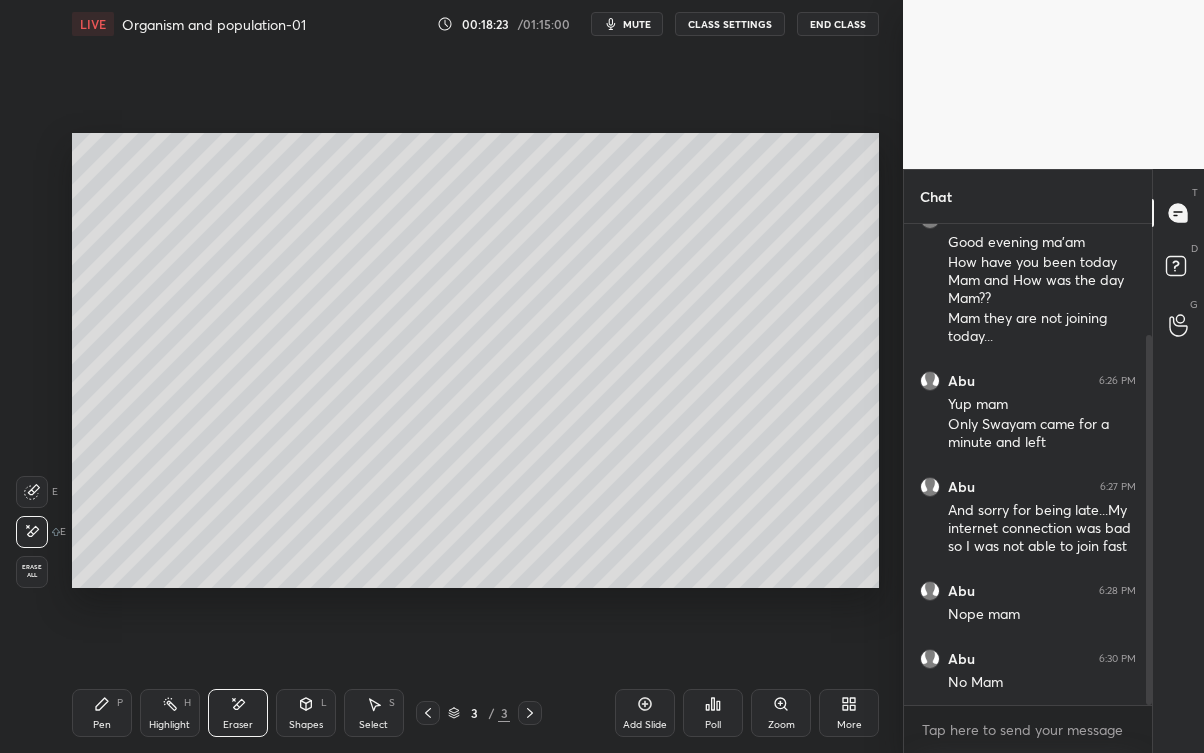 click on "Highlight H" at bounding box center [170, 713] 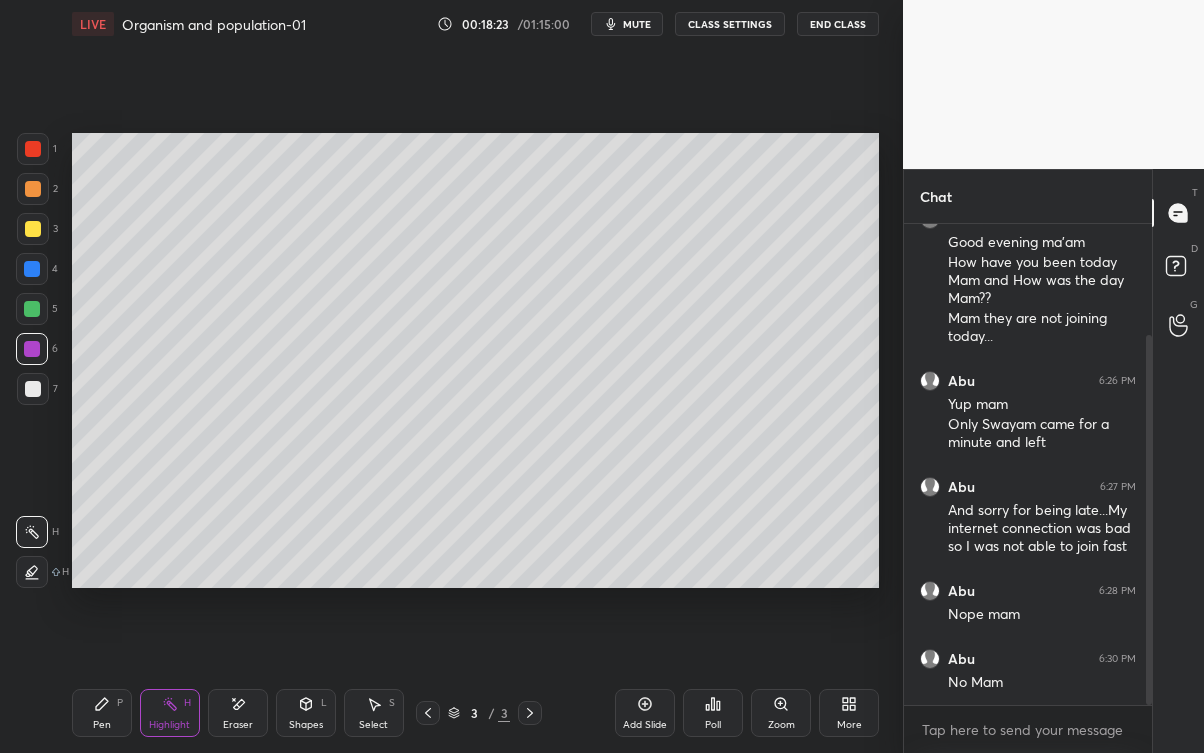 click on "Pen P" at bounding box center (102, 713) 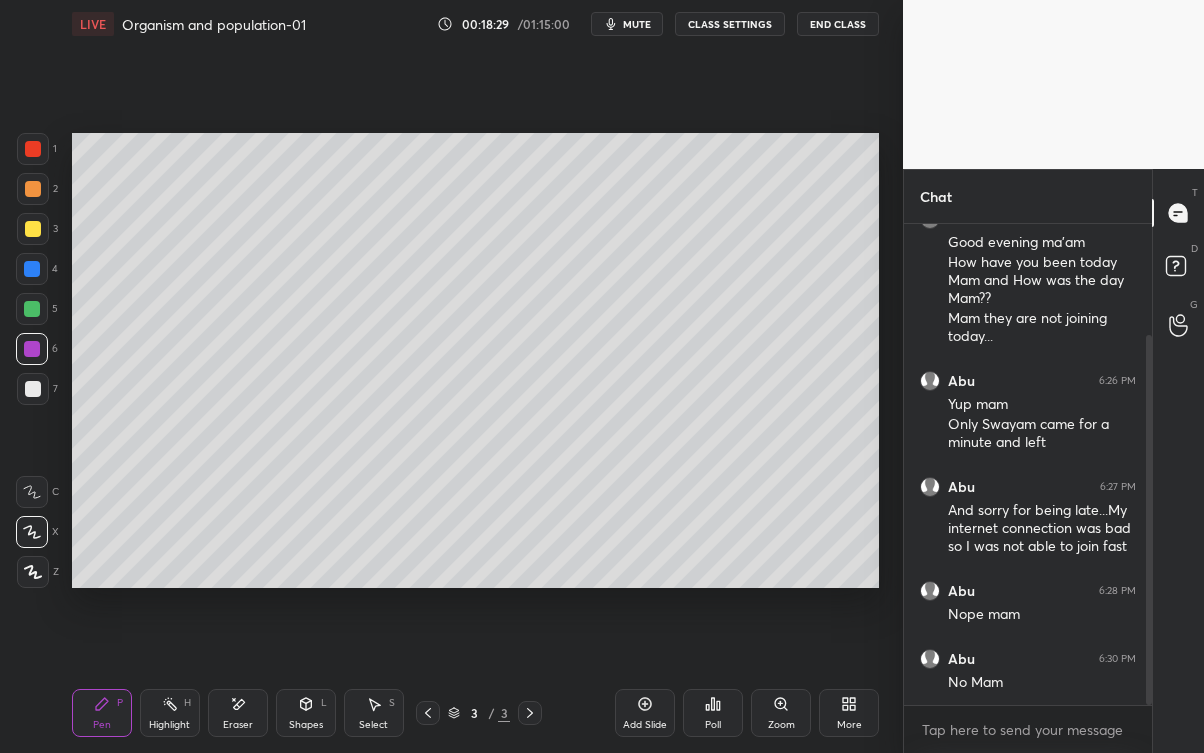 click on "Eraser" at bounding box center [238, 713] 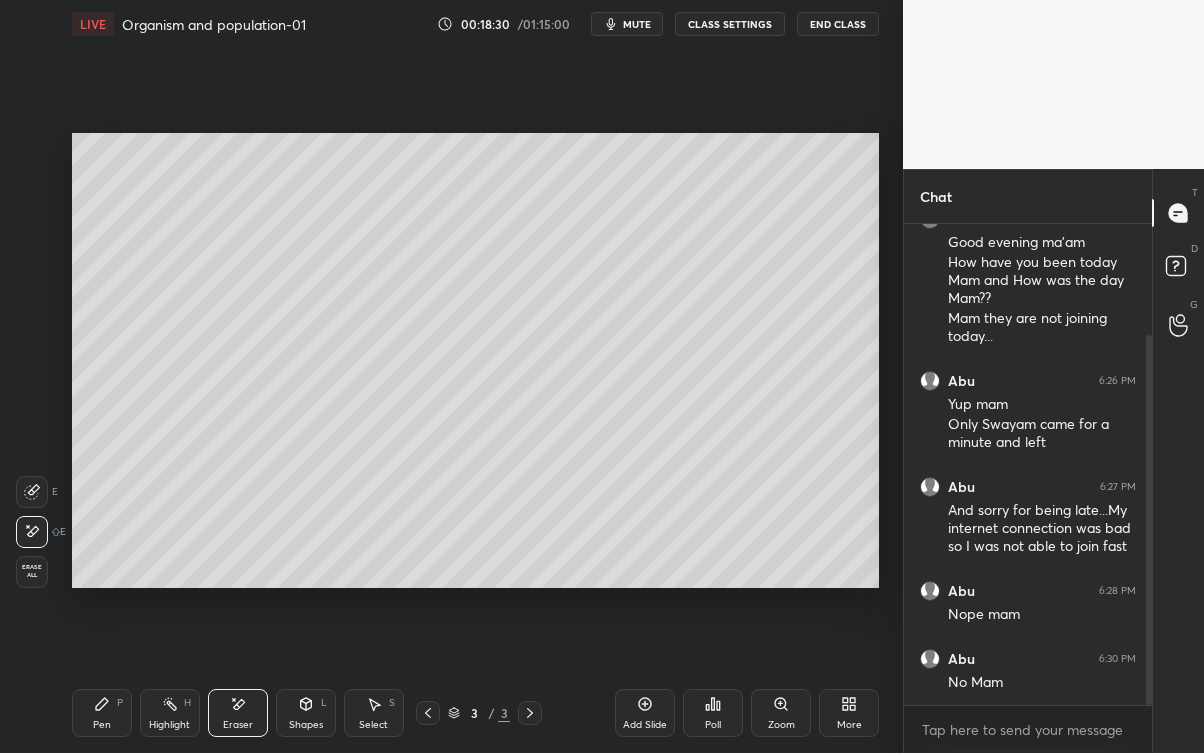 click at bounding box center [32, 492] 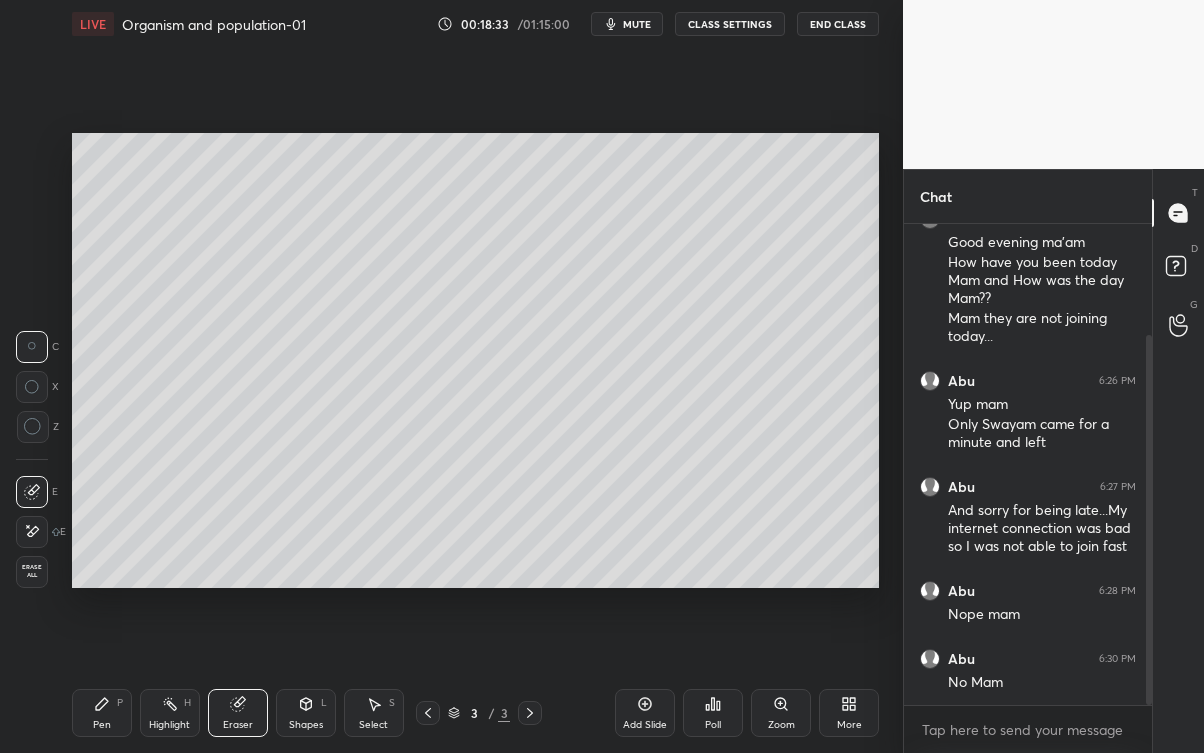 click on "Pen" at bounding box center [102, 725] 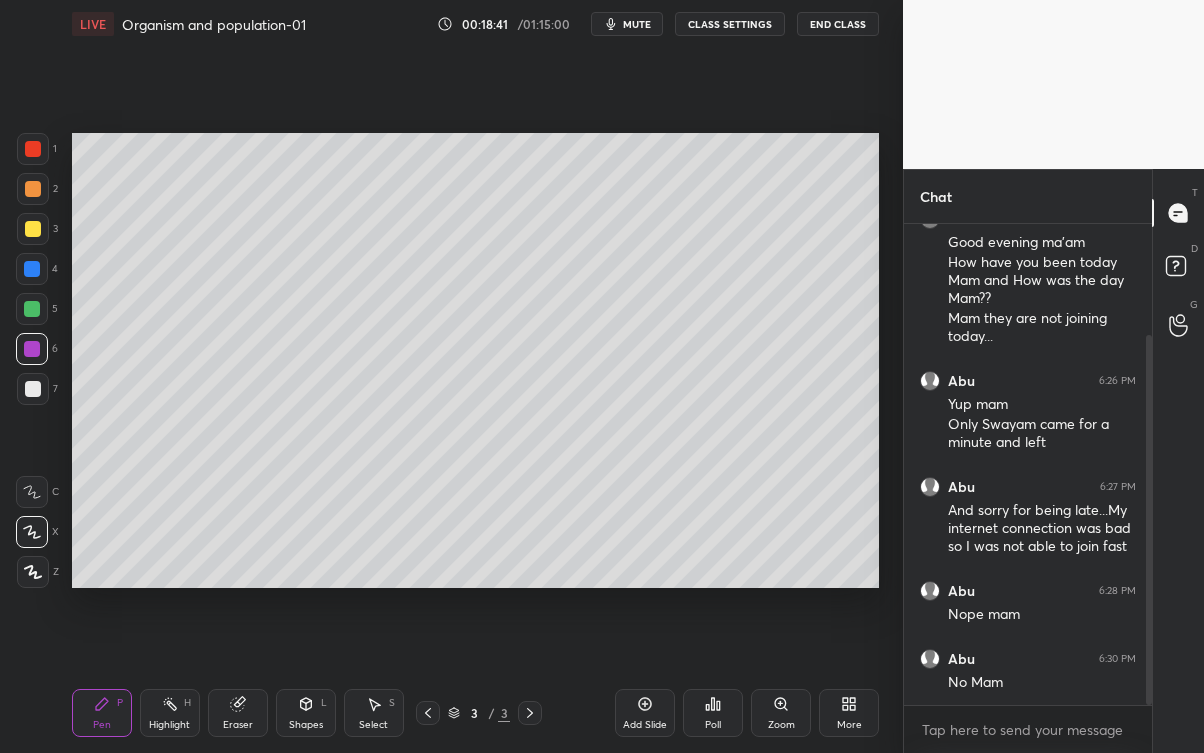 click on "Eraser" at bounding box center (238, 713) 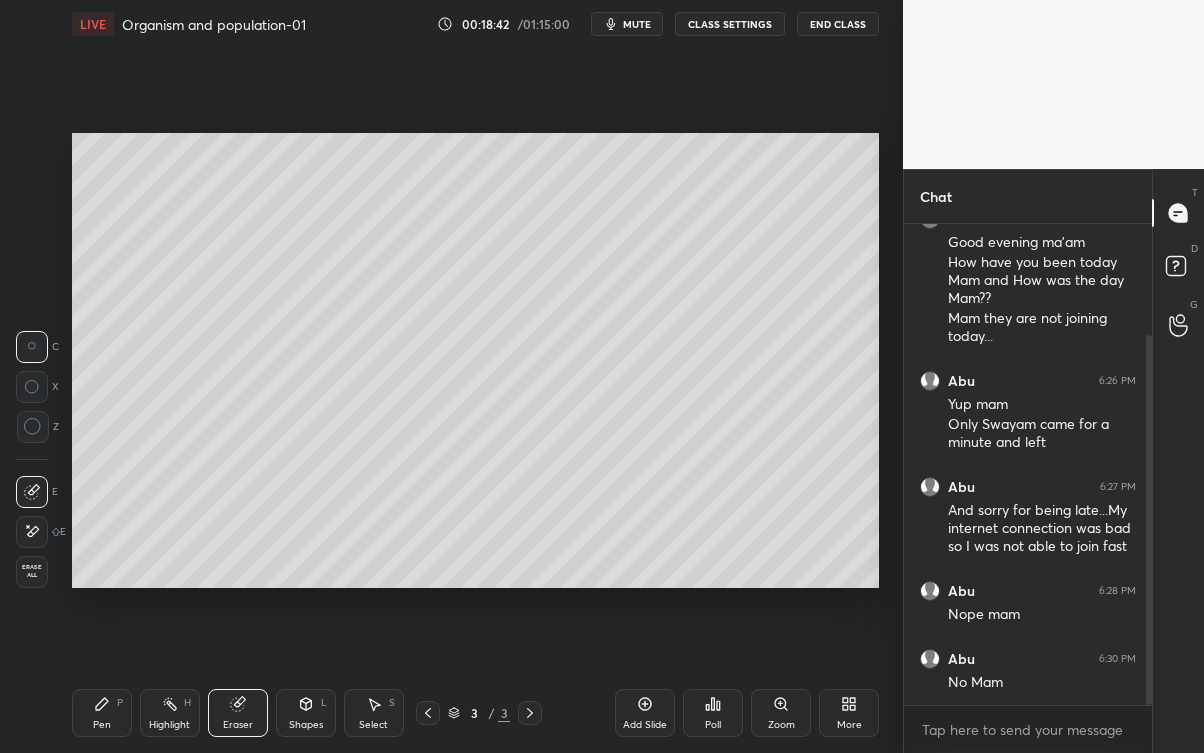 click on "Pen P" at bounding box center [102, 713] 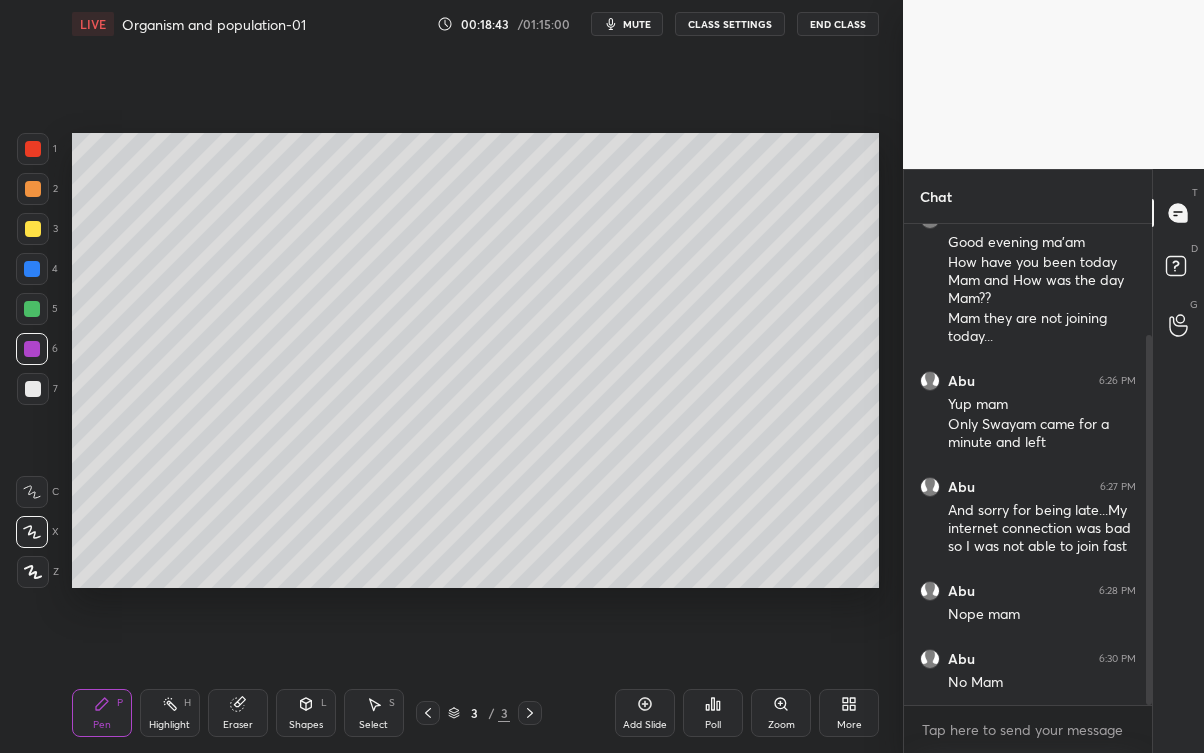click at bounding box center (33, 389) 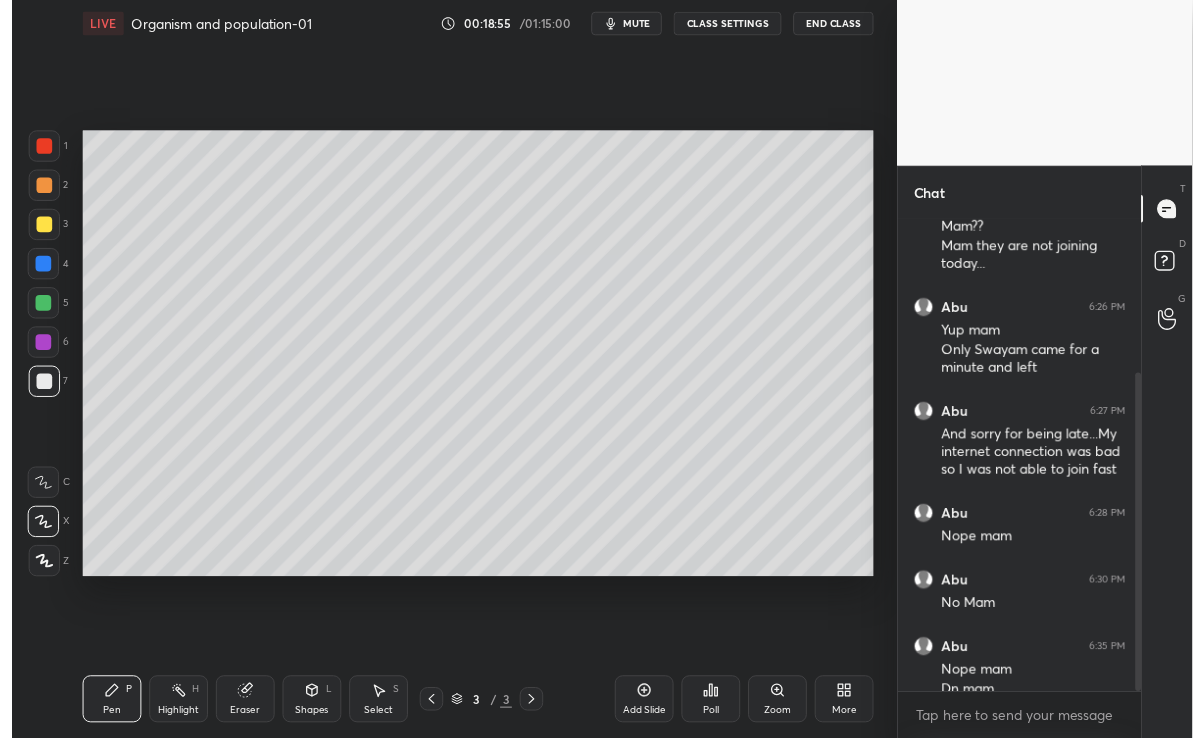 scroll, scrollTop: 231, scrollLeft: 0, axis: vertical 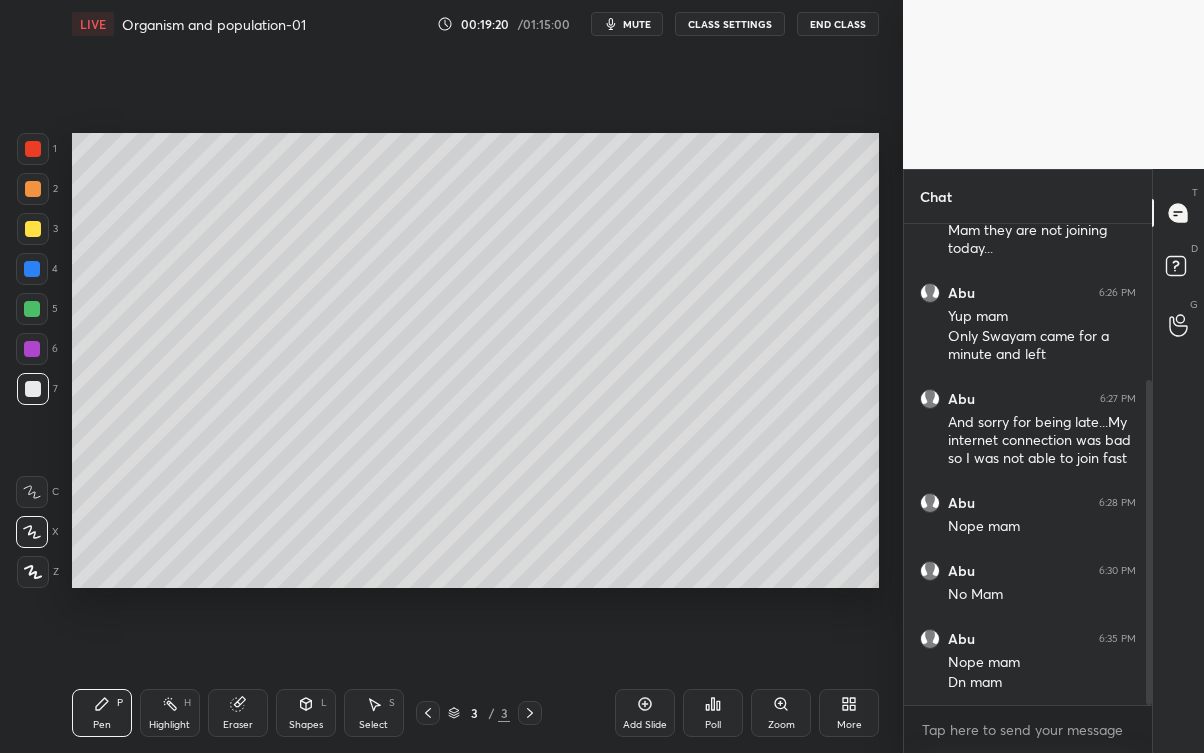click at bounding box center (530, 713) 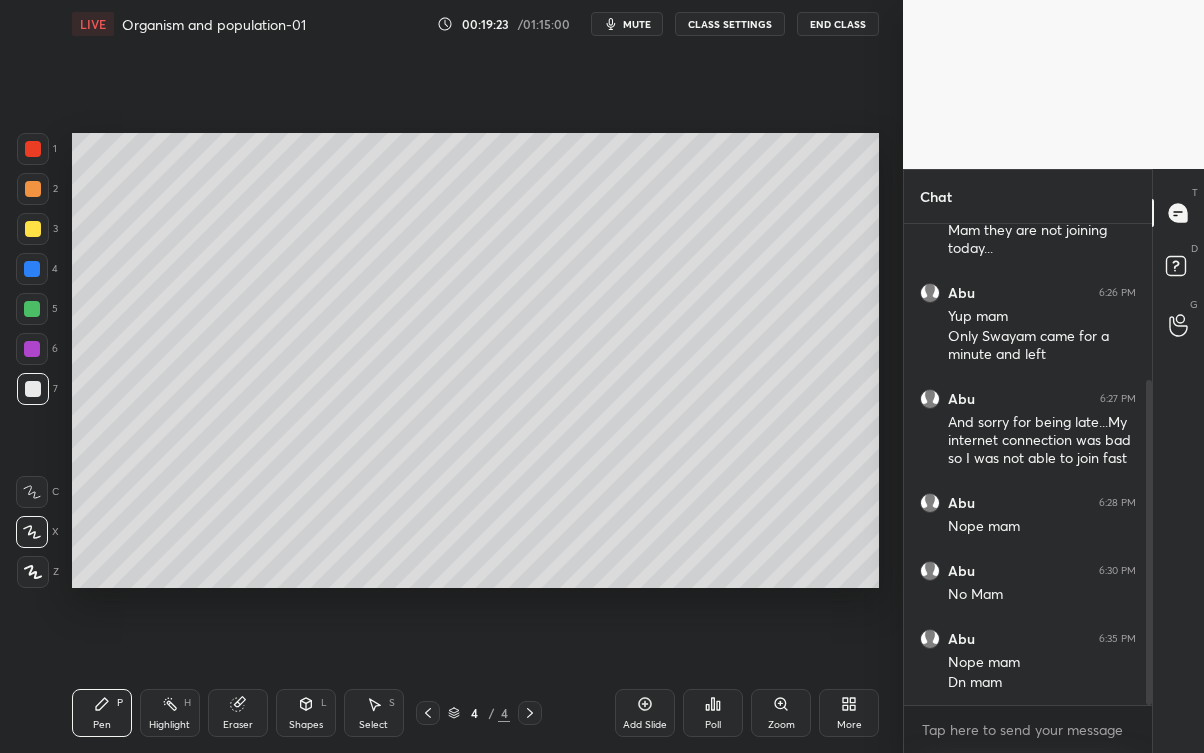 click on "Highlight H" at bounding box center (170, 713) 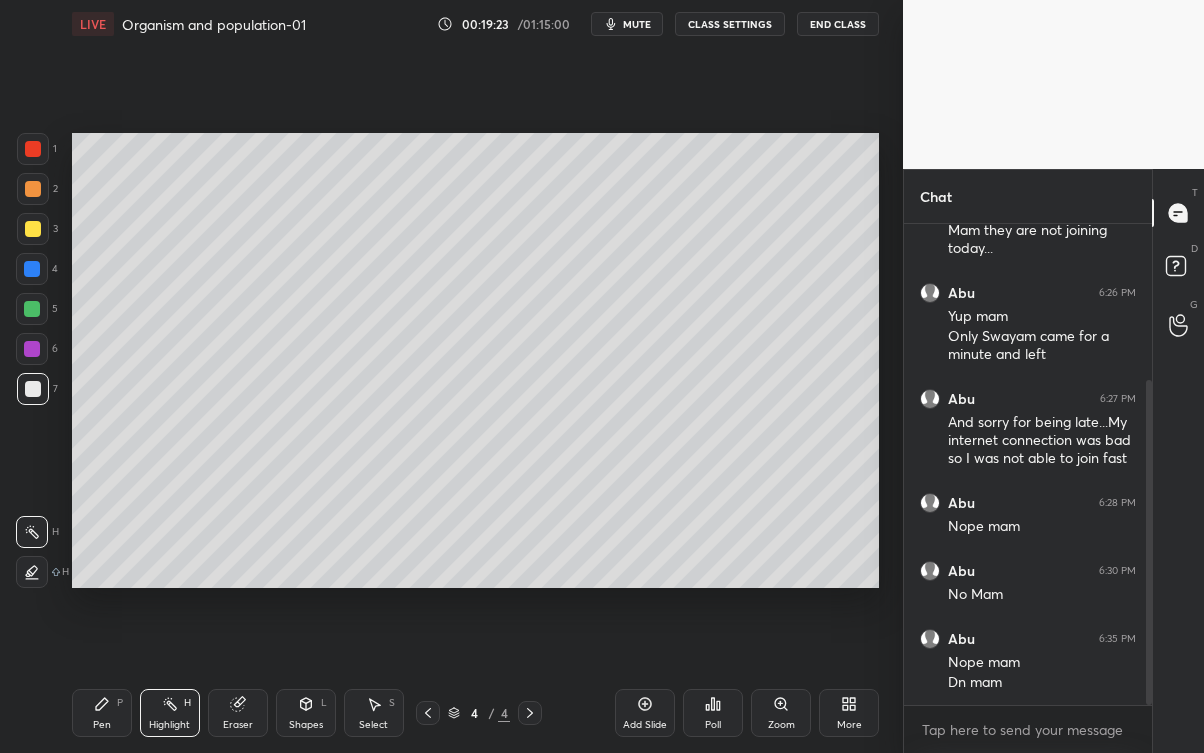click on "Shapes L" at bounding box center (306, 713) 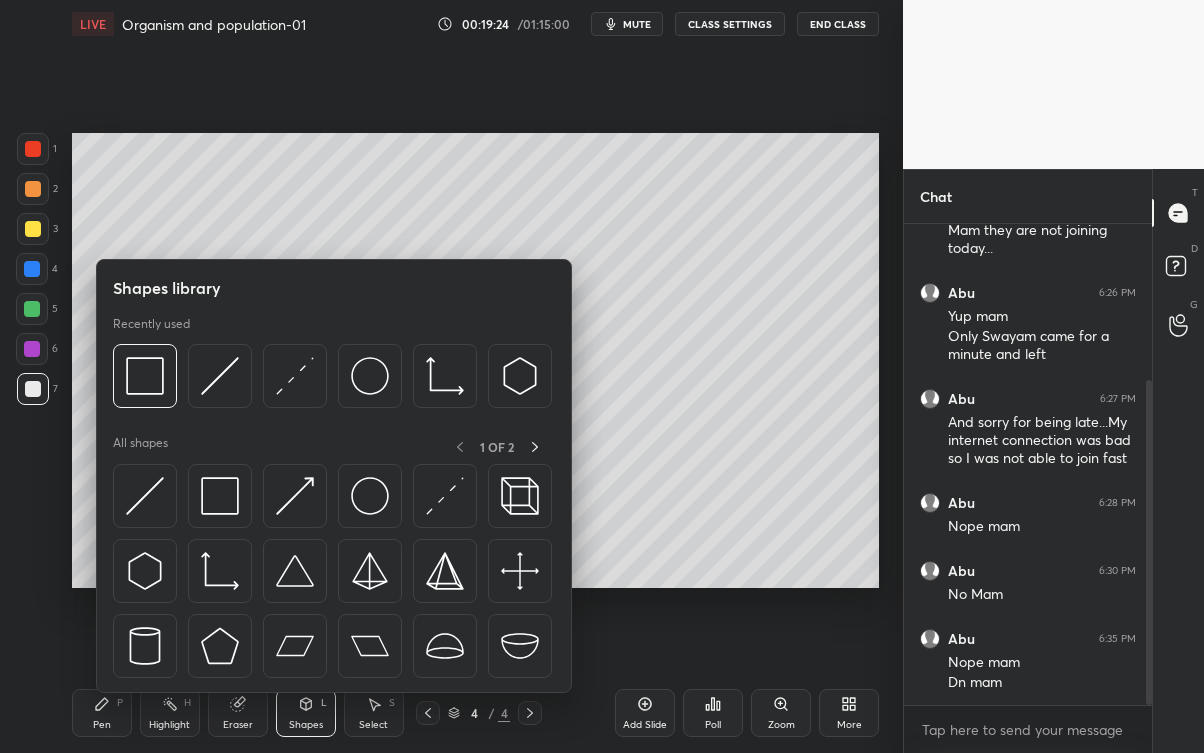 click on "Eraser" at bounding box center [238, 725] 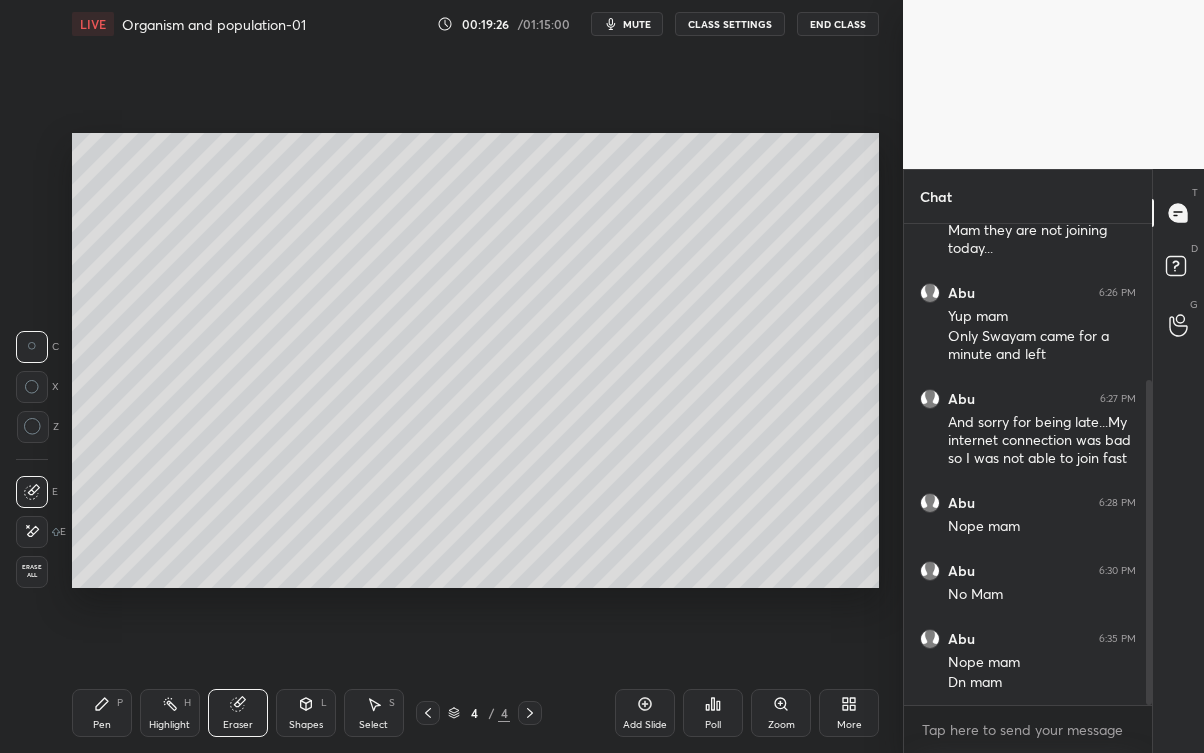 click 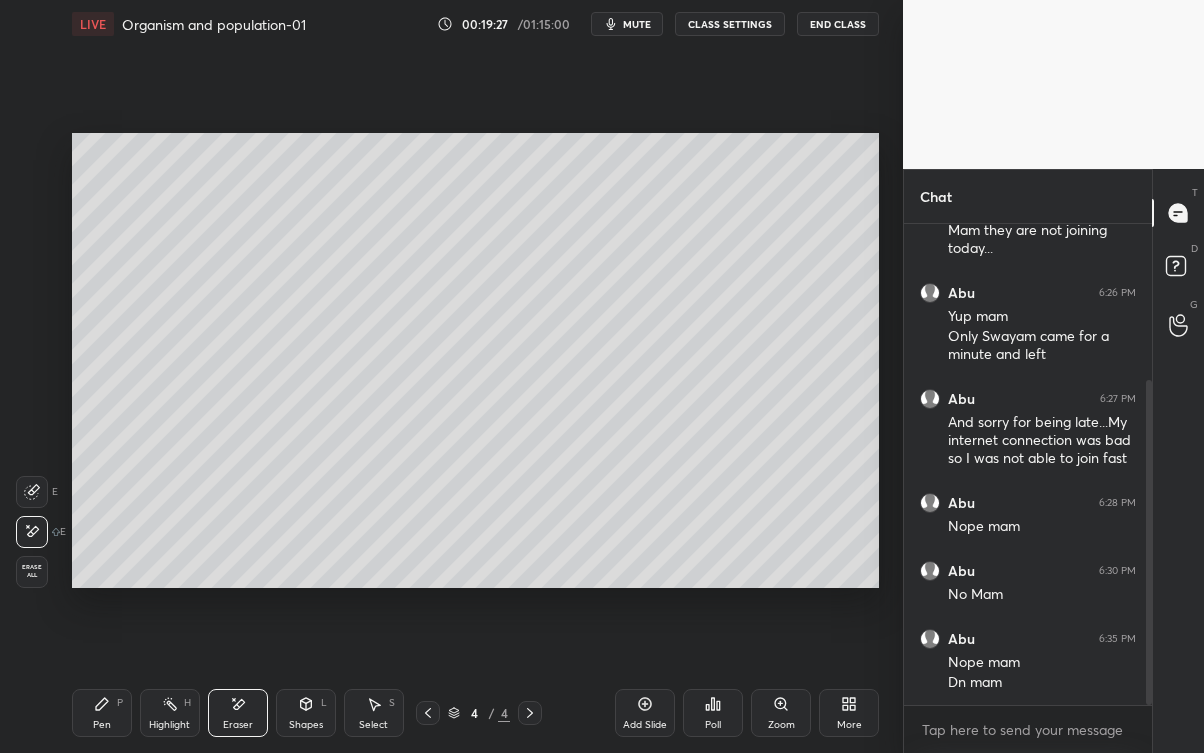 click on "Pen P" at bounding box center (102, 713) 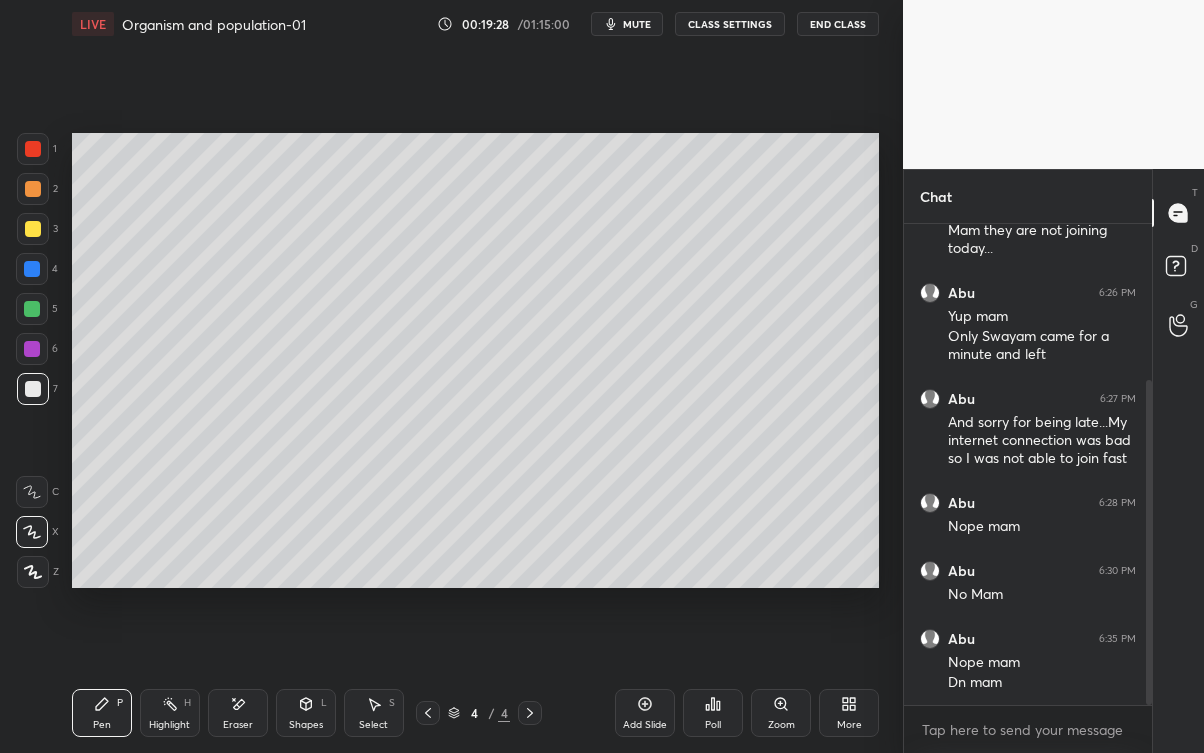 click at bounding box center [32, 269] 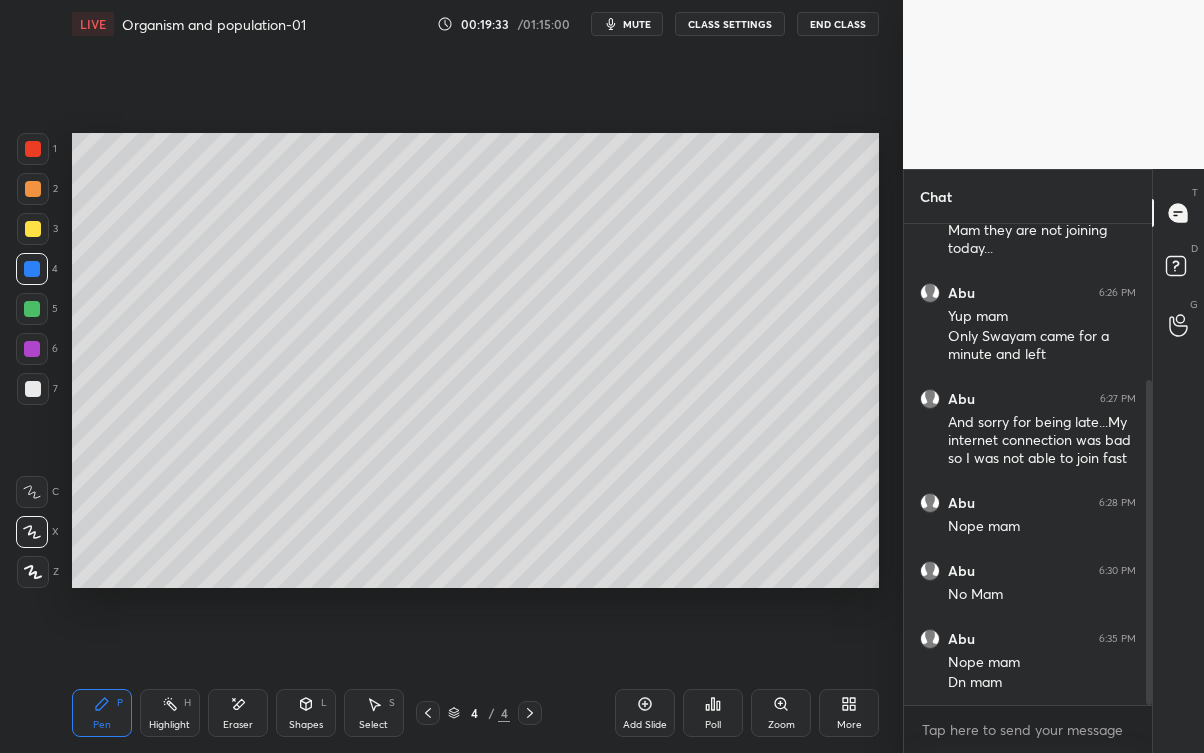 click on "Eraser" at bounding box center [238, 713] 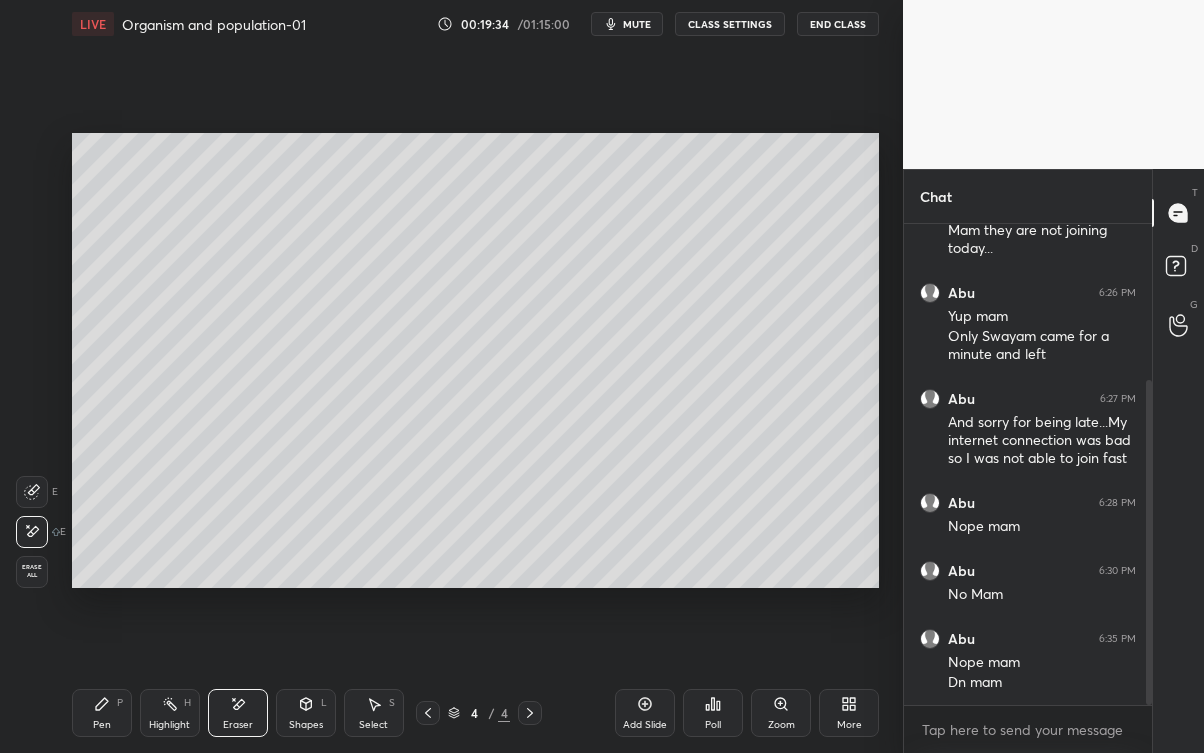 click on "Pen P" at bounding box center [102, 713] 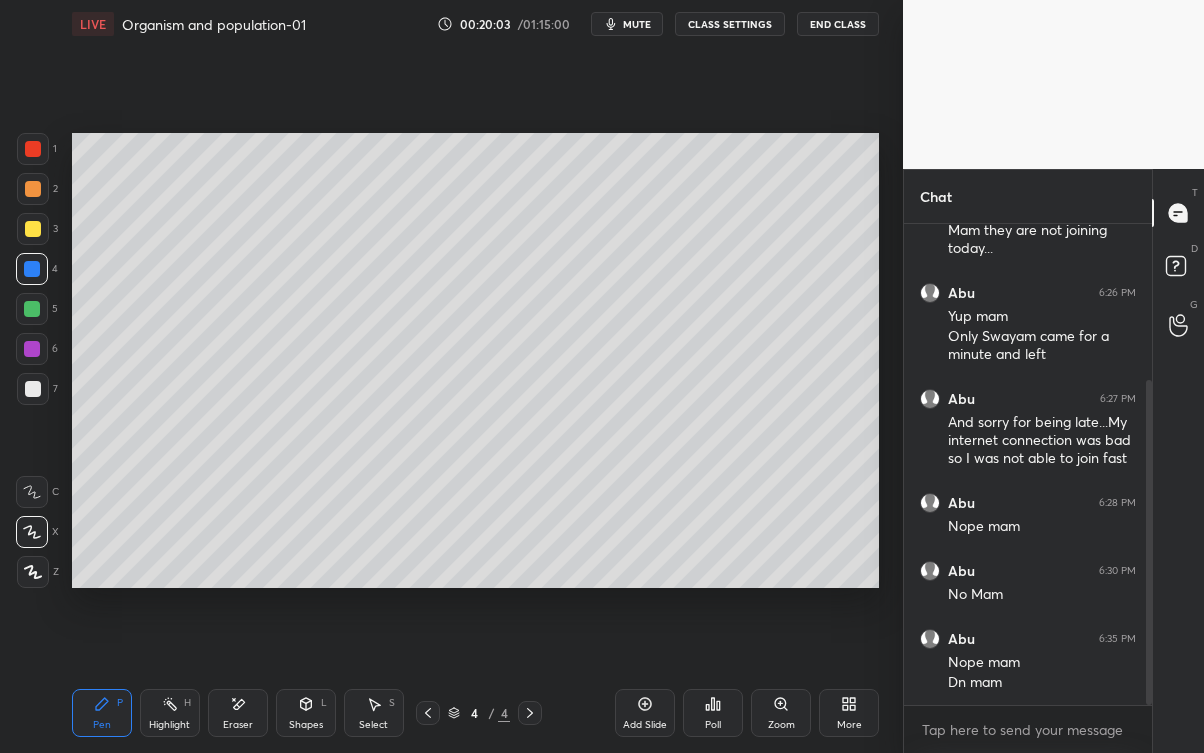 click on "Shapes" at bounding box center [306, 725] 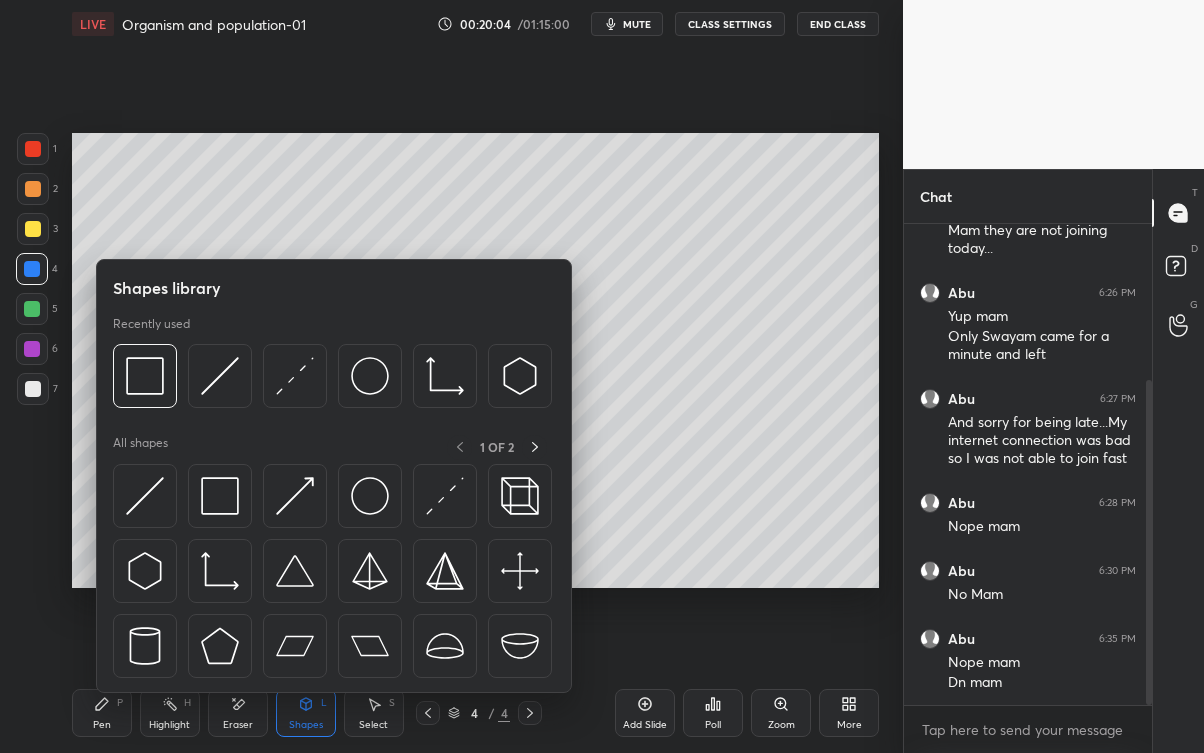 click at bounding box center (145, 376) 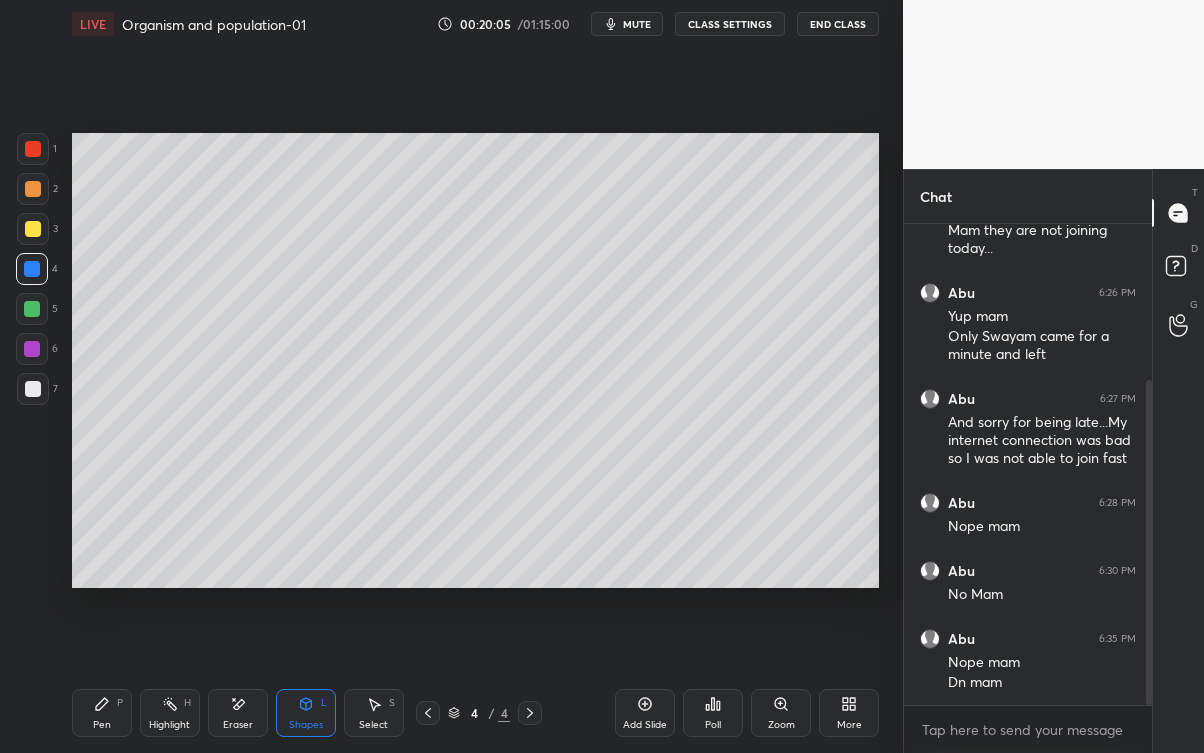 click at bounding box center [33, 389] 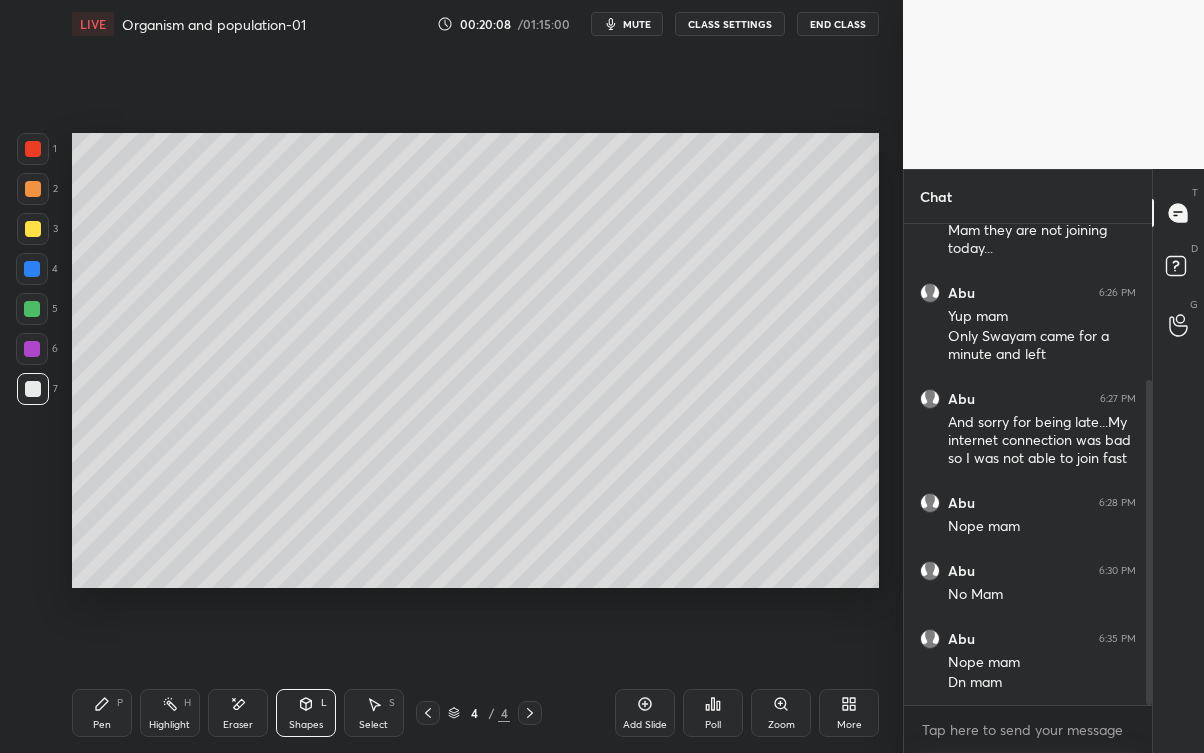 click 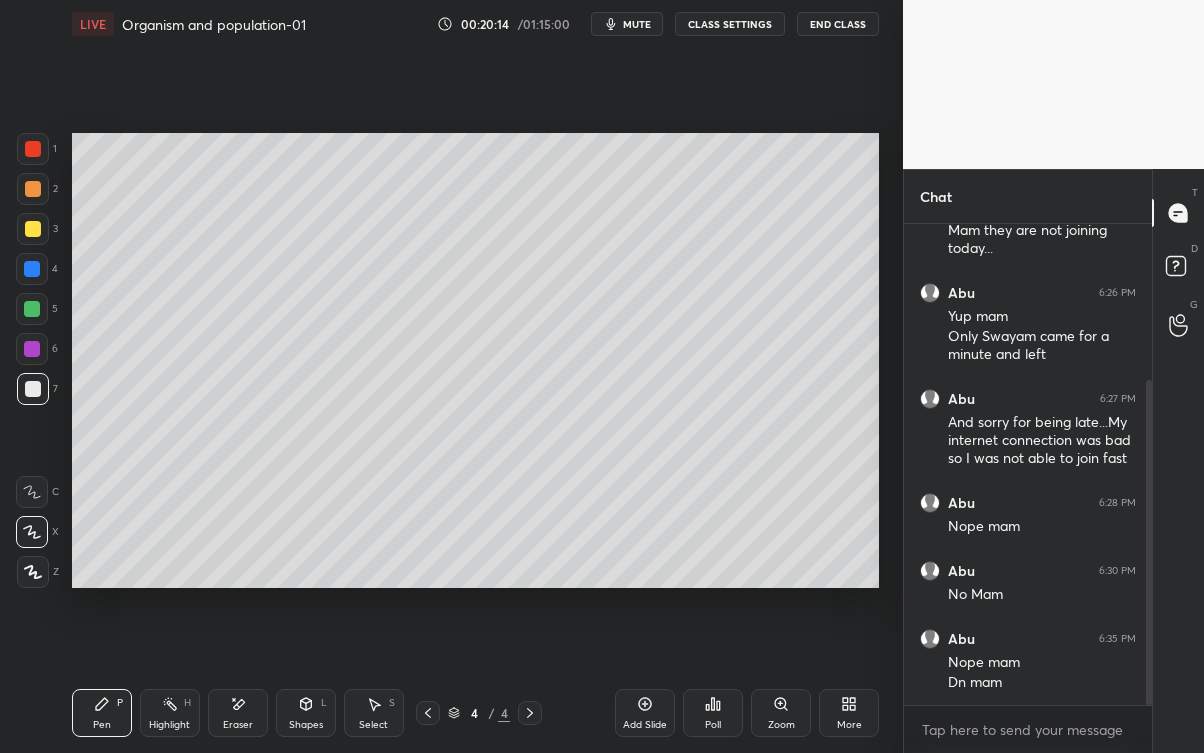 click at bounding box center (33, 229) 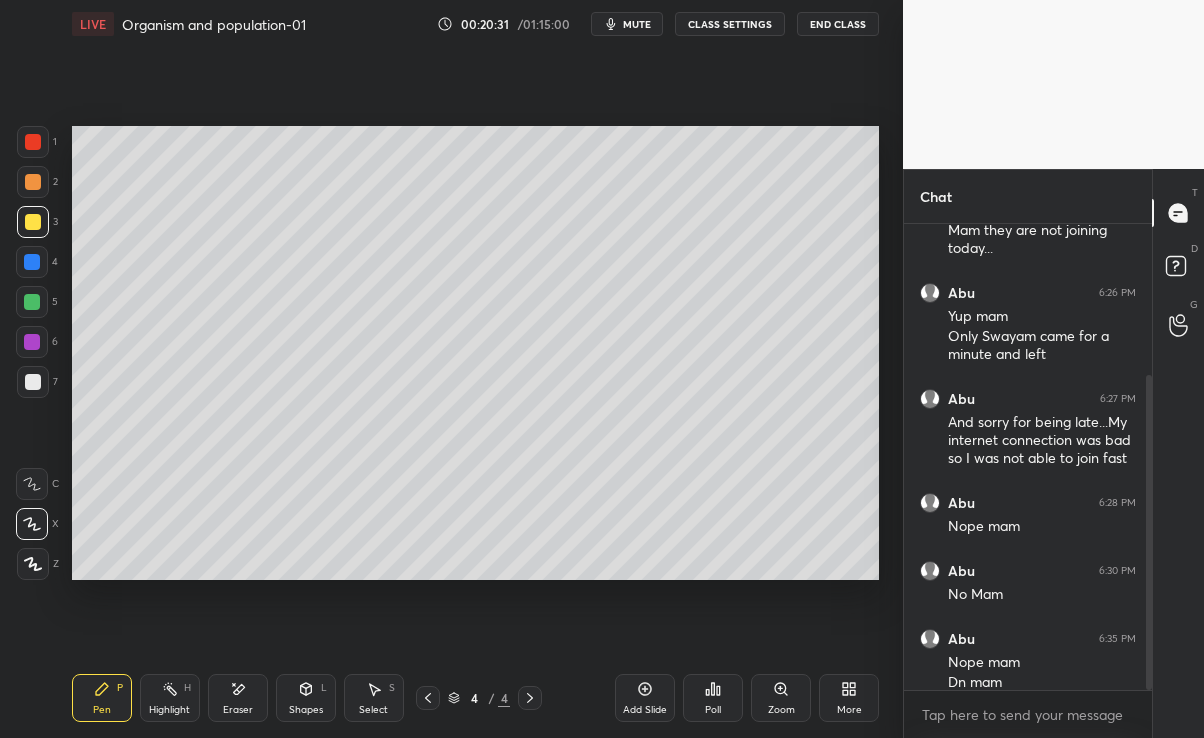 scroll, scrollTop: 609, scrollLeft: 823, axis: both 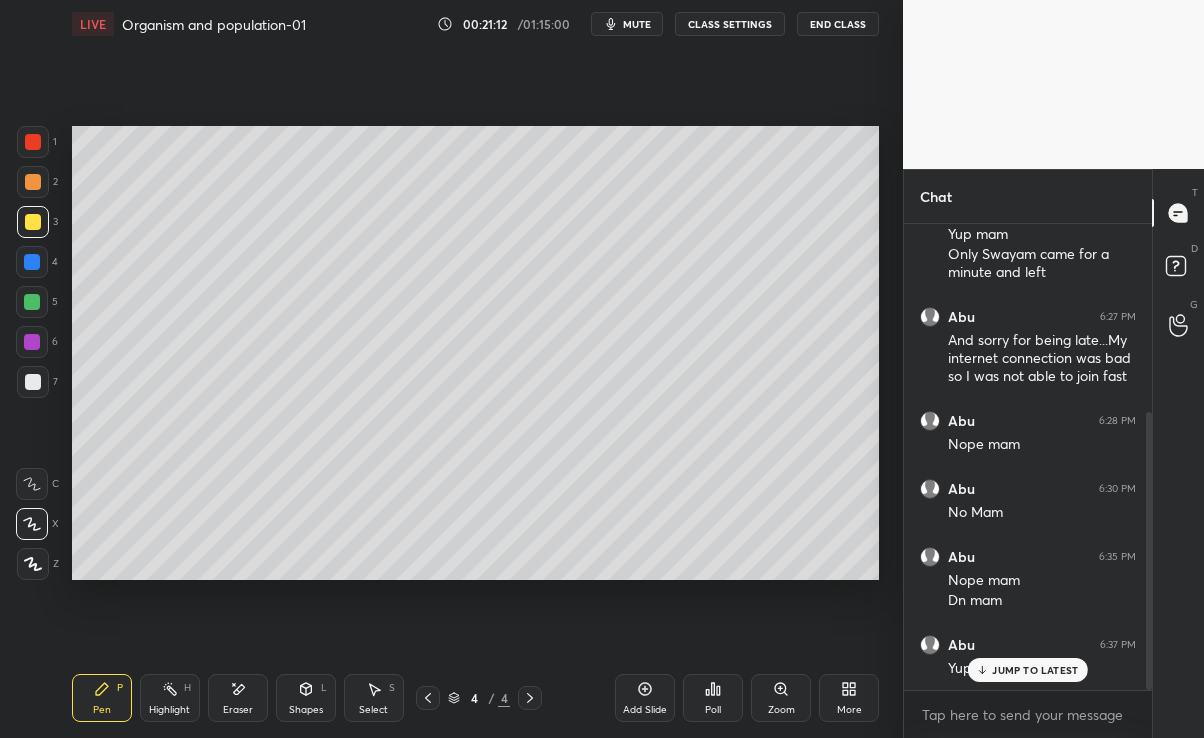 click on "You  joined [PERSON]  joined [PERSON] 6:25 PM Good evening ma'am How have you been today Mam and How was the day Mam?? Mam they are not joining today... [PERSON] 6:26 PM Yup mam Only Swayam came for a minute and left [PERSON] 6:27 PM And sorry for being late...My internet connection was bad so I was not able to join fast [PERSON] 6:28 PM Nope mam [PERSON] 6:30 PM No Mam [PERSON] 6:35 PM Nope mam Dn mam [PERSON] 6:37 PM Yup mam" at bounding box center [1028, 457] 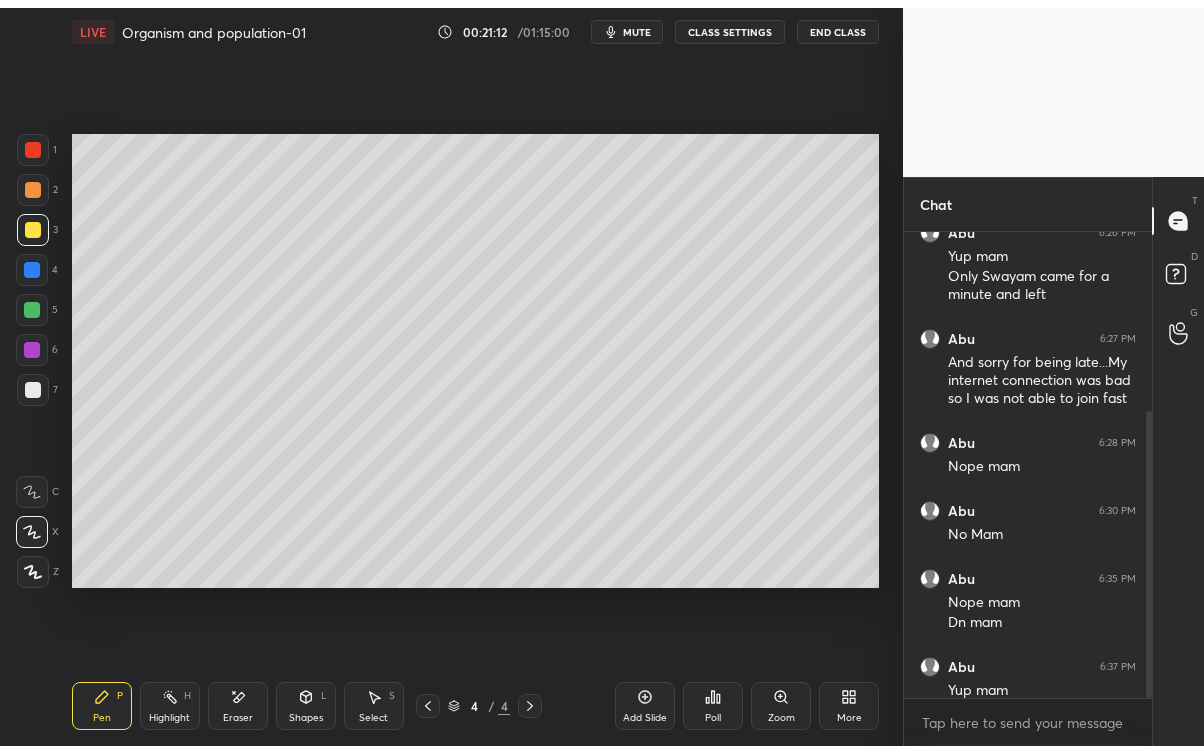 scroll, scrollTop: 99375, scrollLeft: 99176, axis: both 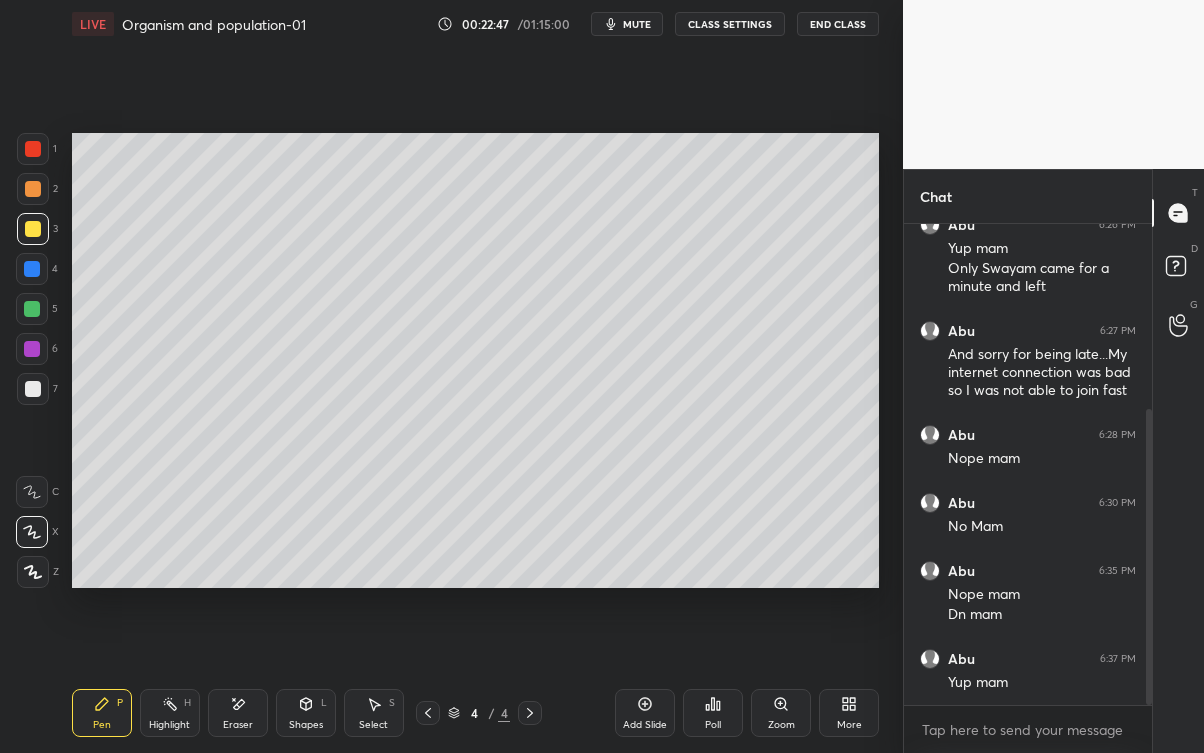 click on "Eraser" at bounding box center (238, 713) 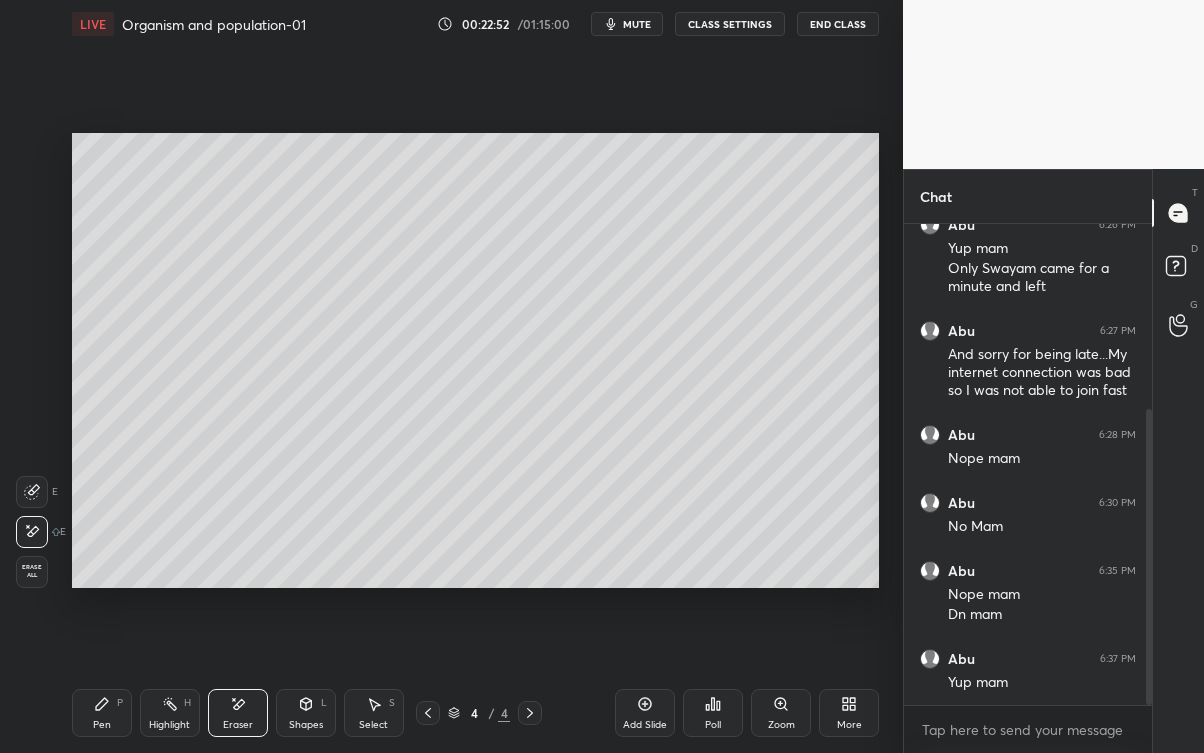 click on "Pen P" at bounding box center [102, 713] 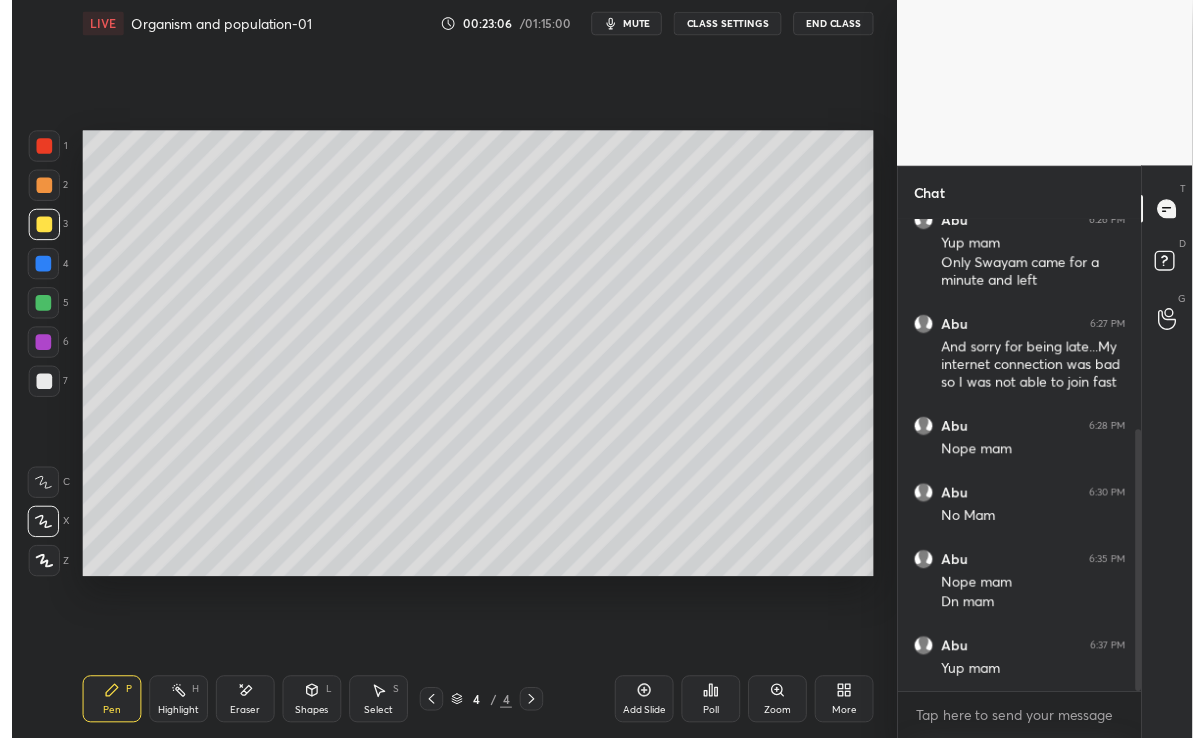 scroll, scrollTop: 384, scrollLeft: 0, axis: vertical 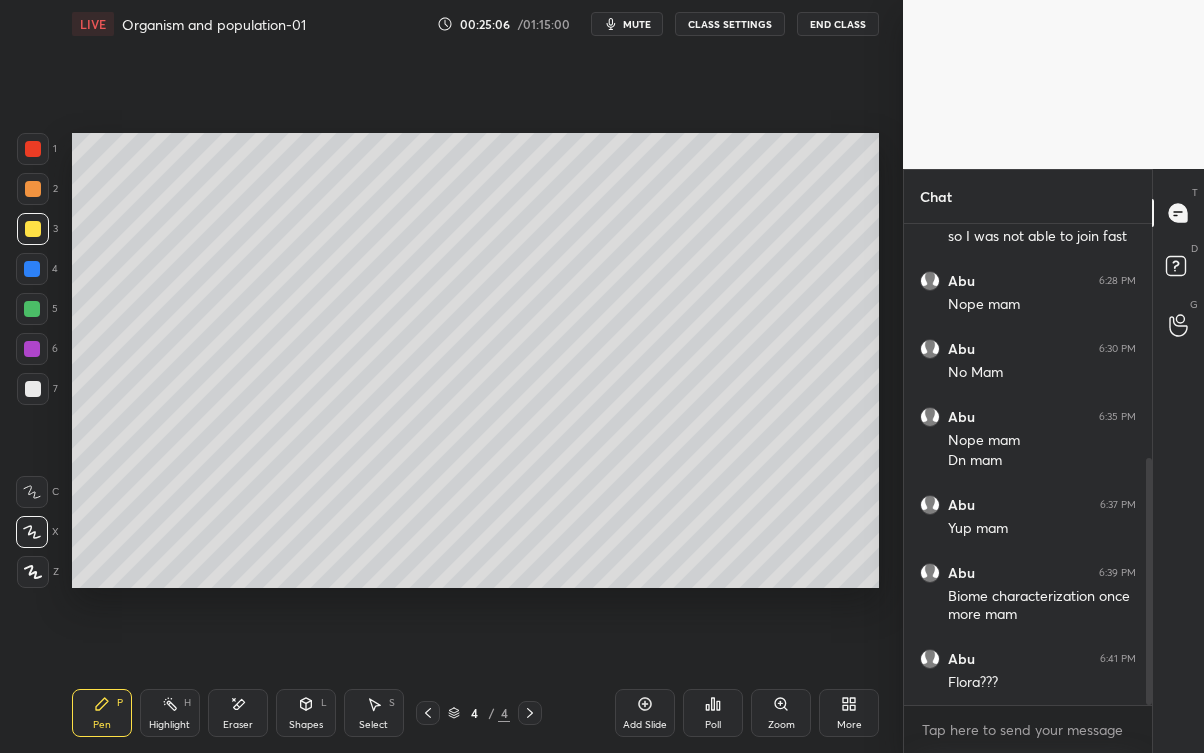 click on "Eraser" at bounding box center [238, 725] 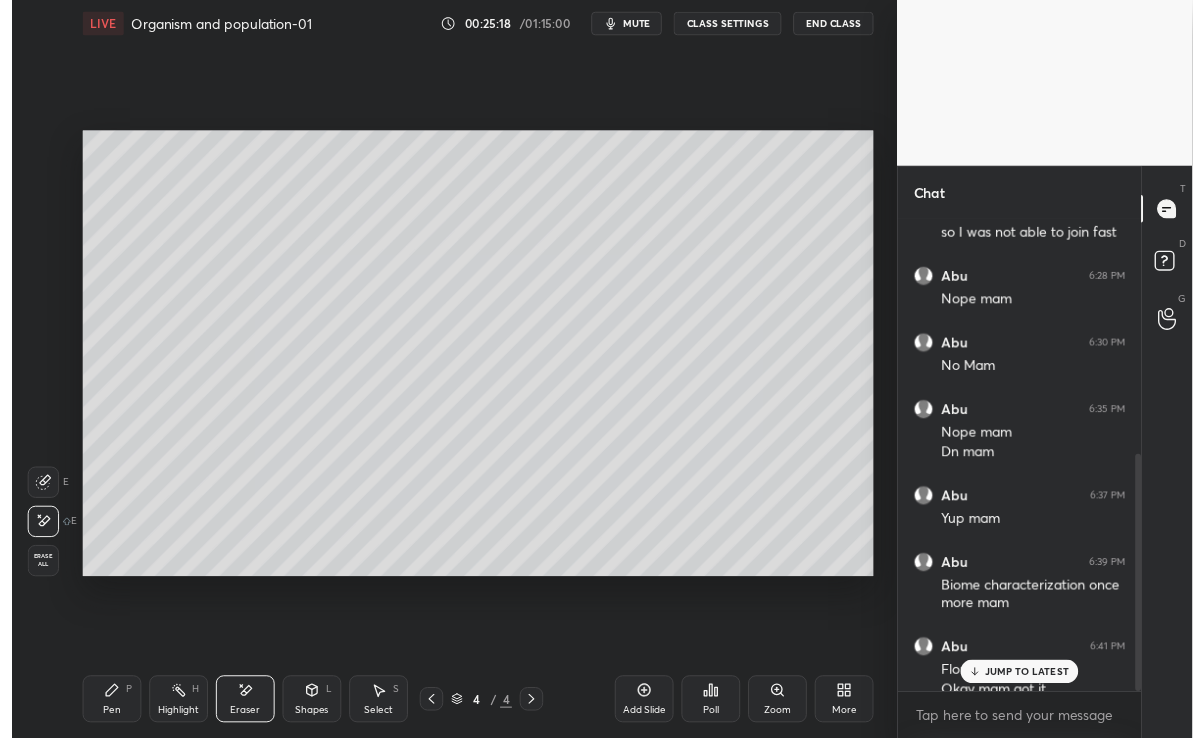 scroll, scrollTop: 472, scrollLeft: 0, axis: vertical 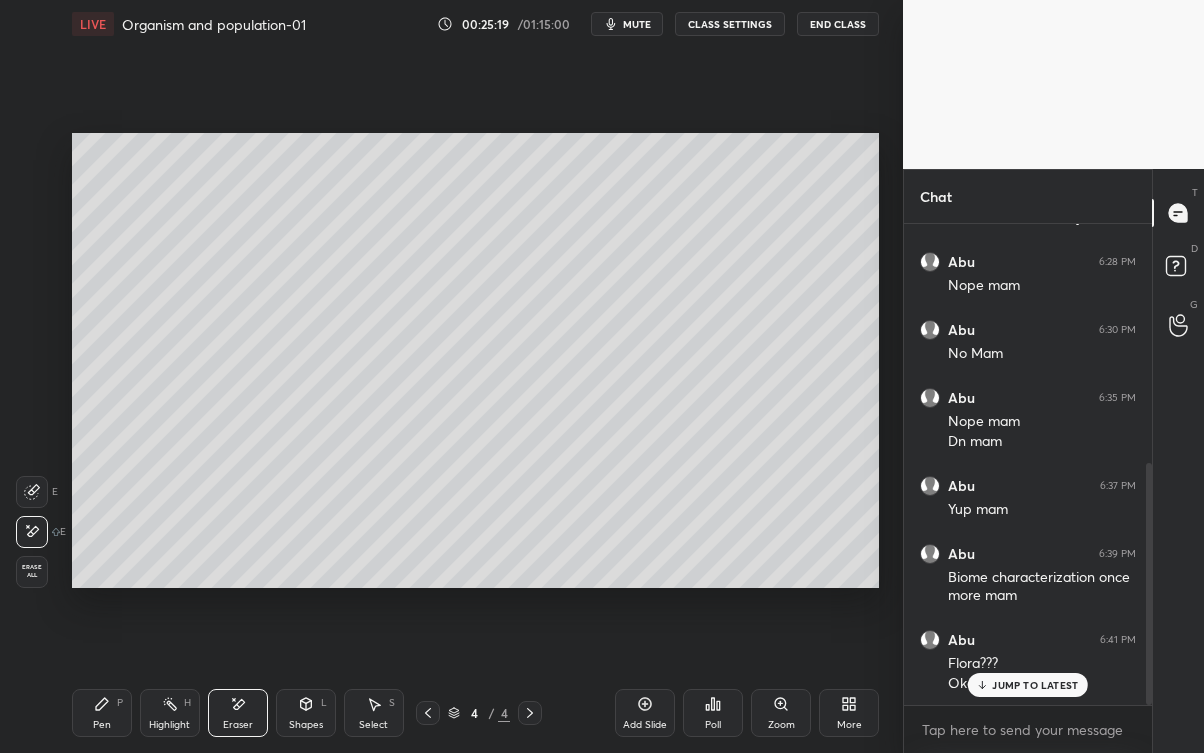 click on "[PERSON] 6:41 PM Flora??? Okay mam got it" at bounding box center [1028, 662] 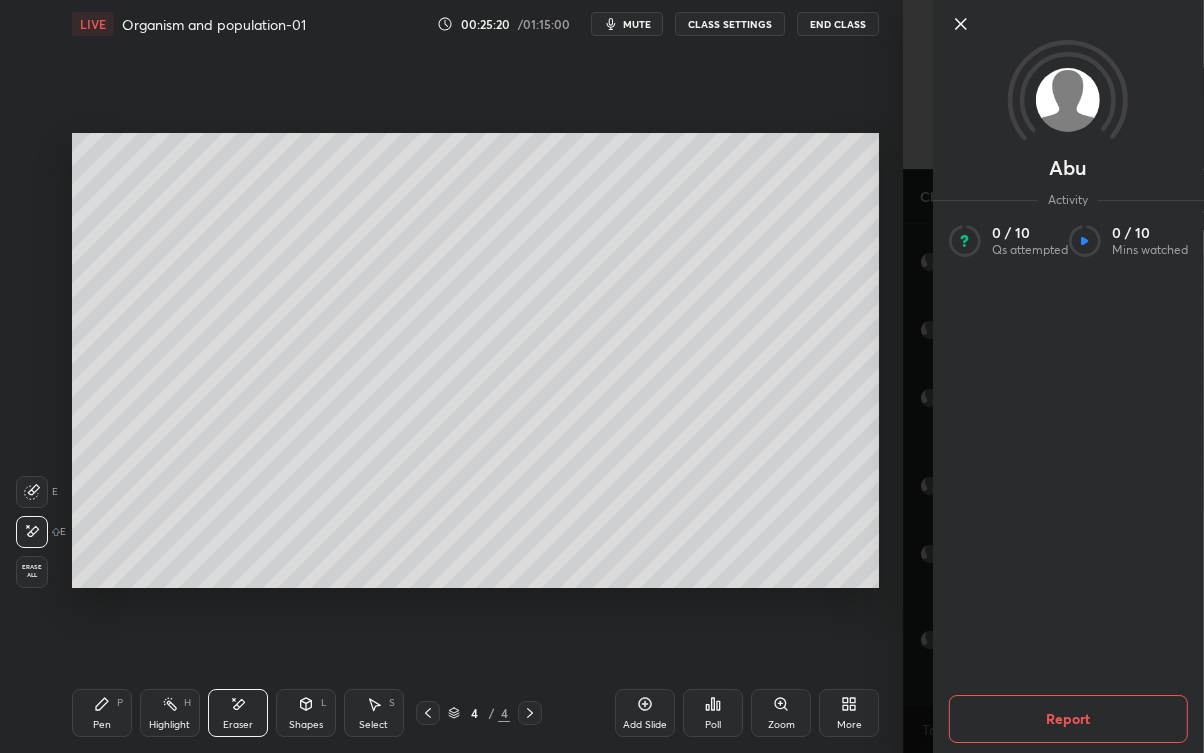 click on "1 2 3 4 5 6 7 C X Z E E Erase all   H H LIVE Organism and population-01 00:25:20 /  01:15:00 mute CLASS SETTINGS End Class Setting up your live class Poll for   secs No correct answer Start poll Back Organism and population-01 • L28 of Complete Course Biology - NSEJS 2025 [PERSON] Neha Kansara Pen P Highlight H Eraser Shapes L Select S 4 / 4 Add Slide Poll Zoom More" at bounding box center [451, 376] 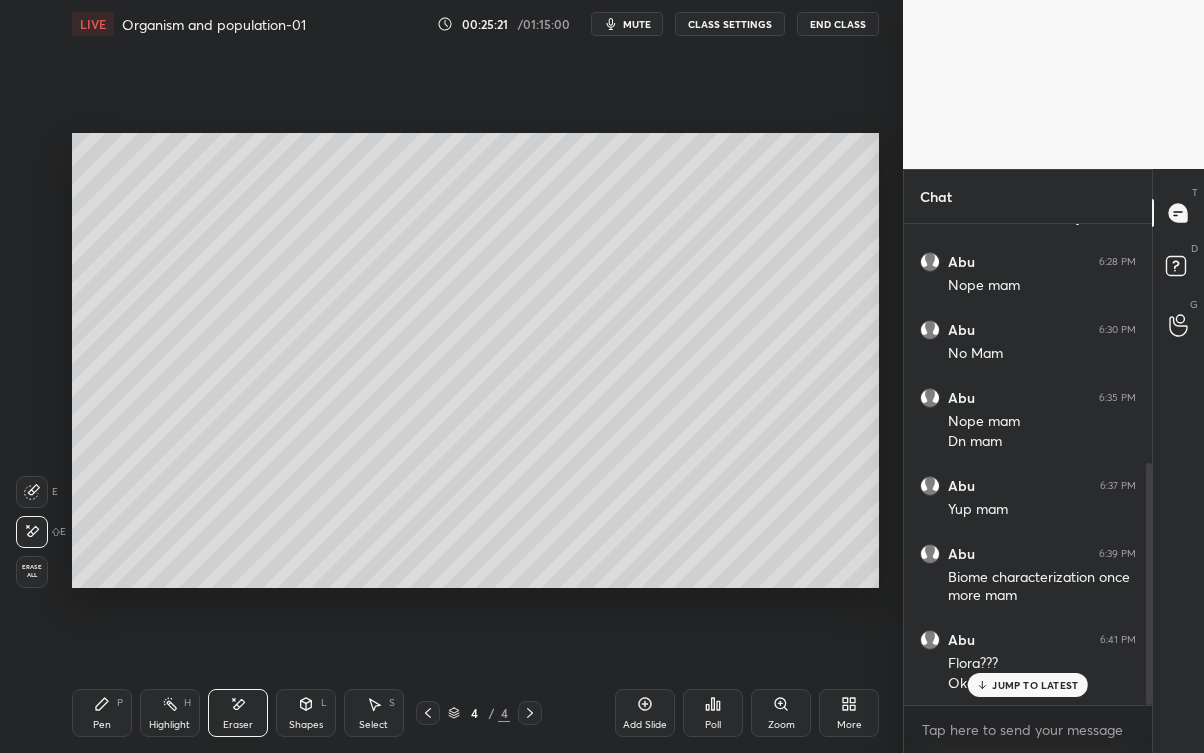 click on "JUMP TO LATEST" at bounding box center [1035, 685] 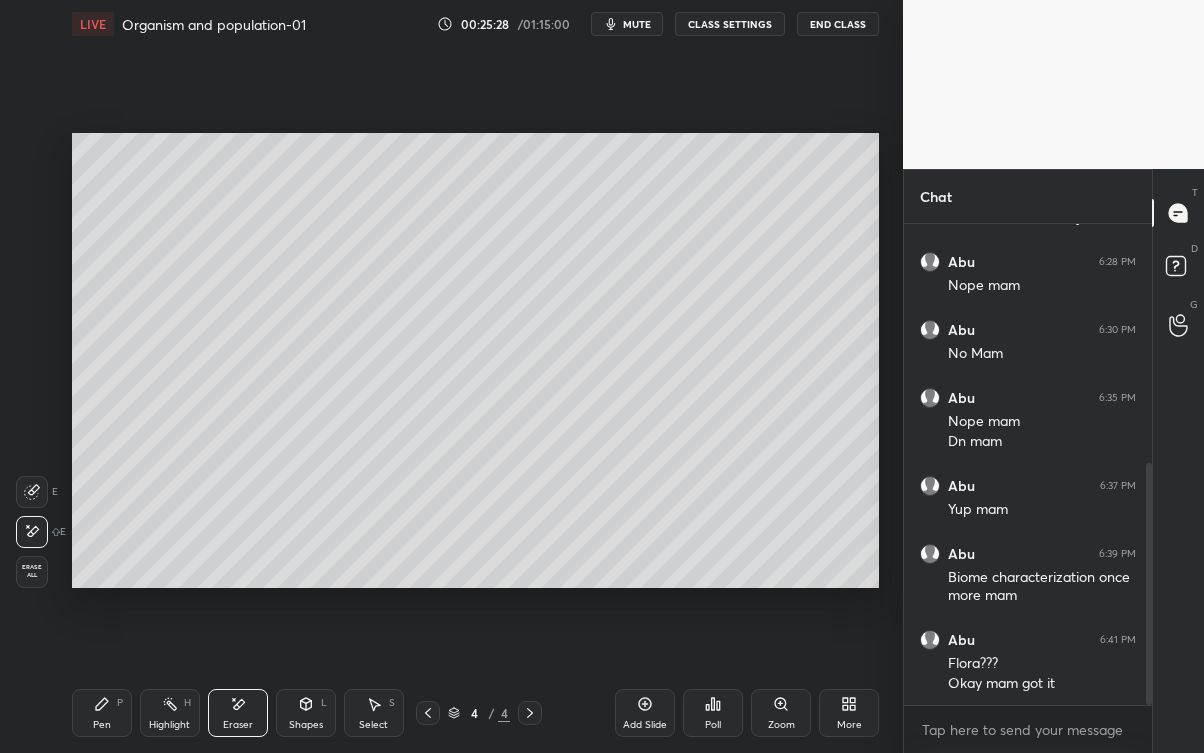 click on "Pen P" at bounding box center (102, 713) 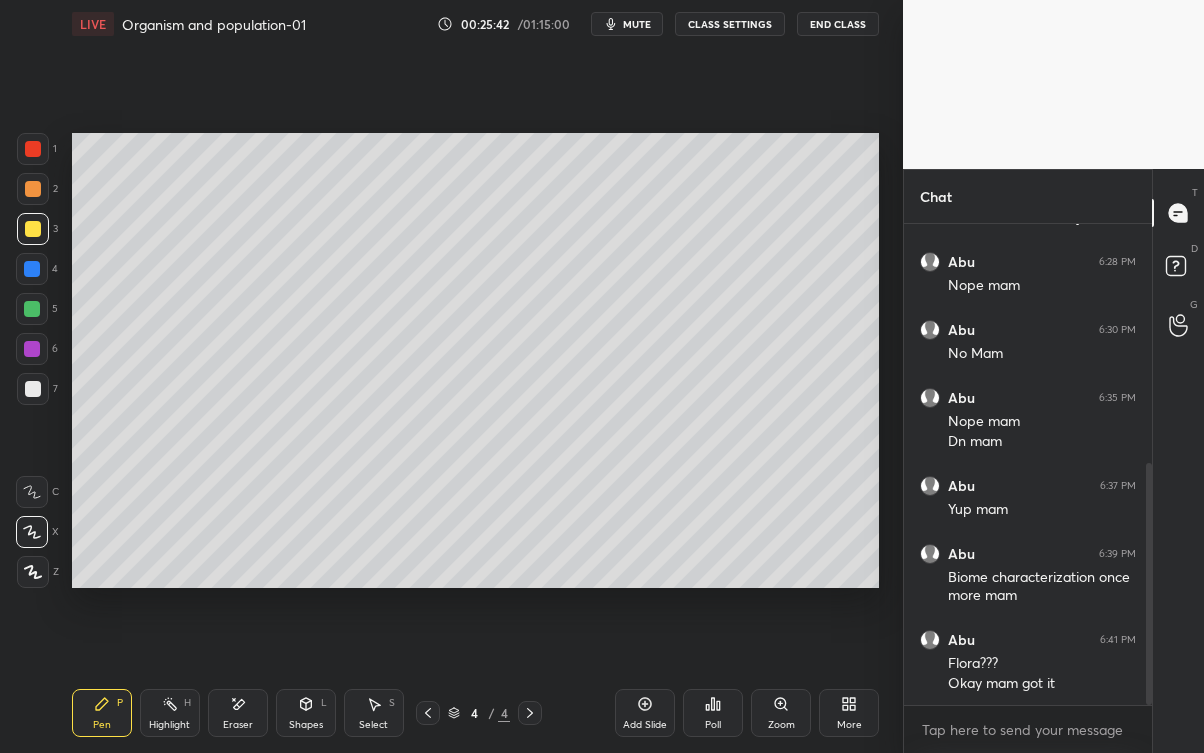 click on "Eraser" at bounding box center (238, 713) 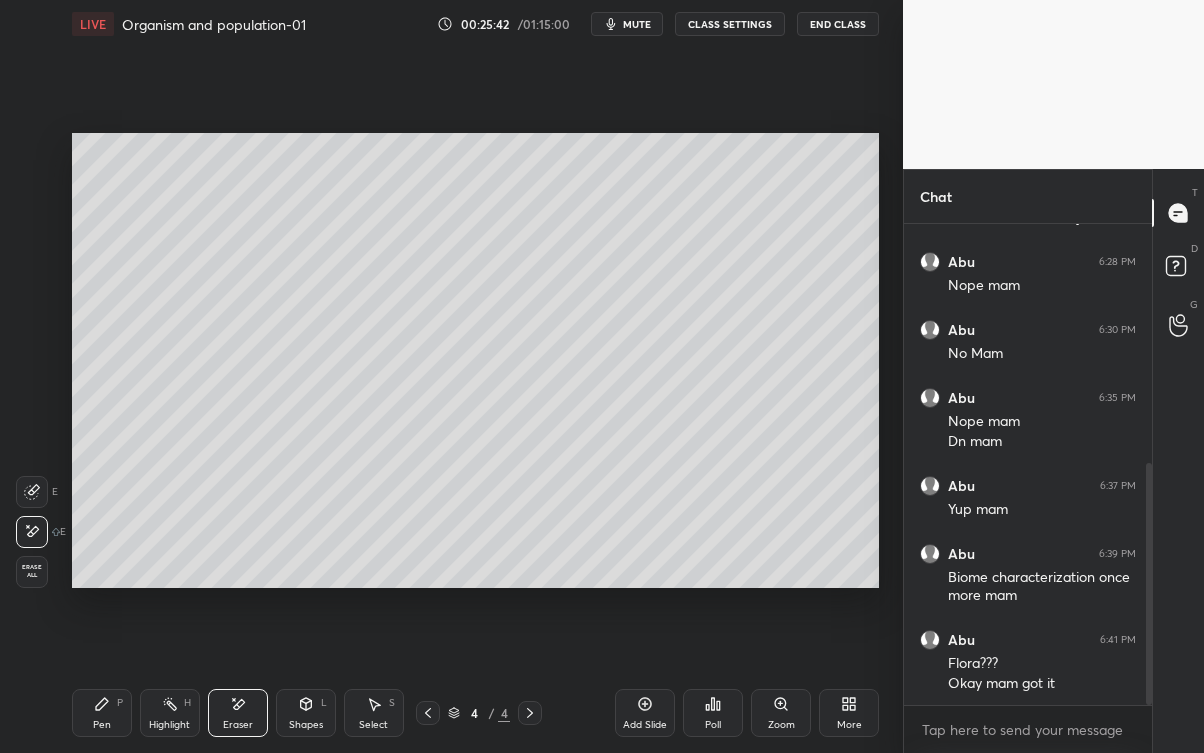 click 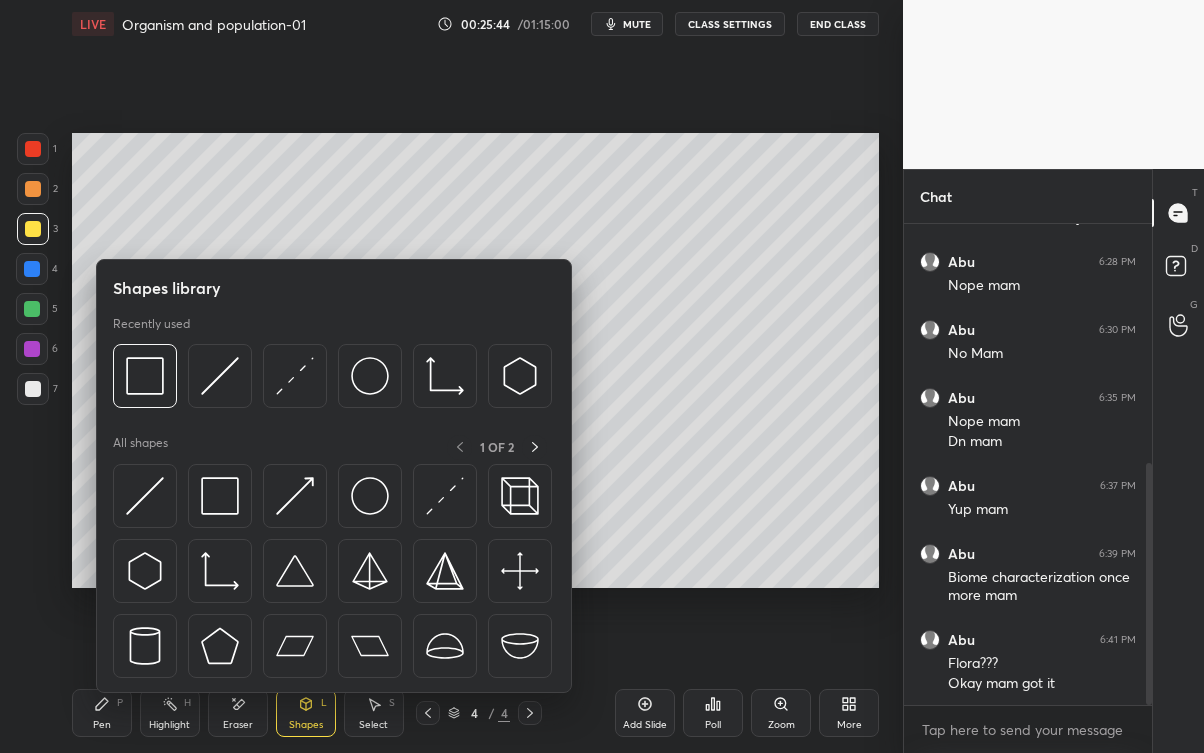 click at bounding box center (220, 496) 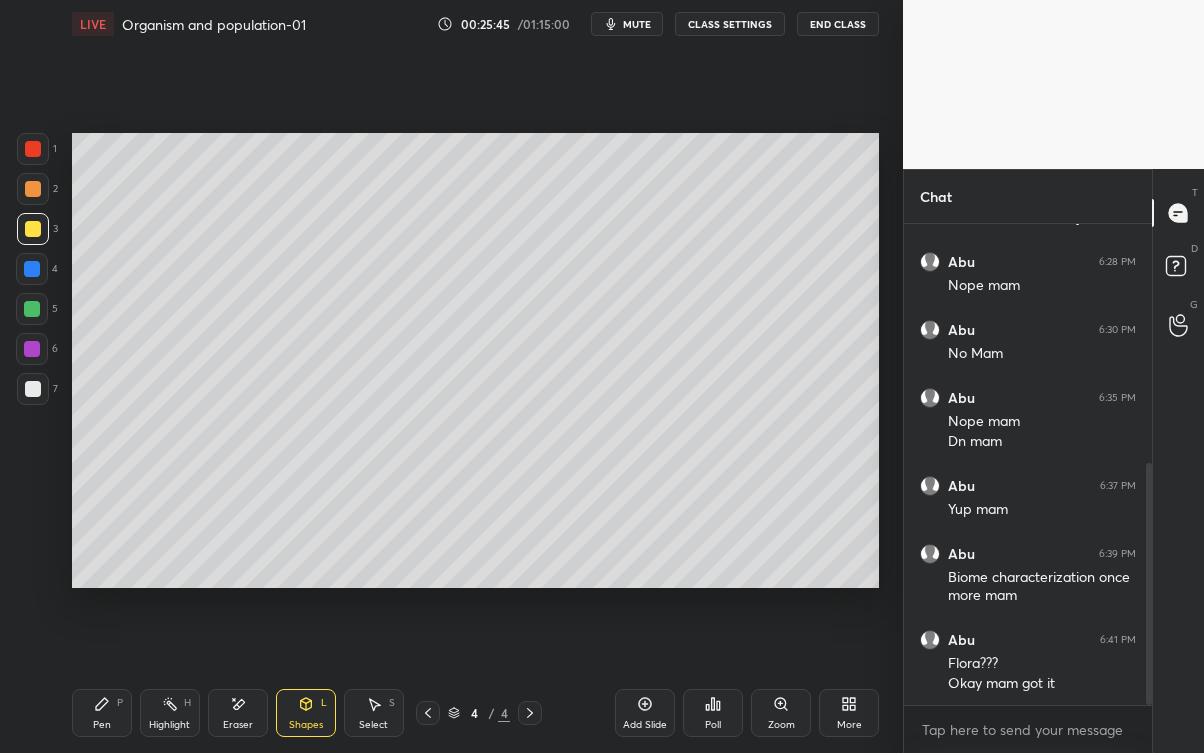 click at bounding box center [33, 389] 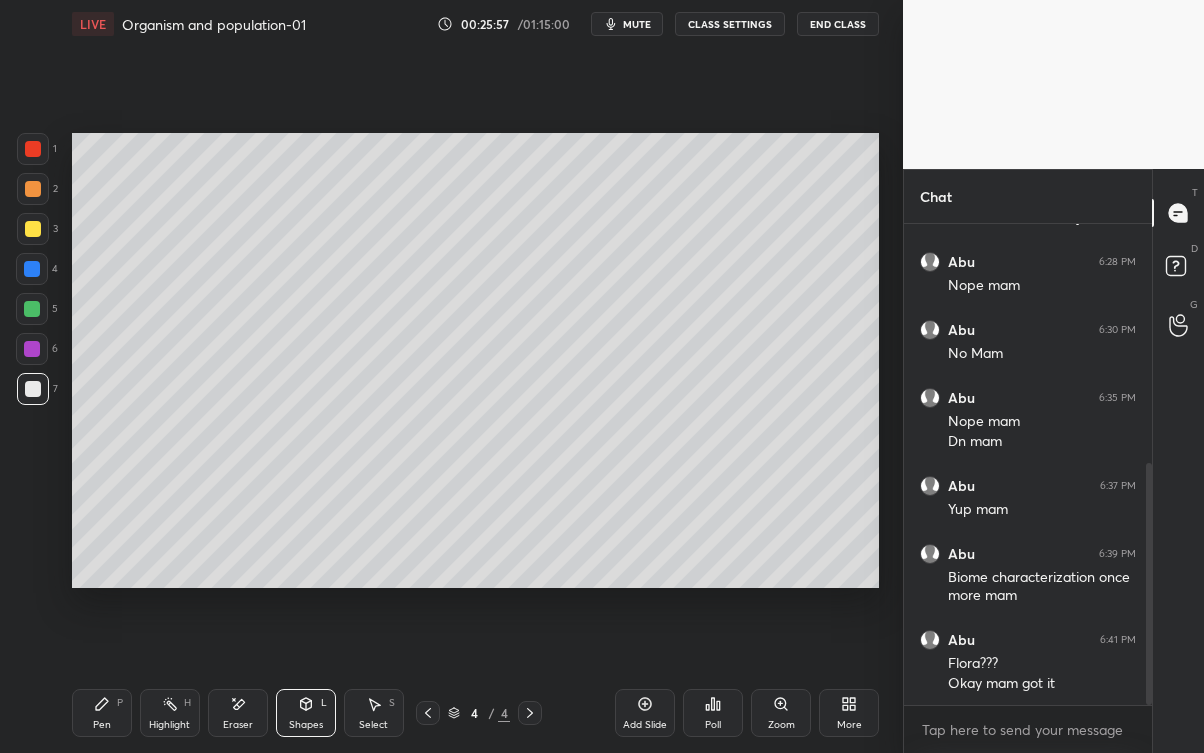 click on "Pen P" at bounding box center (102, 713) 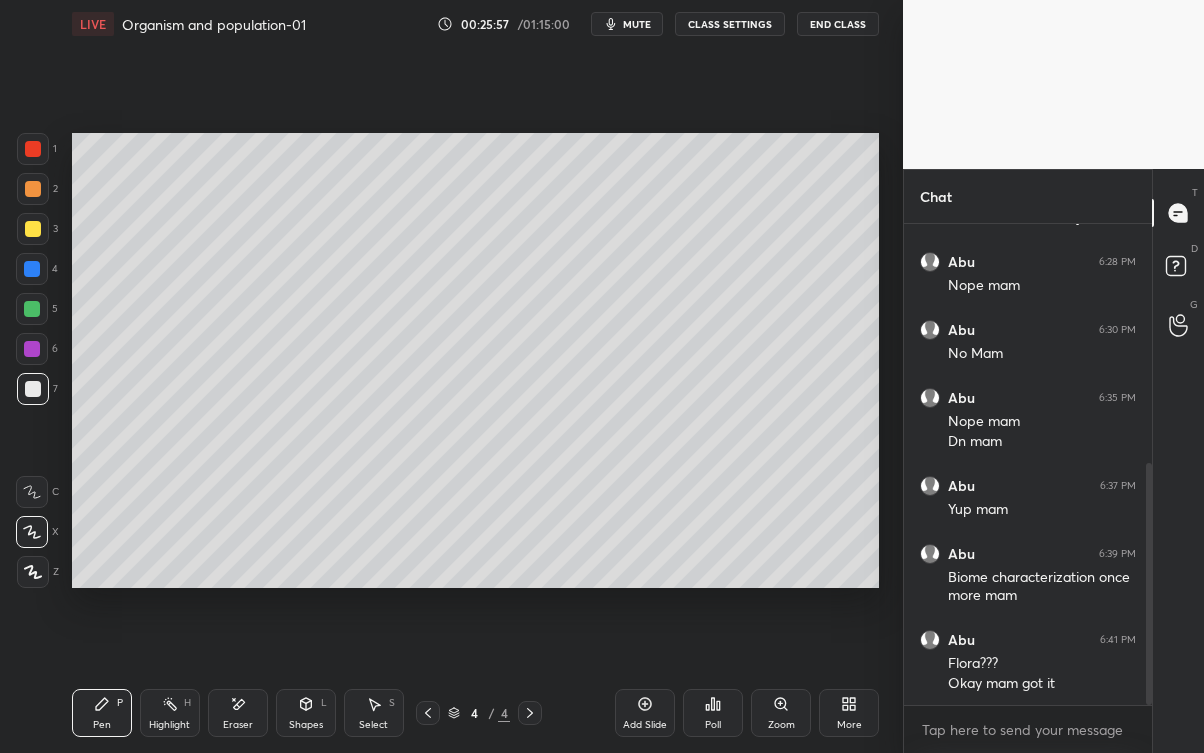 click at bounding box center (32, 309) 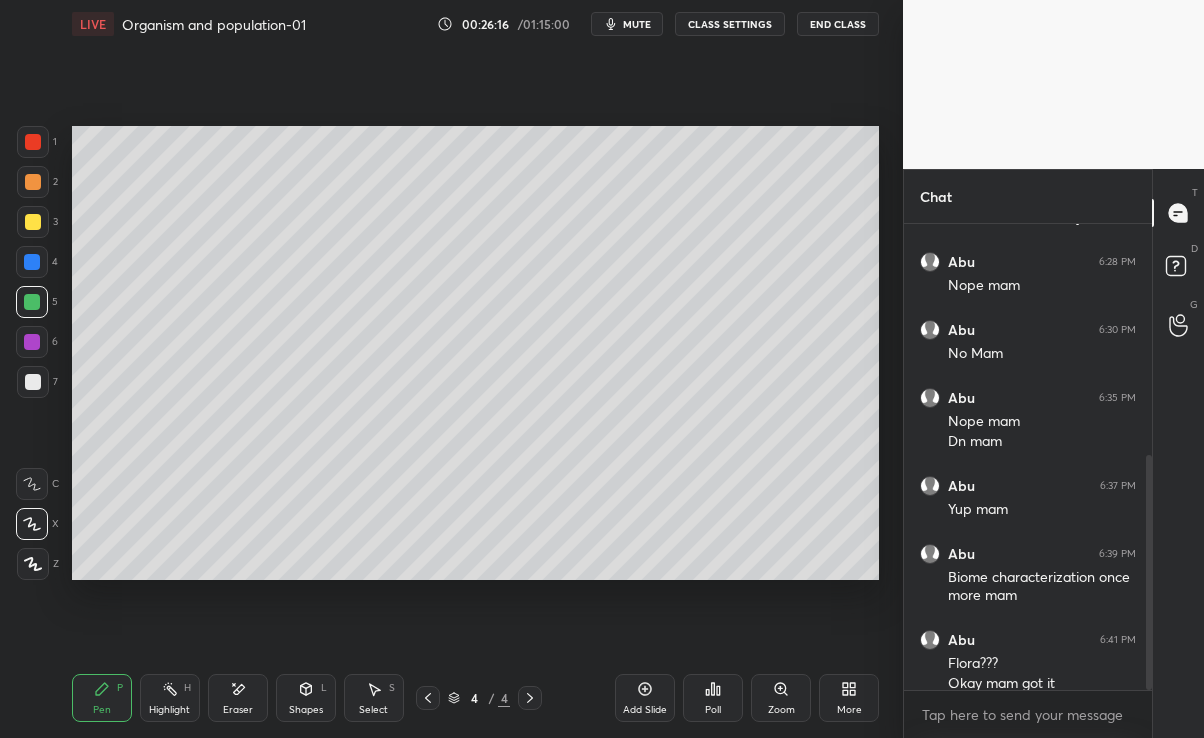 scroll, scrollTop: 609, scrollLeft: 823, axis: both 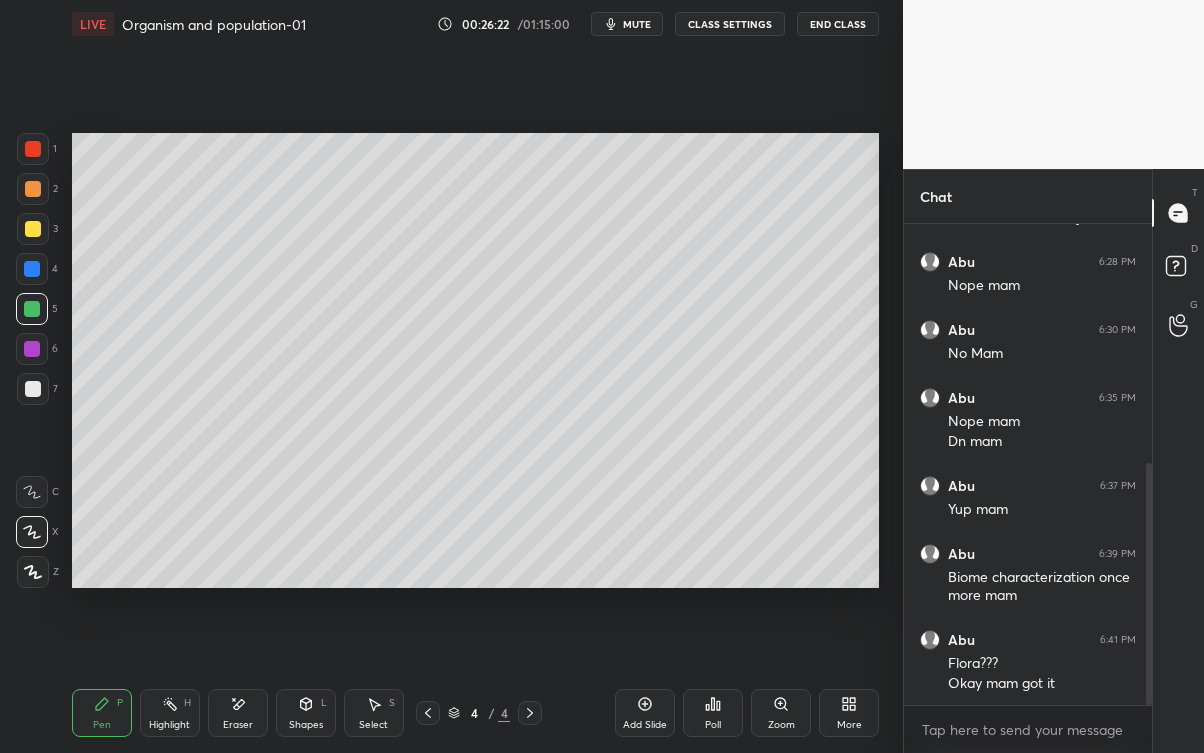 click on "Eraser" at bounding box center [238, 725] 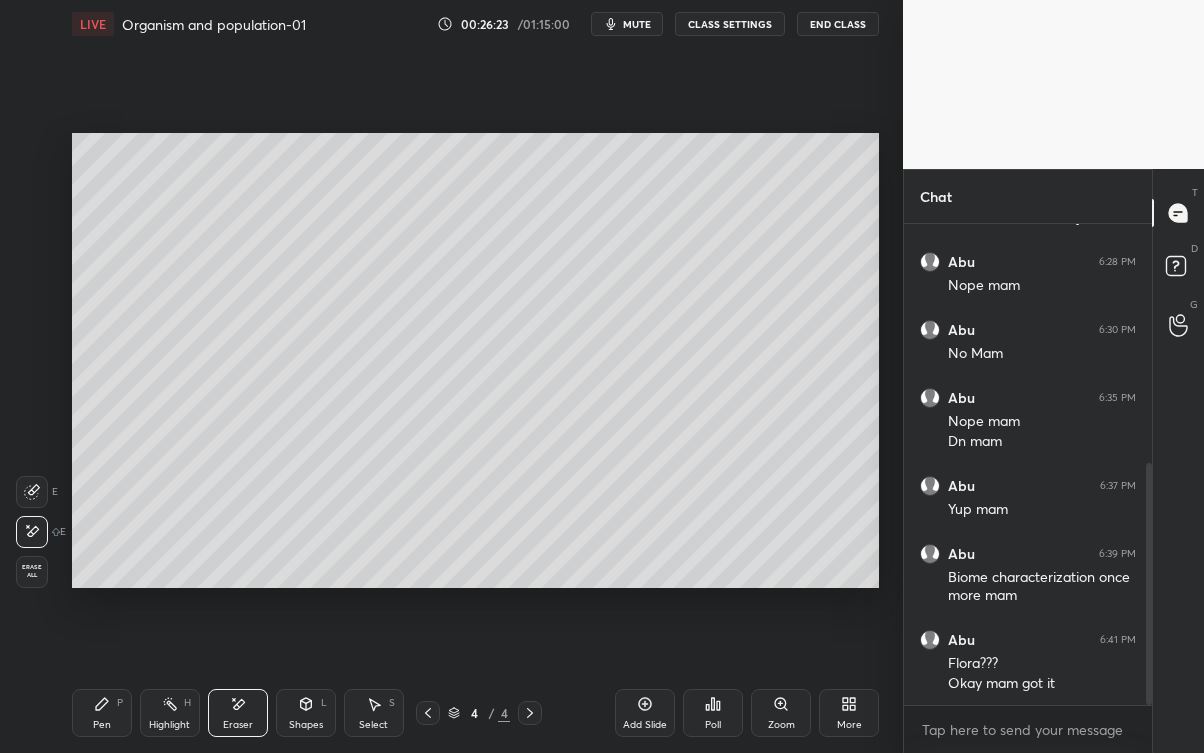 click 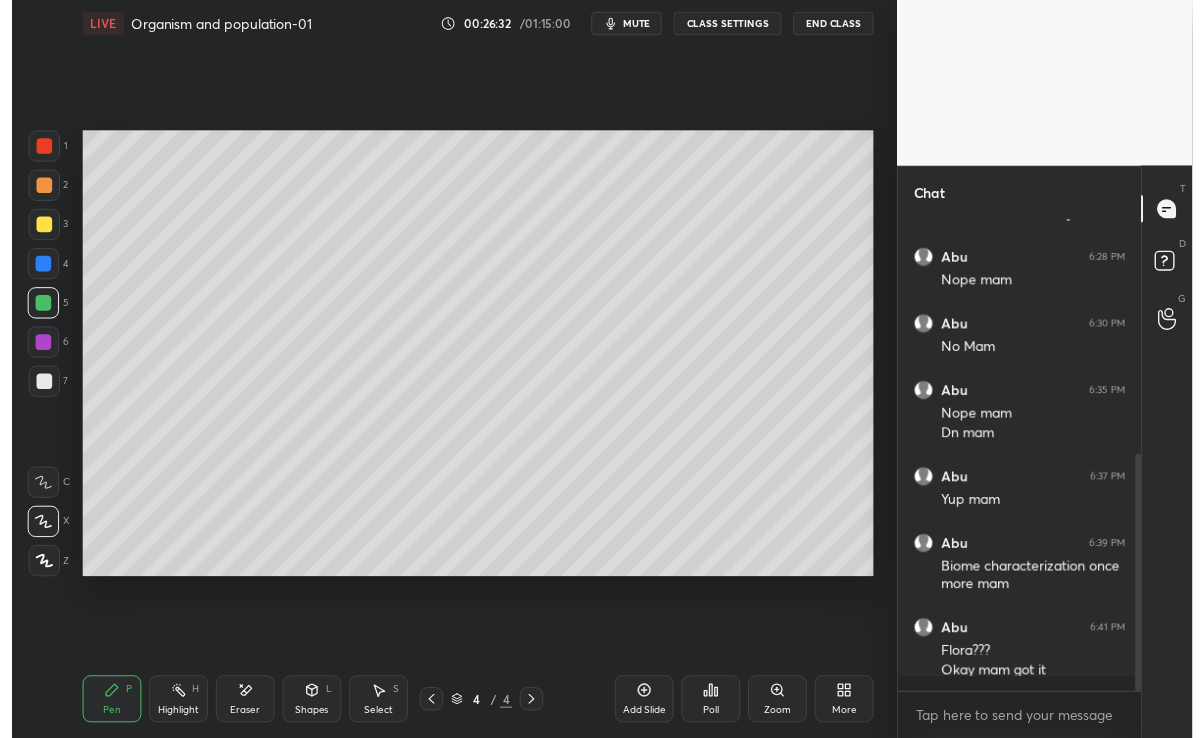 scroll, scrollTop: 609, scrollLeft: 823, axis: both 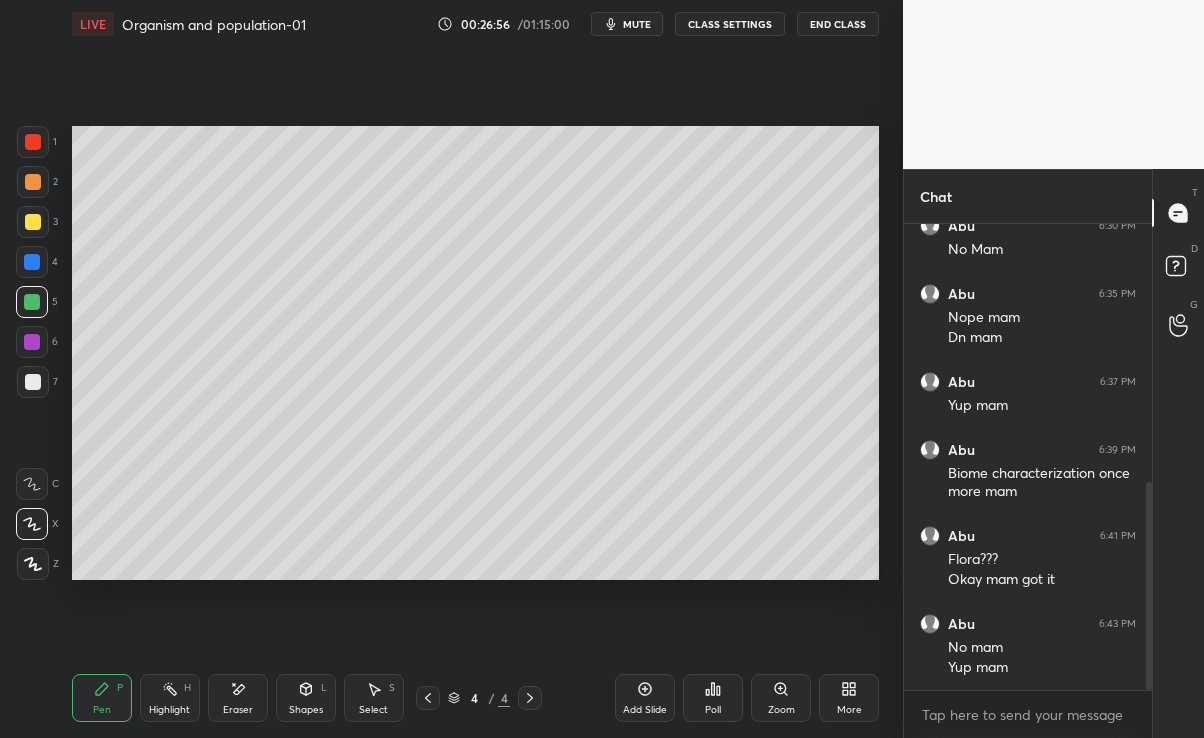 click 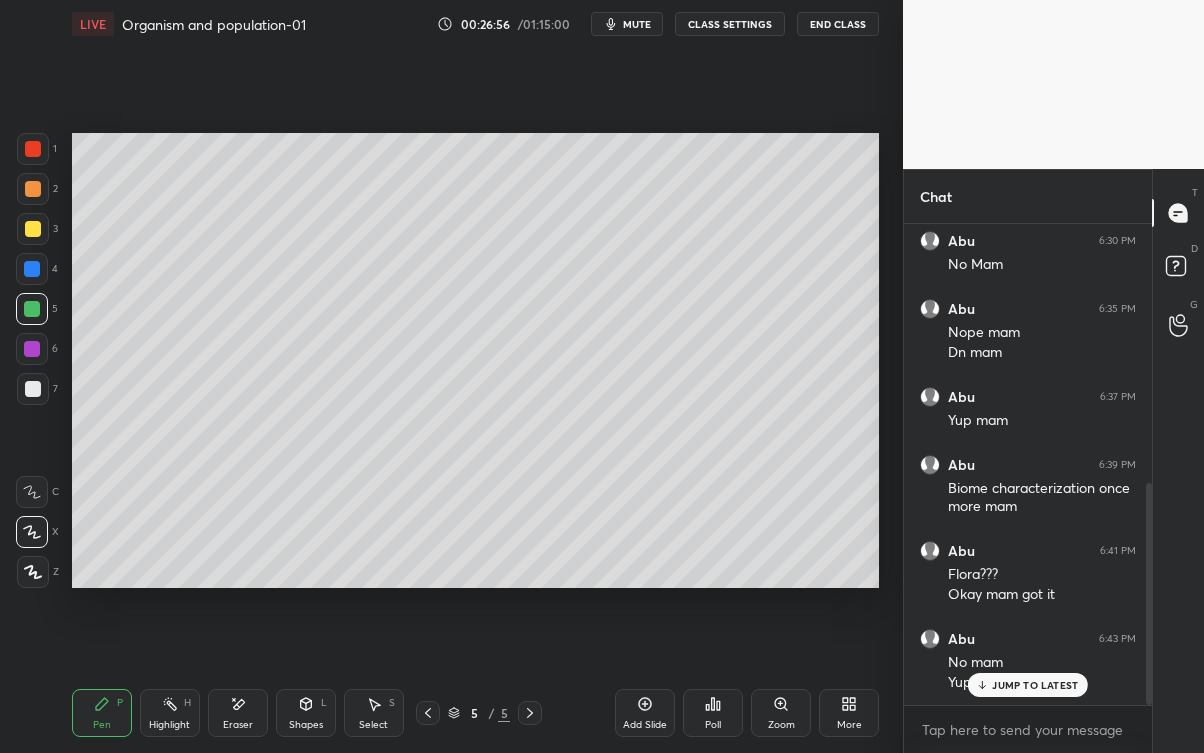 scroll, scrollTop: 99375, scrollLeft: 99176, axis: both 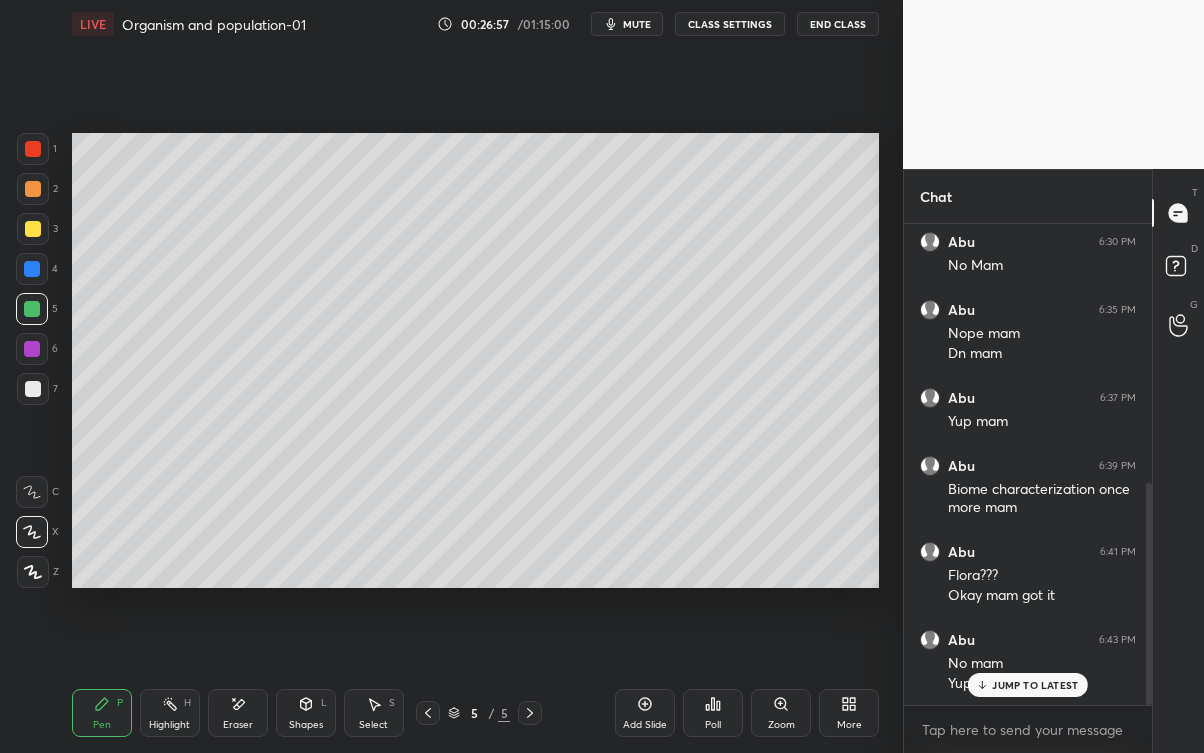 click 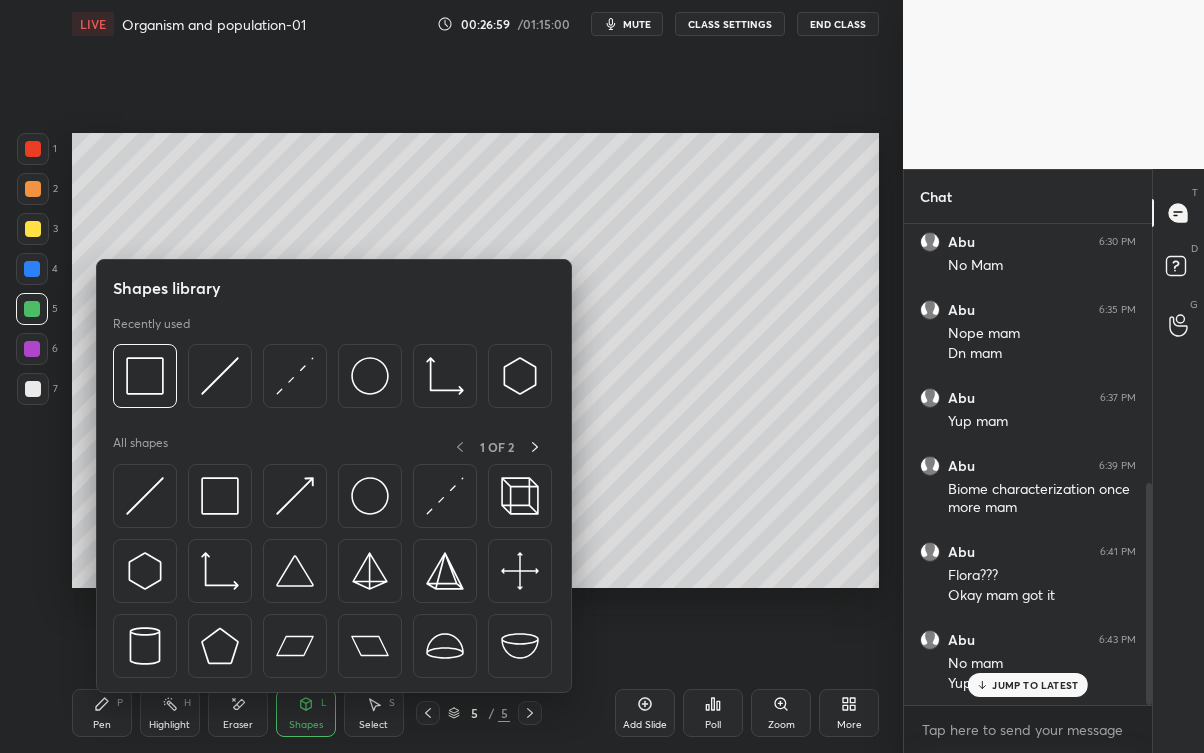 click at bounding box center (145, 376) 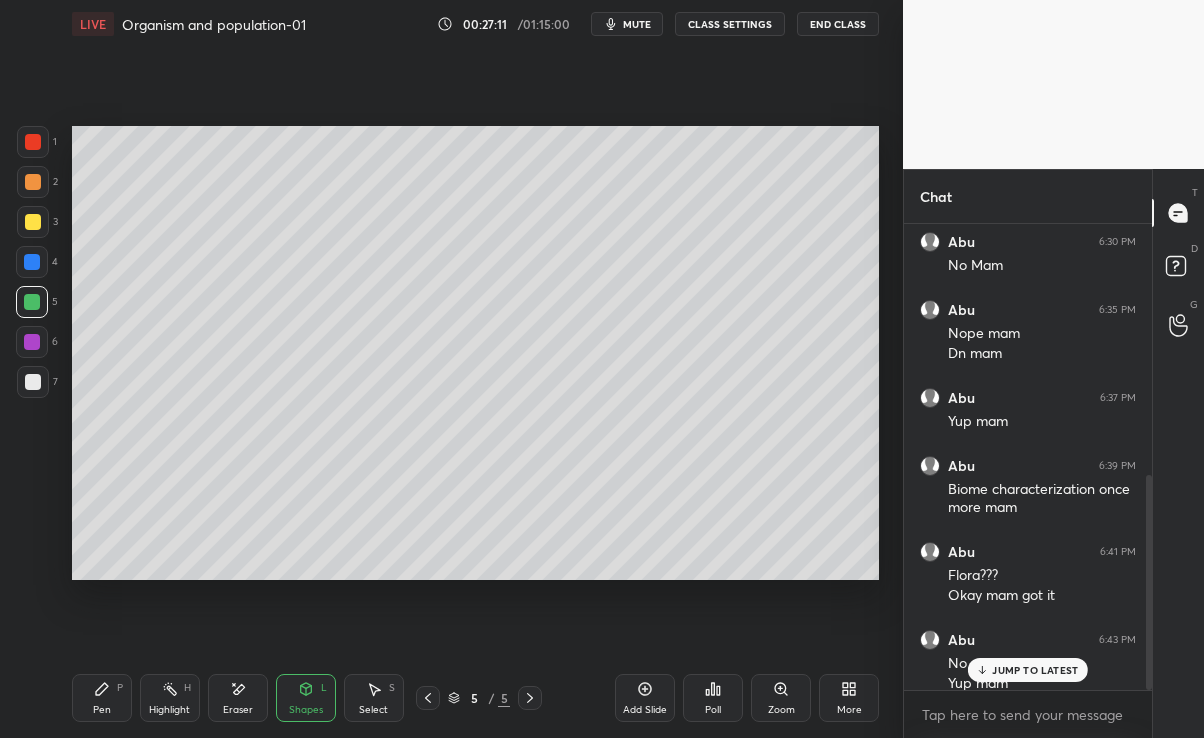 click at bounding box center [33, 182] 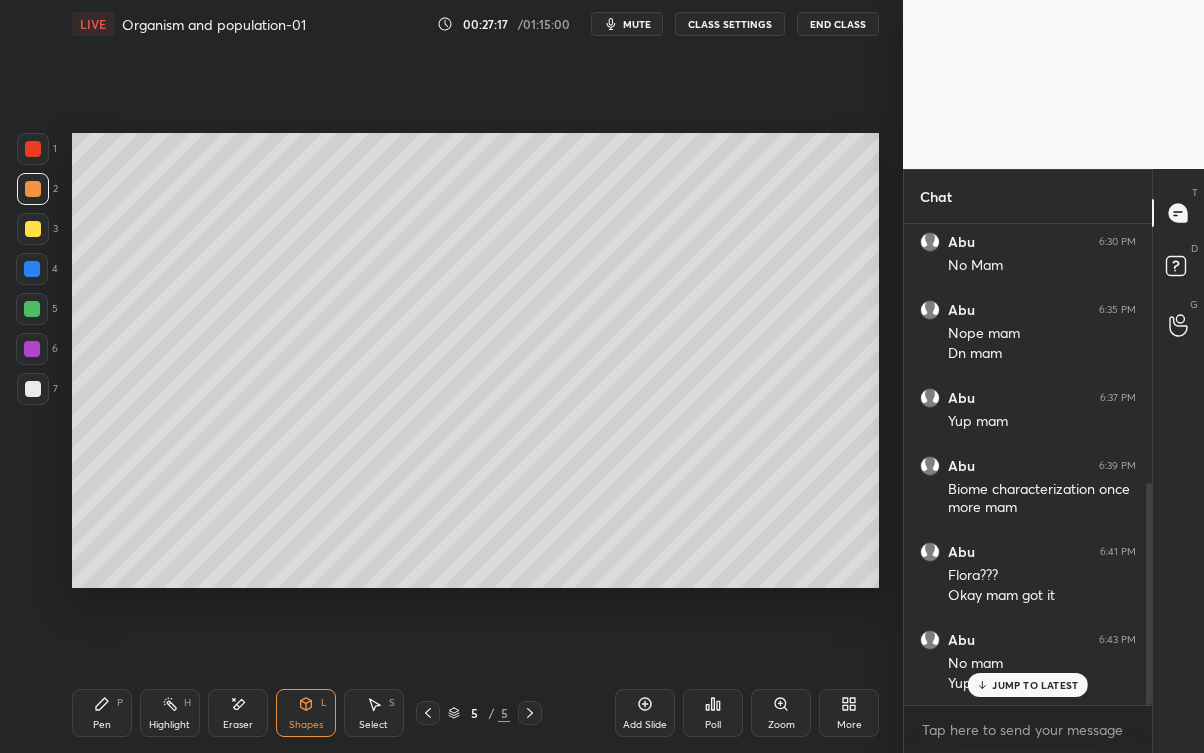 click on "Highlight" at bounding box center (169, 725) 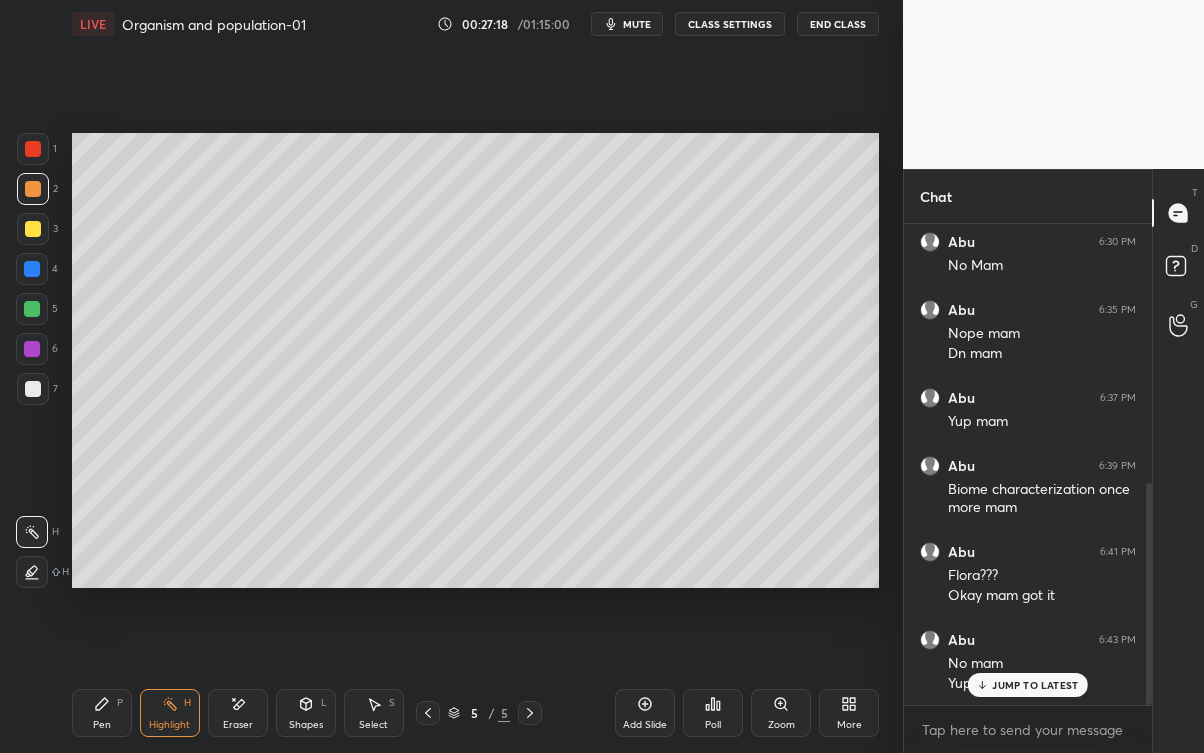 click 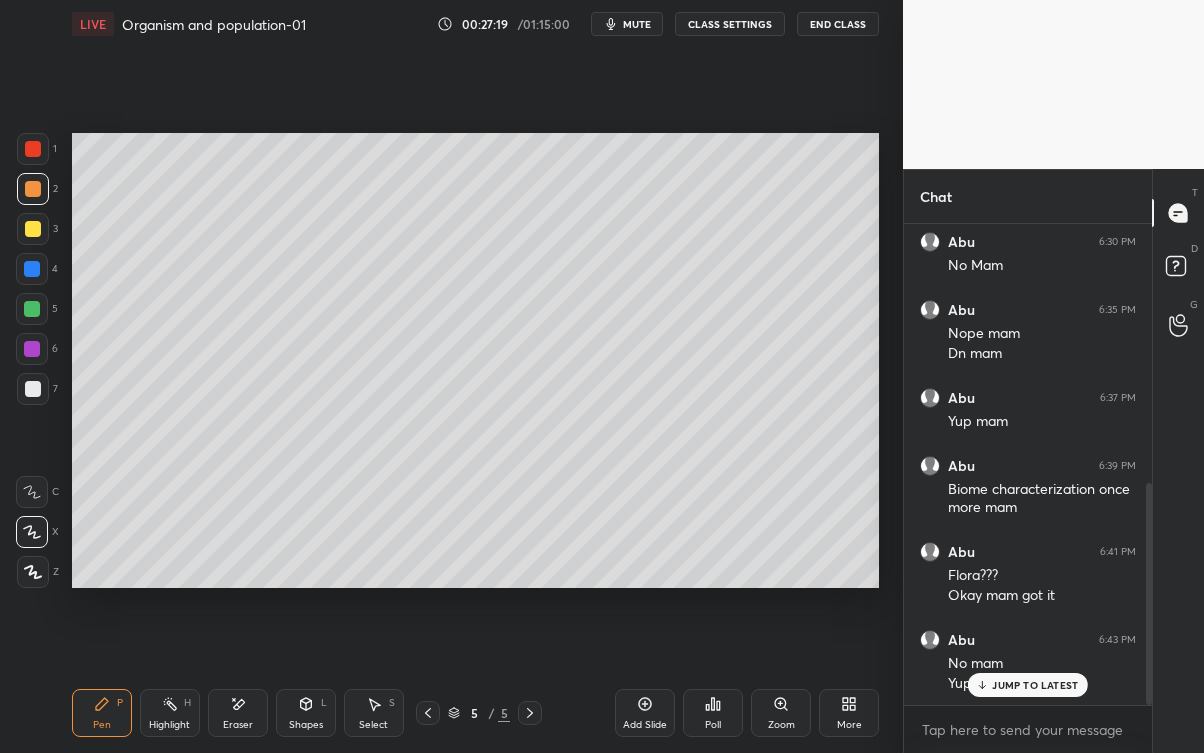 click on "Eraser" at bounding box center [238, 725] 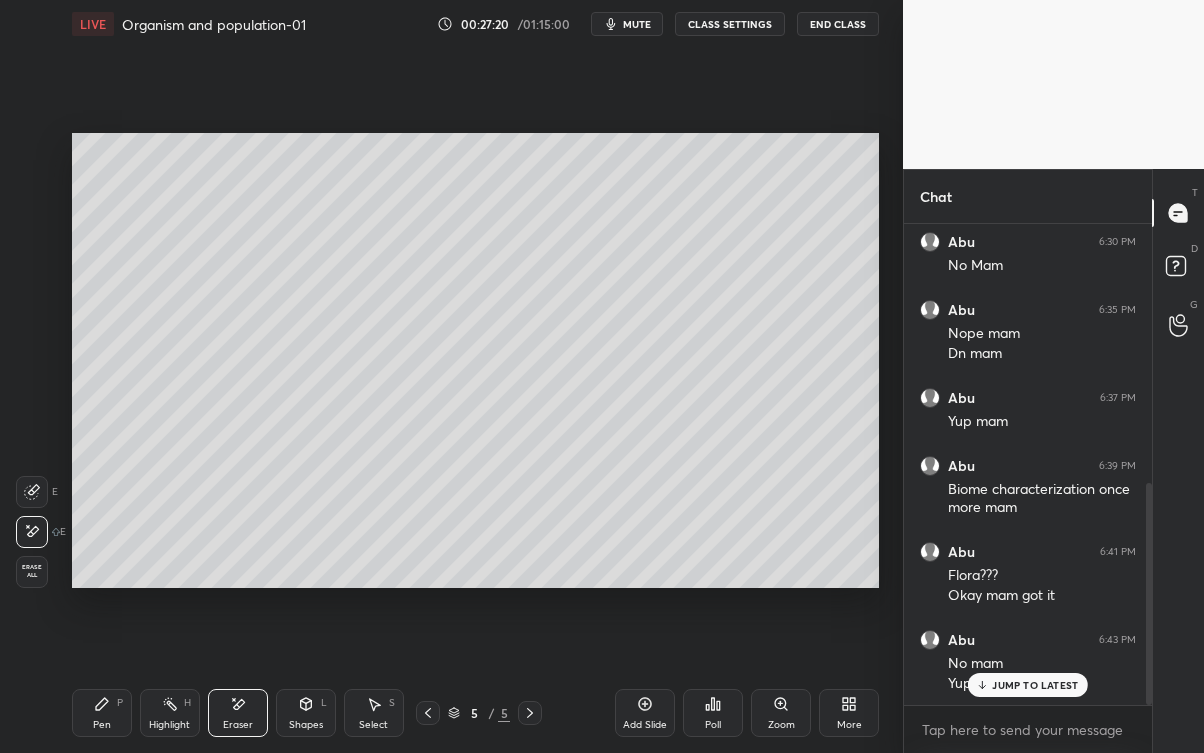 click 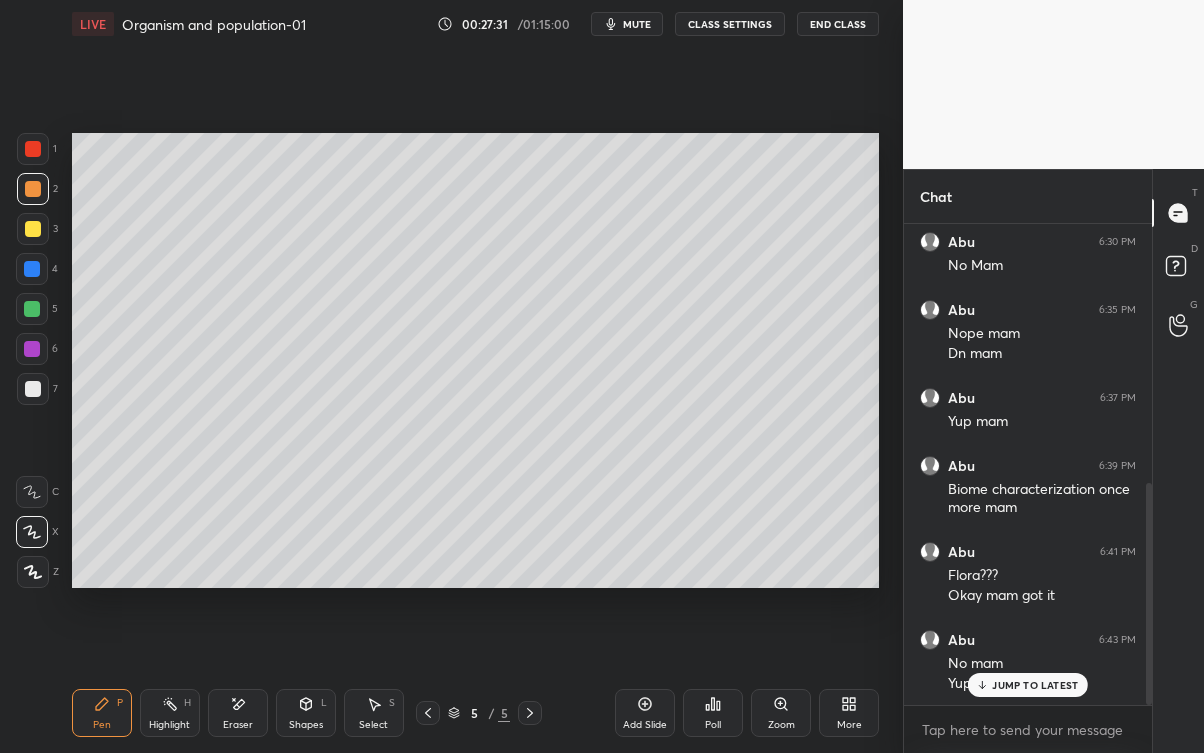 click on "JUMP TO LATEST" at bounding box center [1028, 685] 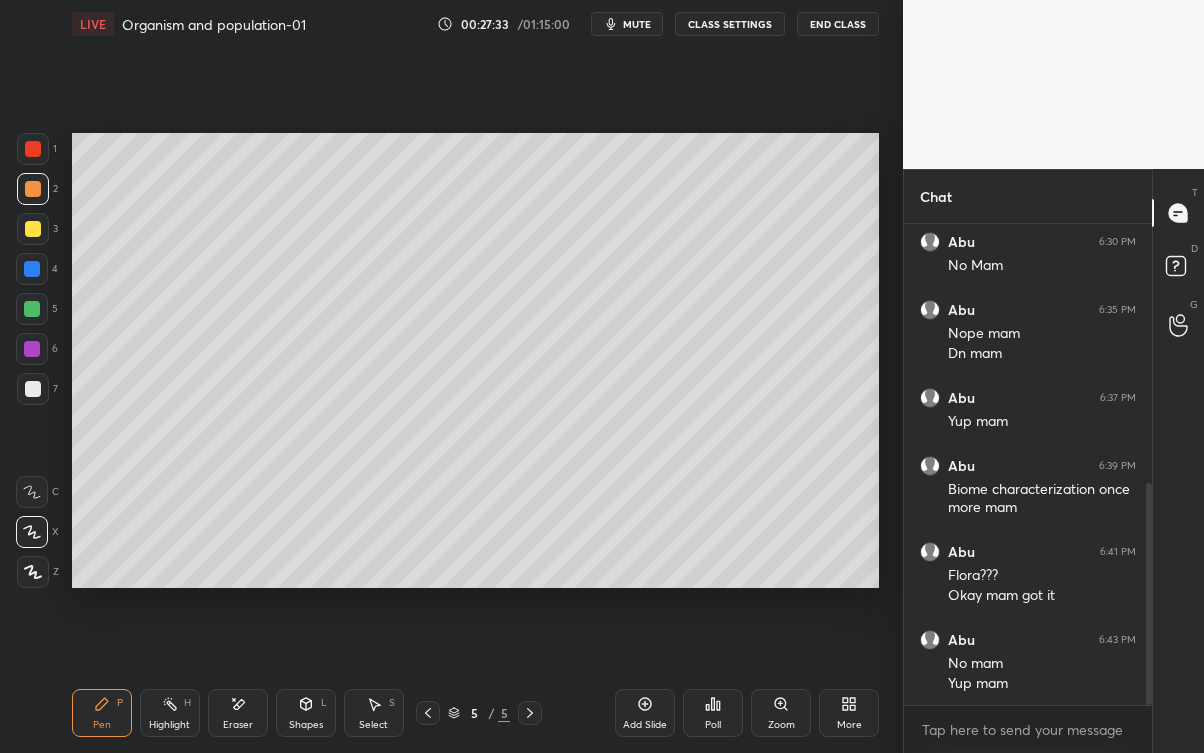 click at bounding box center (33, 229) 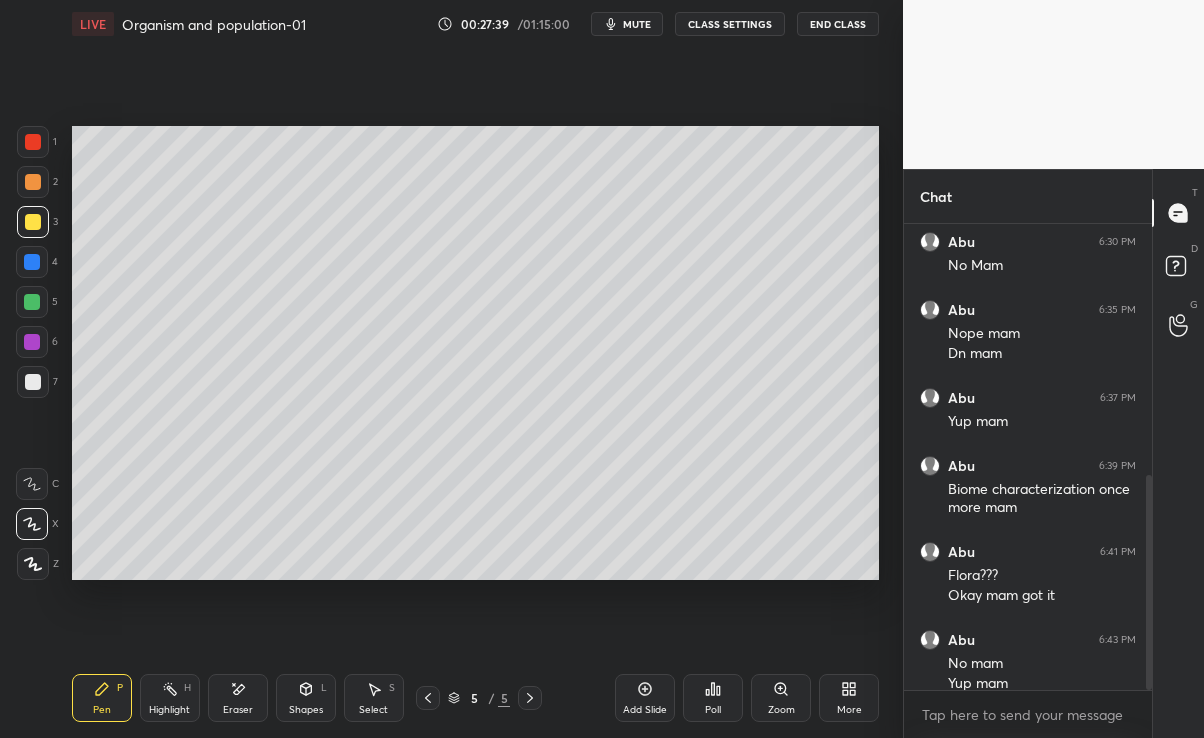 scroll, scrollTop: 609, scrollLeft: 823, axis: both 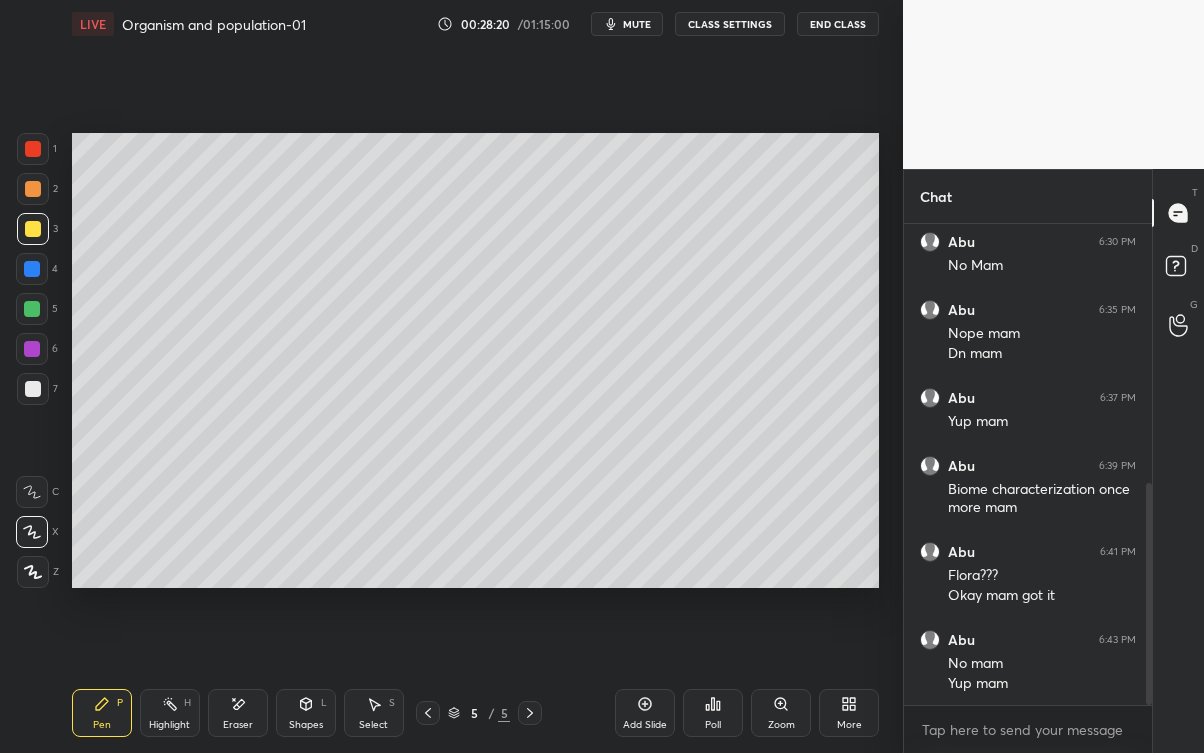 click at bounding box center (33, 389) 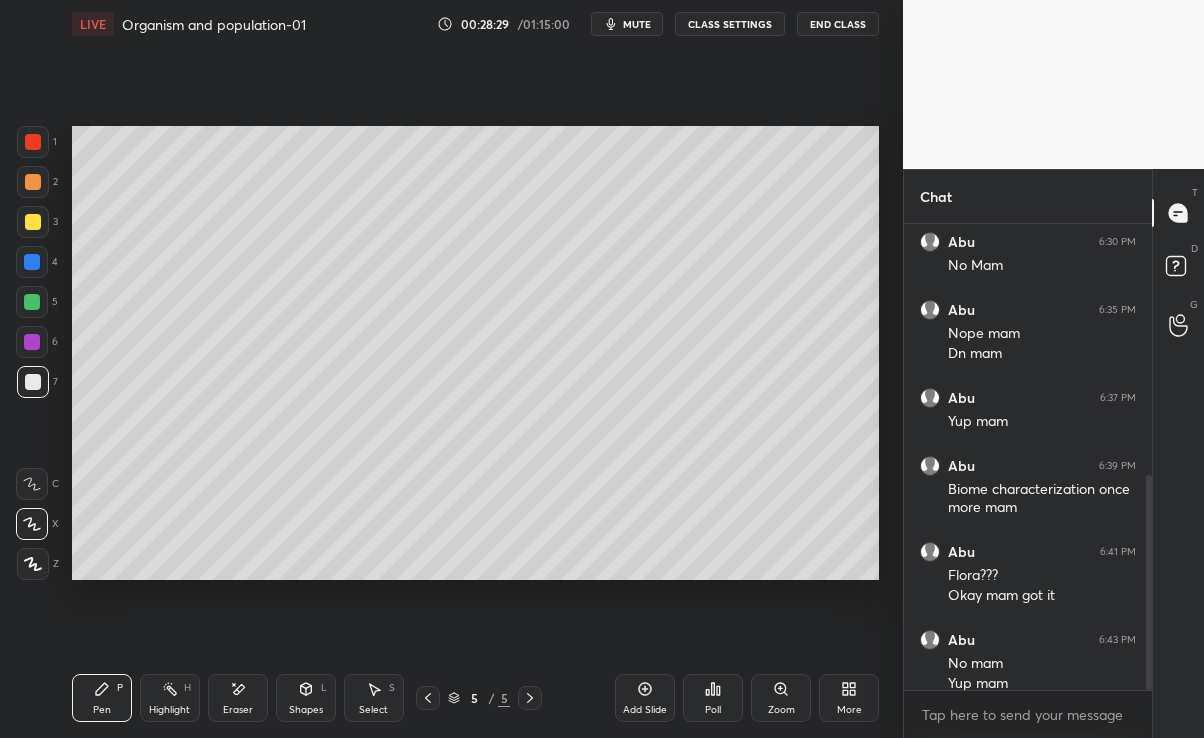 scroll, scrollTop: 609, scrollLeft: 823, axis: both 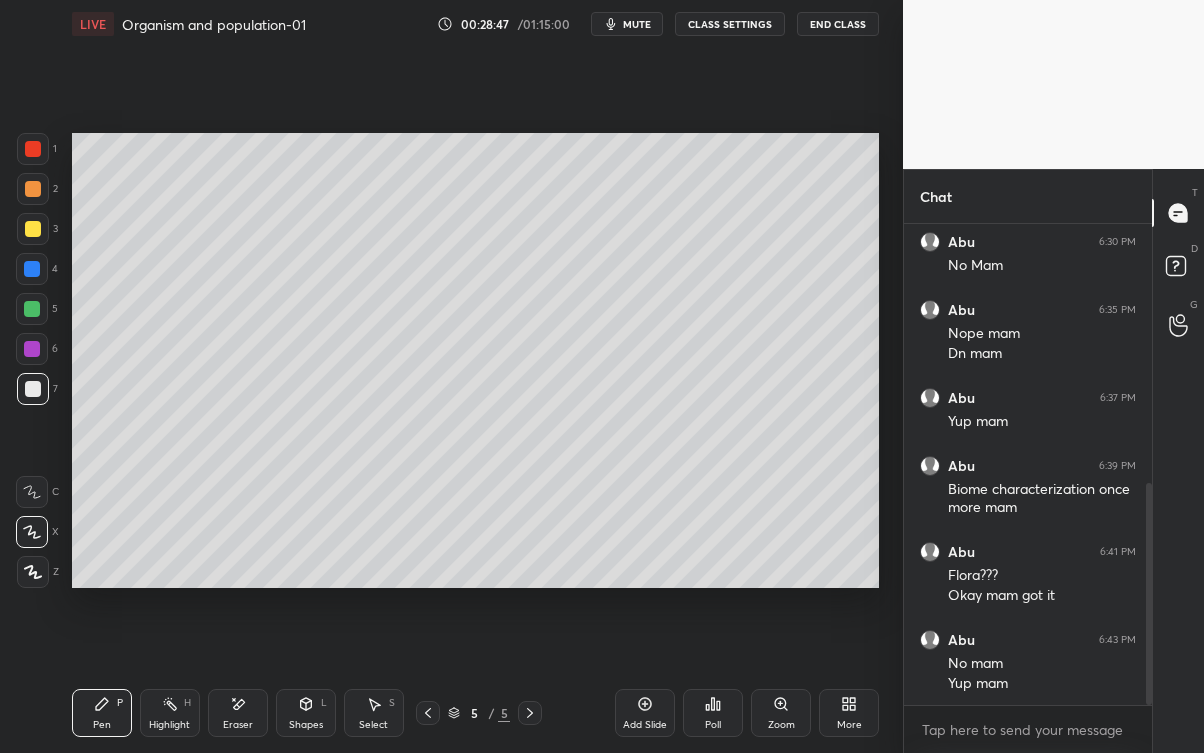 click at bounding box center (33, 189) 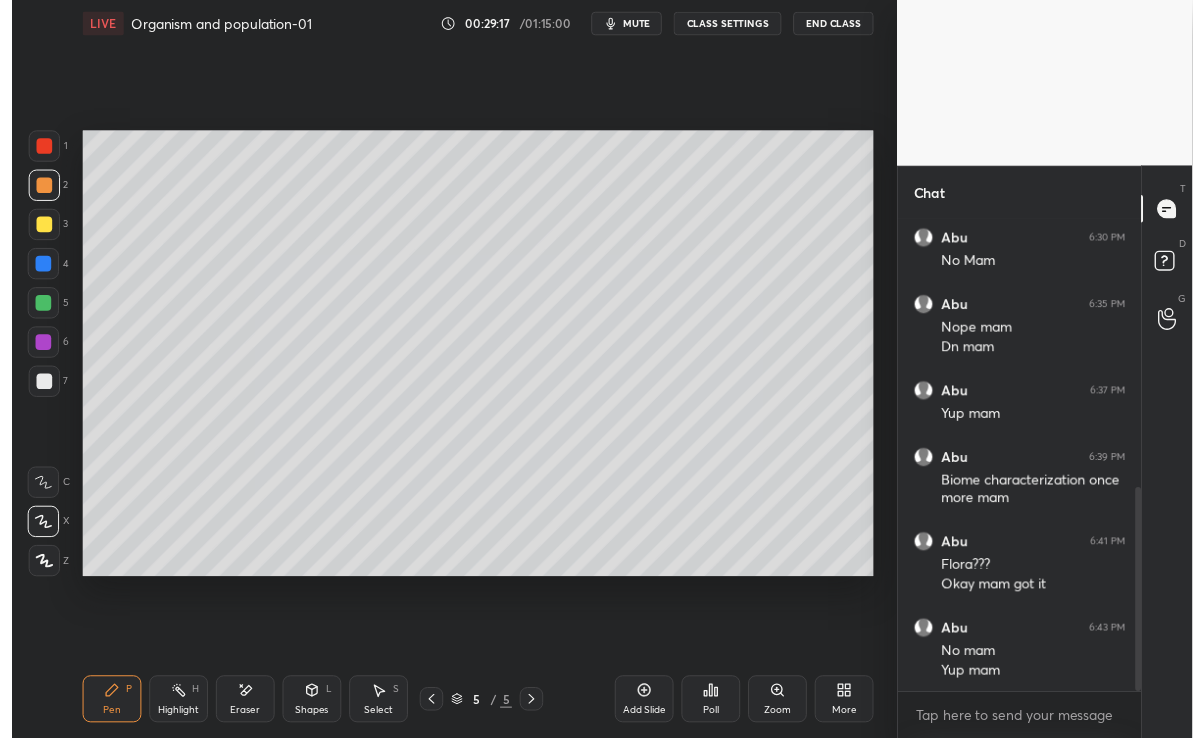 scroll, scrollTop: 629, scrollLeft: 0, axis: vertical 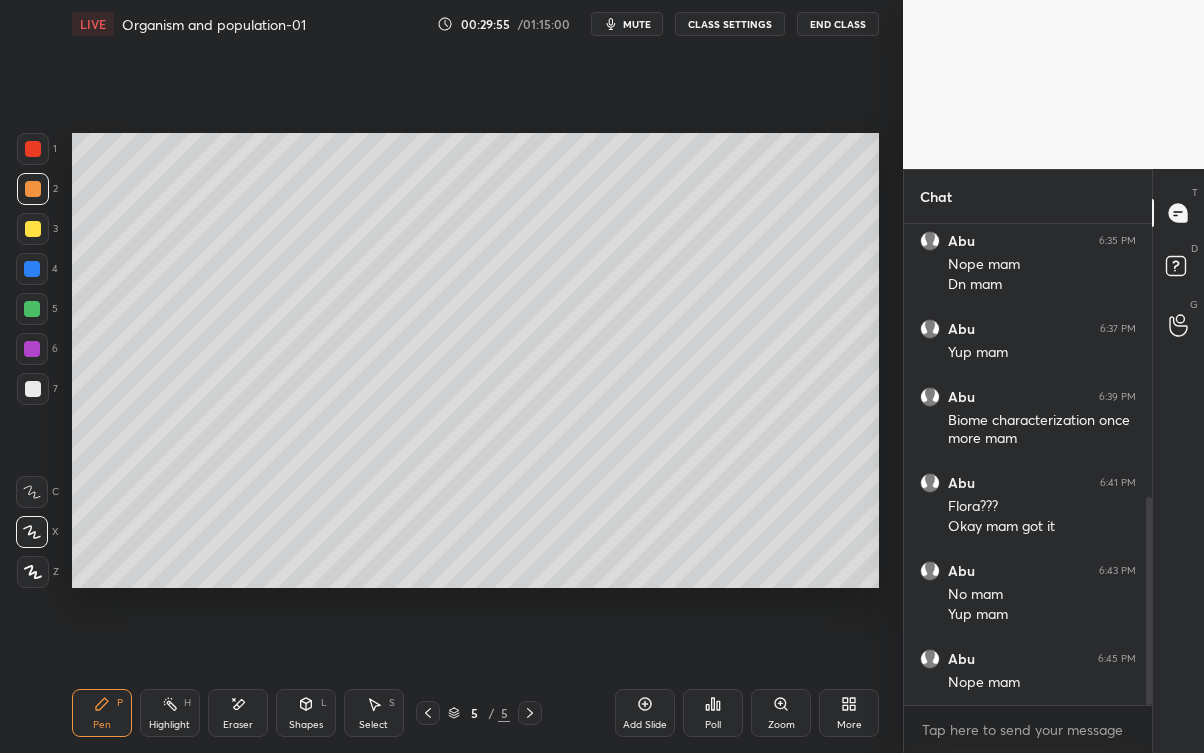 click at bounding box center (33, 389) 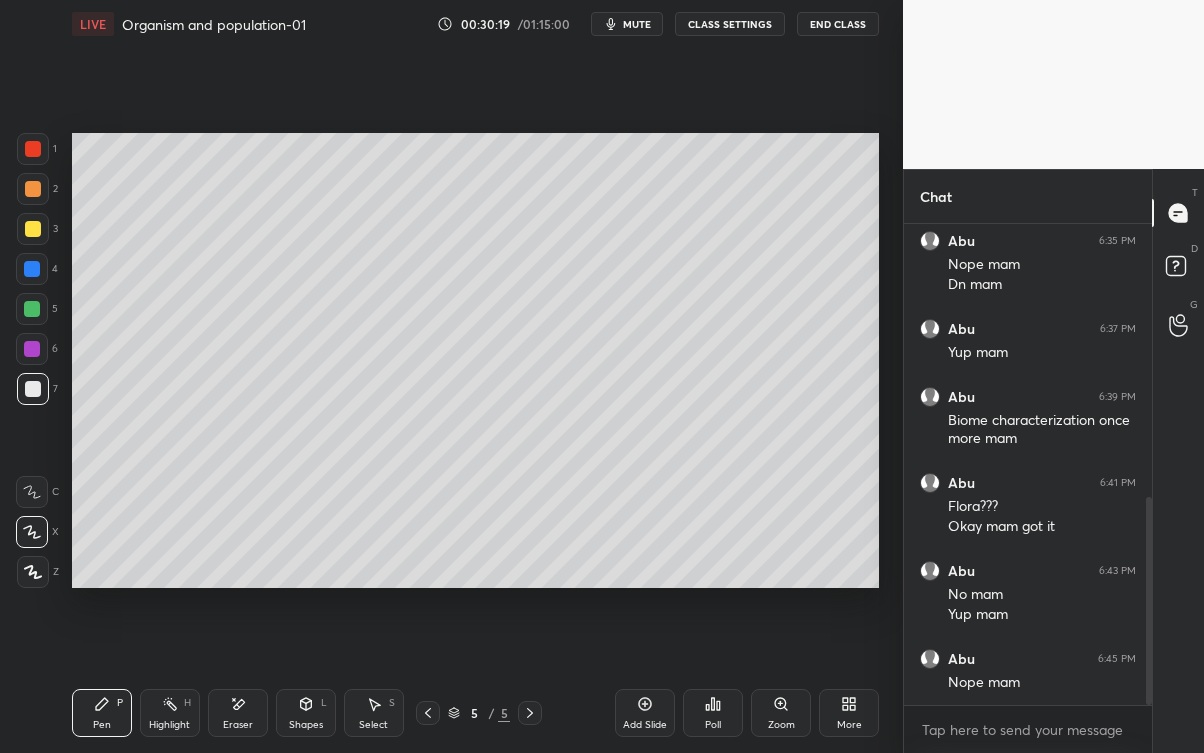 click on "Eraser" at bounding box center (238, 713) 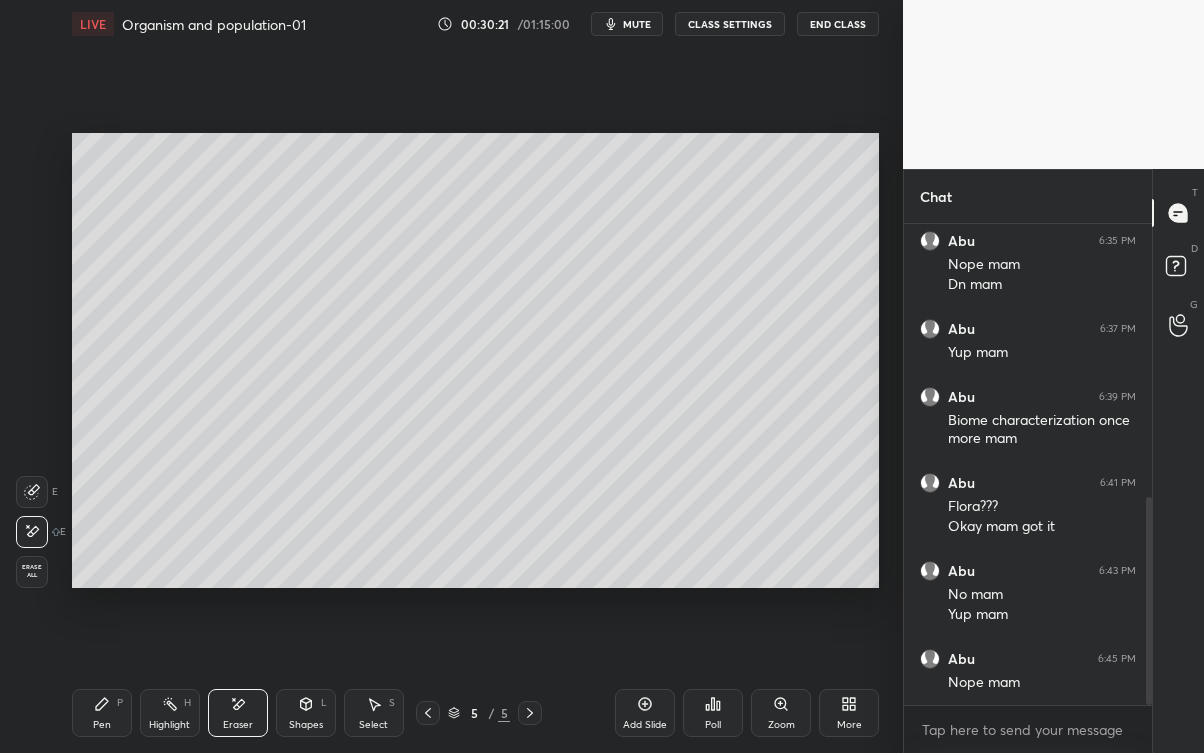 click on "Pen P" at bounding box center (102, 713) 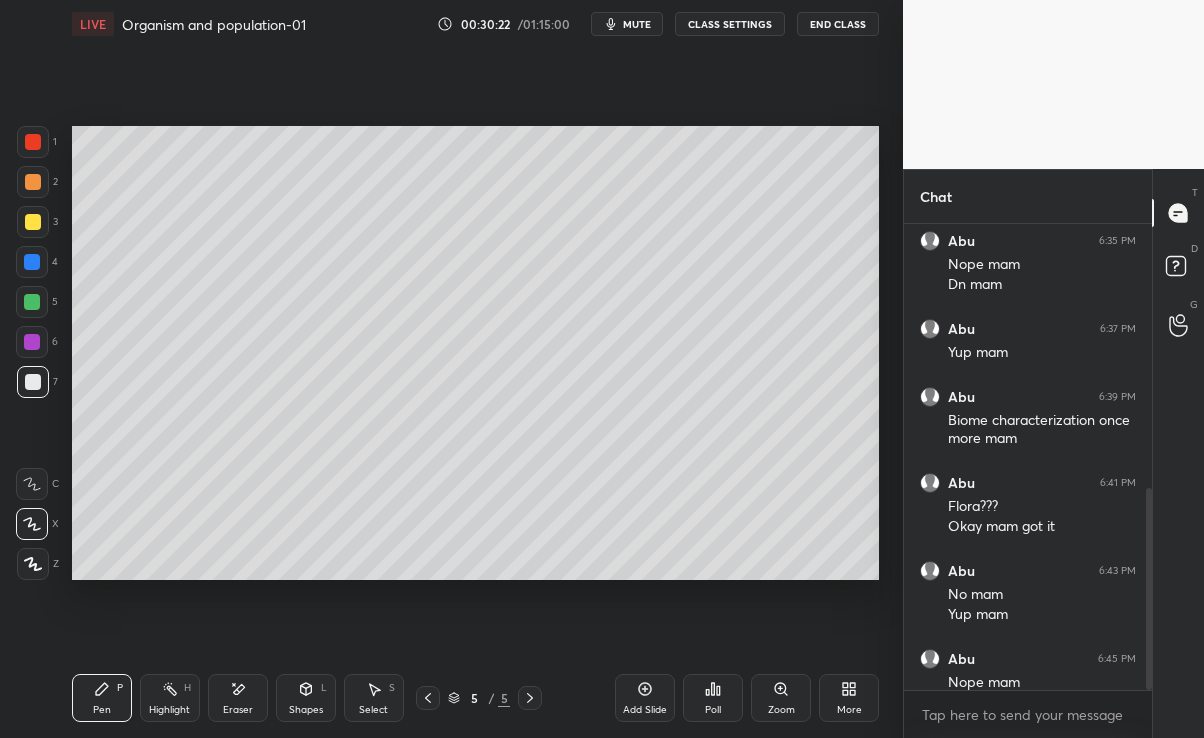 scroll, scrollTop: 609, scrollLeft: 823, axis: both 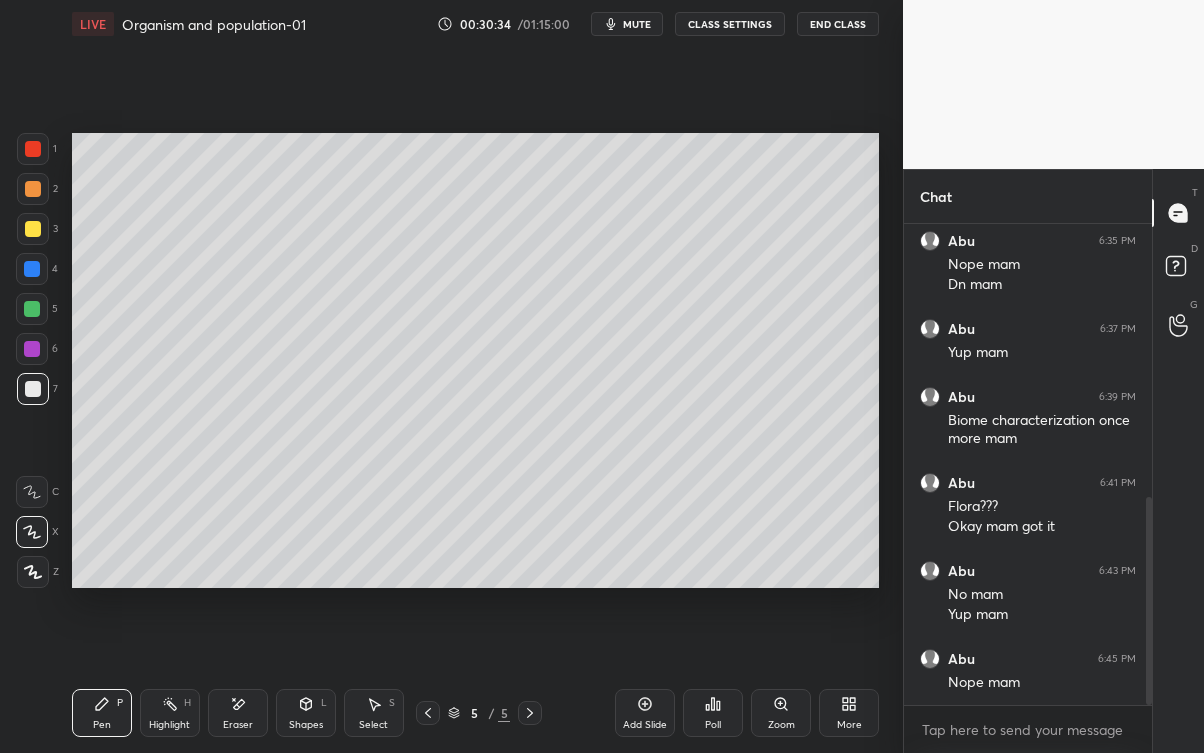 click on "More" at bounding box center [849, 713] 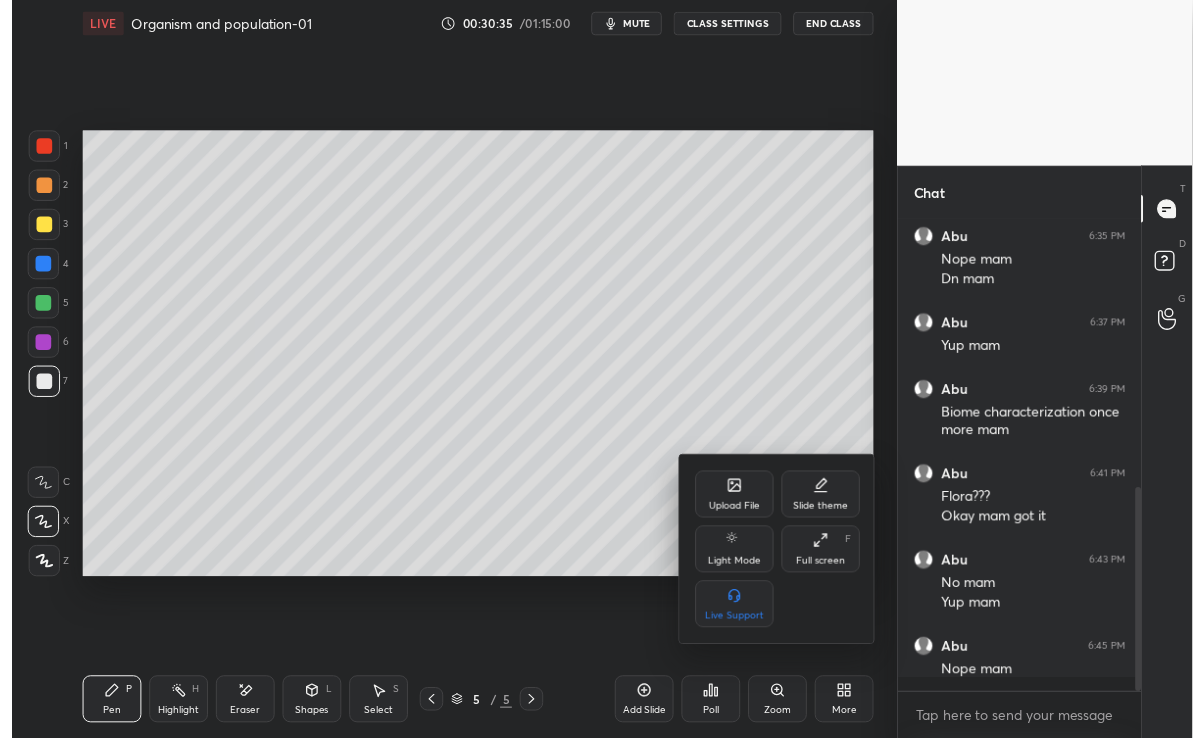 scroll, scrollTop: 609, scrollLeft: 823, axis: both 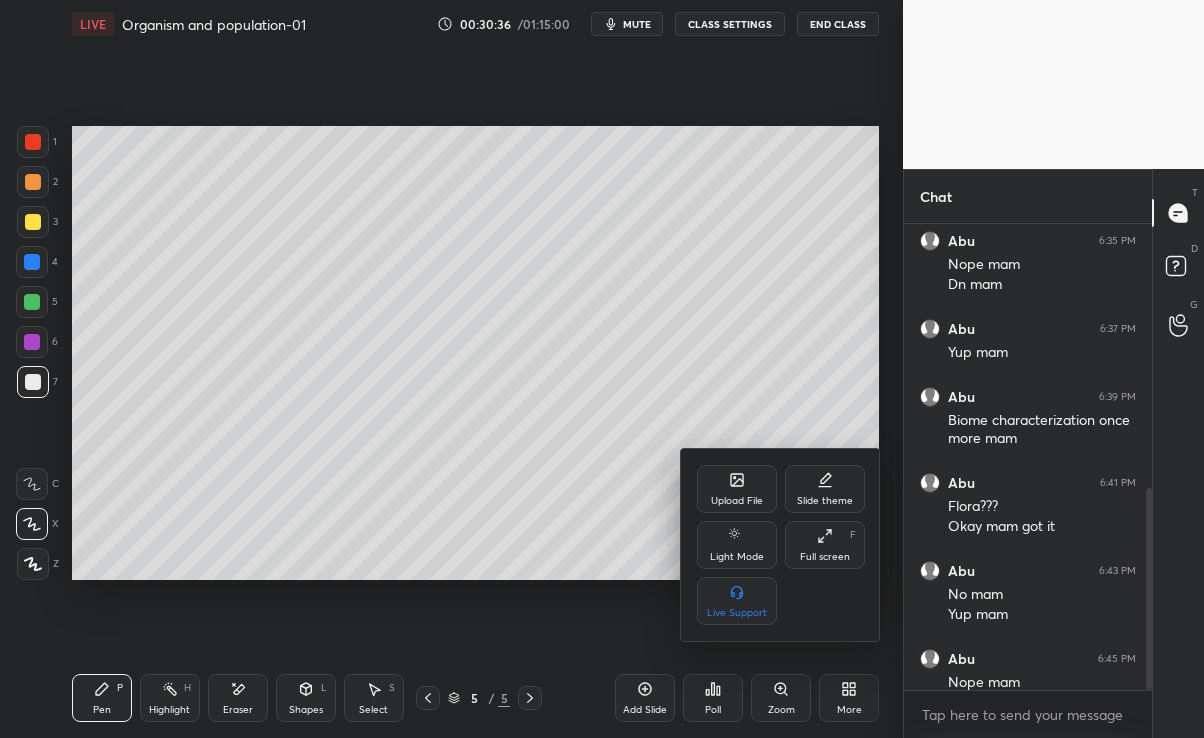 click at bounding box center [602, 369] 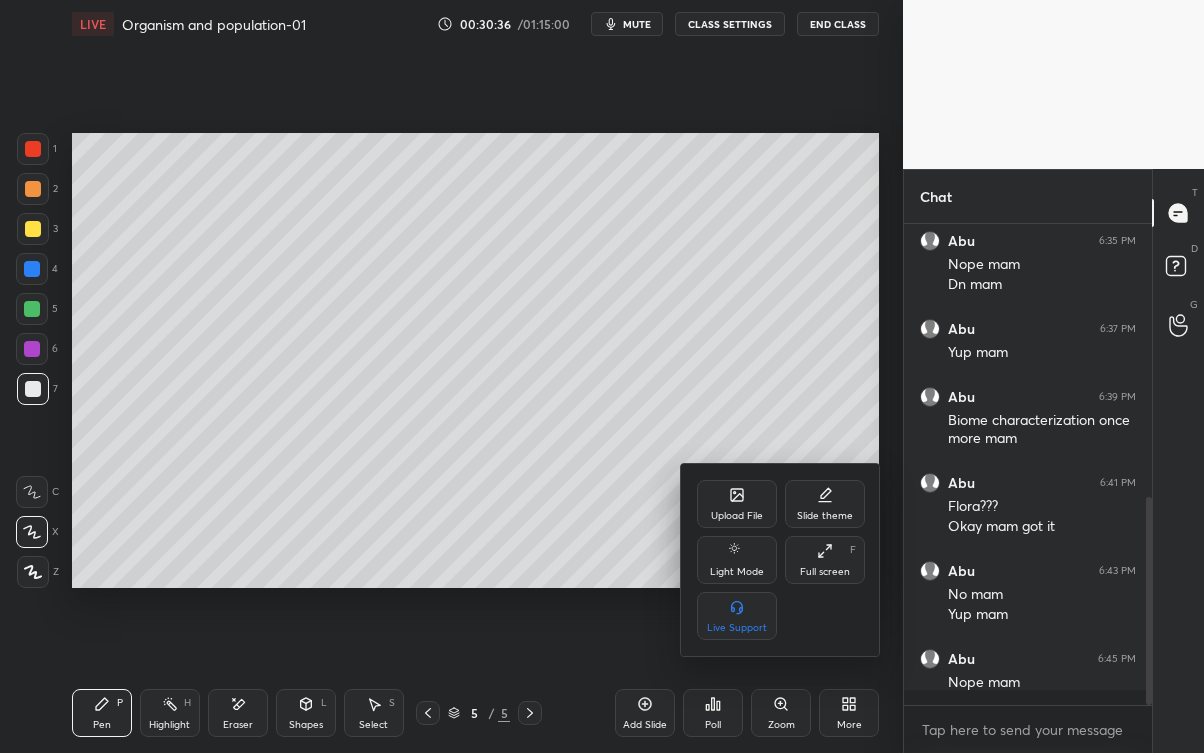 scroll, scrollTop: 99375, scrollLeft: 99176, axis: both 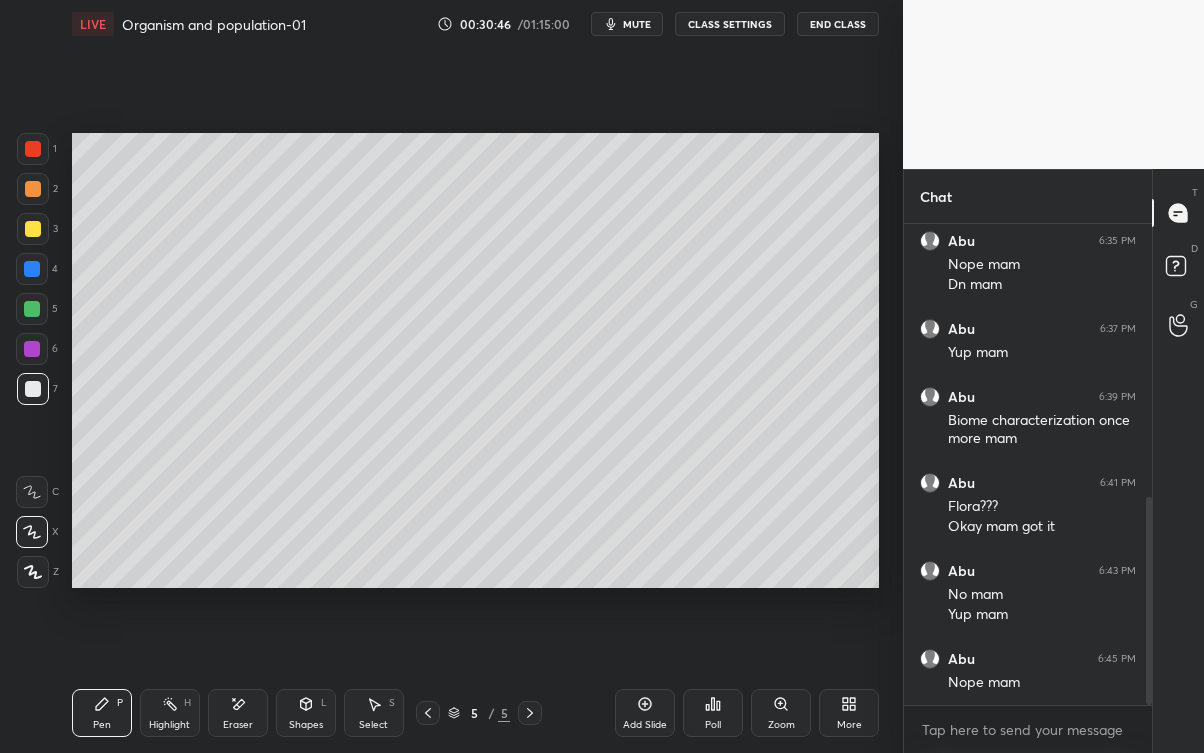 click at bounding box center [32, 349] 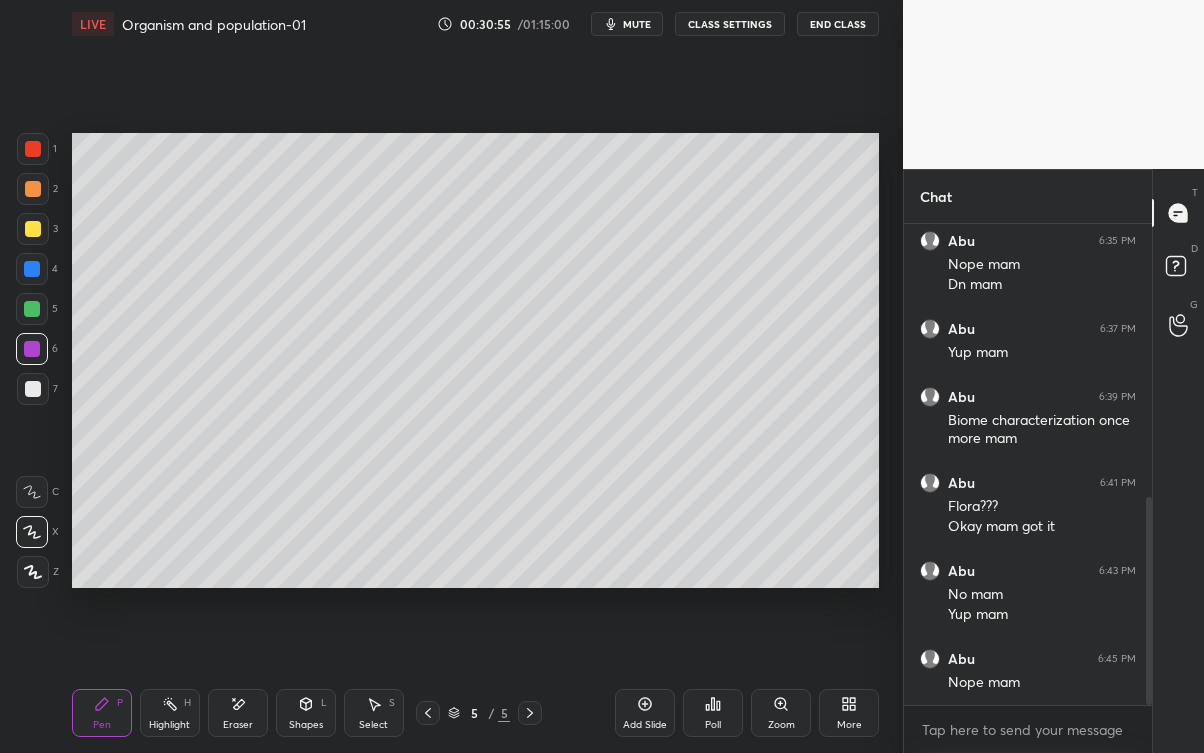 click on "Eraser" at bounding box center [238, 713] 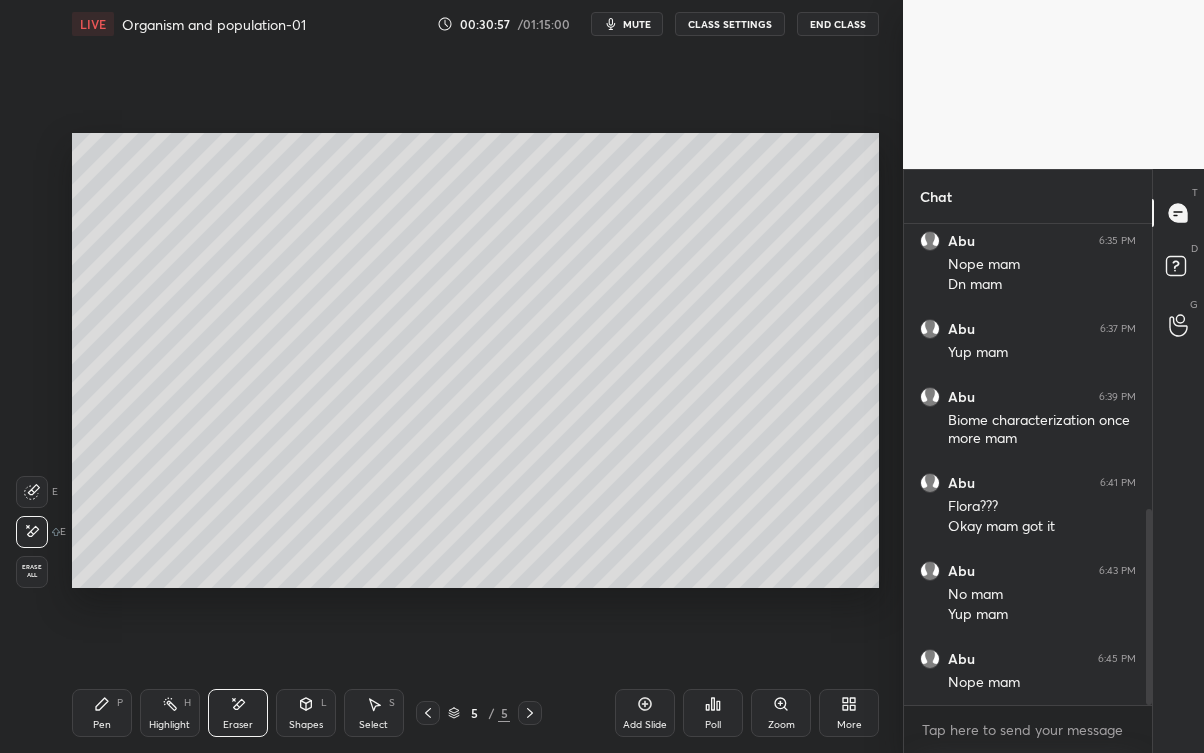 scroll, scrollTop: 696, scrollLeft: 0, axis: vertical 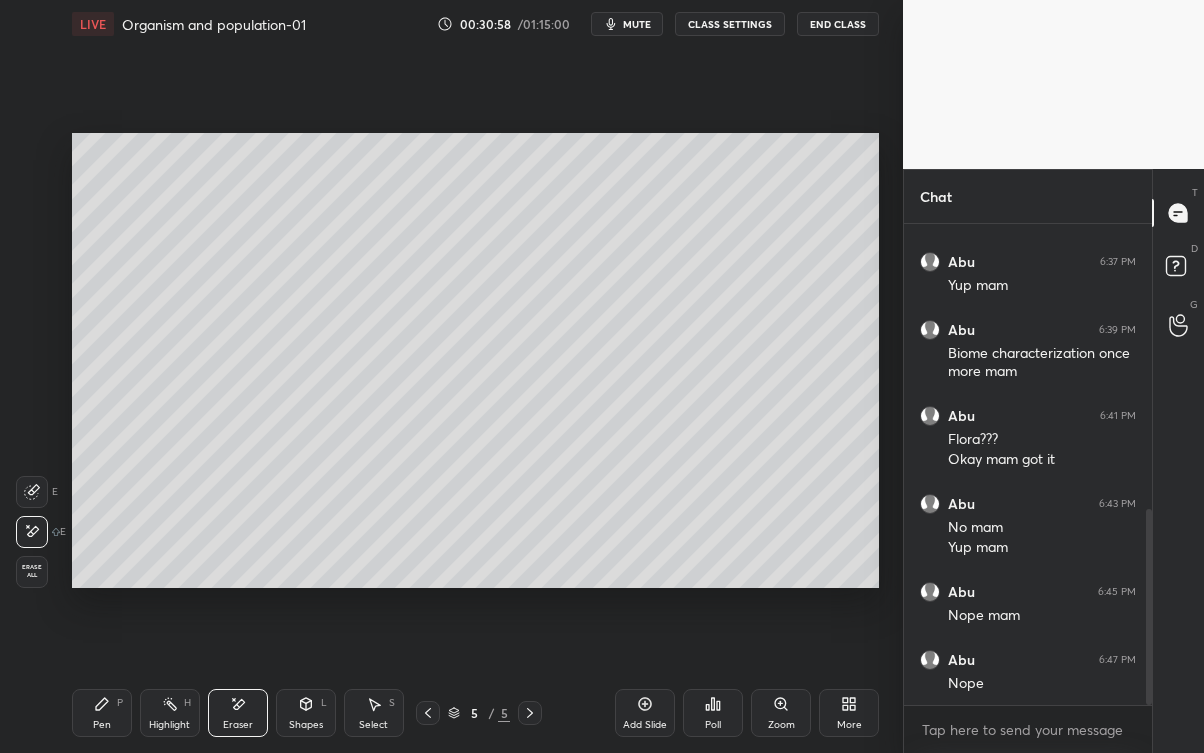 click on "Pen P" at bounding box center (102, 713) 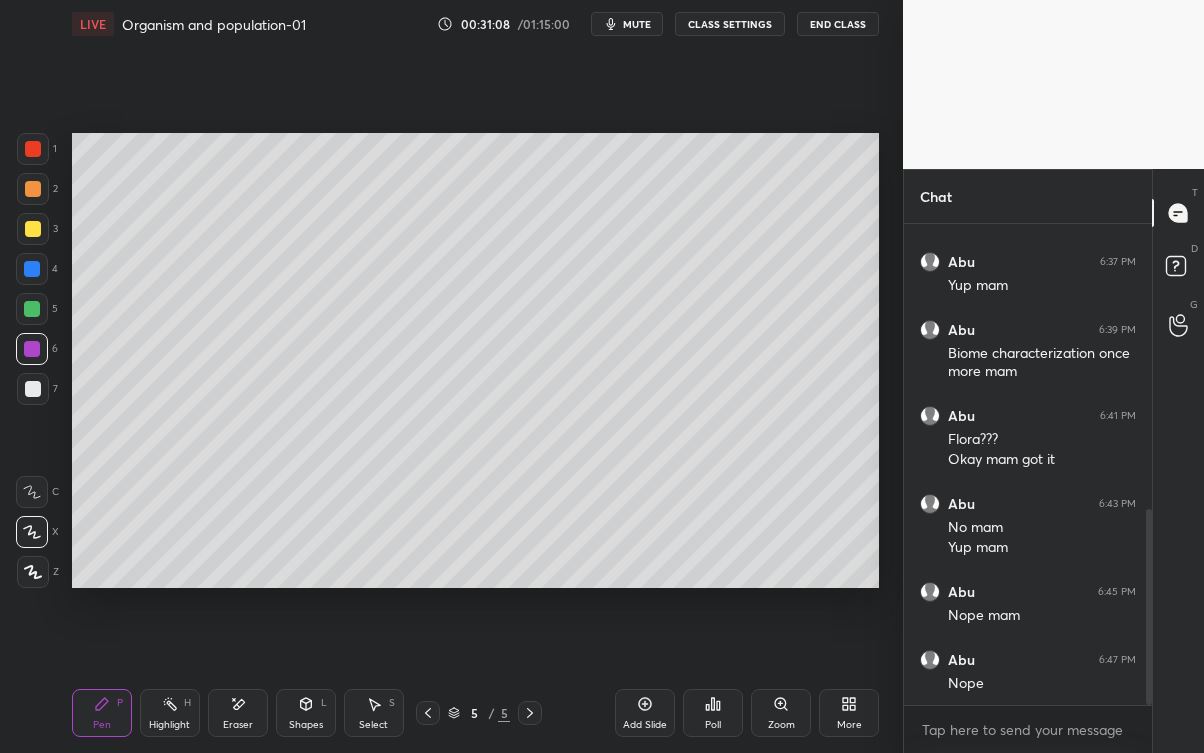 click on "Eraser" at bounding box center [238, 725] 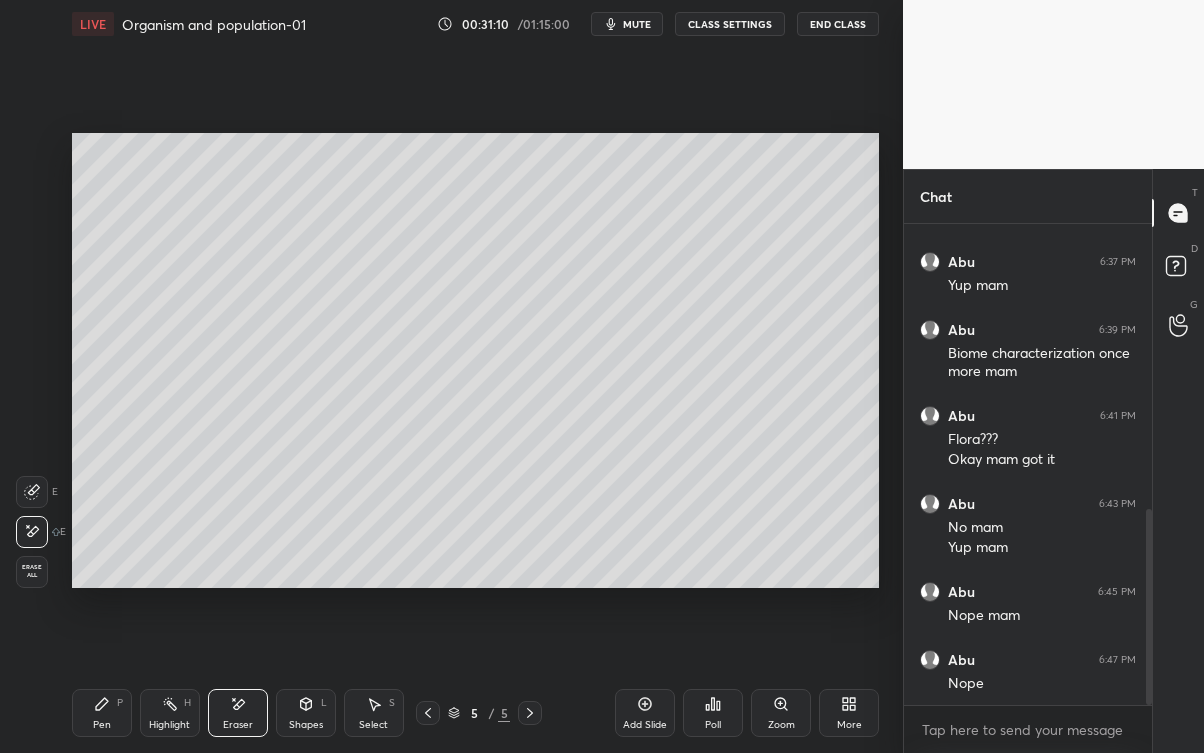 click 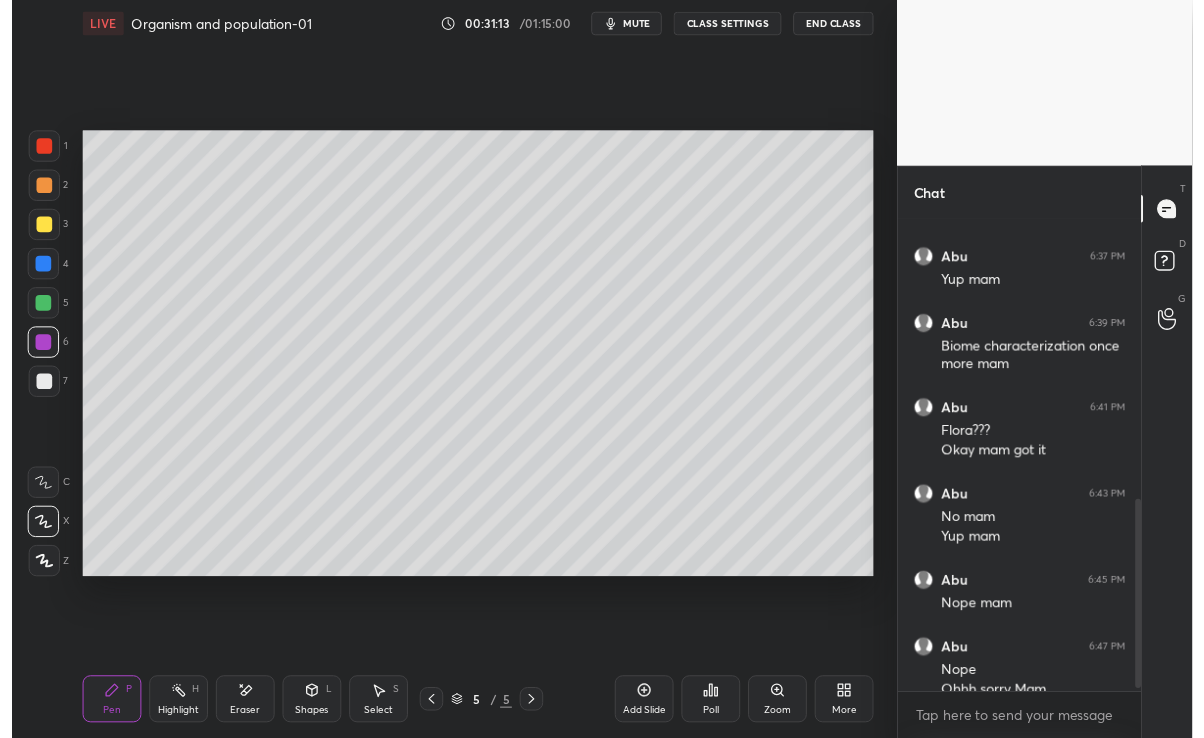 scroll, scrollTop: 717, scrollLeft: 0, axis: vertical 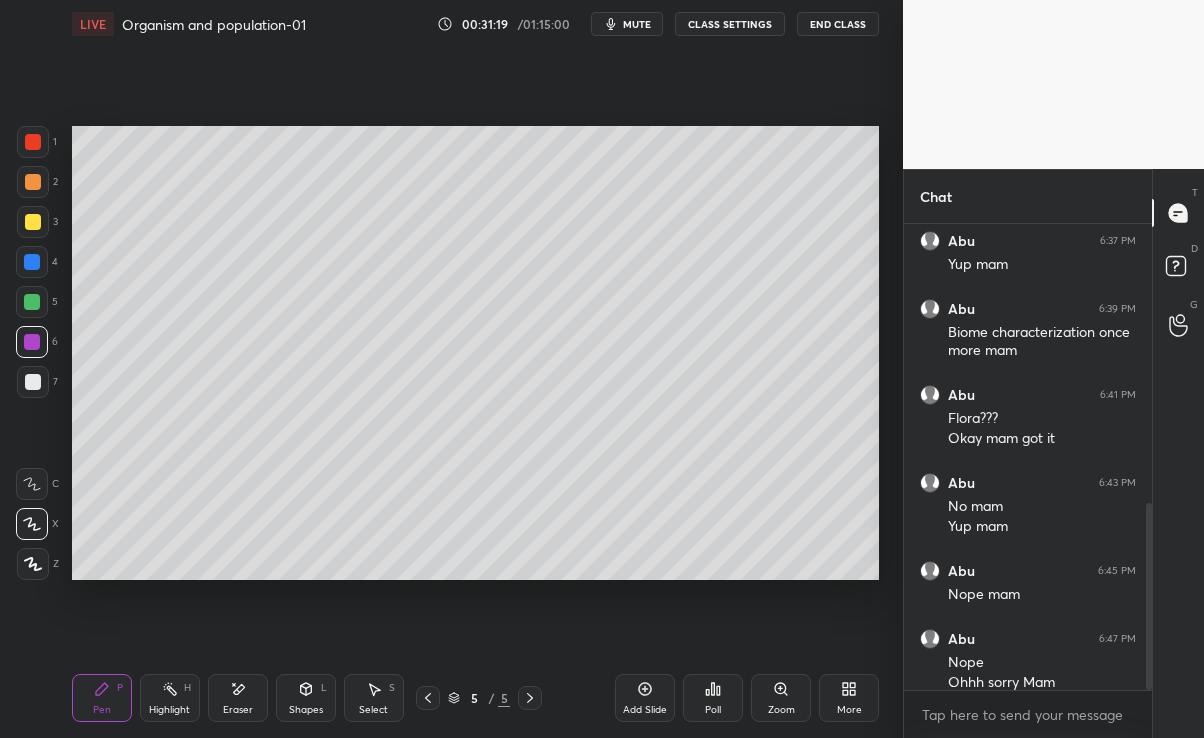 click at bounding box center (32, 302) 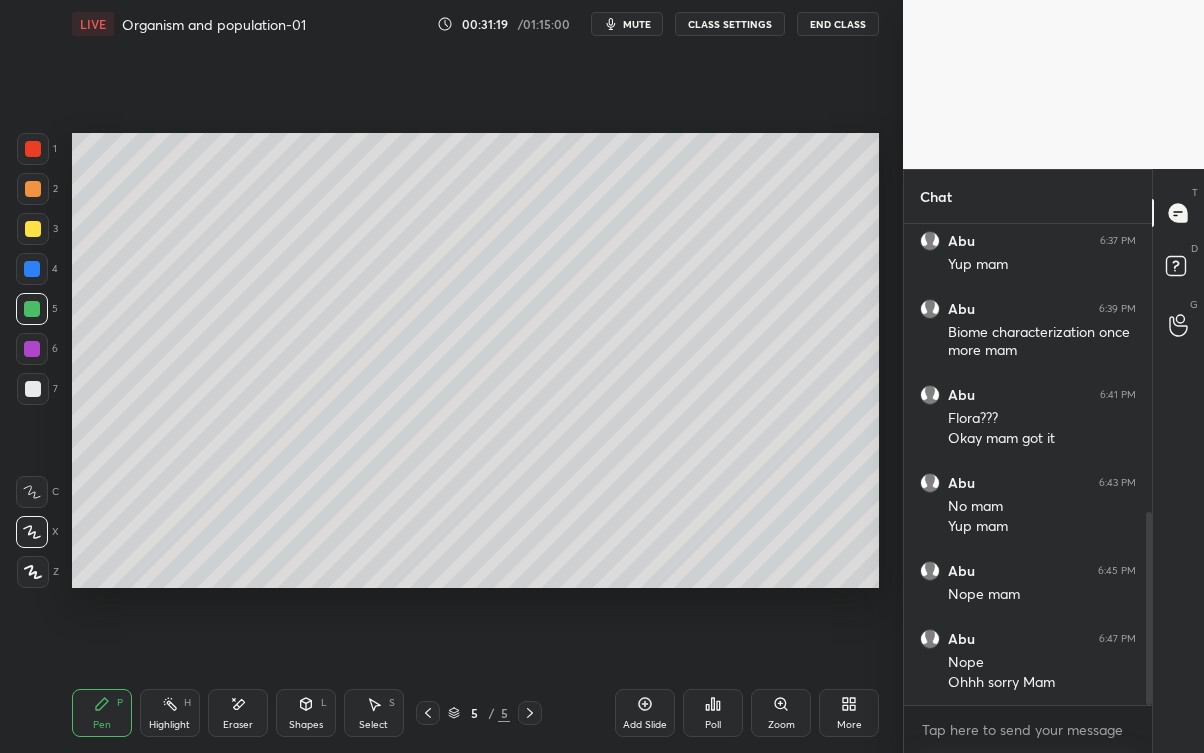 scroll, scrollTop: 99375, scrollLeft: 99176, axis: both 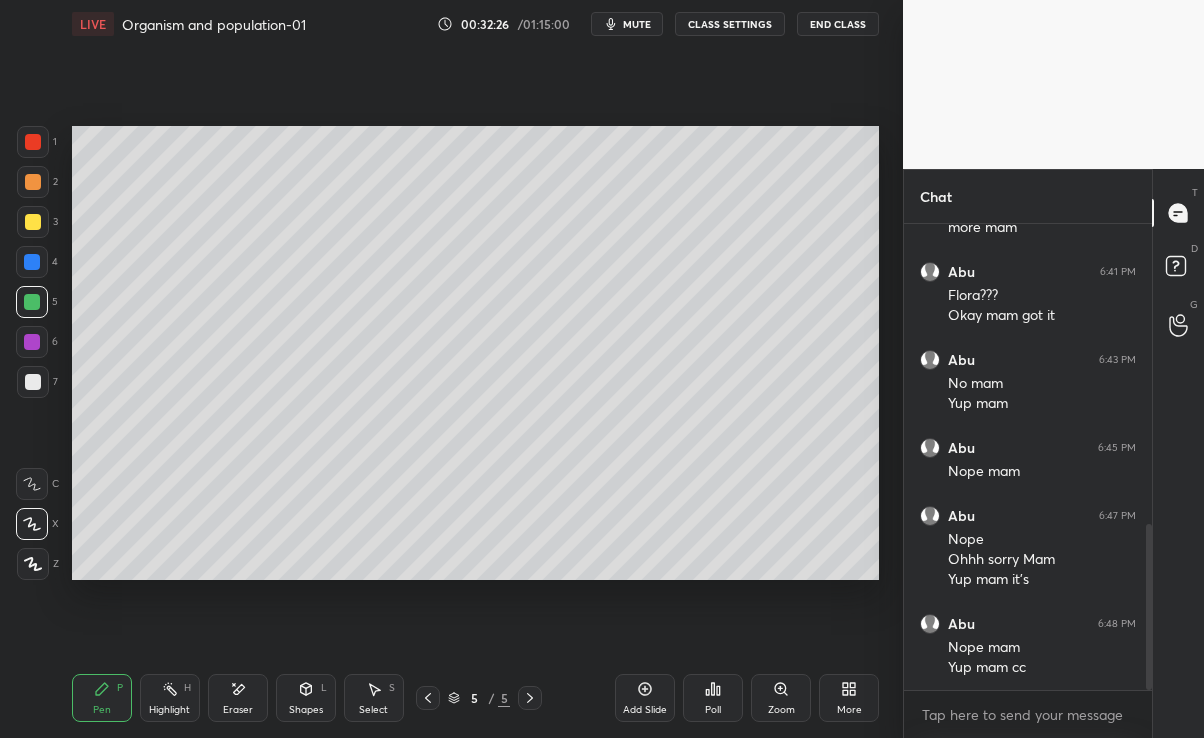 click on "Add Slide" at bounding box center [645, 698] 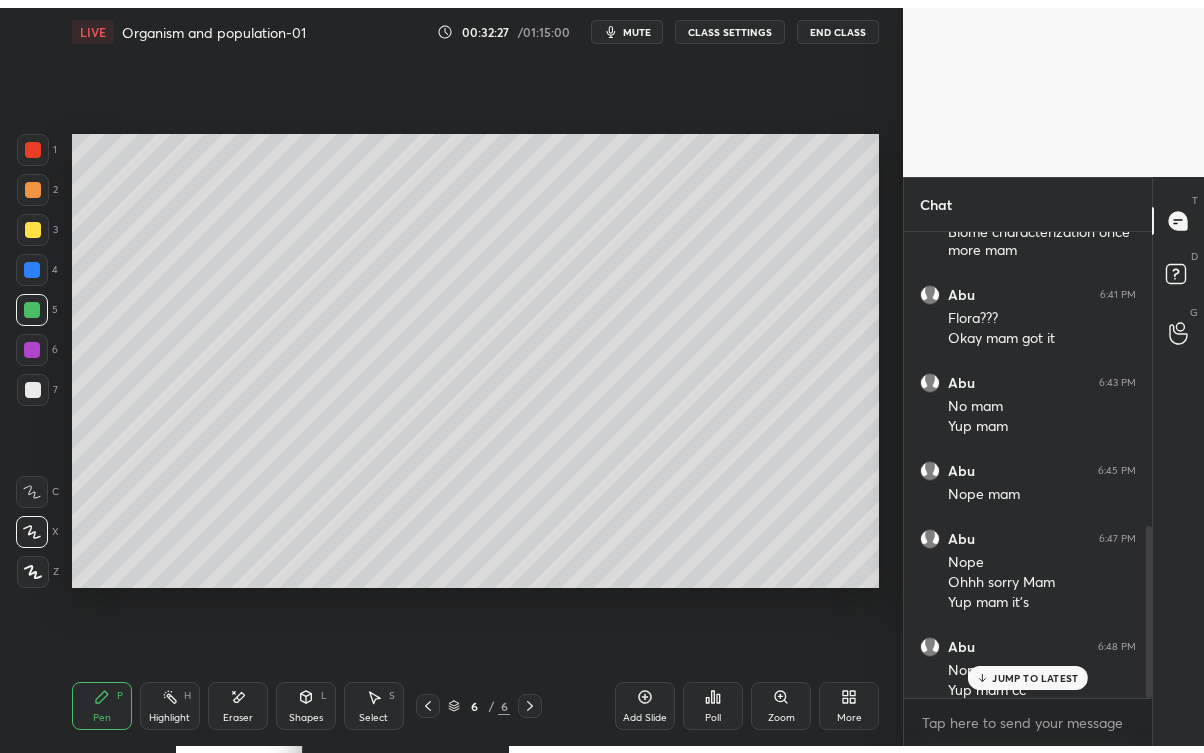 scroll, scrollTop: 99375, scrollLeft: 99176, axis: both 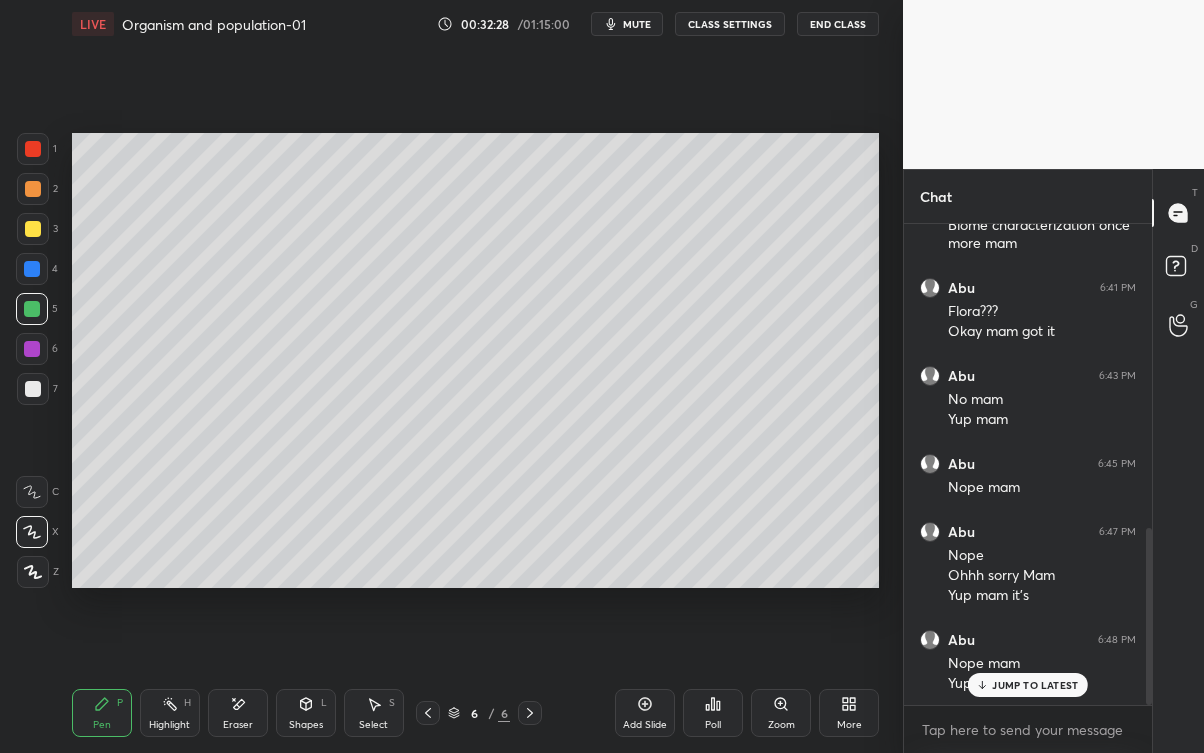 click at bounding box center [33, 389] 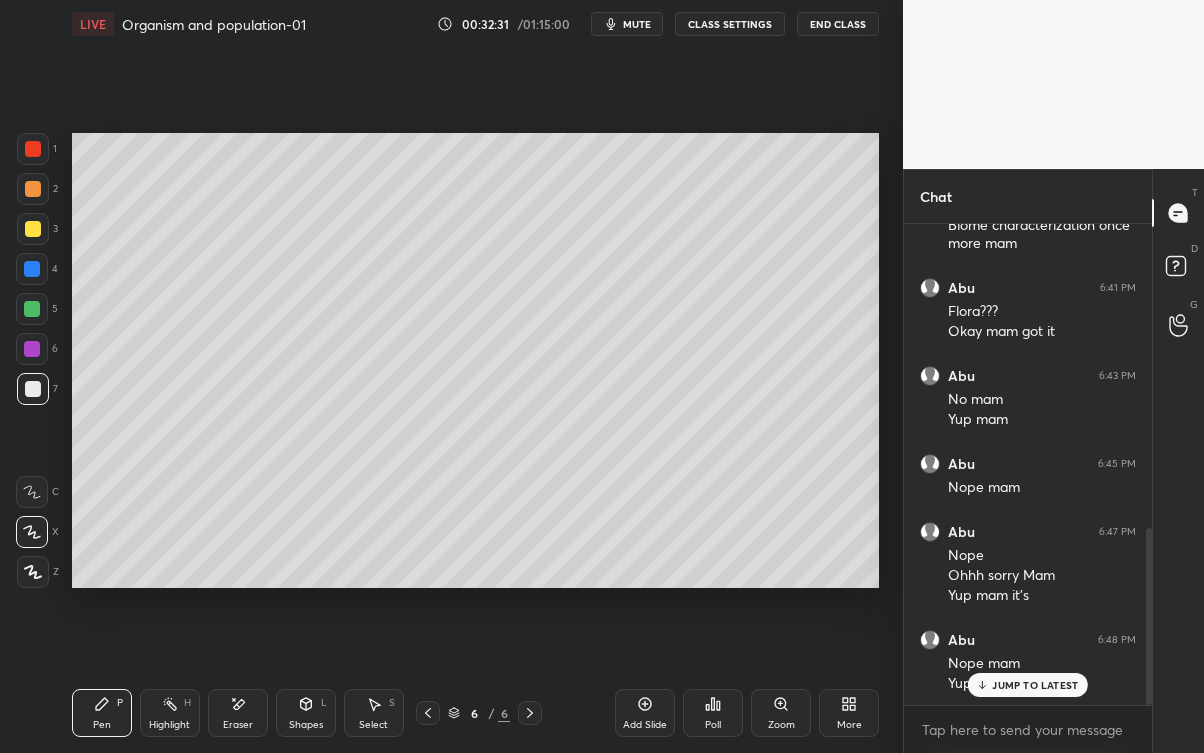 click 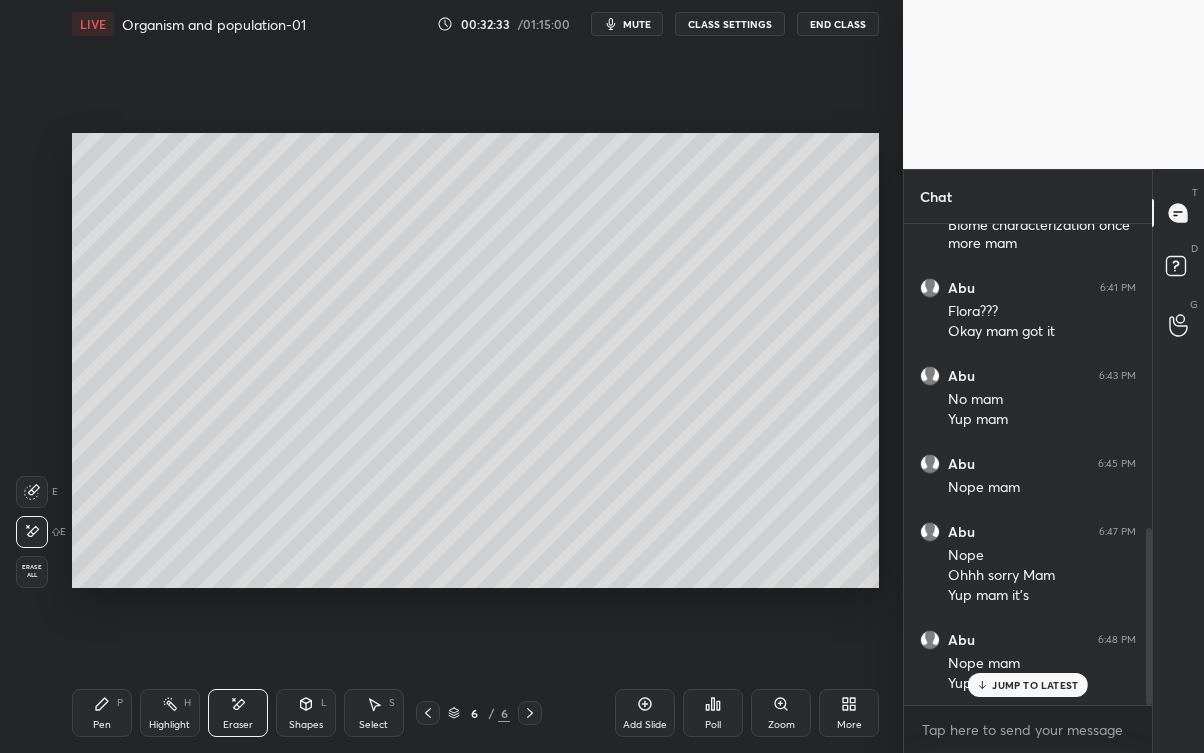 click 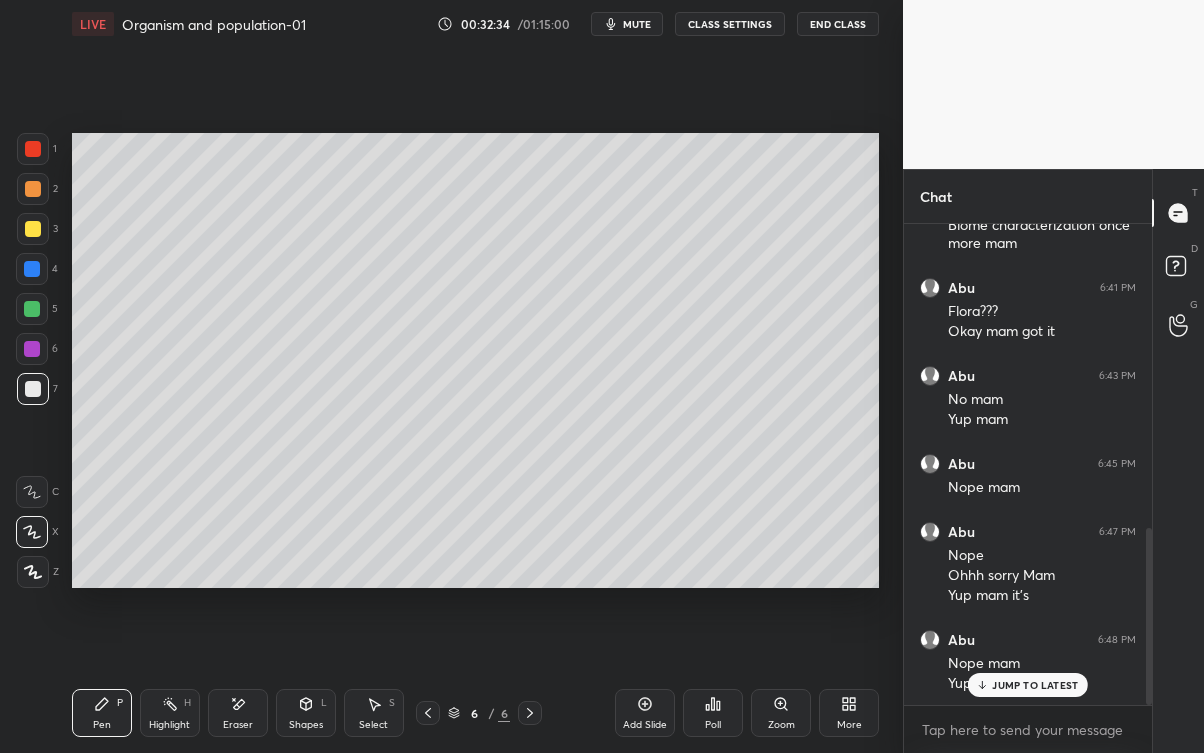 click on "JUMP TO LATEST" at bounding box center (1035, 685) 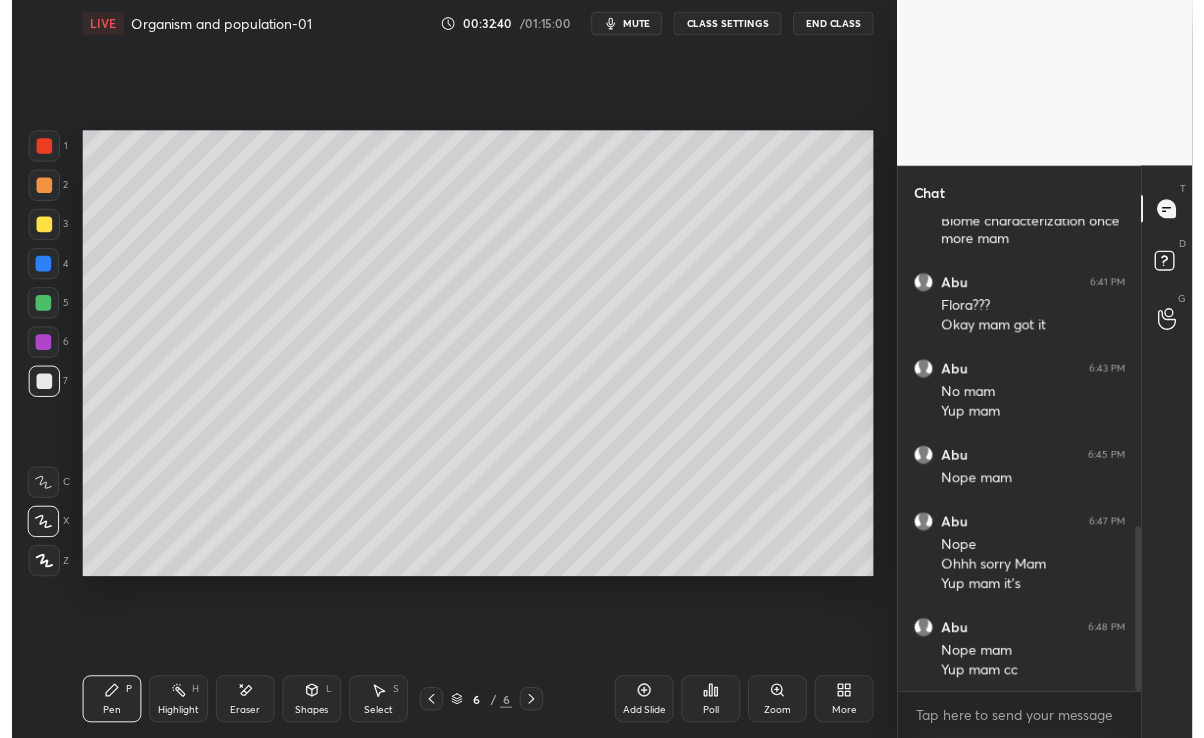 scroll, scrollTop: 893, scrollLeft: 0, axis: vertical 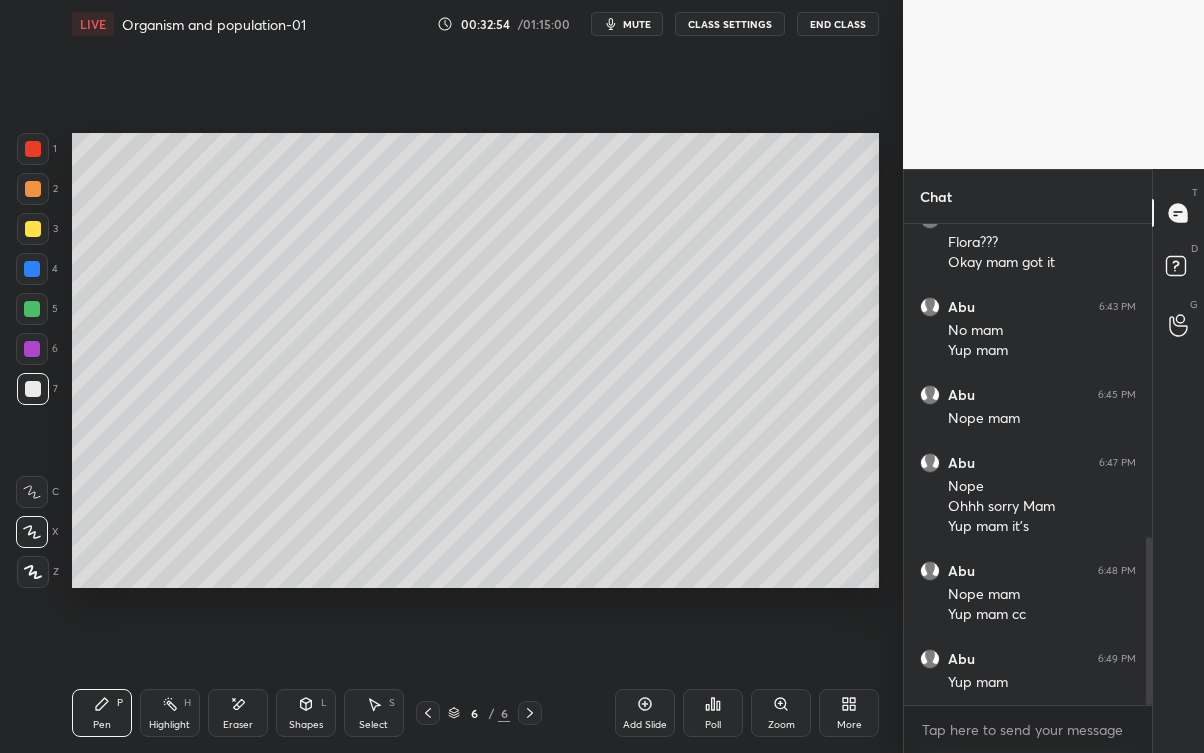 click on "Eraser" at bounding box center (238, 713) 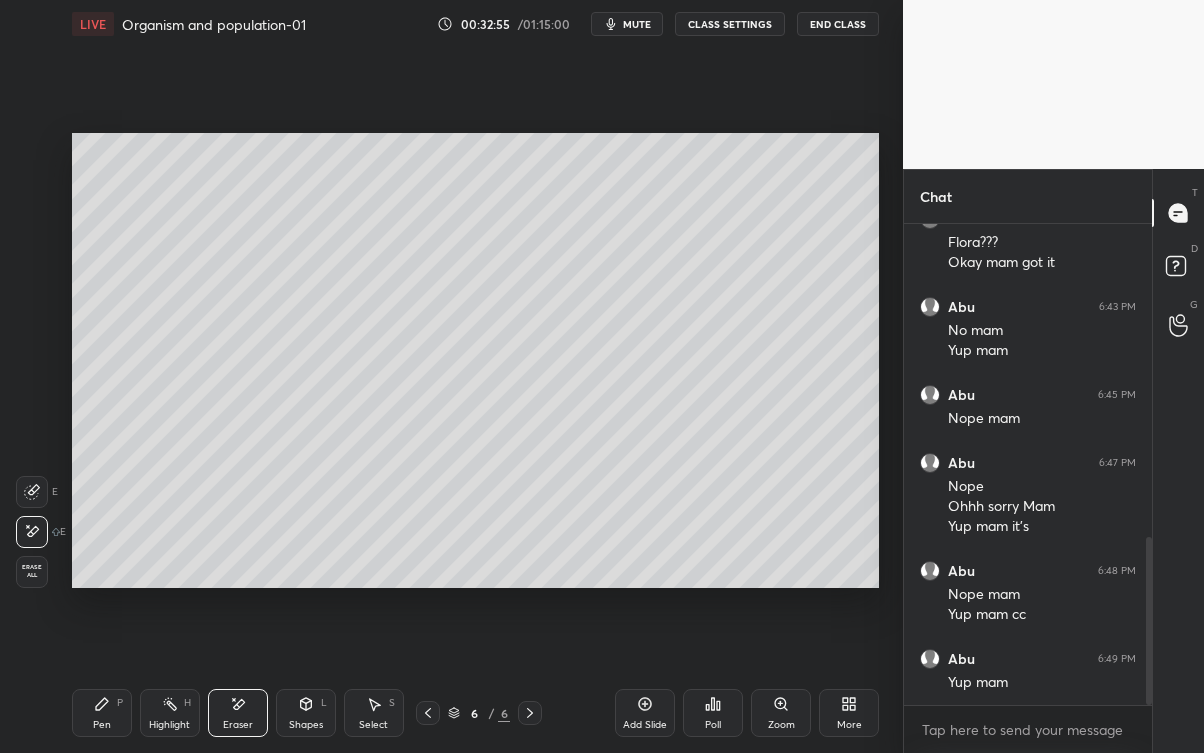 click on "Pen P" at bounding box center [102, 713] 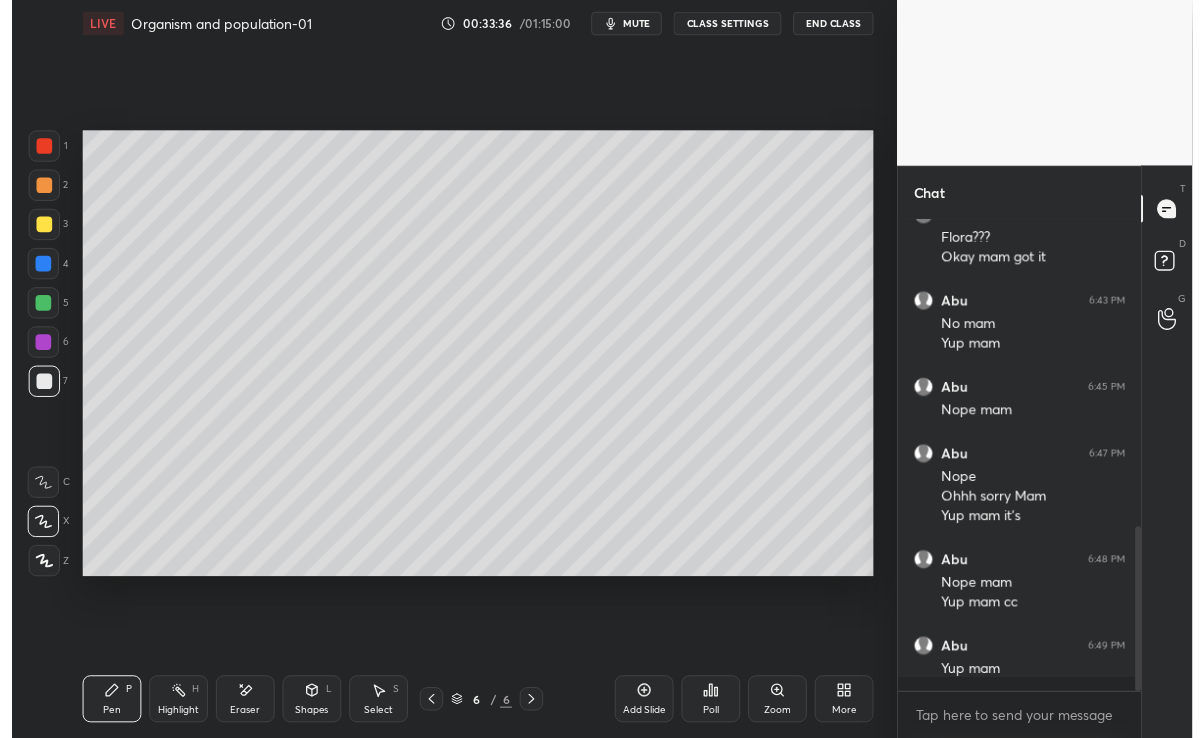 scroll, scrollTop: 609, scrollLeft: 823, axis: both 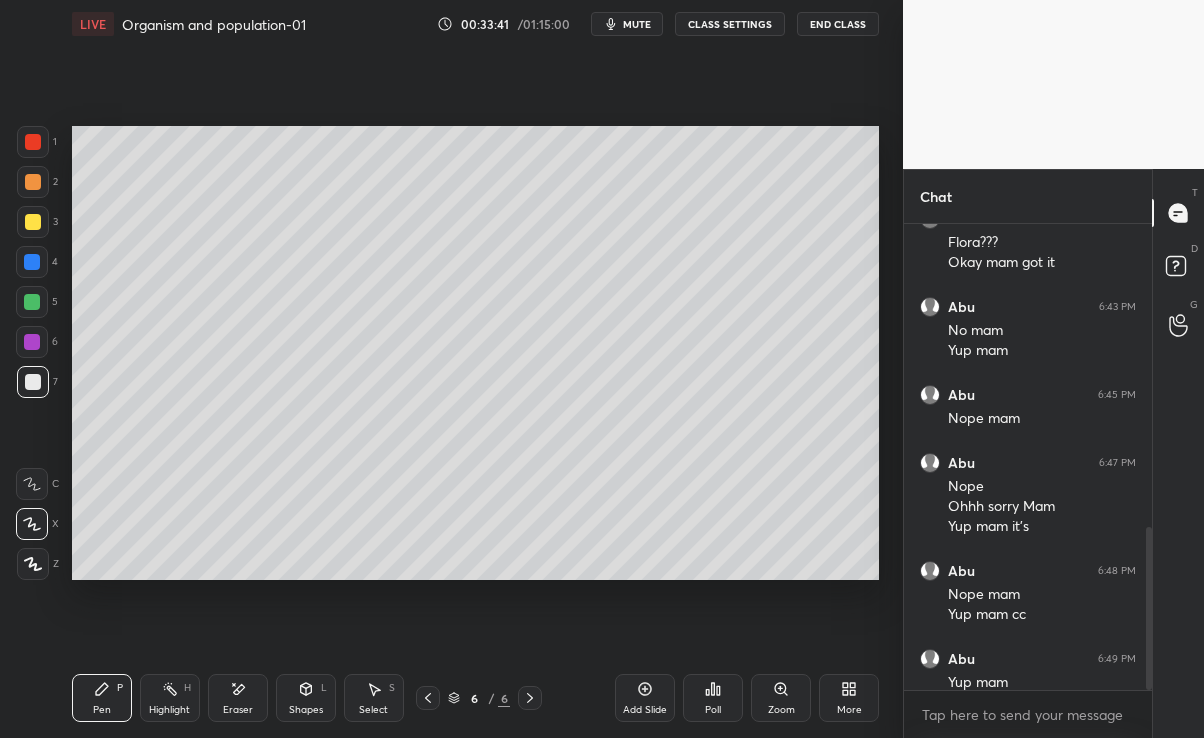click at bounding box center [32, 302] 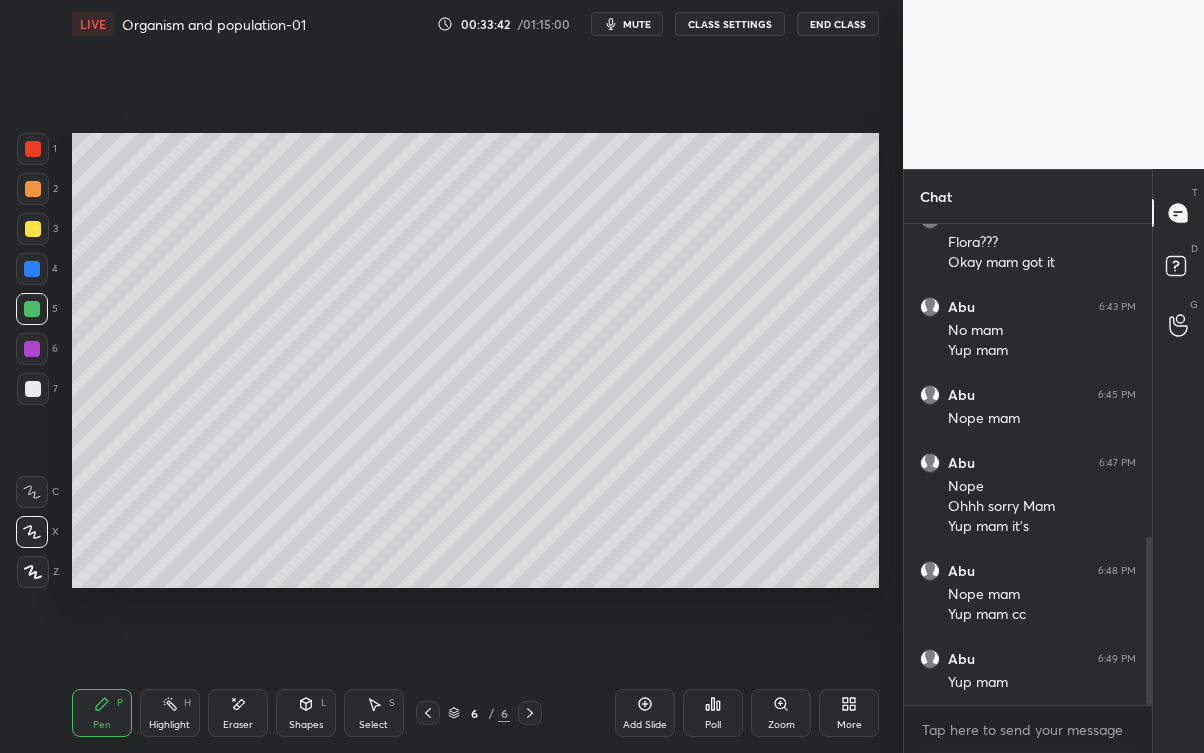 scroll, scrollTop: 99375, scrollLeft: 99176, axis: both 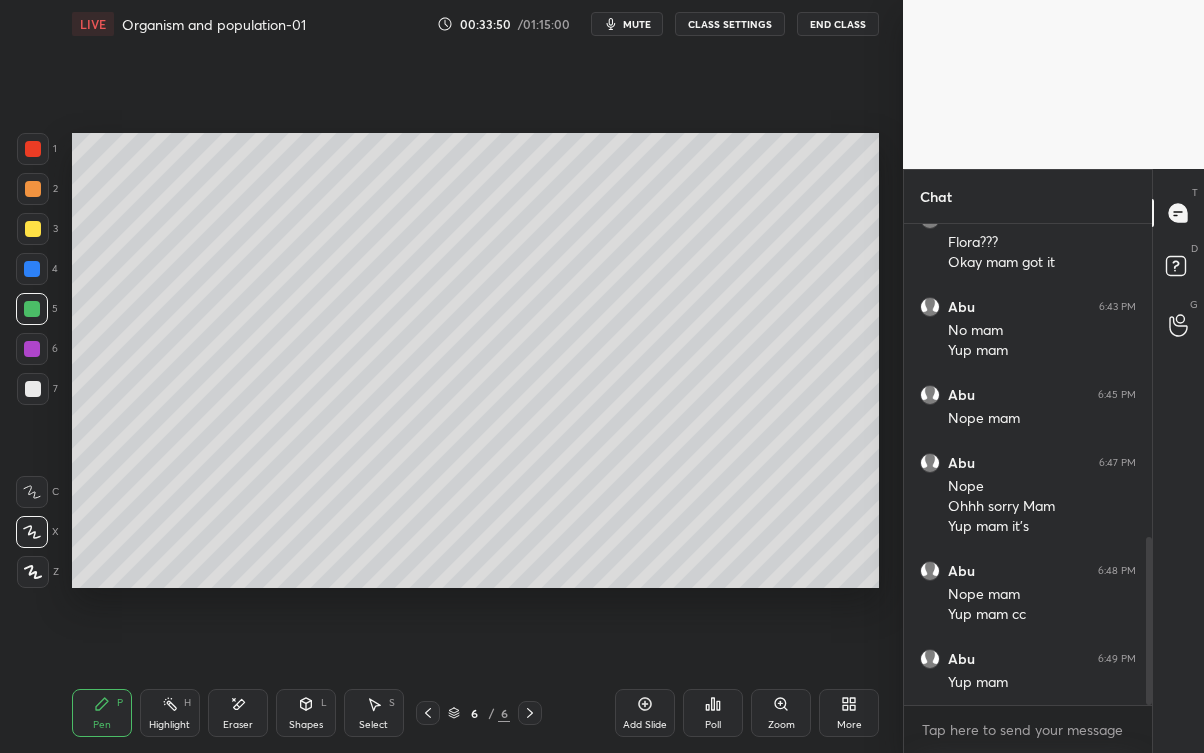 click at bounding box center (32, 349) 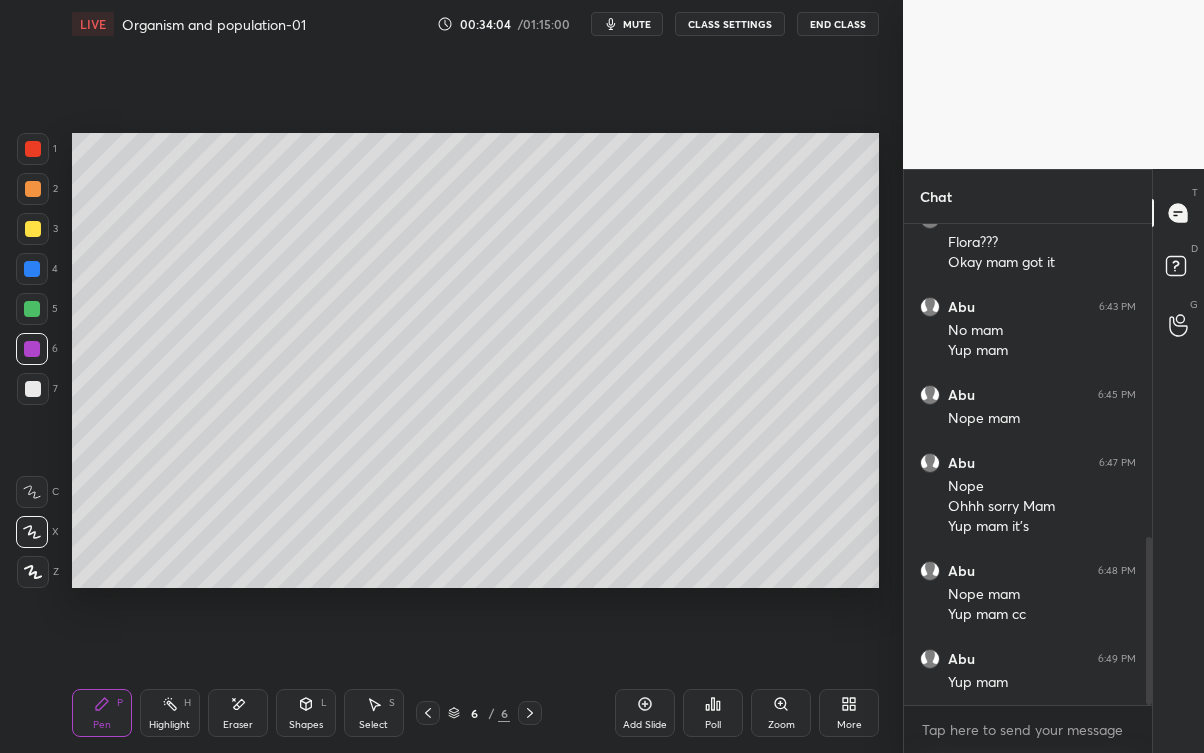 click at bounding box center [32, 269] 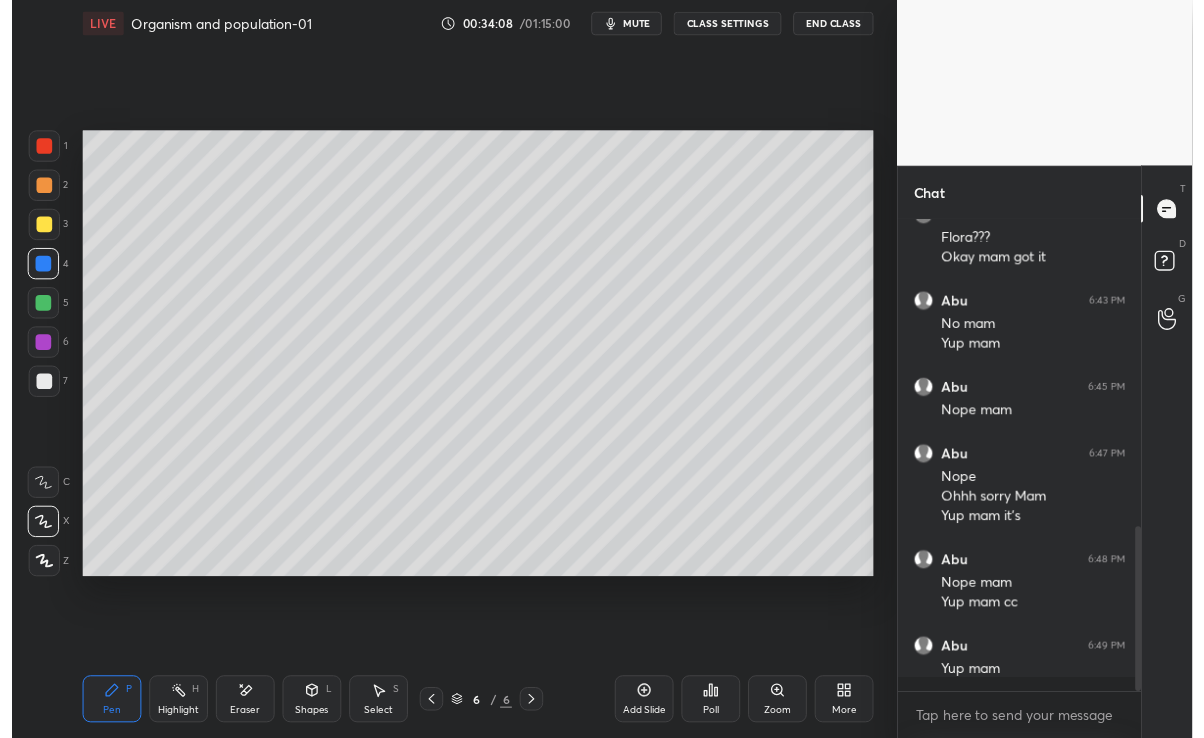 scroll, scrollTop: 609, scrollLeft: 823, axis: both 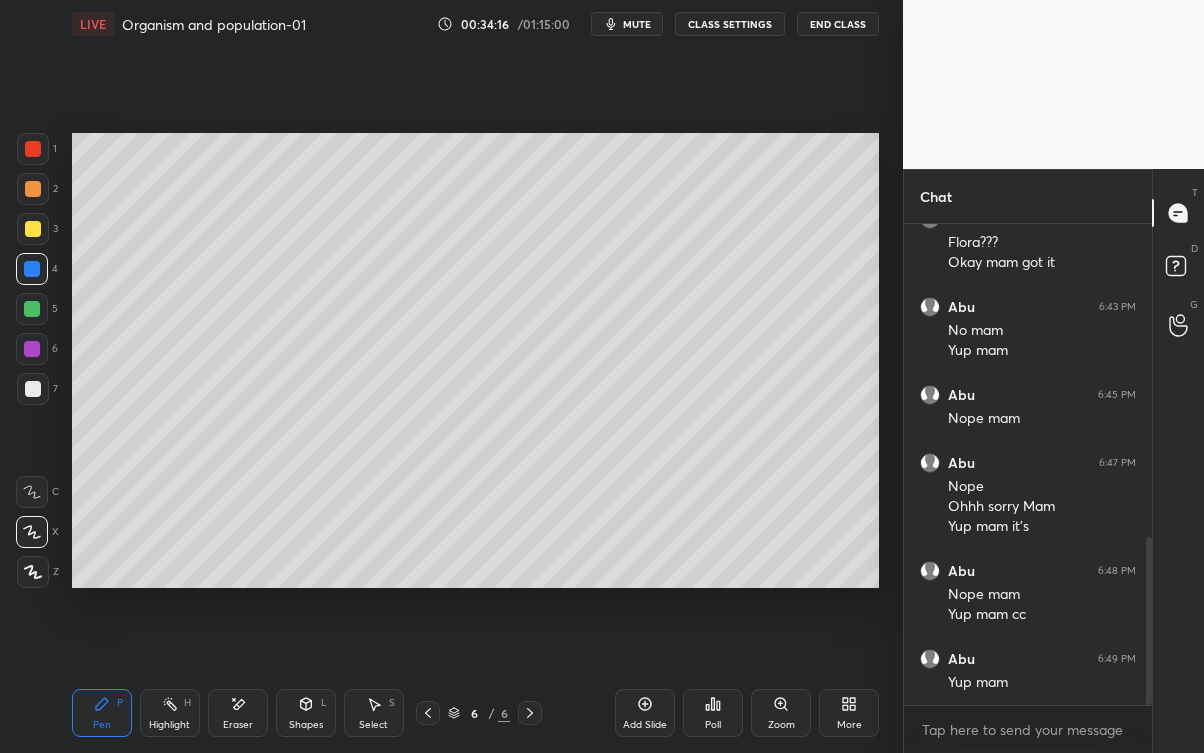 click on "Eraser" at bounding box center (238, 713) 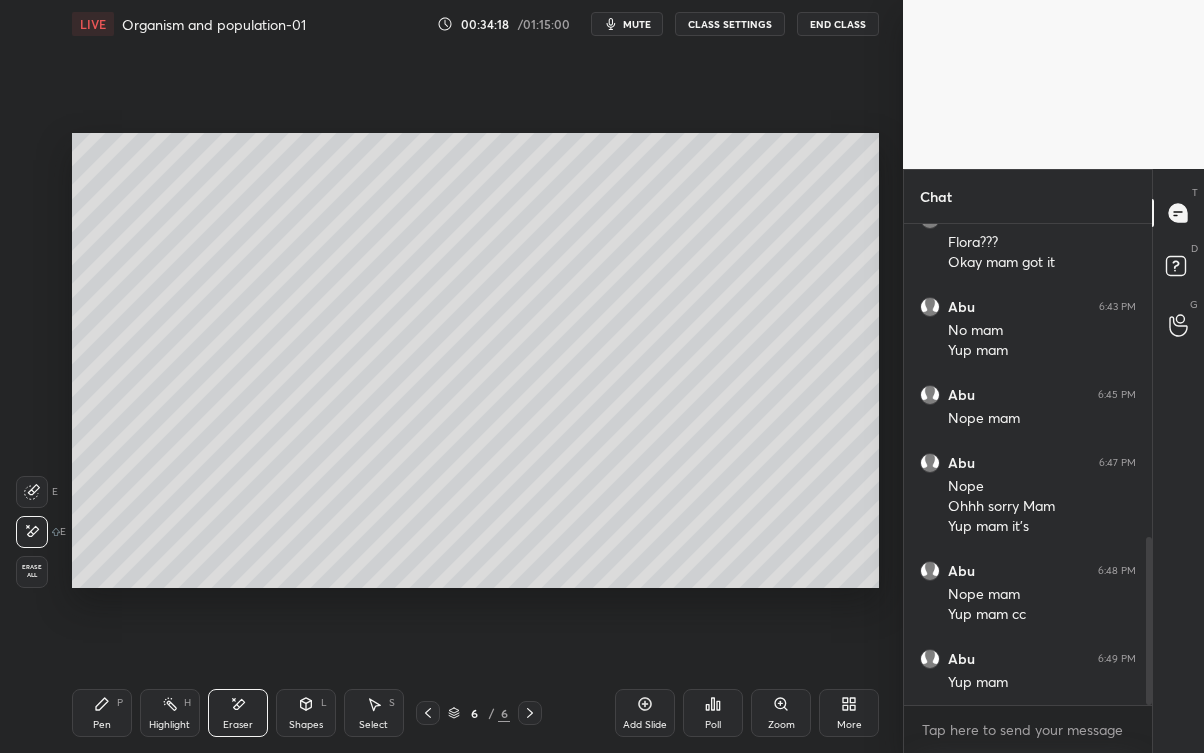 click on "Pen P" at bounding box center [102, 713] 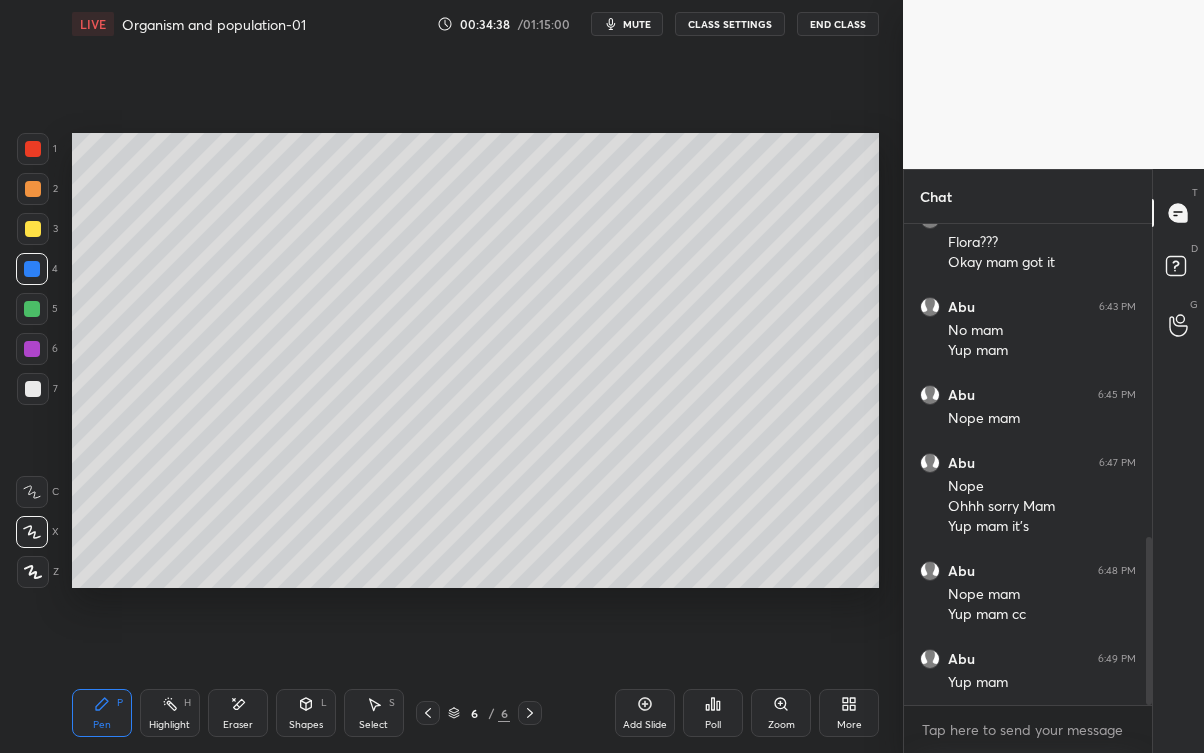 click on "1 2 3 4 5 6 7 C X Z E E Erase all   H H LIVE Organism and population-01 00:34:38 /  01:15:00 mute CLASS SETTINGS End Class Setting up your live class Poll for   secs No correct answer Start poll Back Organism and population-01 • L28 of Complete Course Biology - NSEJS 2025 [PERSON] Pen P Highlight H Eraser Shapes L Select S 6 / 6 Add Slide Poll Zoom More" at bounding box center (451, 376) 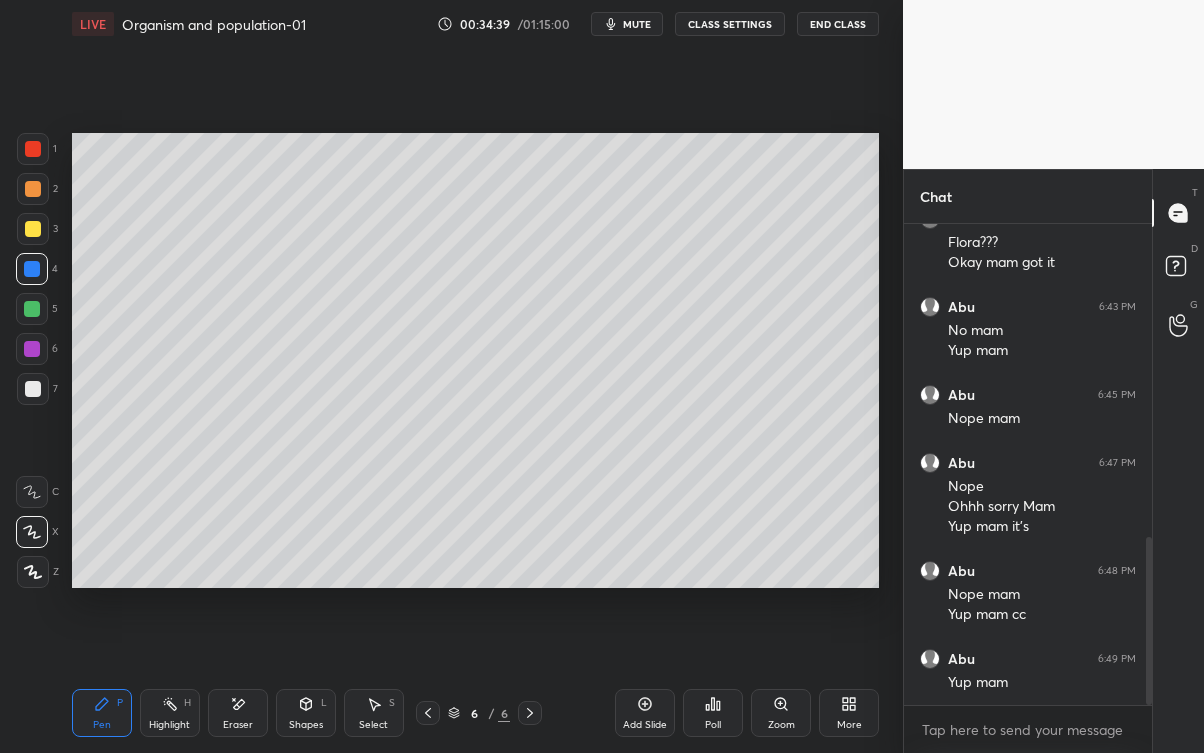 click on "Setting up your live class Poll for   secs No correct answer Start poll" at bounding box center [475, 360] 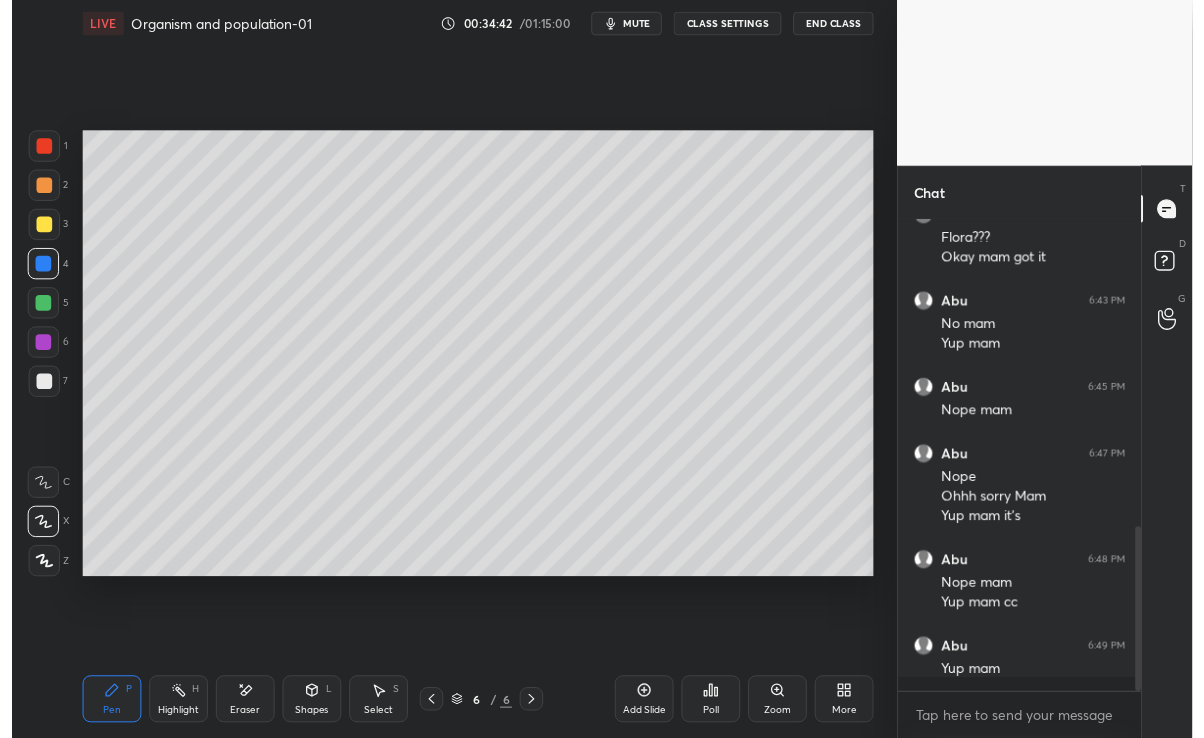 scroll, scrollTop: 609, scrollLeft: 823, axis: both 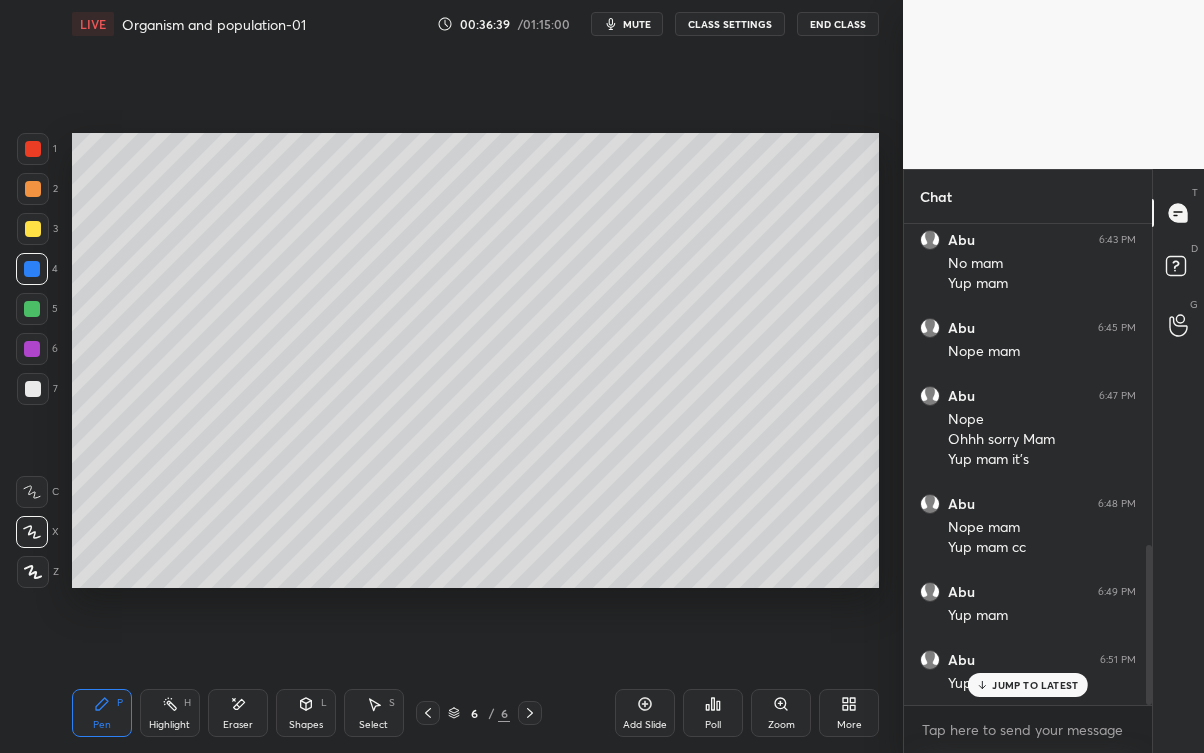 click on "JUMP TO LATEST" at bounding box center [1035, 685] 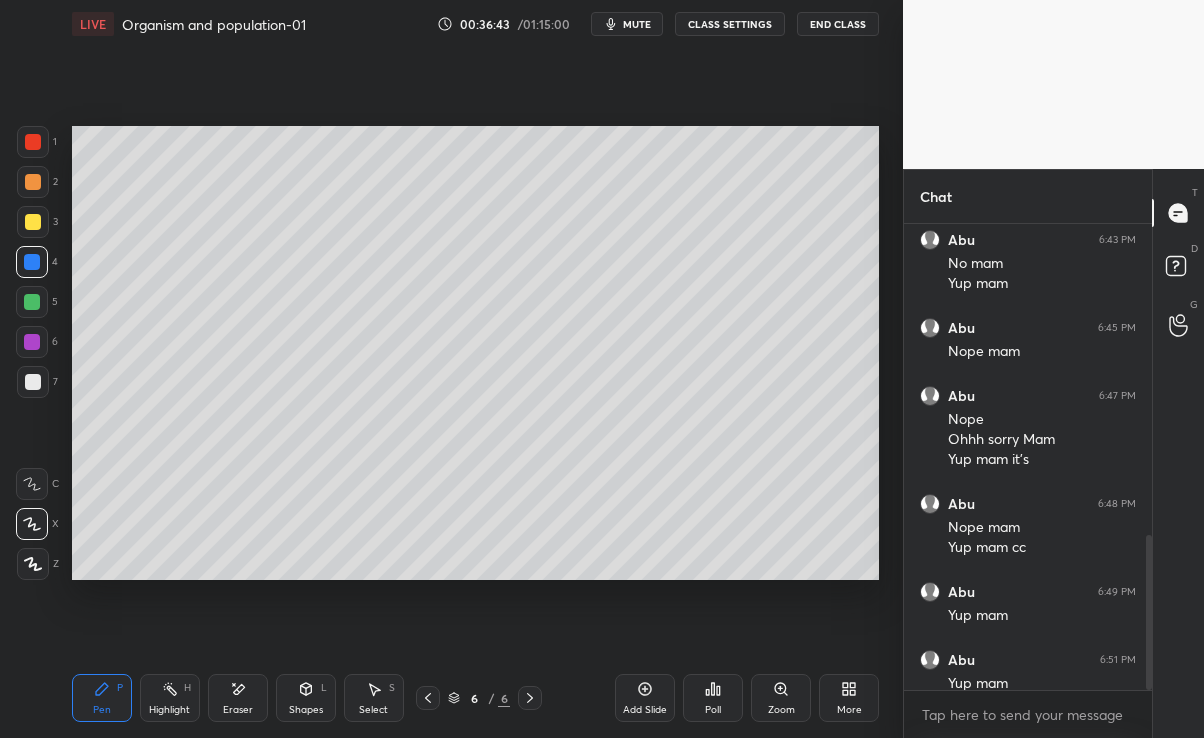 scroll, scrollTop: 609, scrollLeft: 823, axis: both 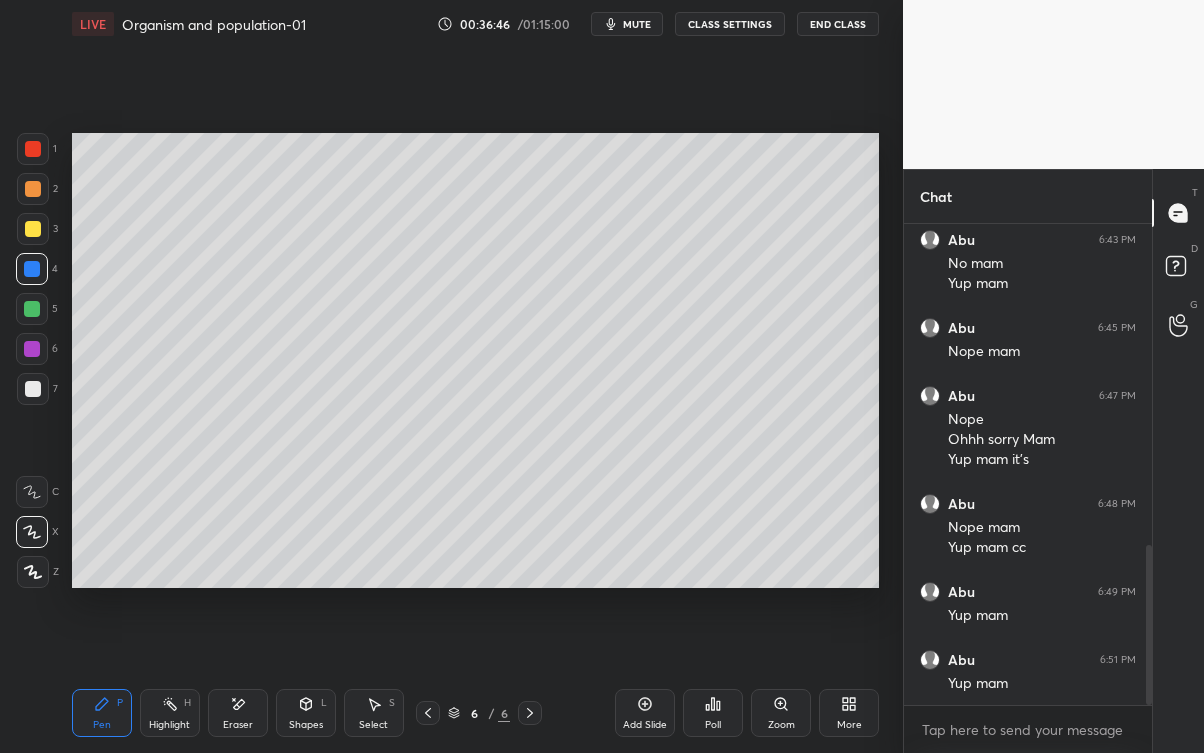 click on "Eraser" at bounding box center (238, 725) 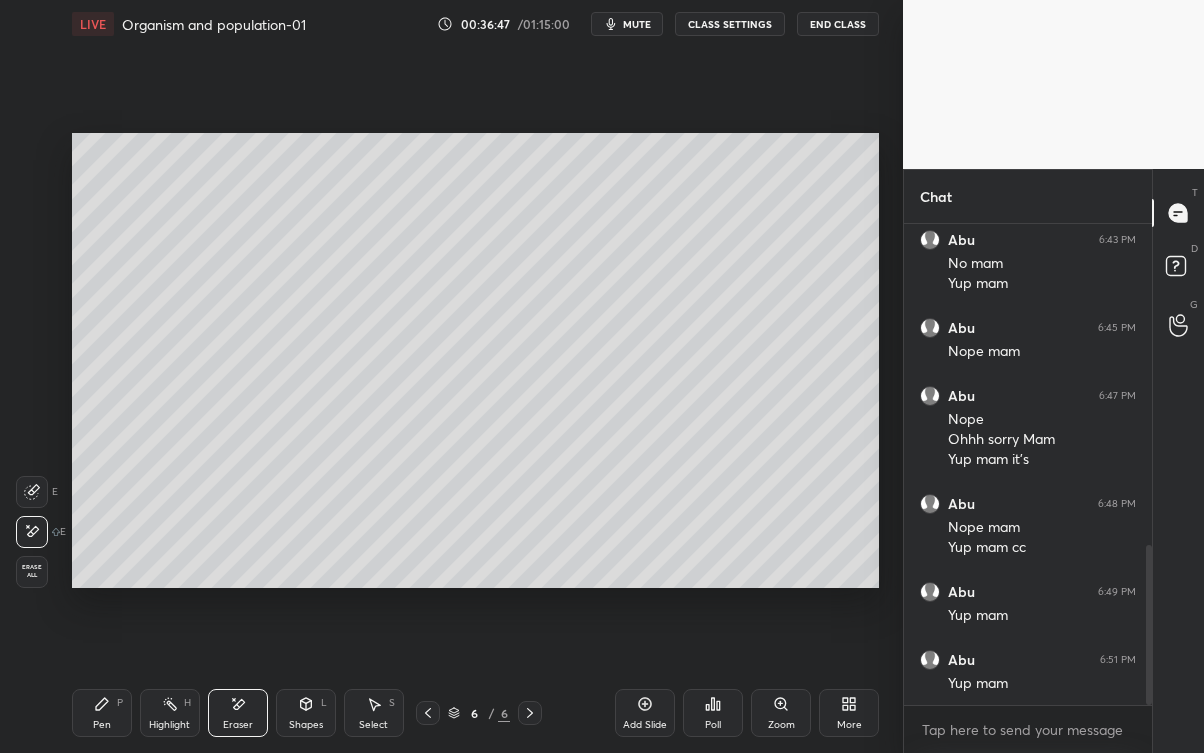 click 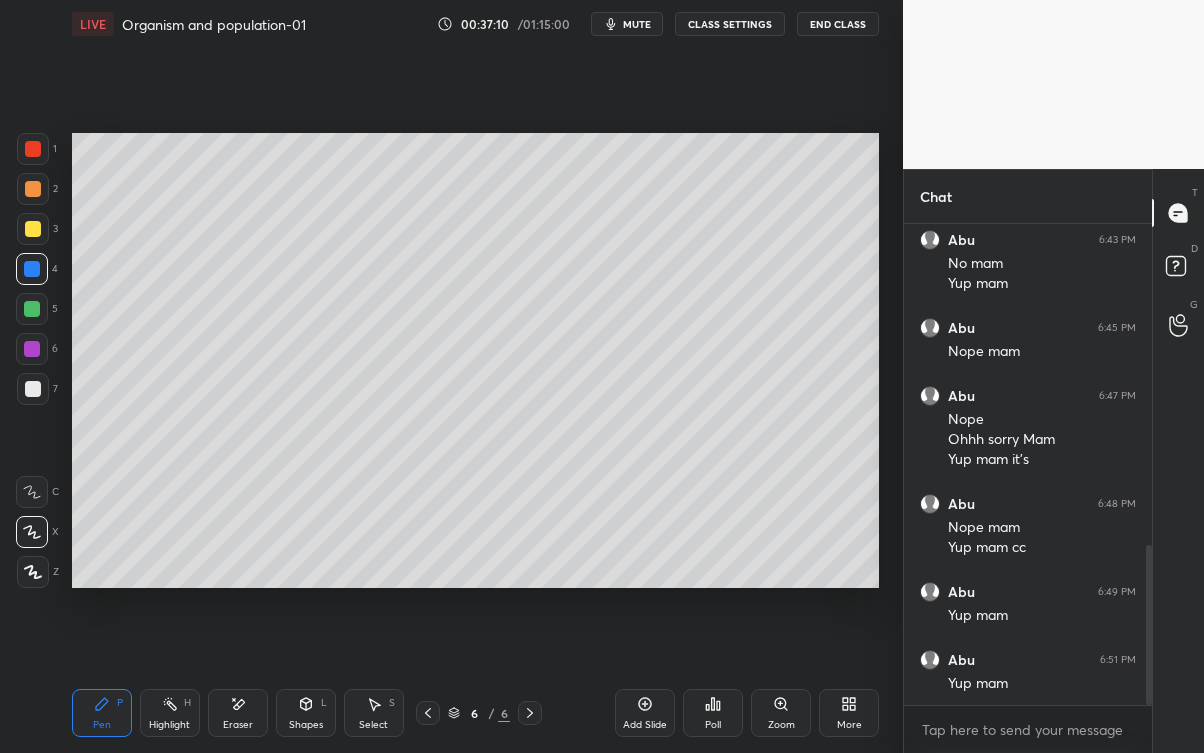 click on "Eraser" at bounding box center [238, 725] 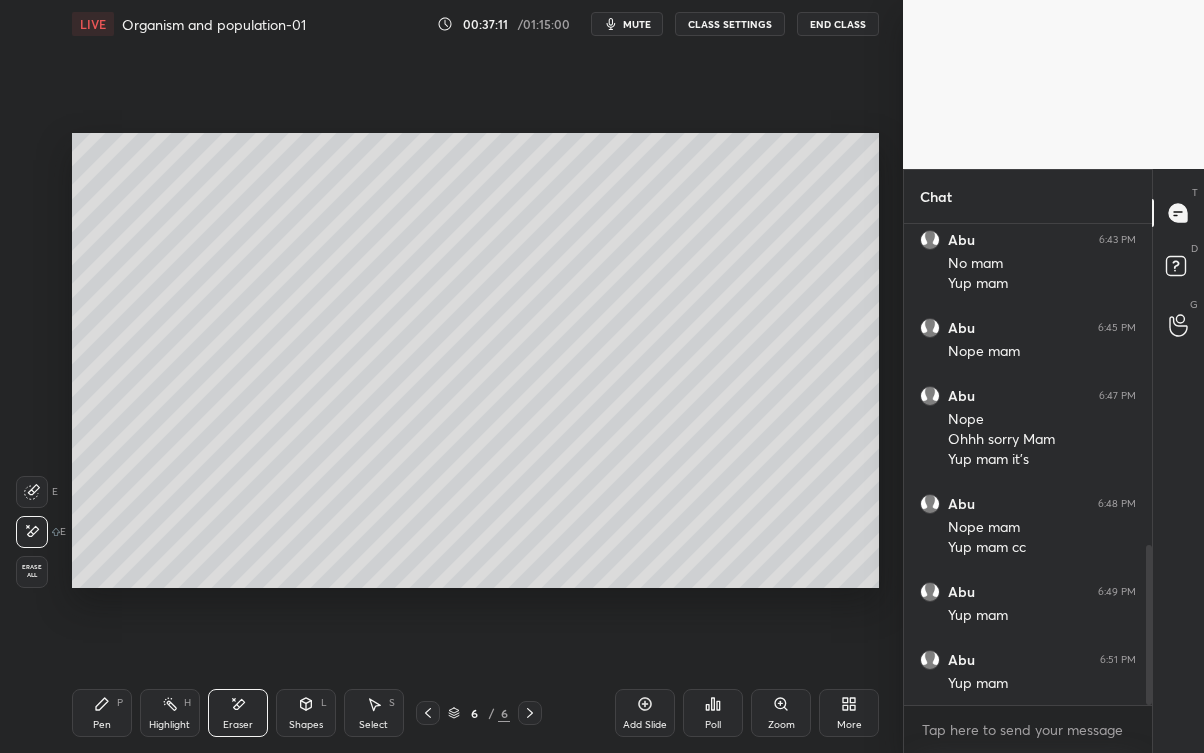 click on "Pen" at bounding box center [102, 725] 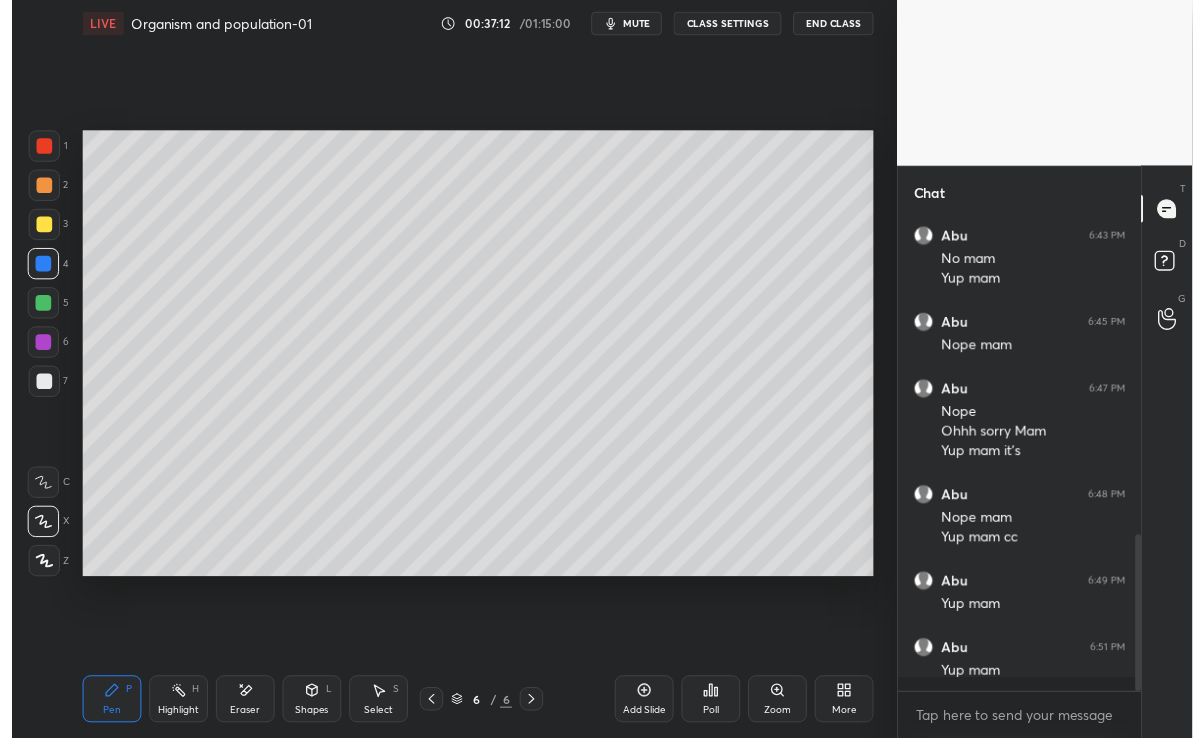 scroll, scrollTop: 609, scrollLeft: 823, axis: both 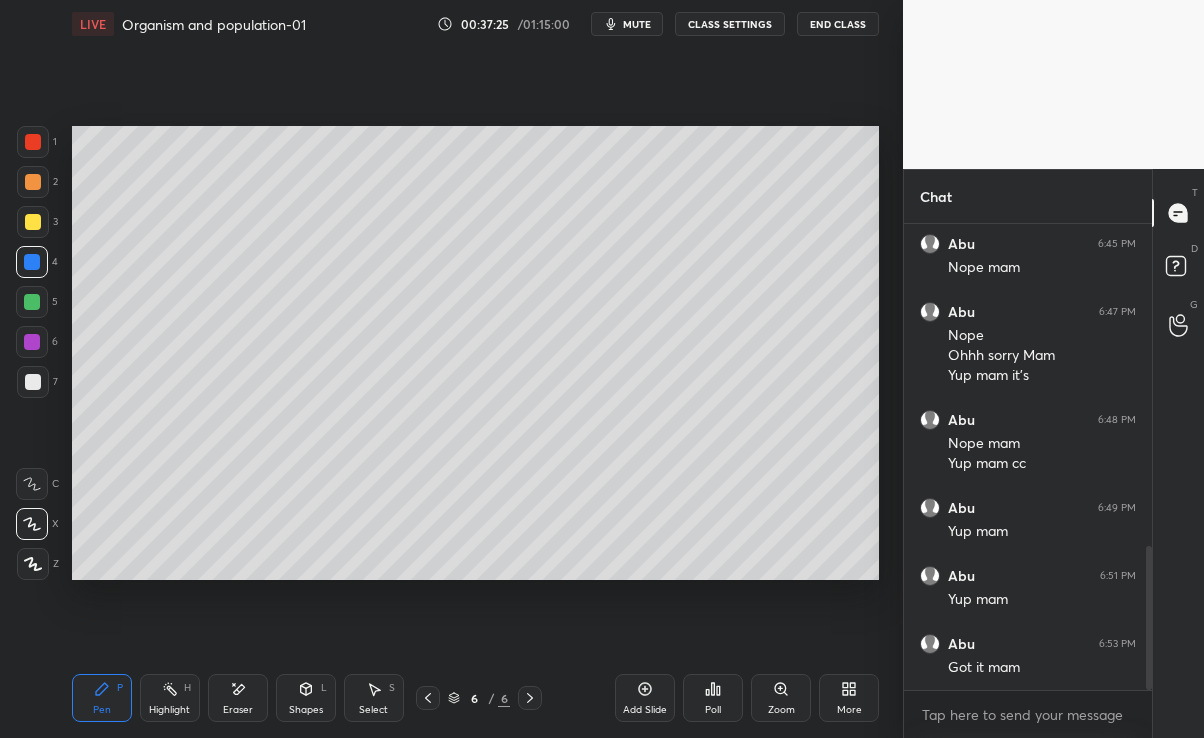 click on "More" at bounding box center (849, 698) 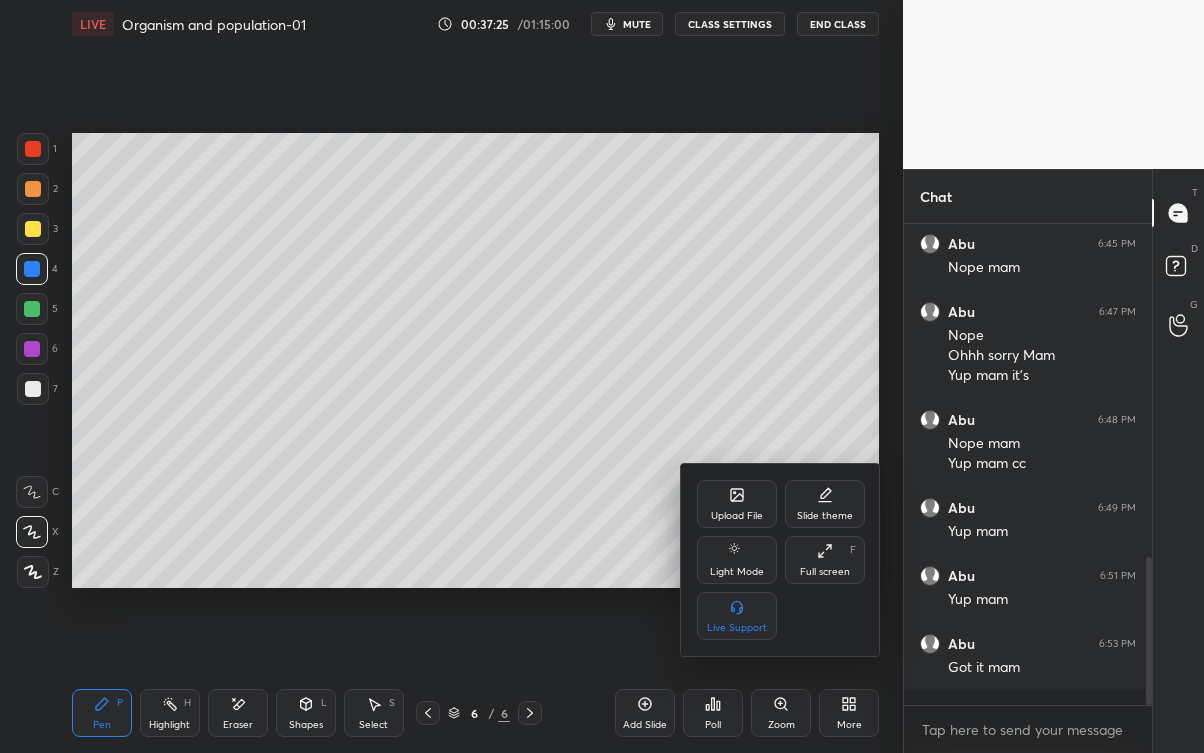 scroll, scrollTop: 99375, scrollLeft: 99176, axis: both 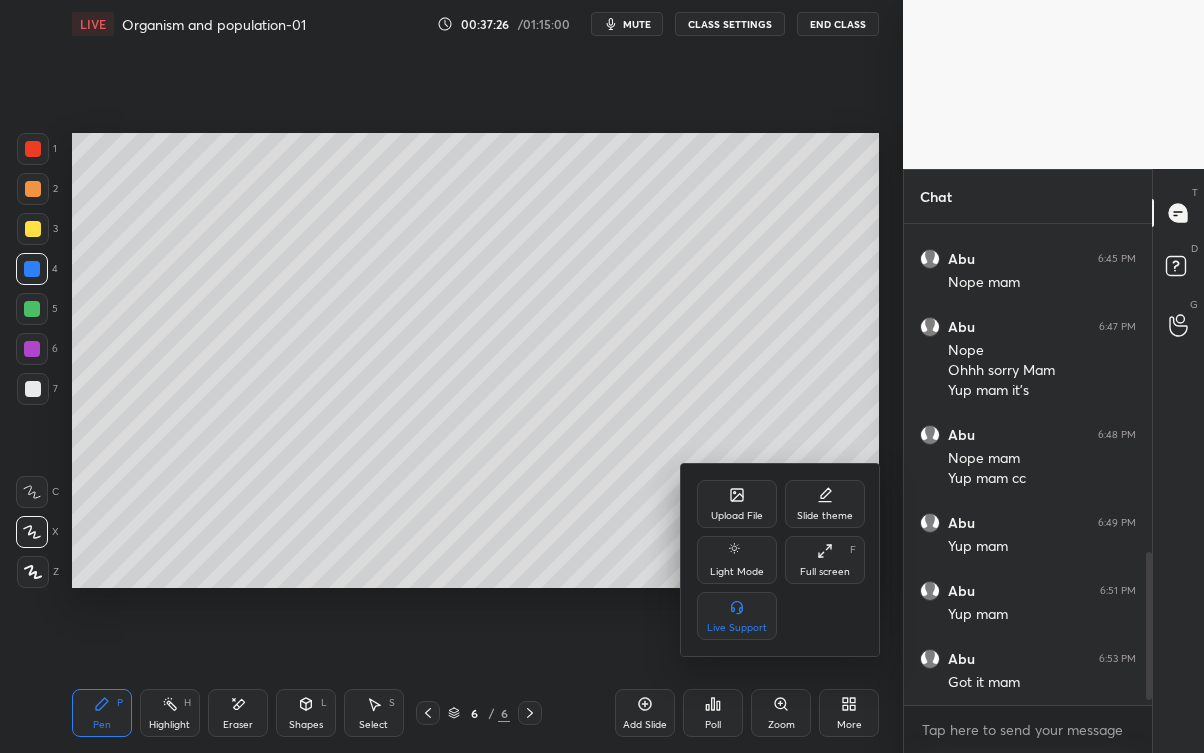 click on "Upload File" at bounding box center [737, 516] 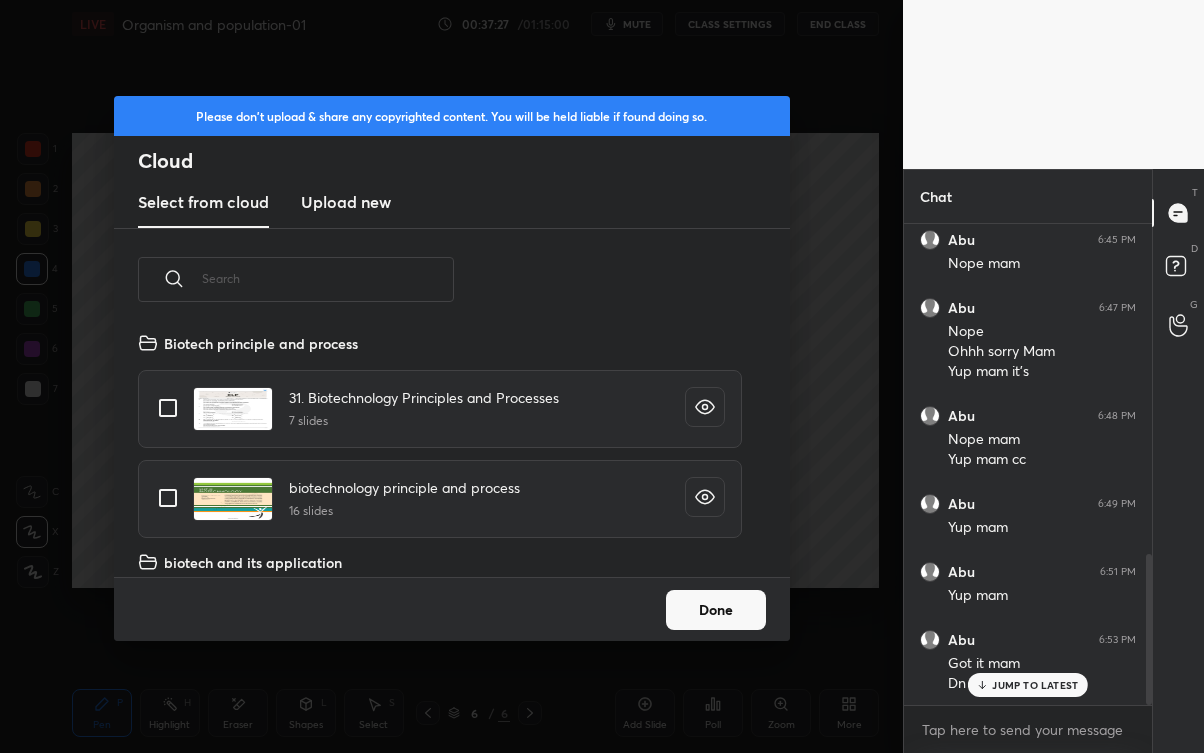 scroll, scrollTop: 6, scrollLeft: 10, axis: both 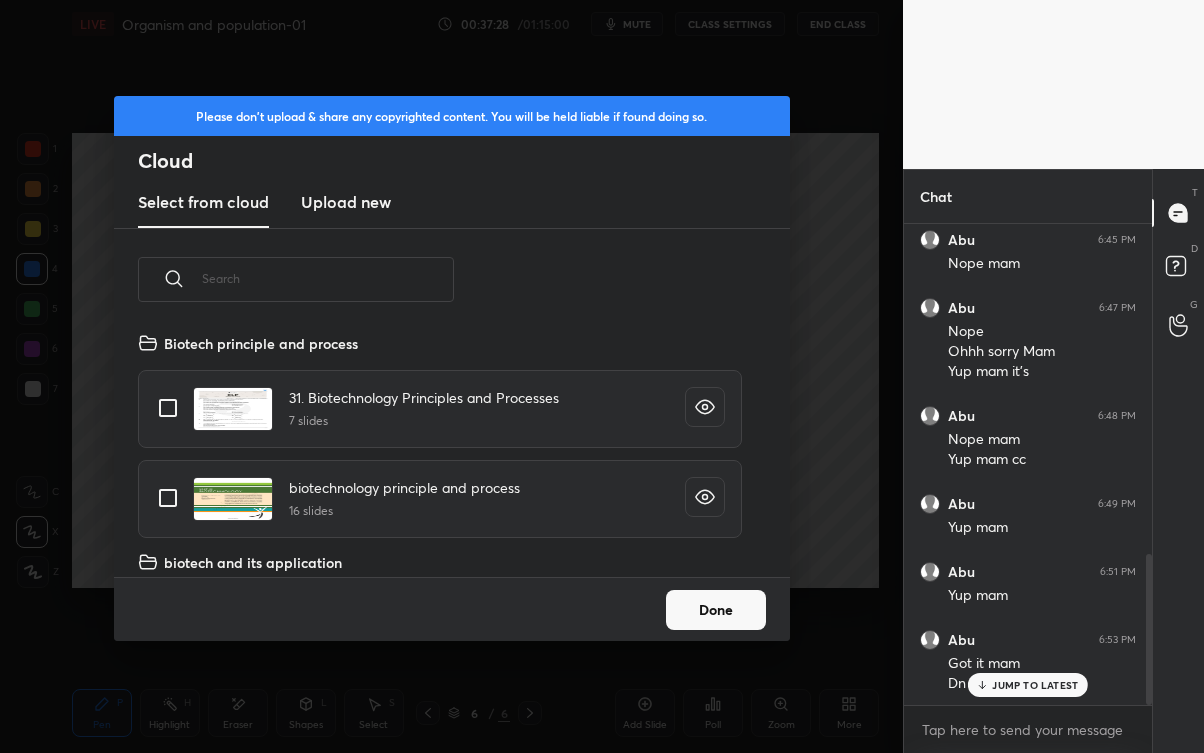 click at bounding box center [328, 278] 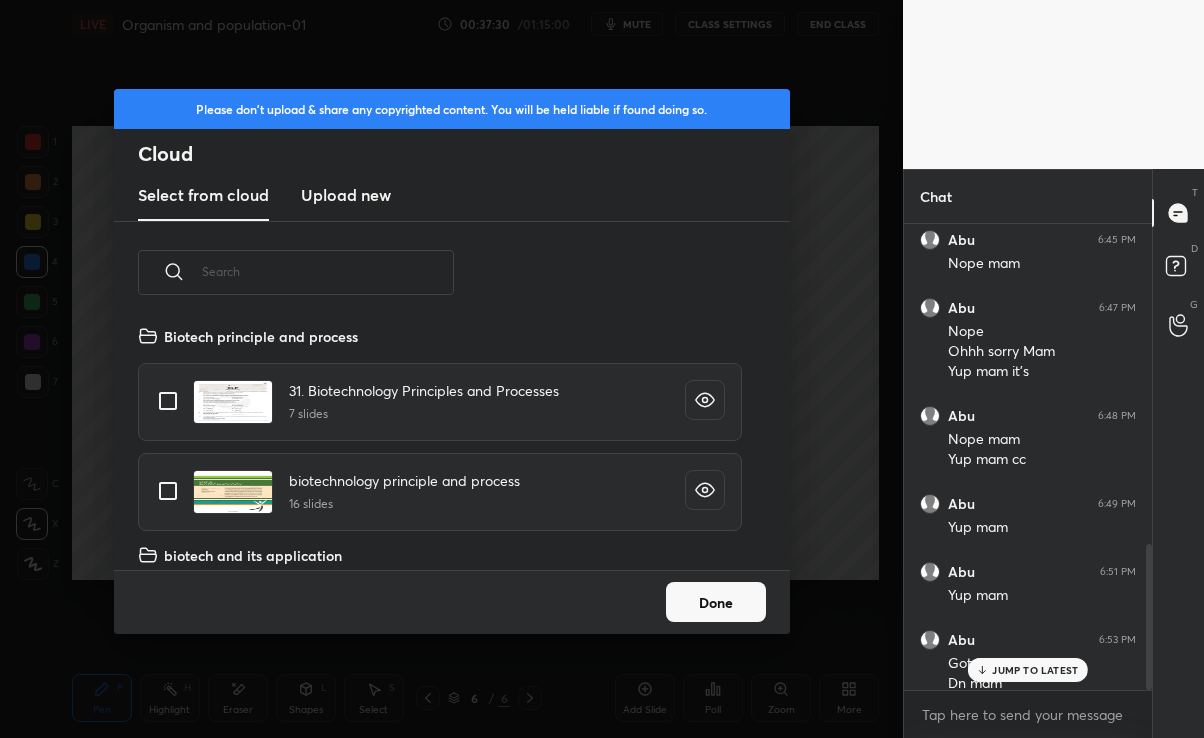 scroll, scrollTop: 609, scrollLeft: 823, axis: both 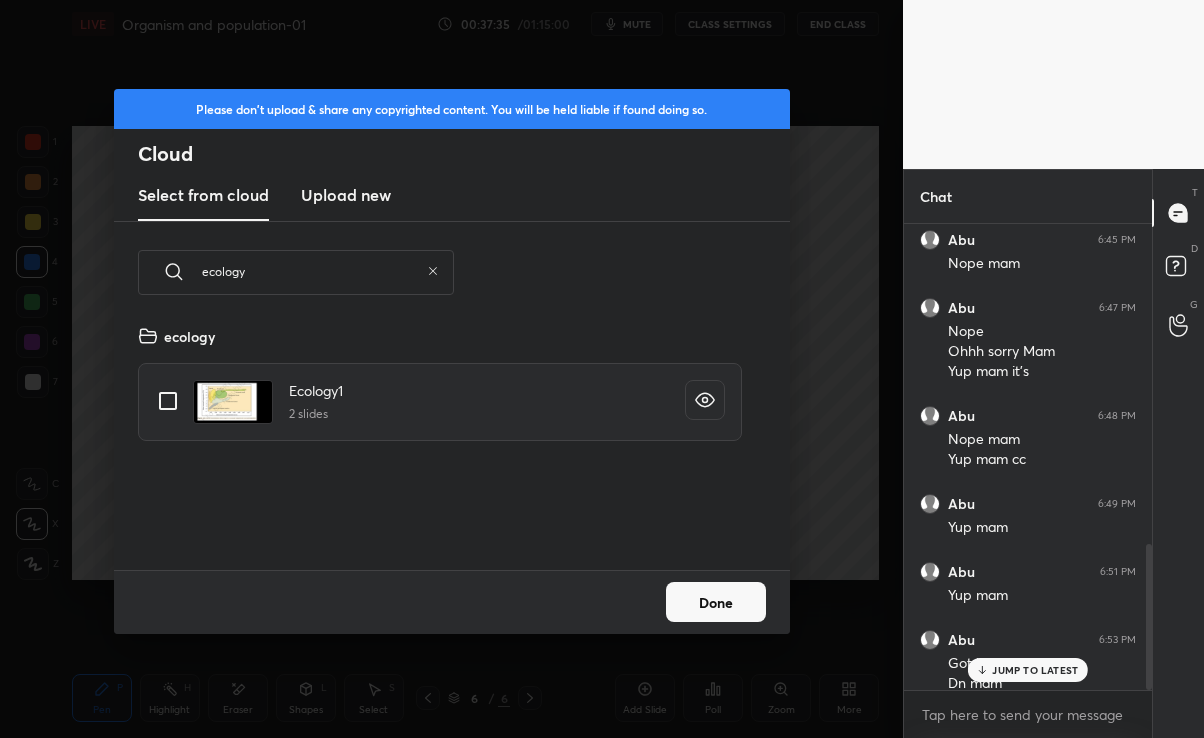 type on "ecology" 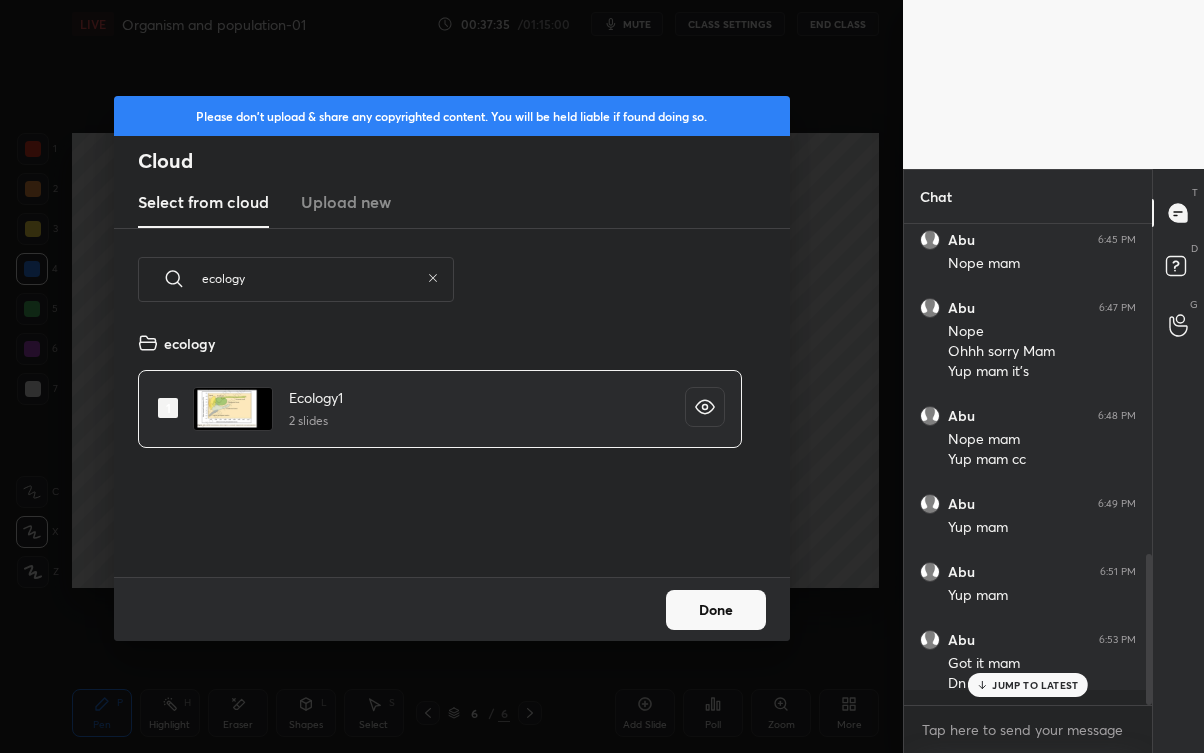 scroll, scrollTop: 99375, scrollLeft: 99176, axis: both 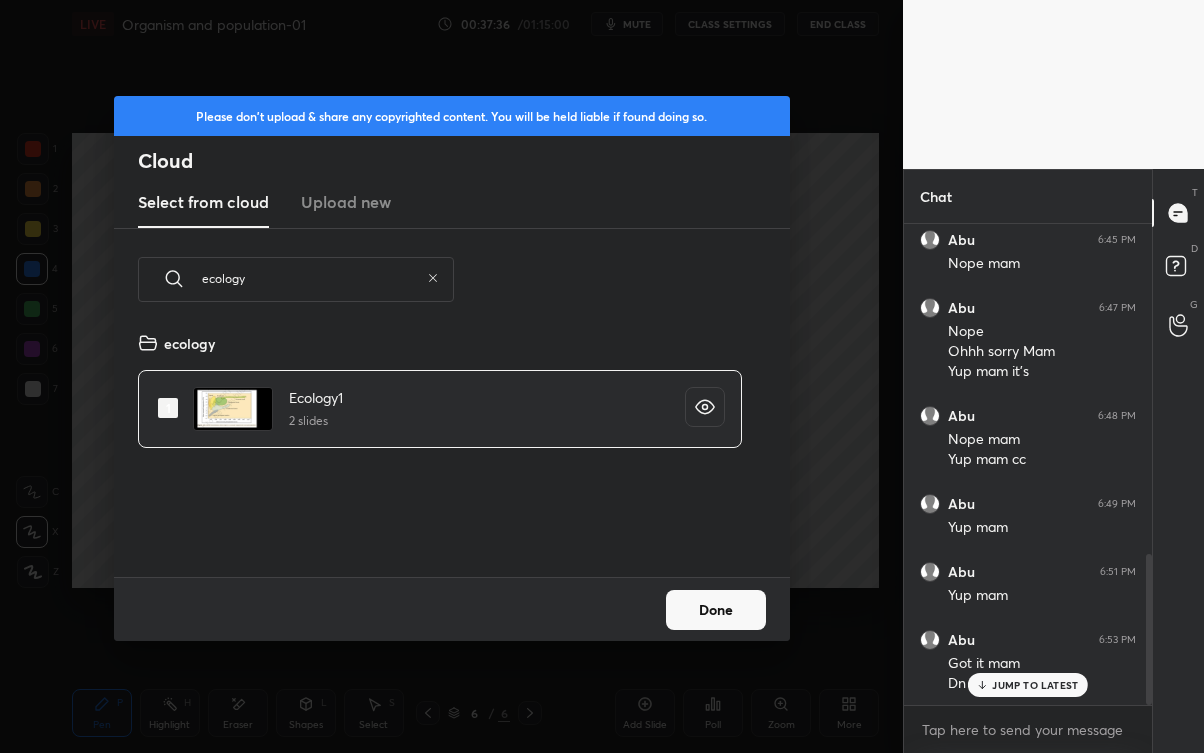 click on "Done" at bounding box center (716, 610) 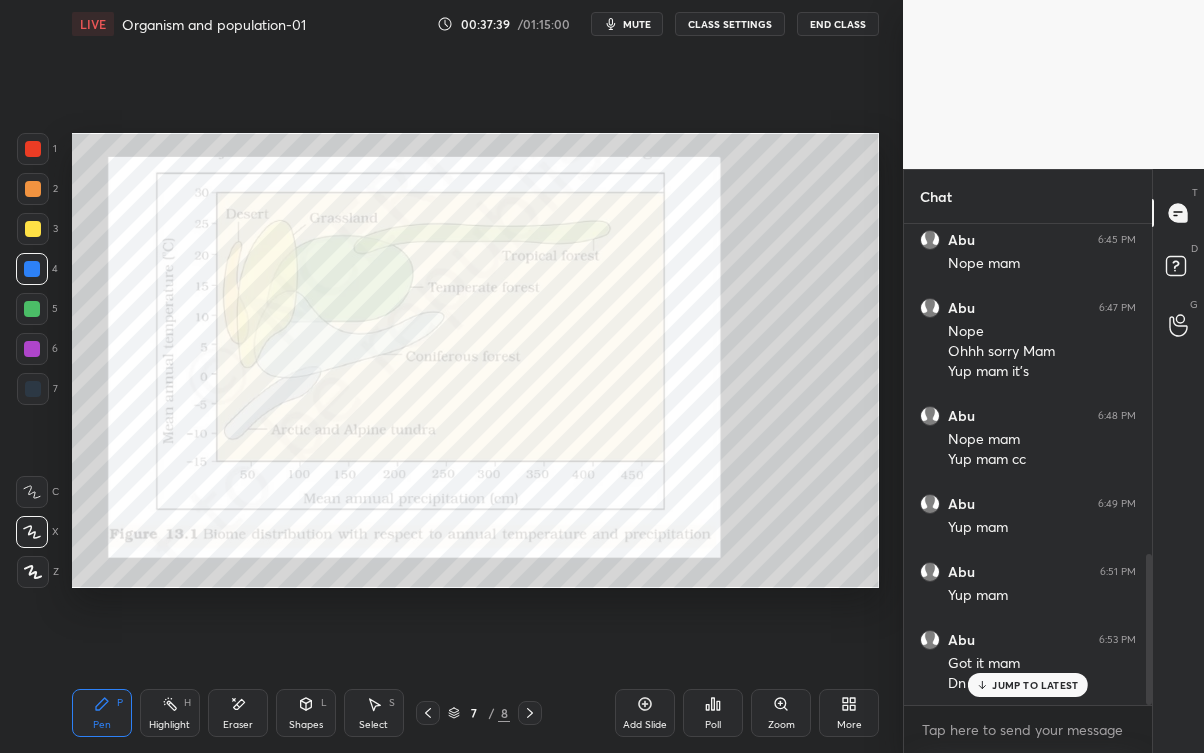 click on "JUMP TO LATEST" at bounding box center [1028, 685] 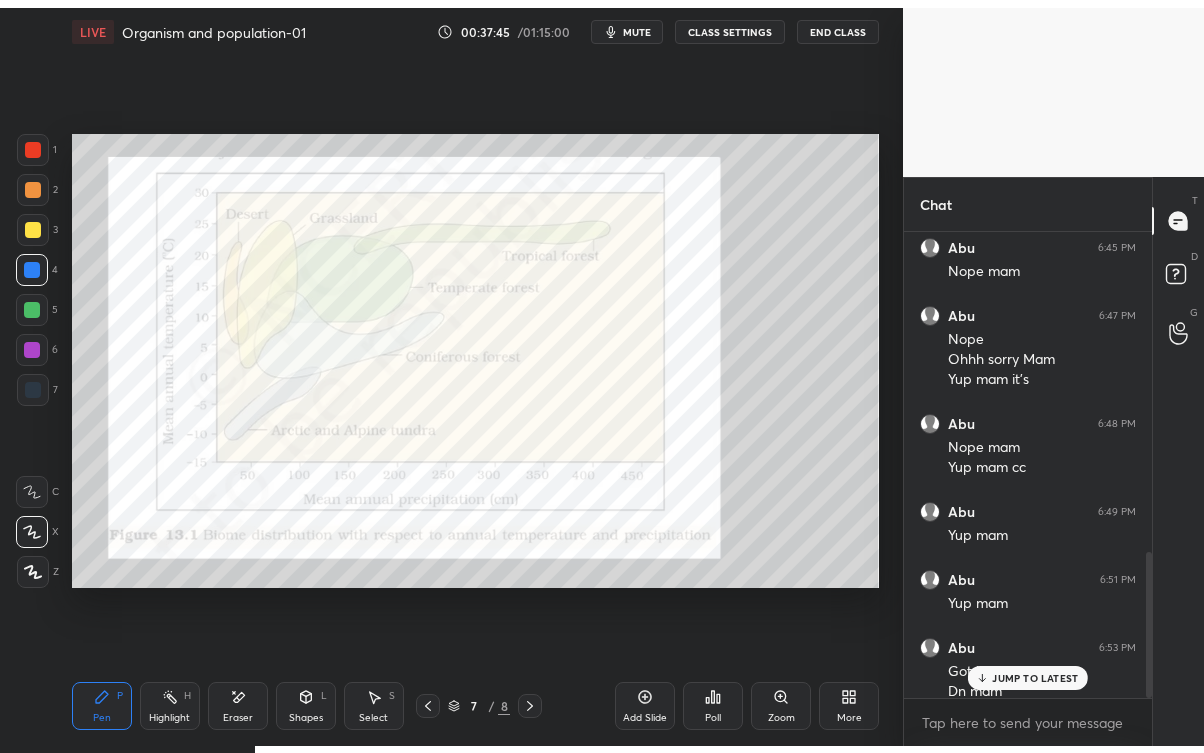 scroll, scrollTop: 99375, scrollLeft: 99176, axis: both 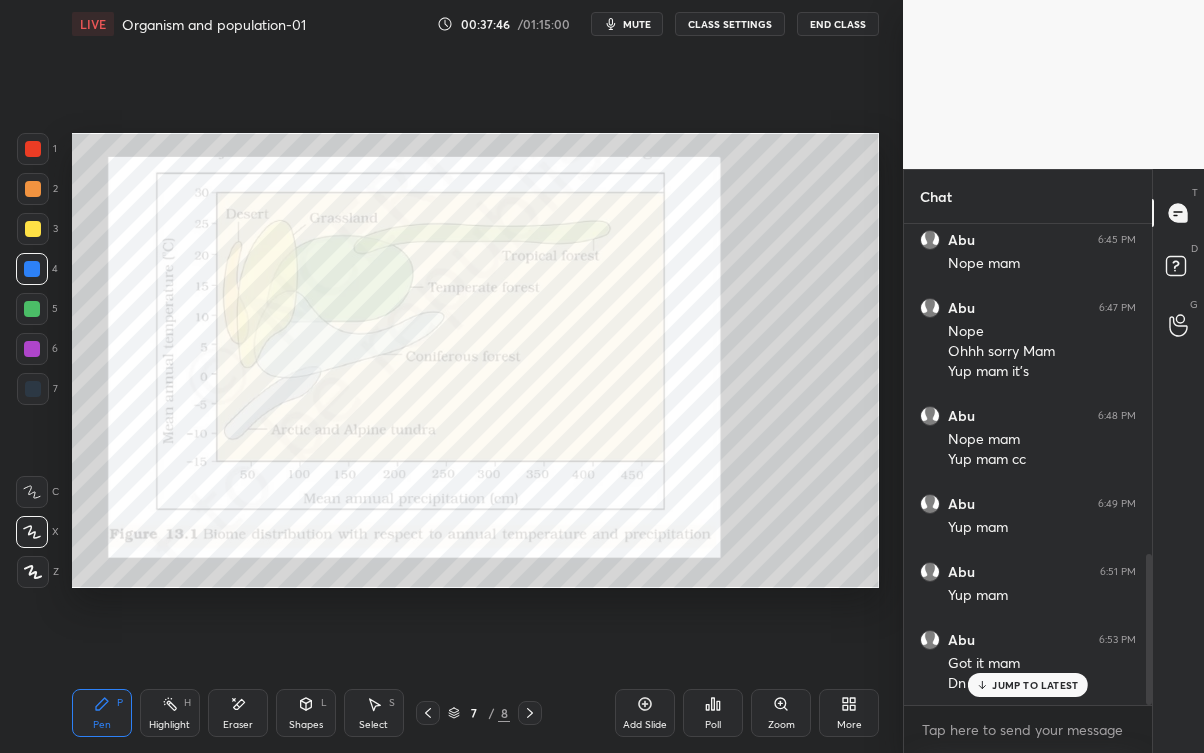click on "JUMP TO LATEST" at bounding box center [1028, 685] 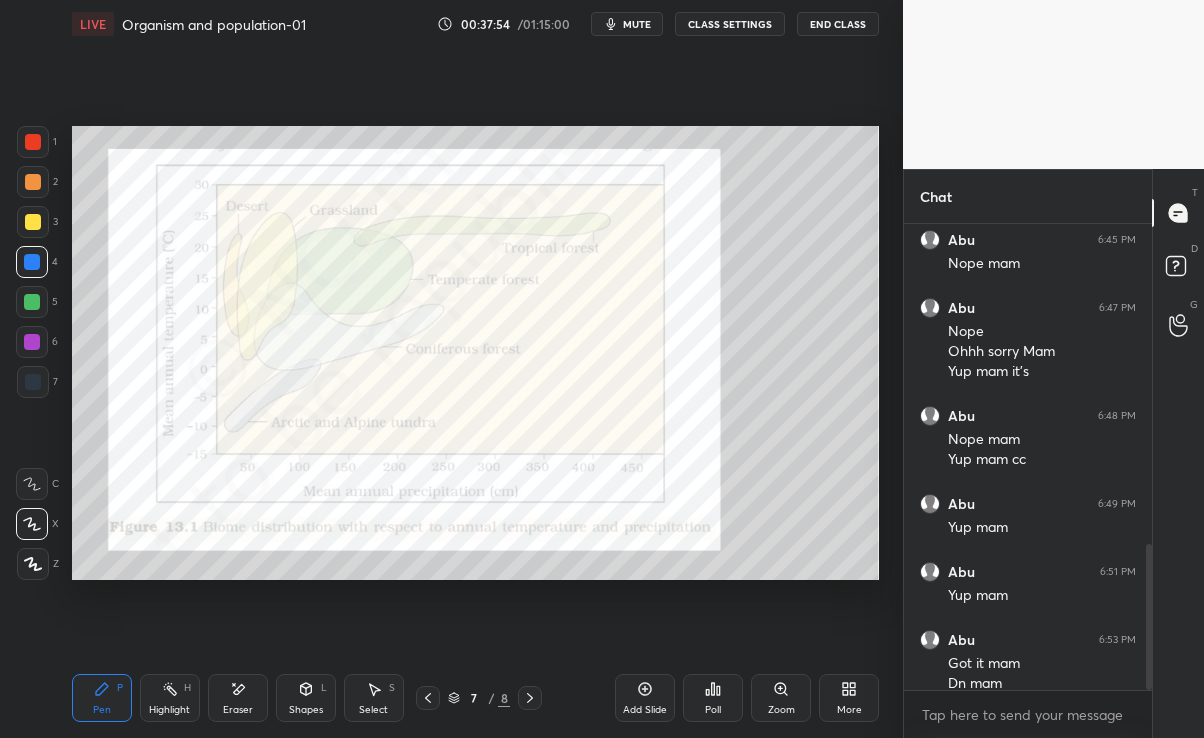 click on "1 2 3 4 5 6 7 C X Z E E Erase all   H H" at bounding box center [32, 353] 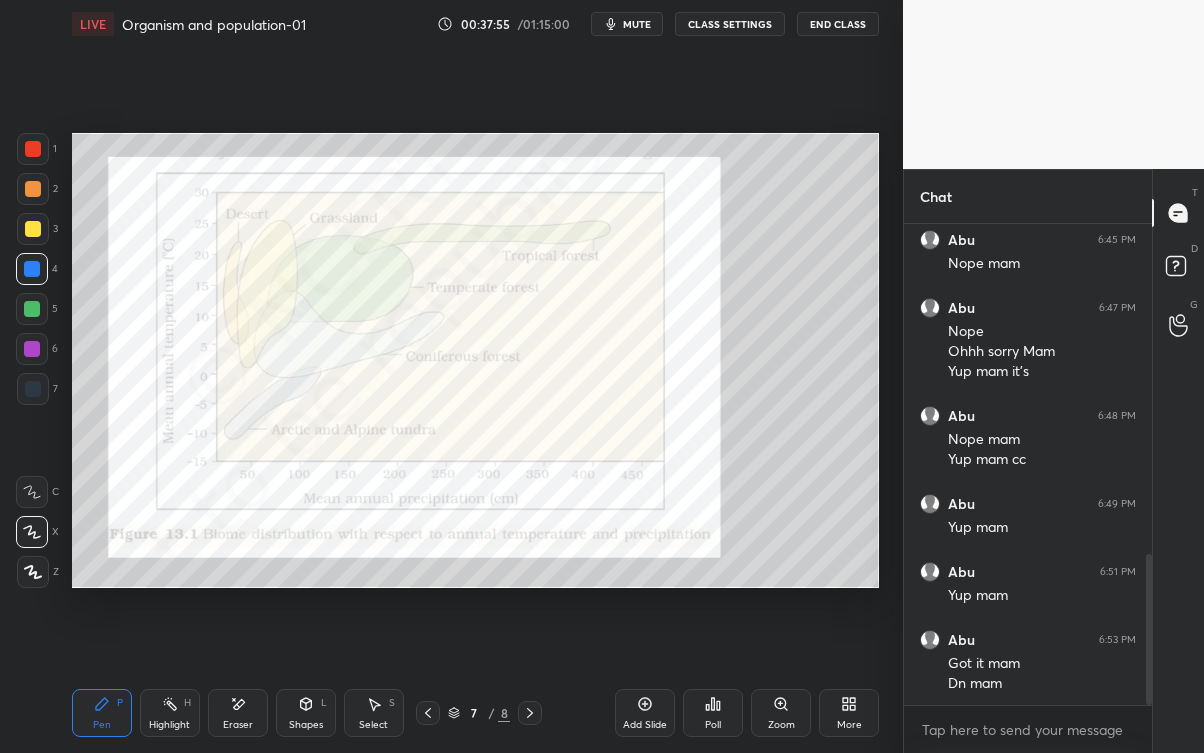 click on "1 2 3 4 5 6 7 C X Z E E Erase all   H H" at bounding box center [32, 360] 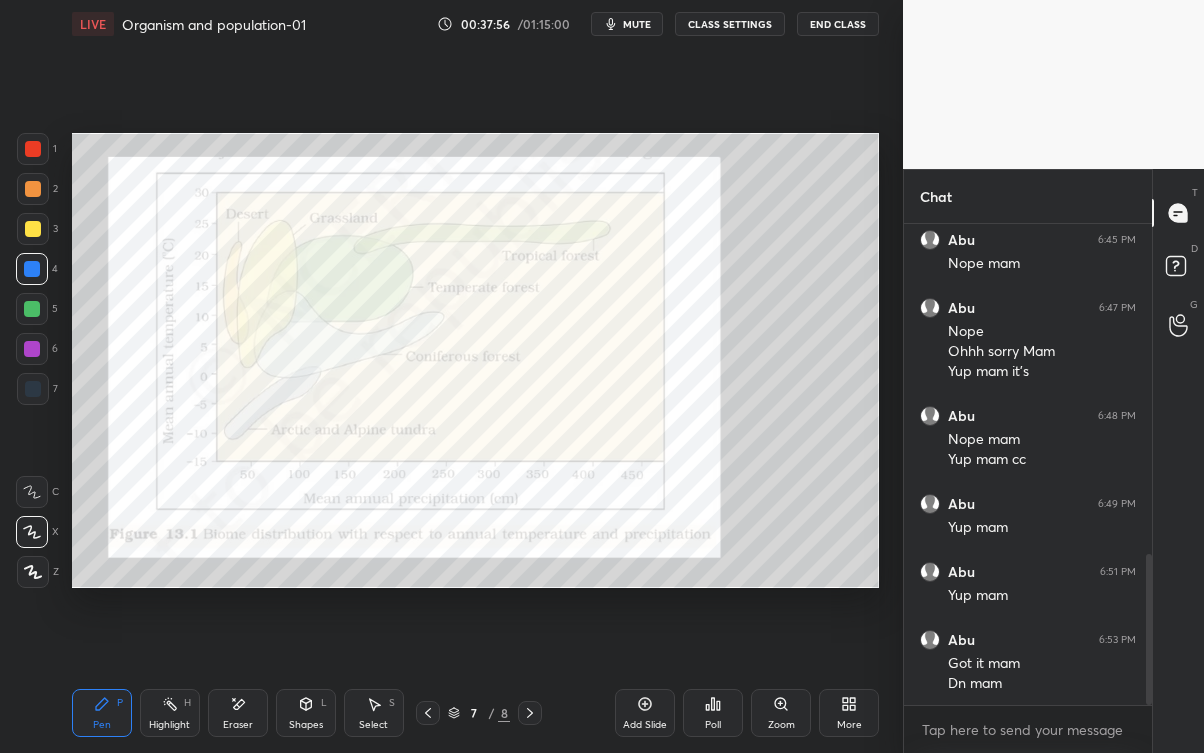 click at bounding box center (33, 149) 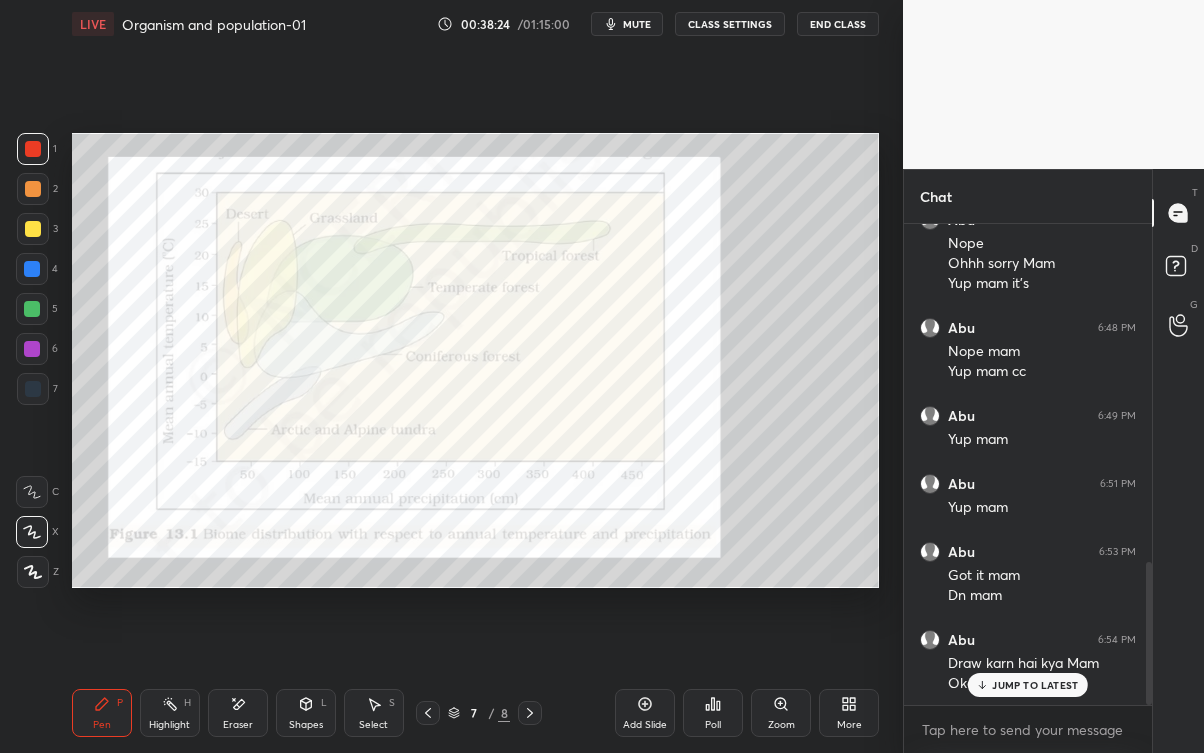 click on "JUMP TO LATEST" at bounding box center (1035, 685) 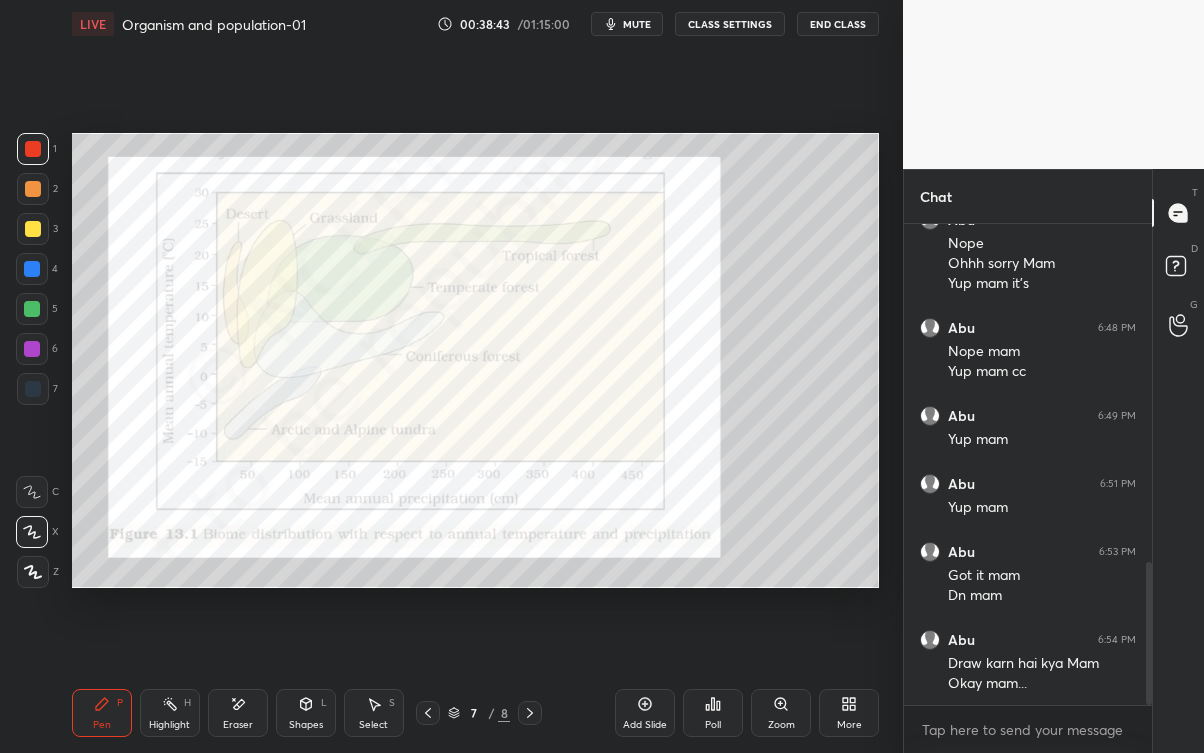 click on "Eraser" at bounding box center [238, 725] 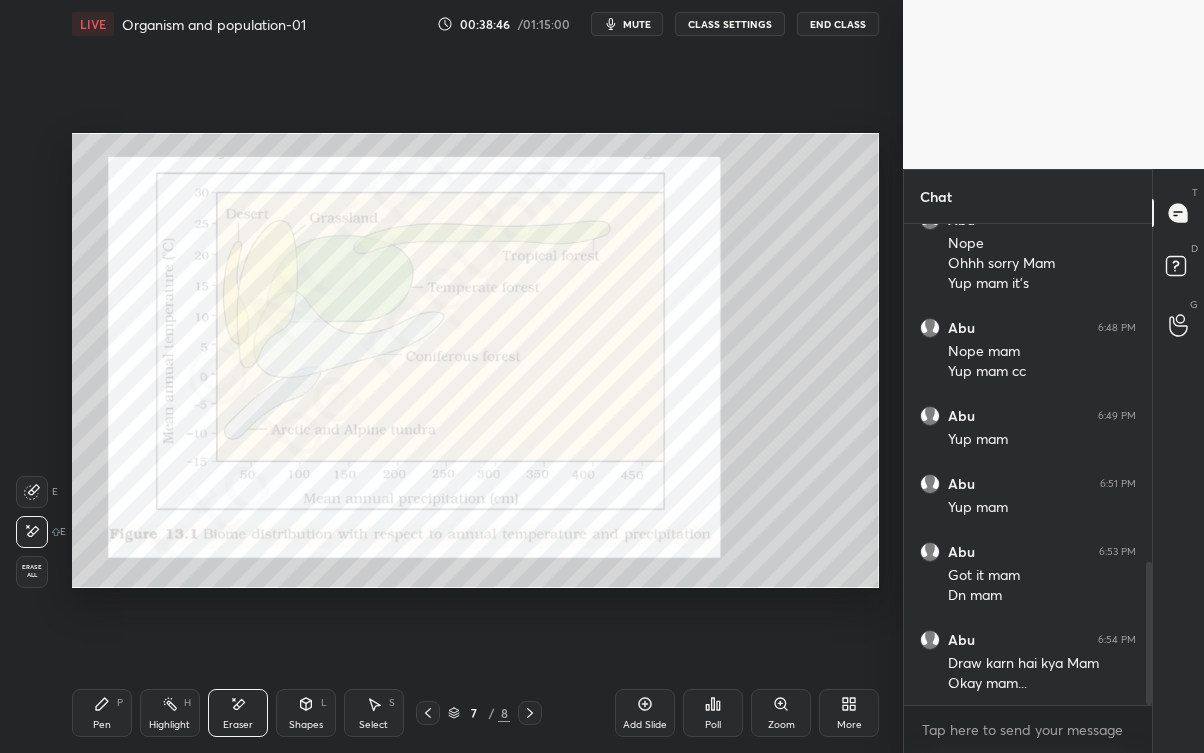 click on "Pen P Highlight H Eraser Shapes L Select S 7 / 8 Add Slide Poll Zoom More" at bounding box center [476, 713] 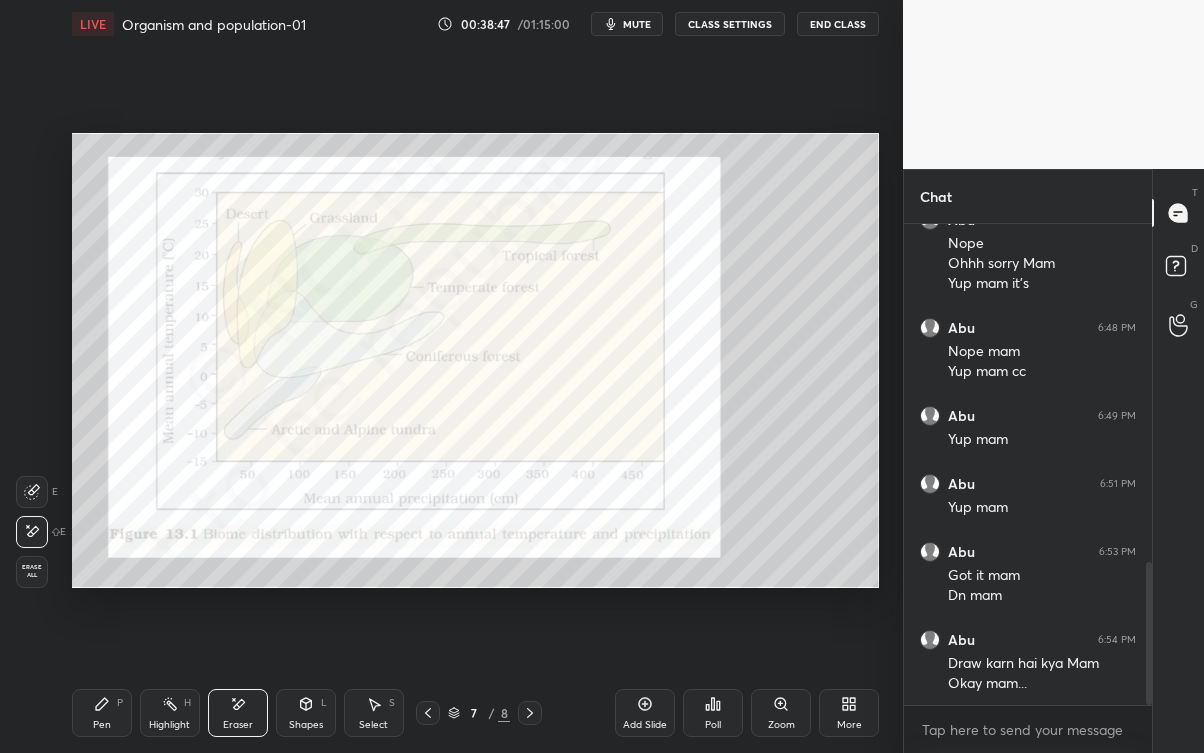 click 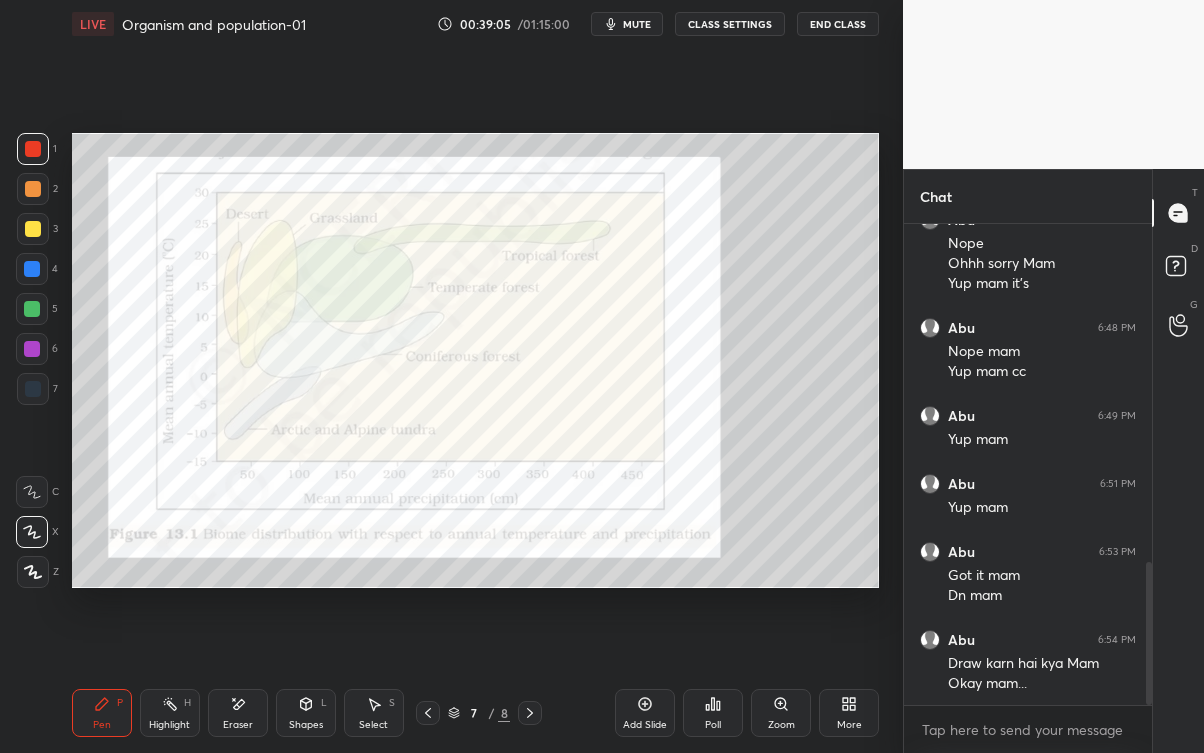click 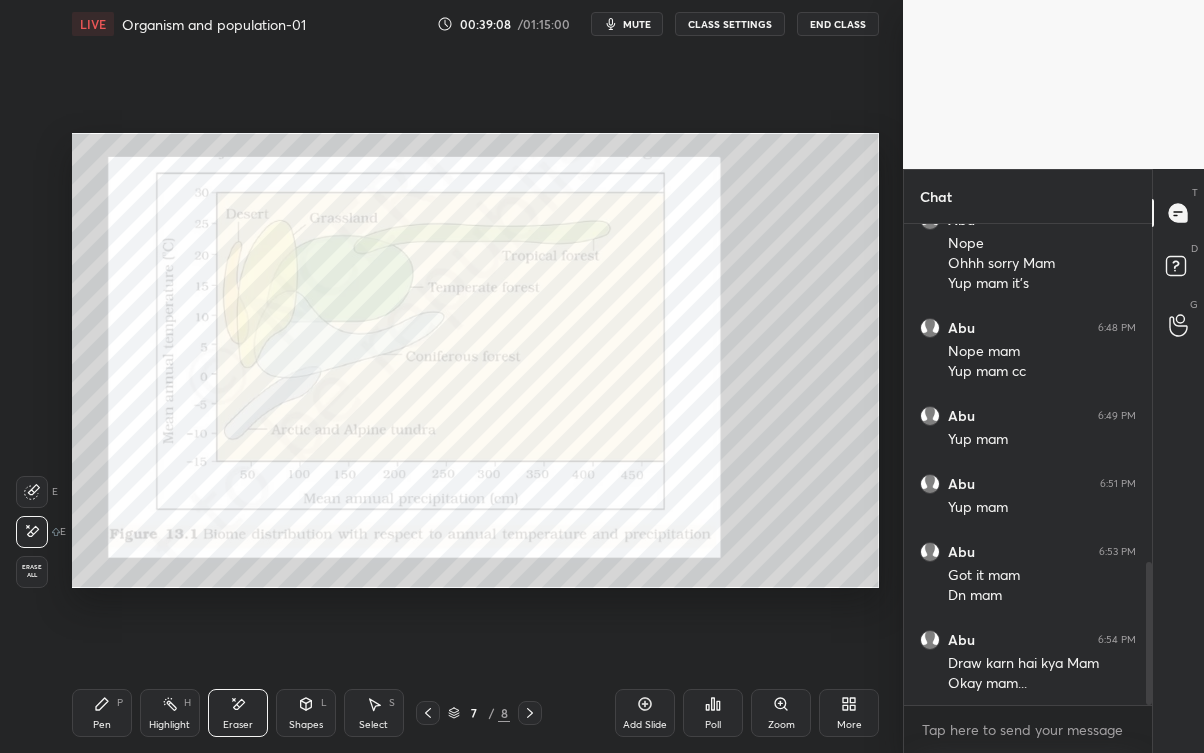 click on "Pen P" at bounding box center [102, 713] 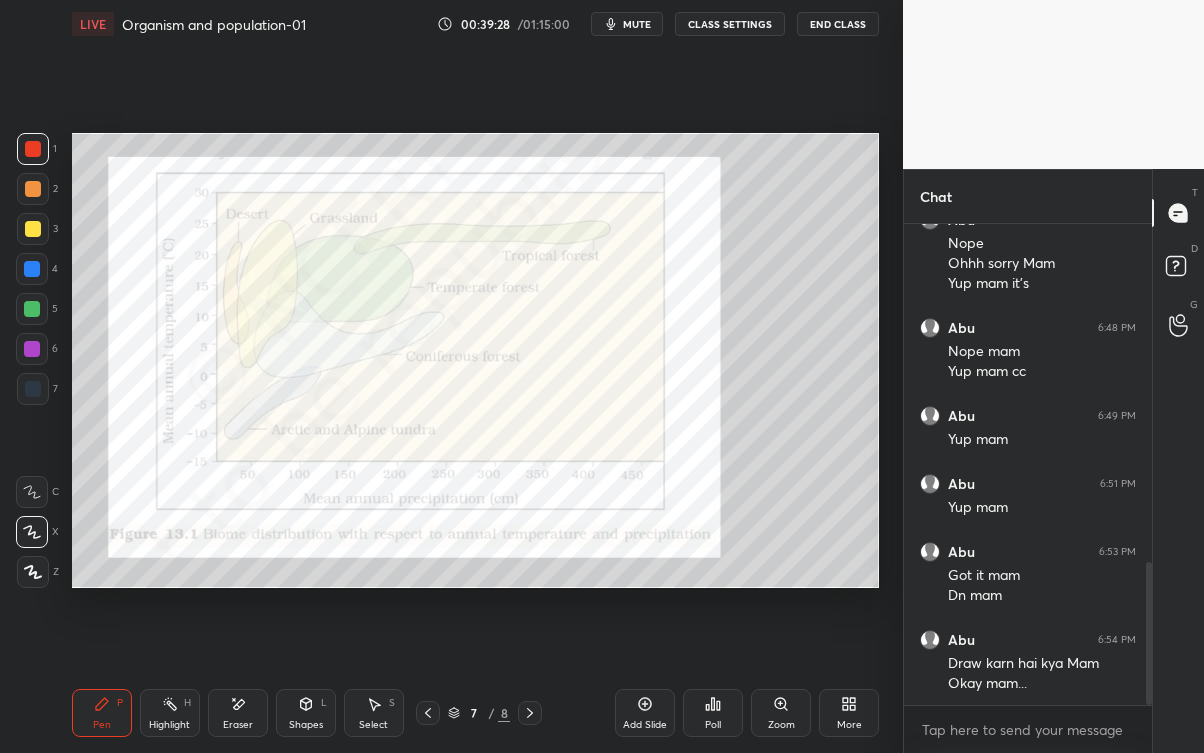 click on "Eraser" at bounding box center [238, 725] 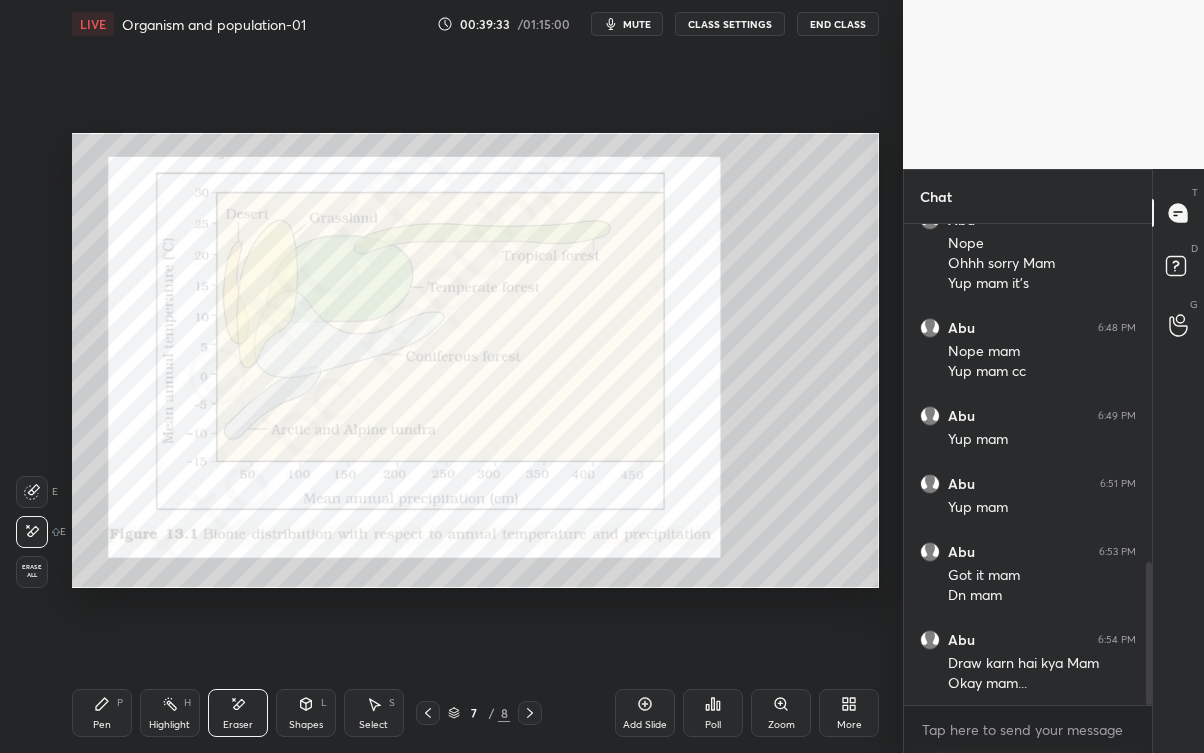 click on "Pen P" at bounding box center [102, 713] 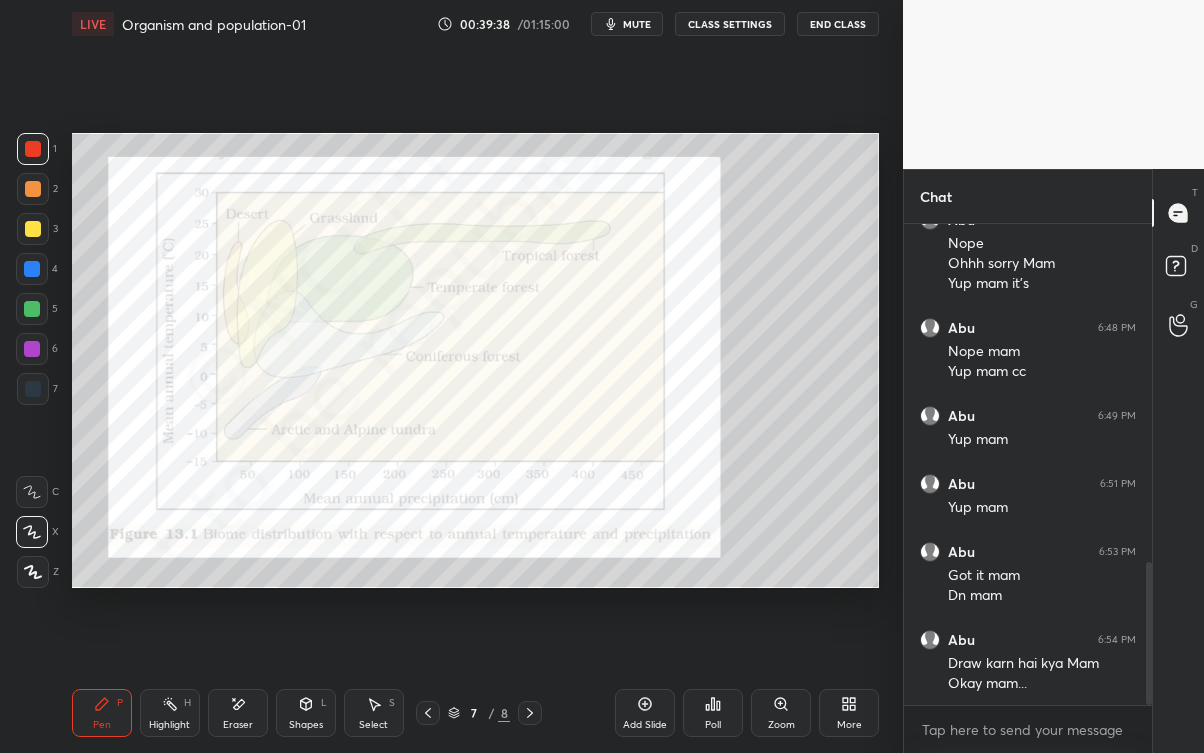 click on "Eraser" at bounding box center [238, 713] 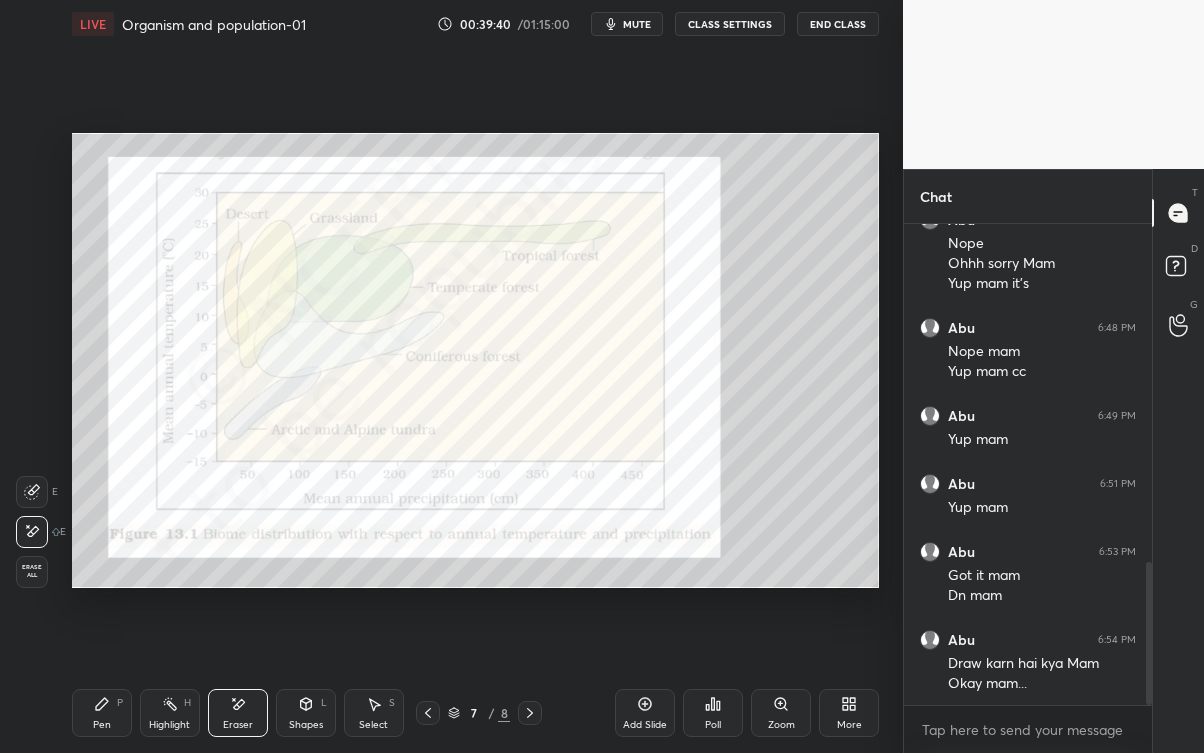 click 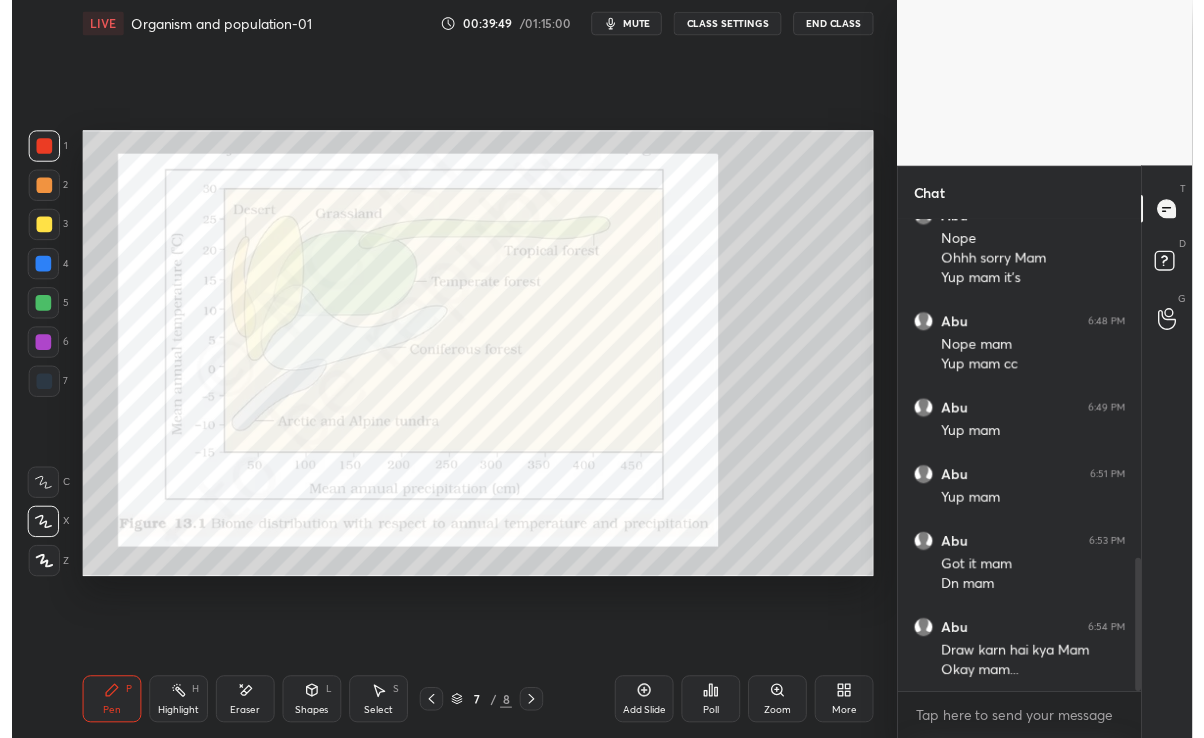 scroll, scrollTop: 1223, scrollLeft: 0, axis: vertical 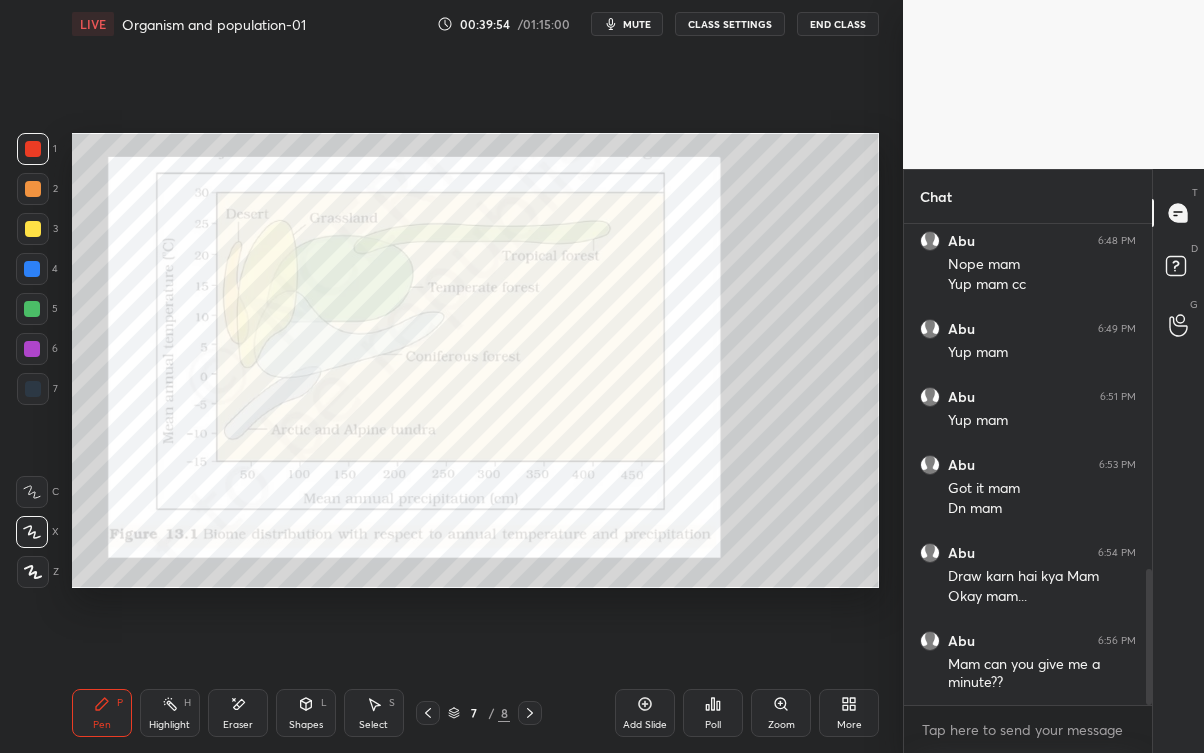 click on "Eraser" at bounding box center [238, 713] 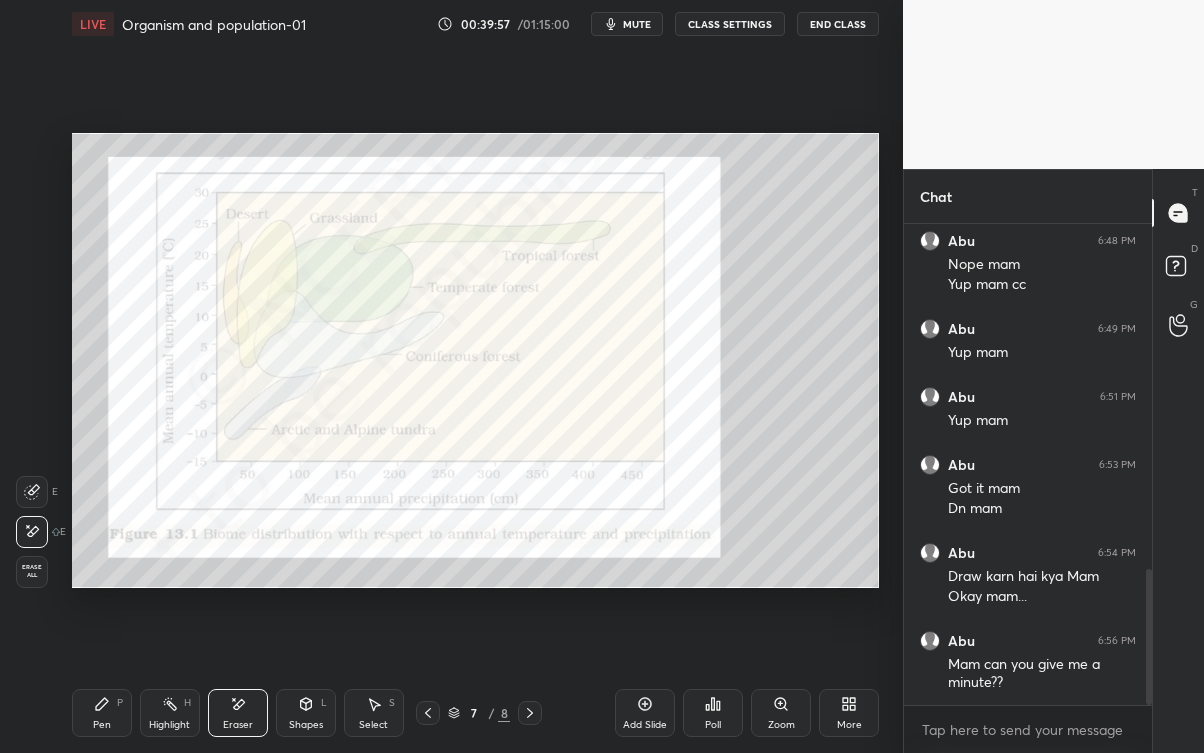 click on "Pen P" at bounding box center (102, 713) 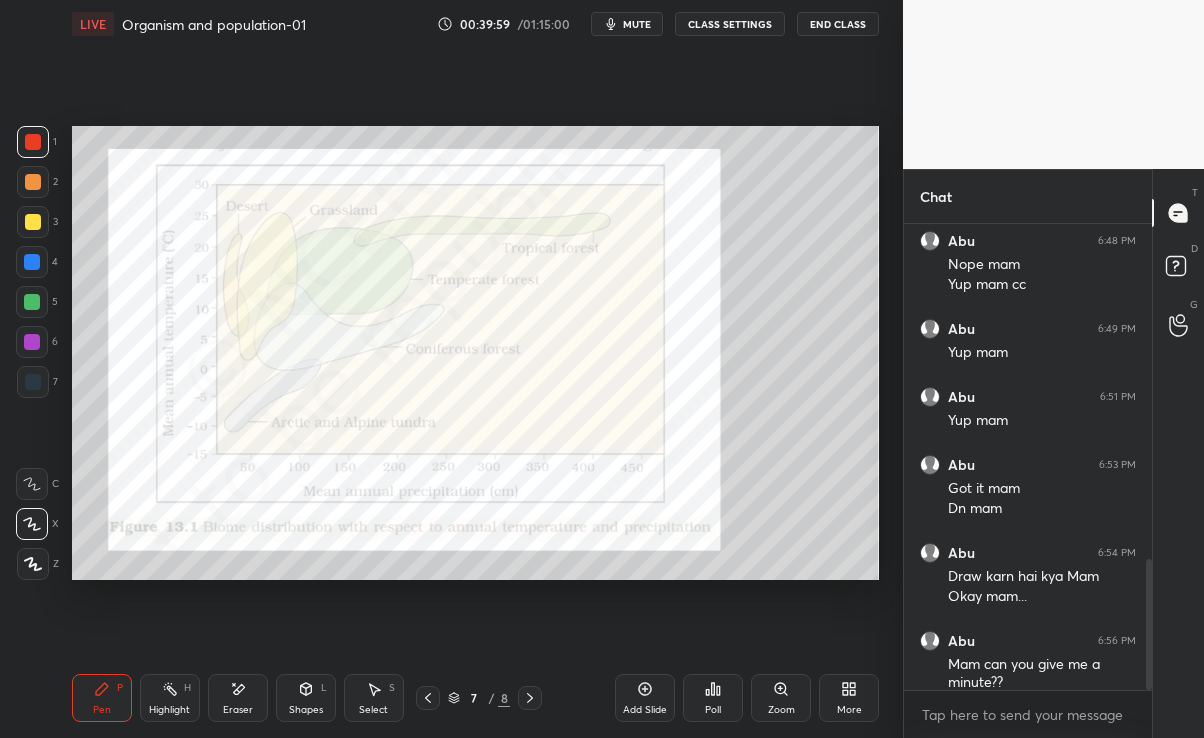 scroll, scrollTop: 609, scrollLeft: 823, axis: both 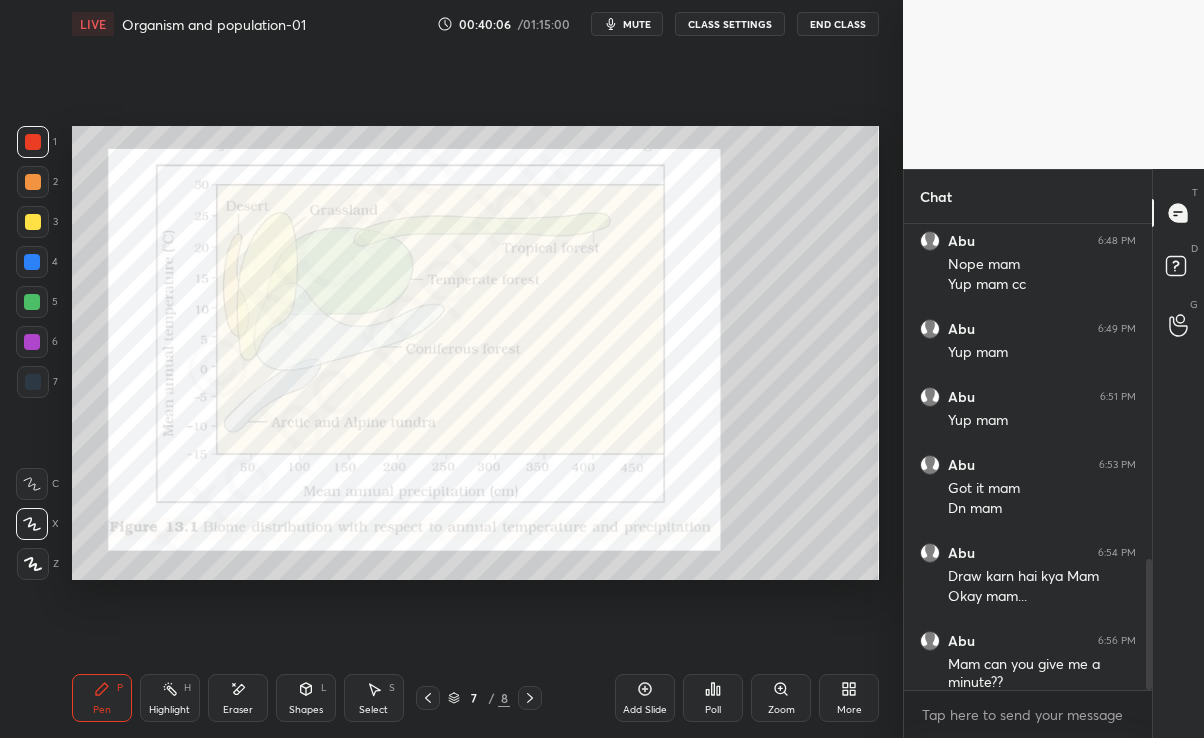 click 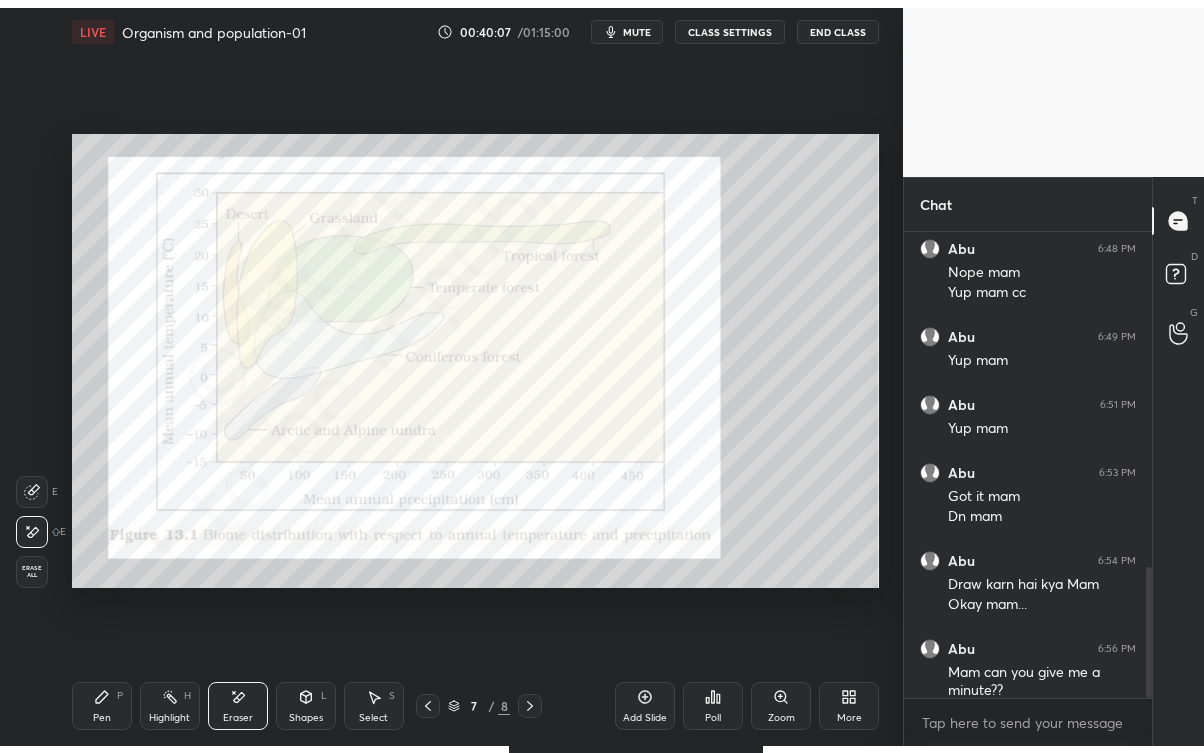 scroll, scrollTop: 99375, scrollLeft: 99176, axis: both 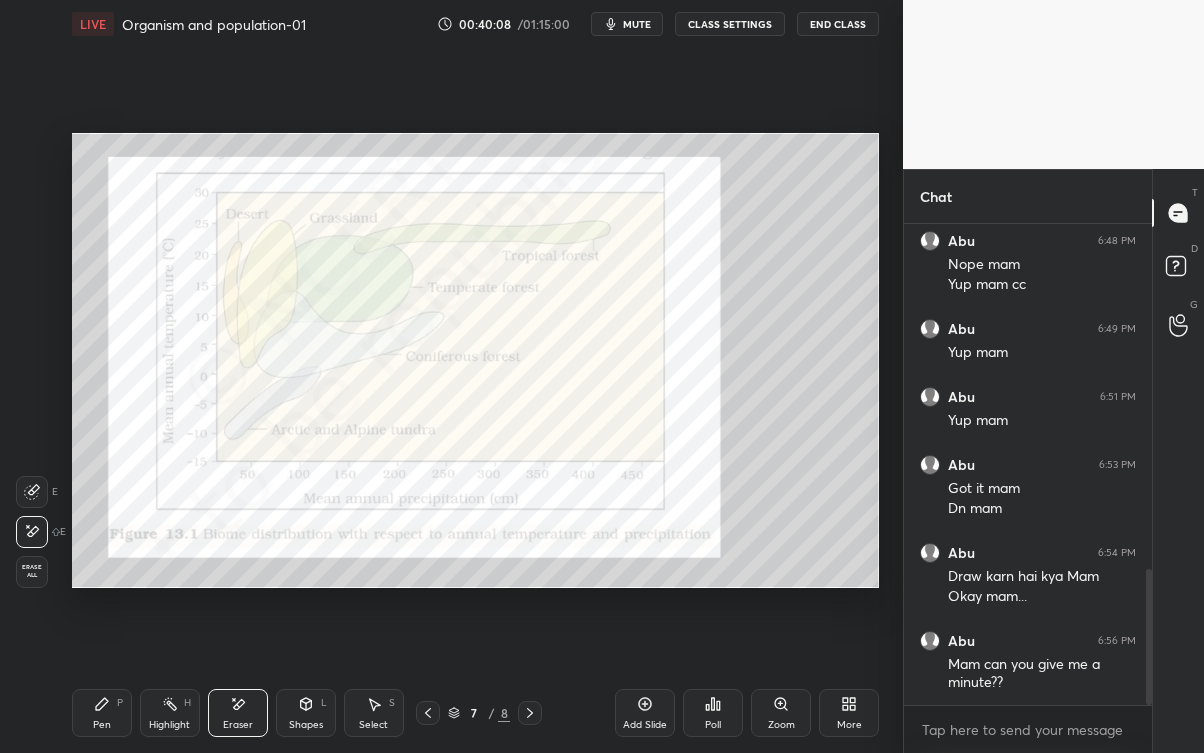 click 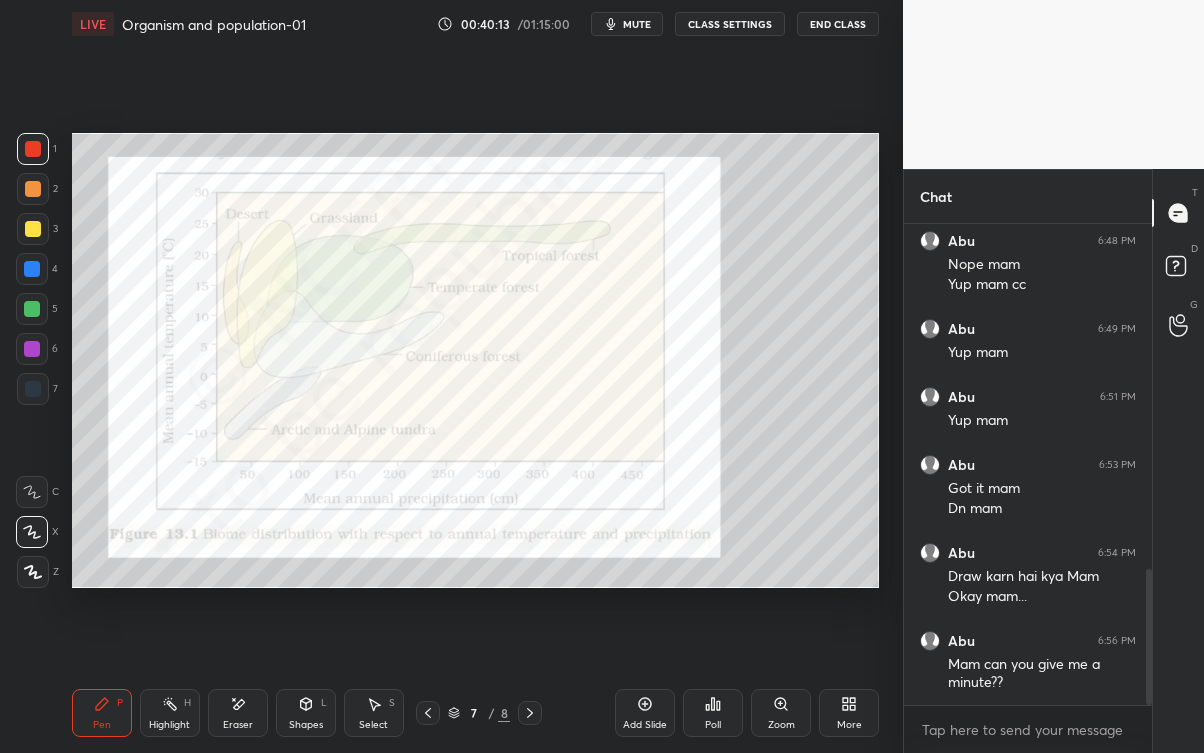 click on "Add Slide" at bounding box center (645, 713) 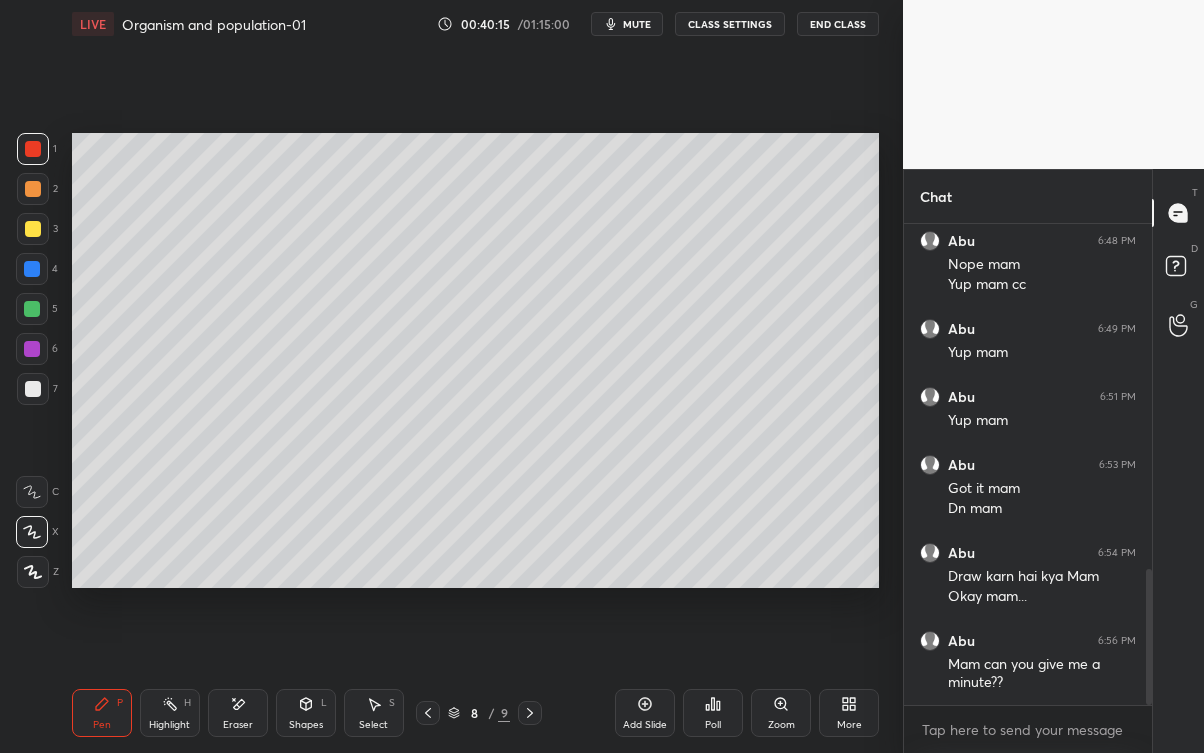 click at bounding box center (428, 713) 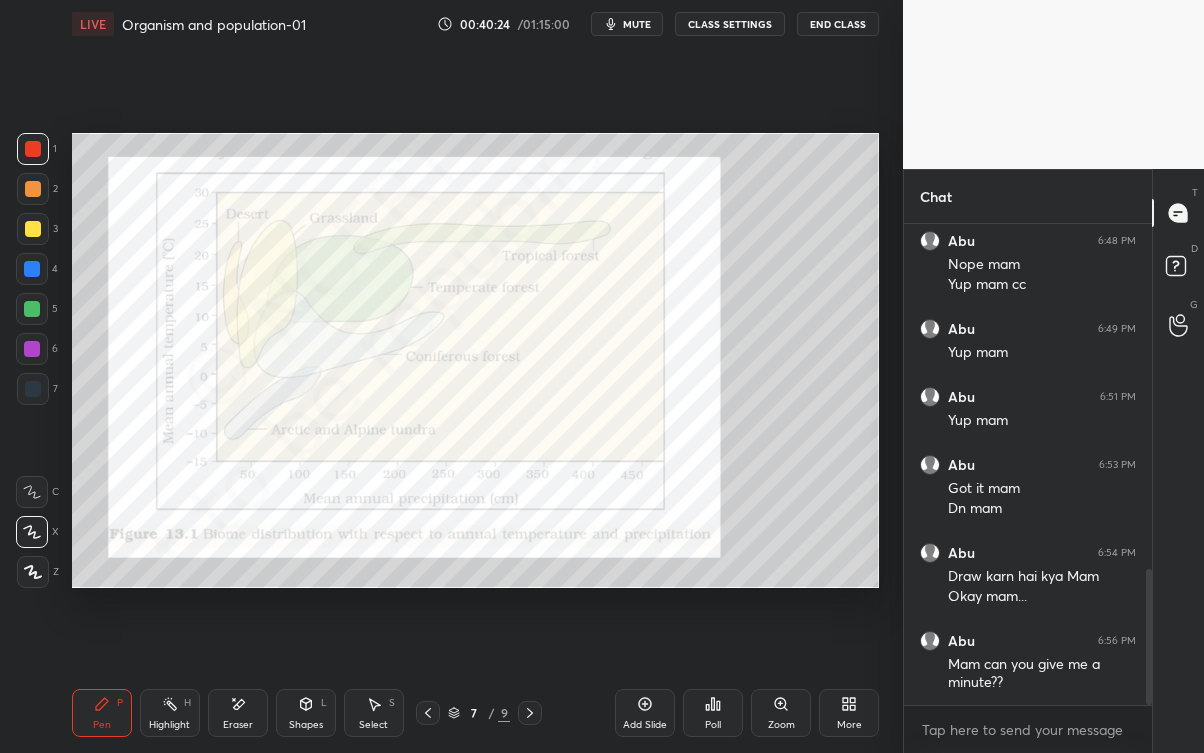 click 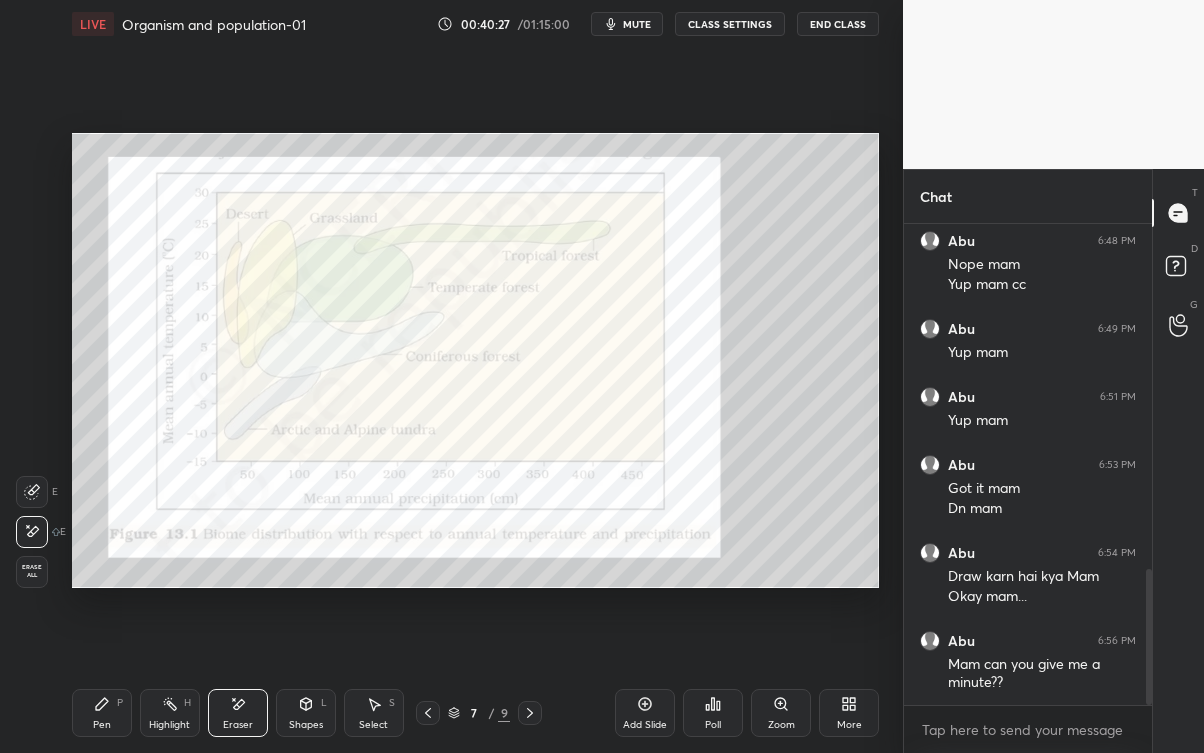 click on "Pen" at bounding box center [102, 725] 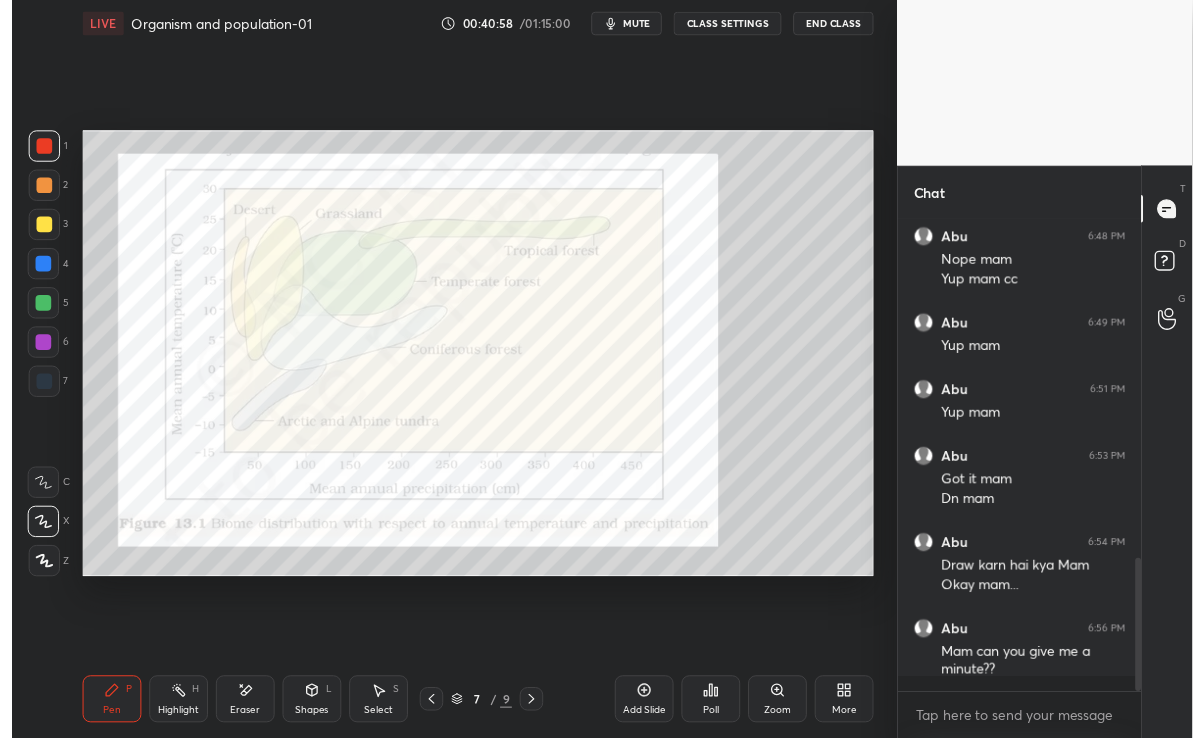 scroll, scrollTop: 609, scrollLeft: 823, axis: both 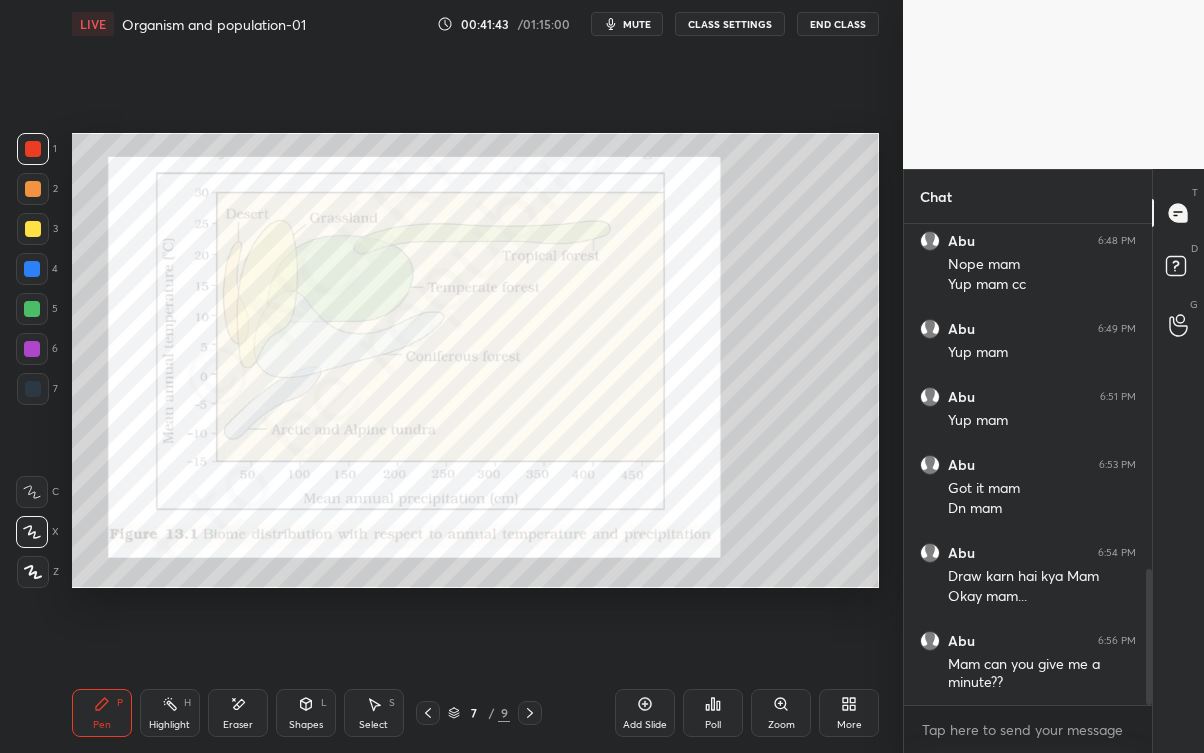 click on "Add Slide Poll Zoom More" at bounding box center (747, 713) 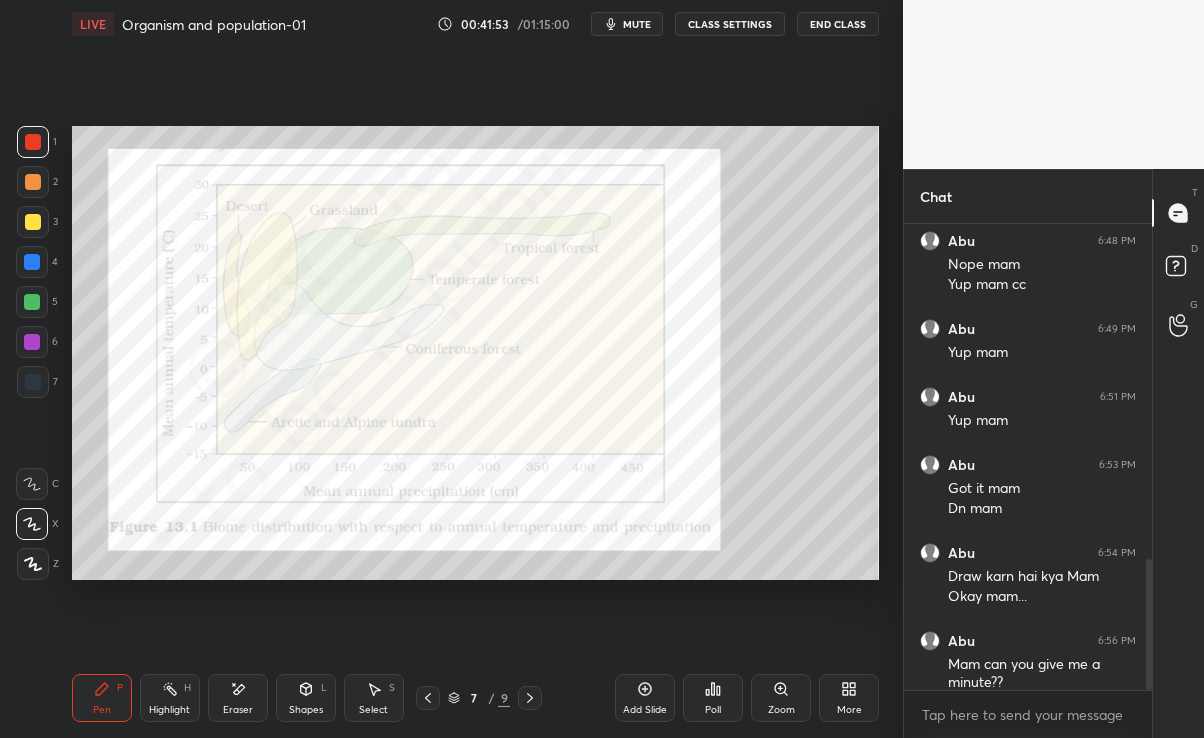 scroll, scrollTop: 609, scrollLeft: 823, axis: both 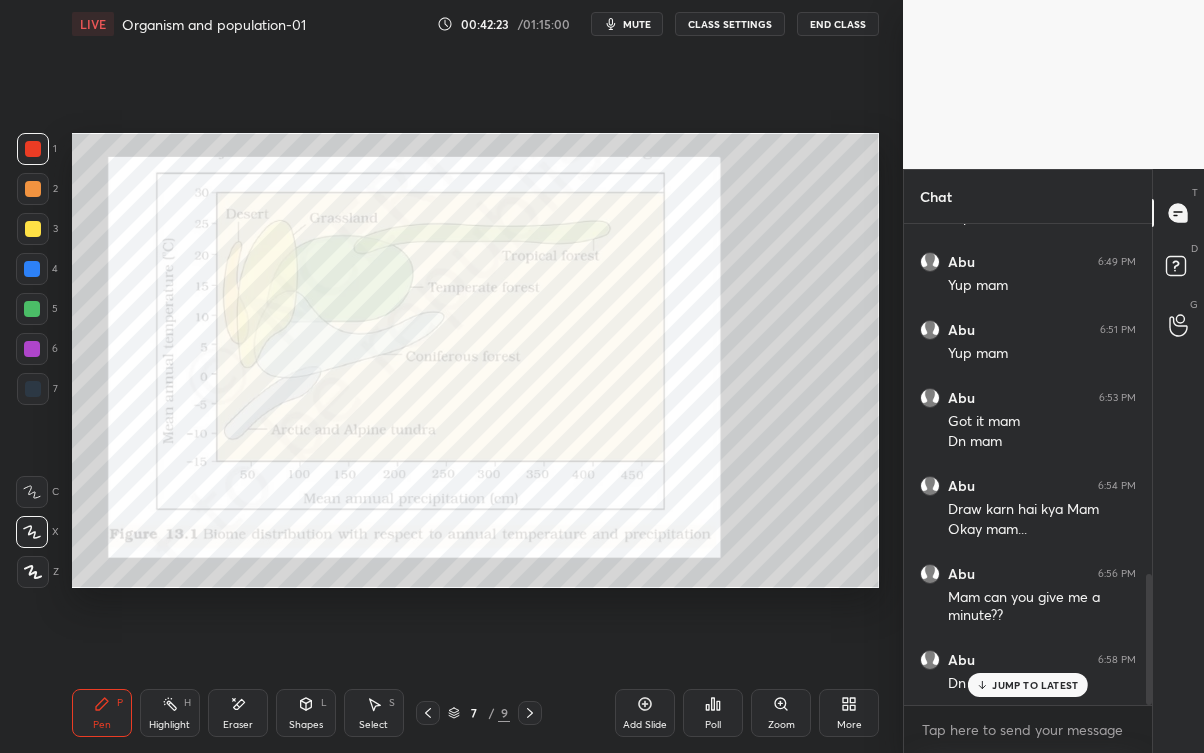 click on "JUMP TO LATEST" at bounding box center (1035, 685) 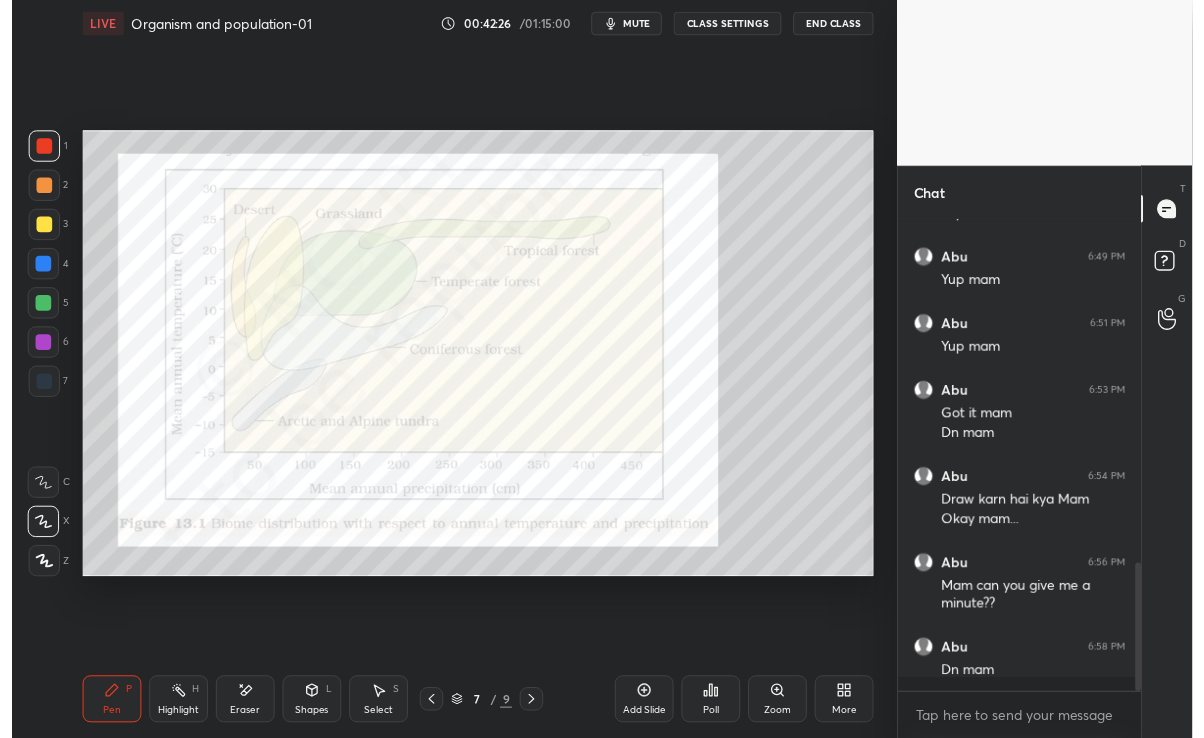 scroll, scrollTop: 609, scrollLeft: 823, axis: both 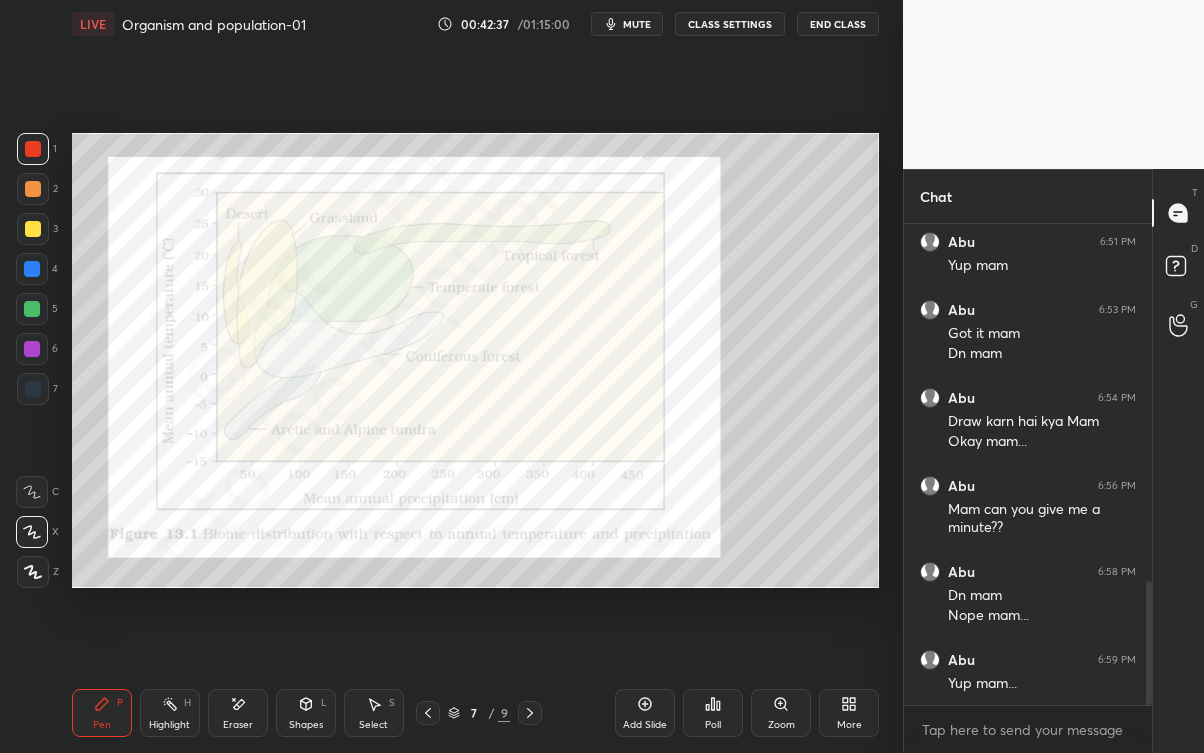 click on "Eraser" at bounding box center (238, 713) 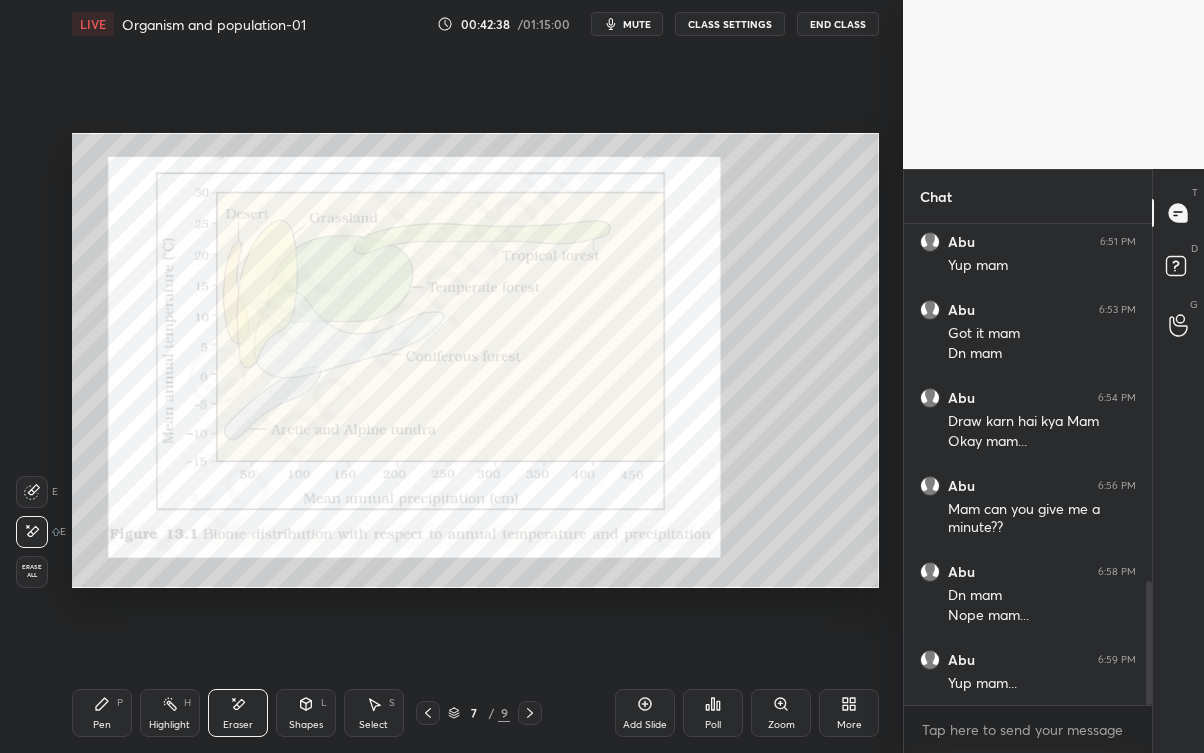 click on "Pen P" at bounding box center [102, 713] 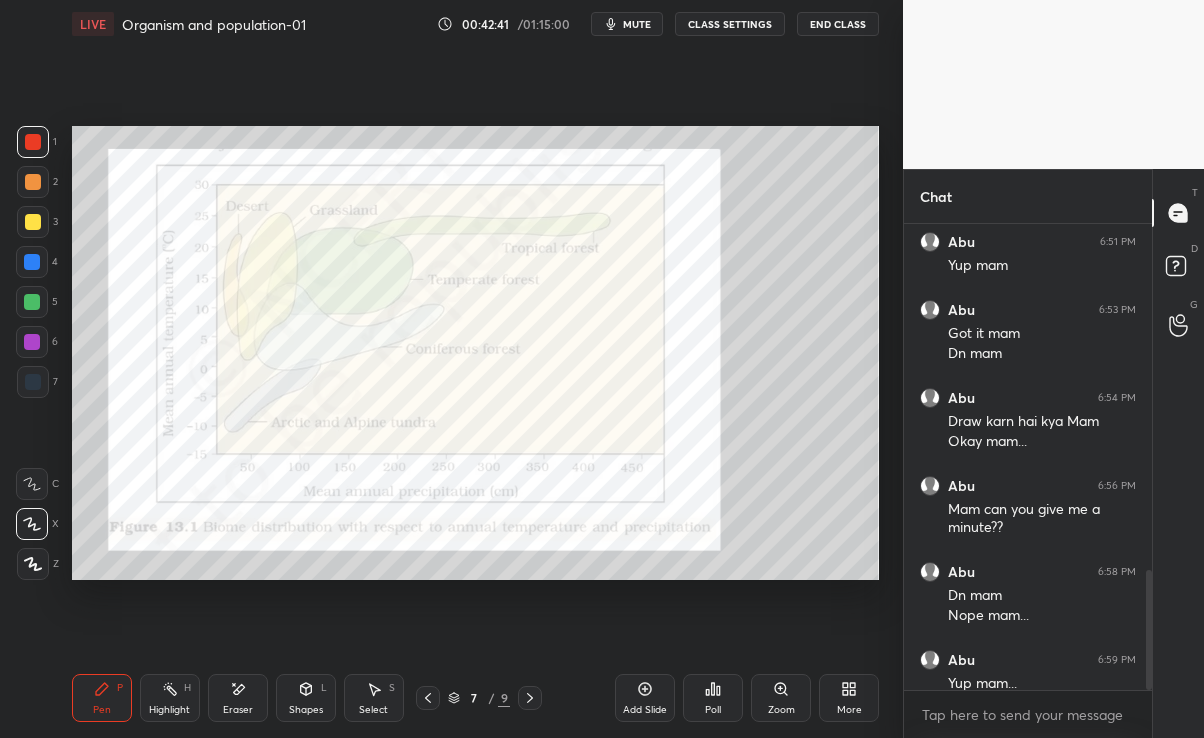 scroll, scrollTop: 609, scrollLeft: 823, axis: both 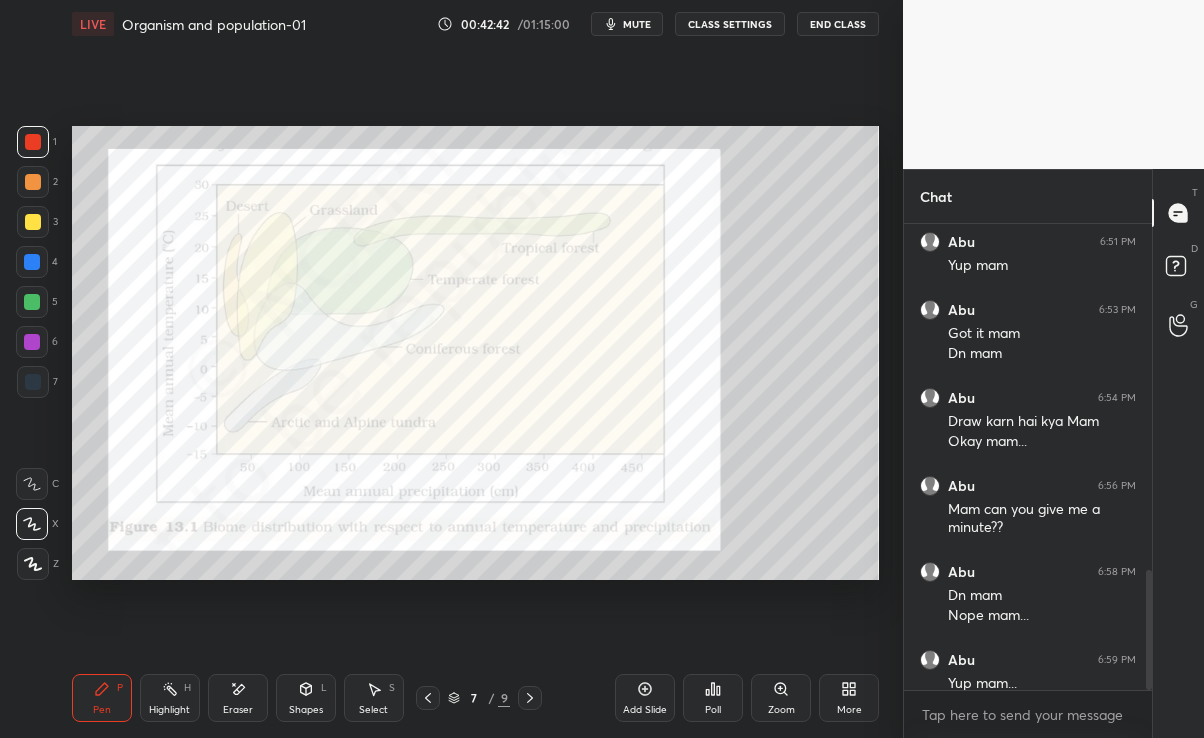 click at bounding box center (33, 222) 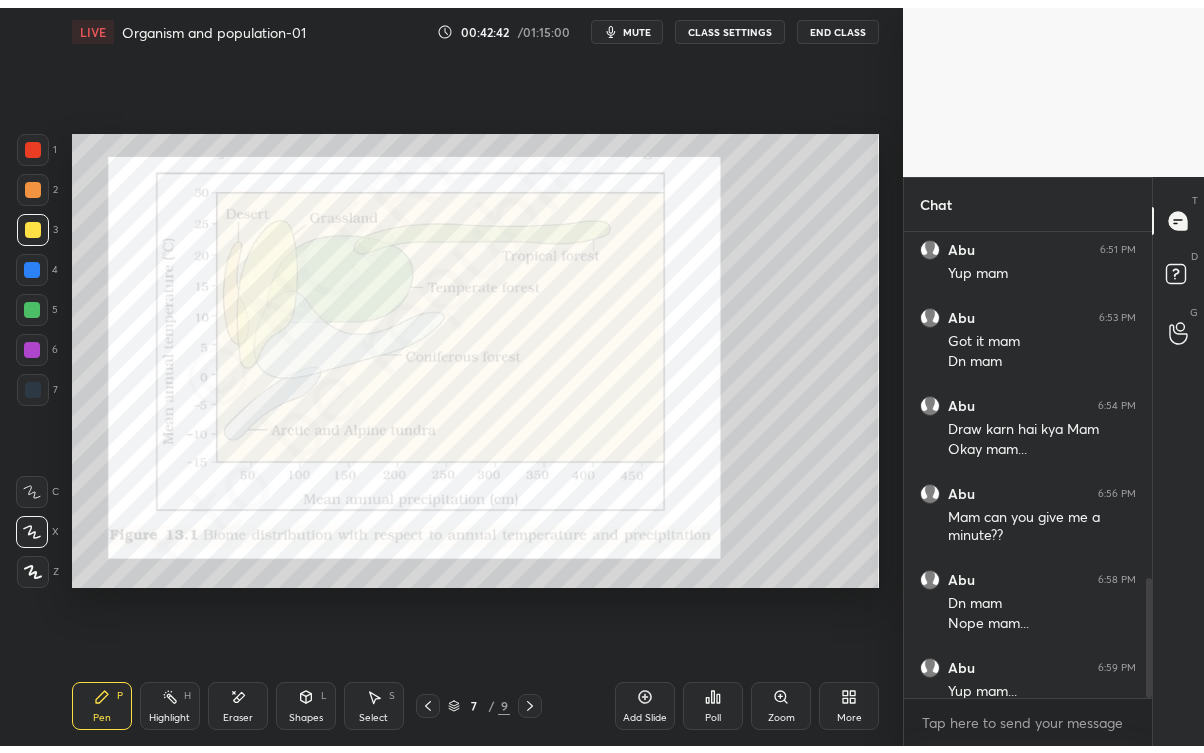 scroll, scrollTop: 99375, scrollLeft: 99176, axis: both 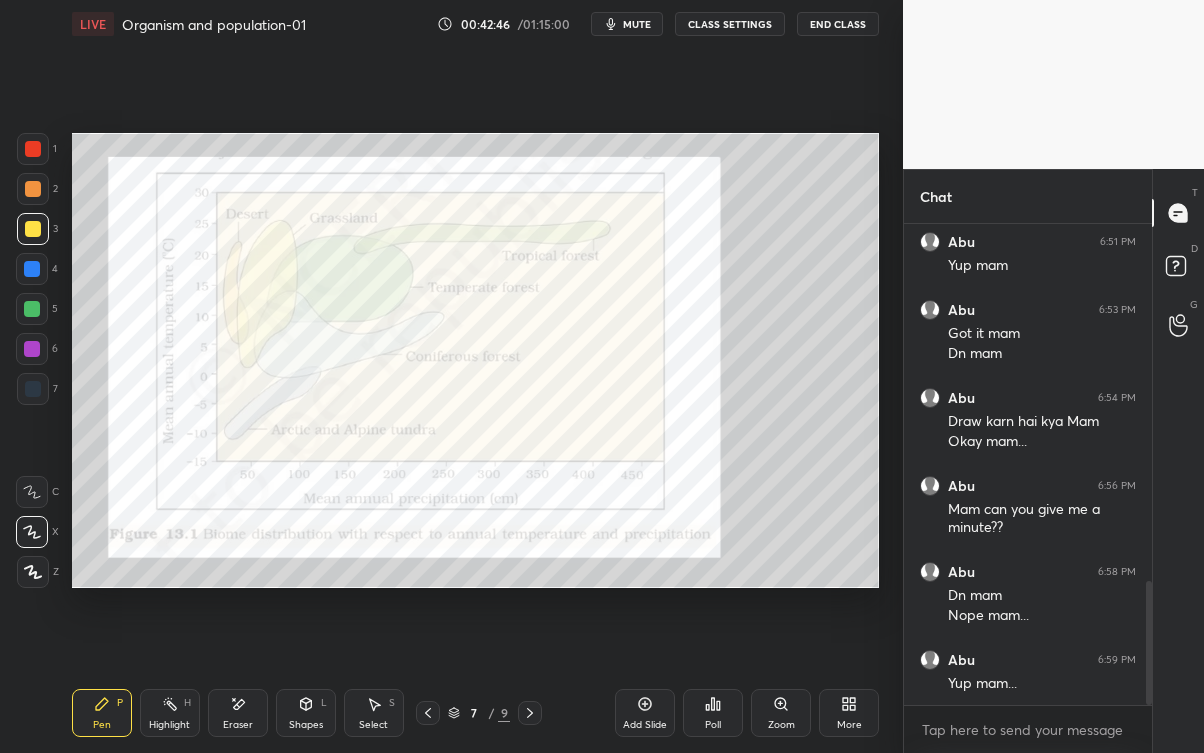 click on "Eraser" at bounding box center (238, 713) 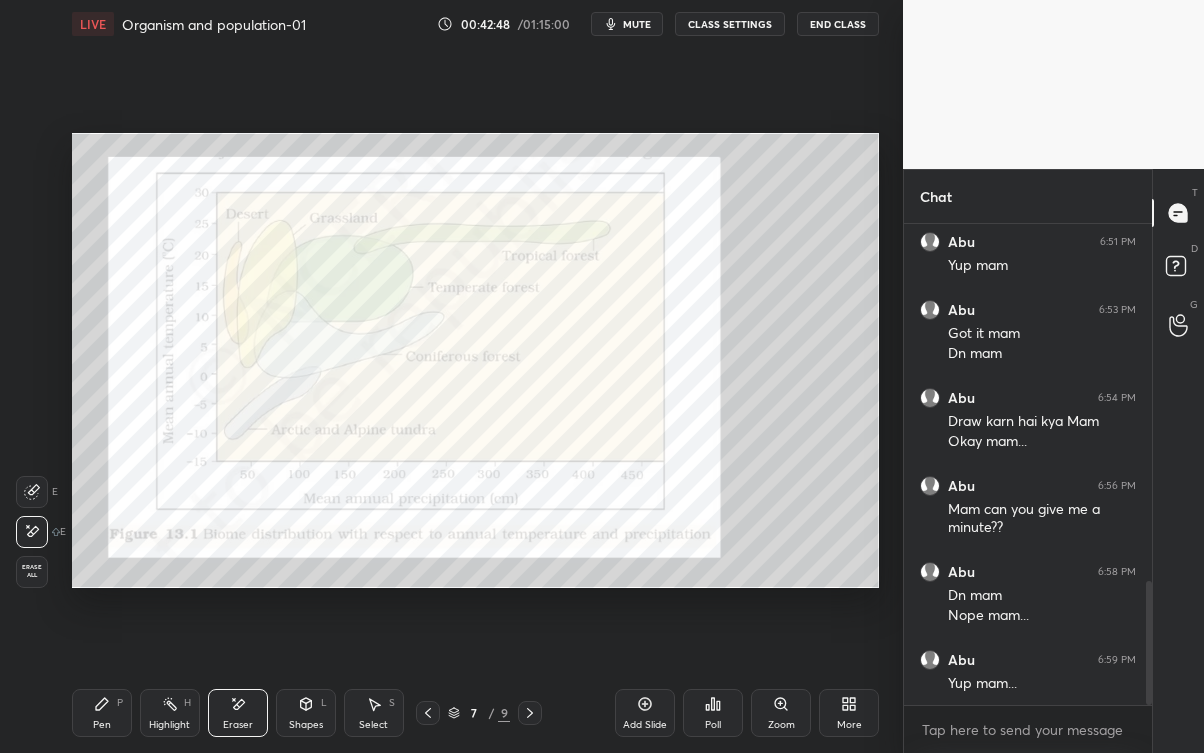 click on "Shapes" at bounding box center (306, 725) 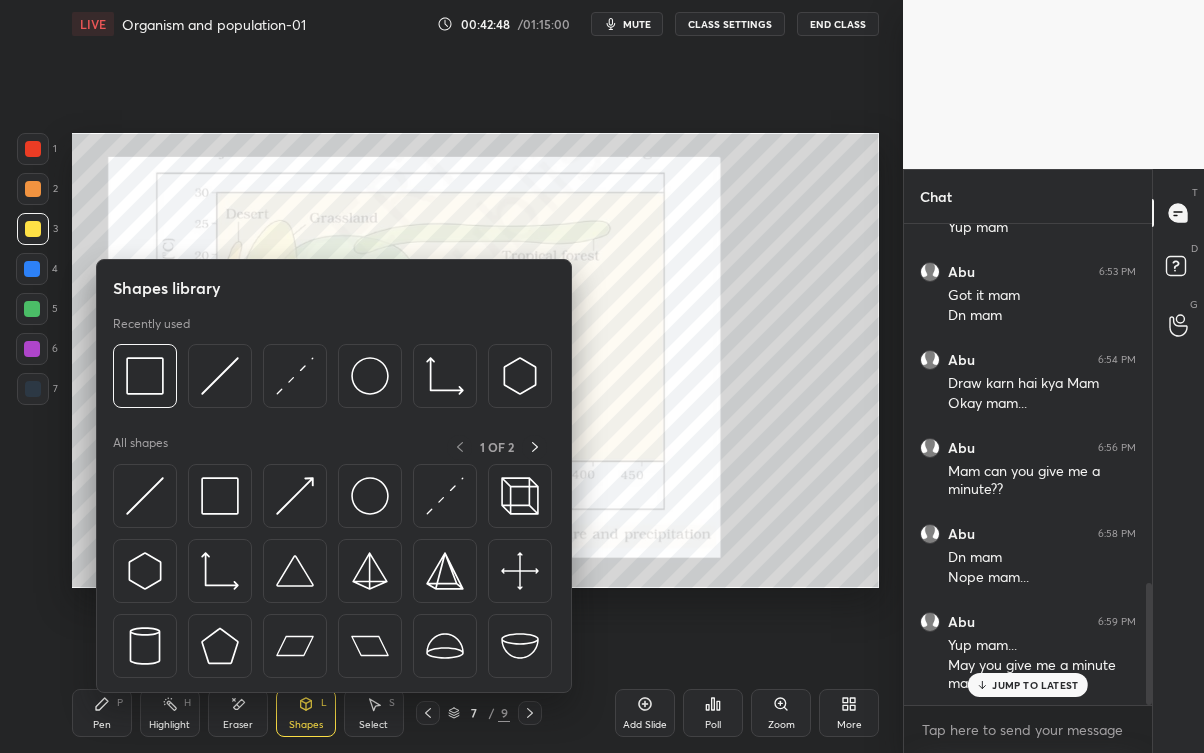 click at bounding box center [370, 496] 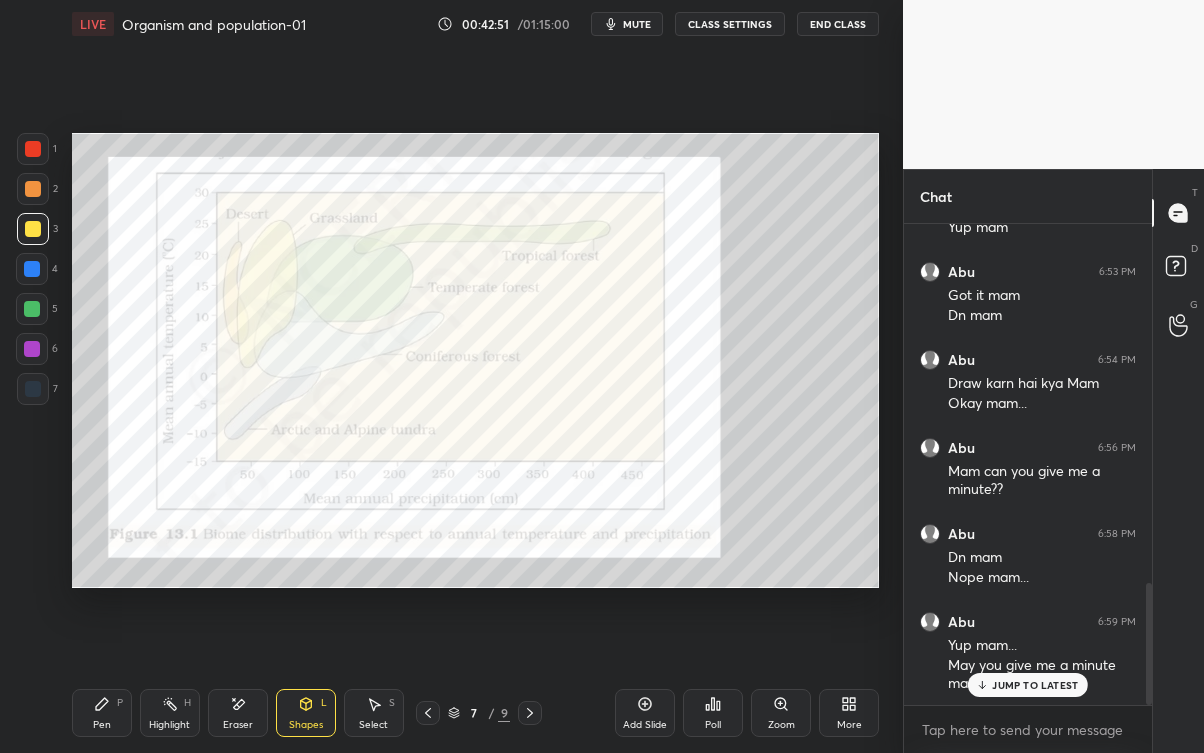 click on "Select S" at bounding box center [374, 713] 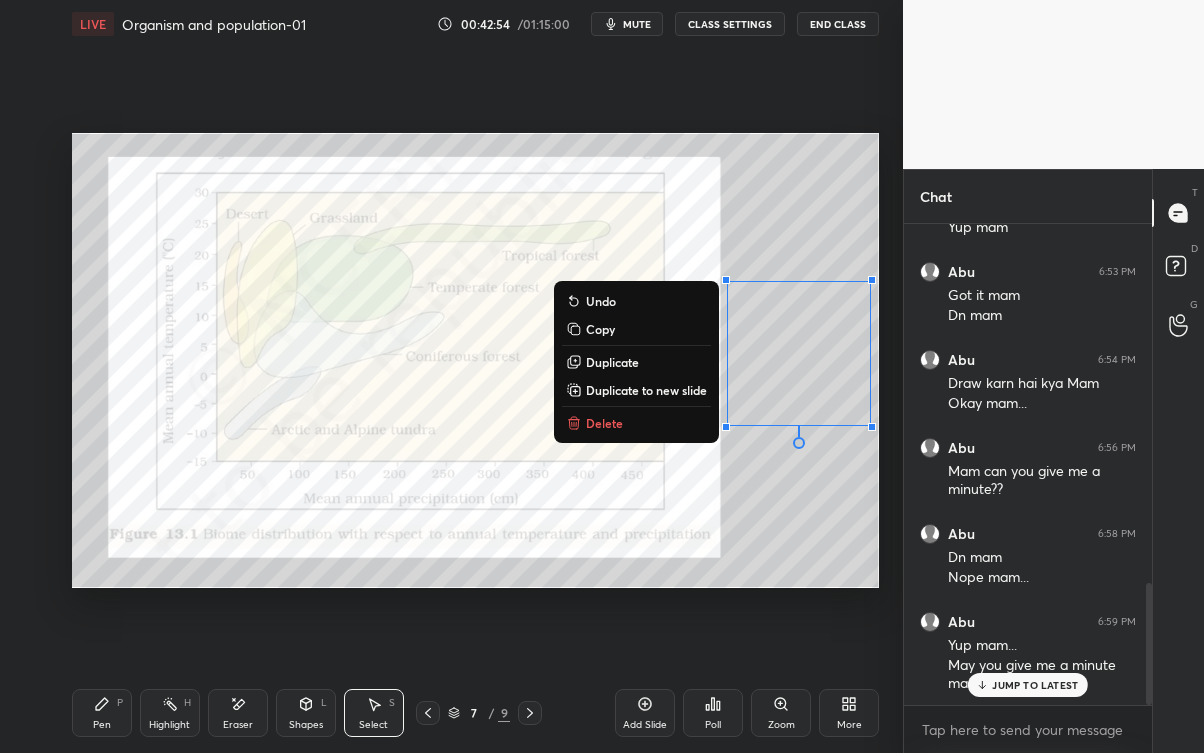 click on "0 ° Undo Copy Duplicate Duplicate to new slide Delete" at bounding box center [476, 360] 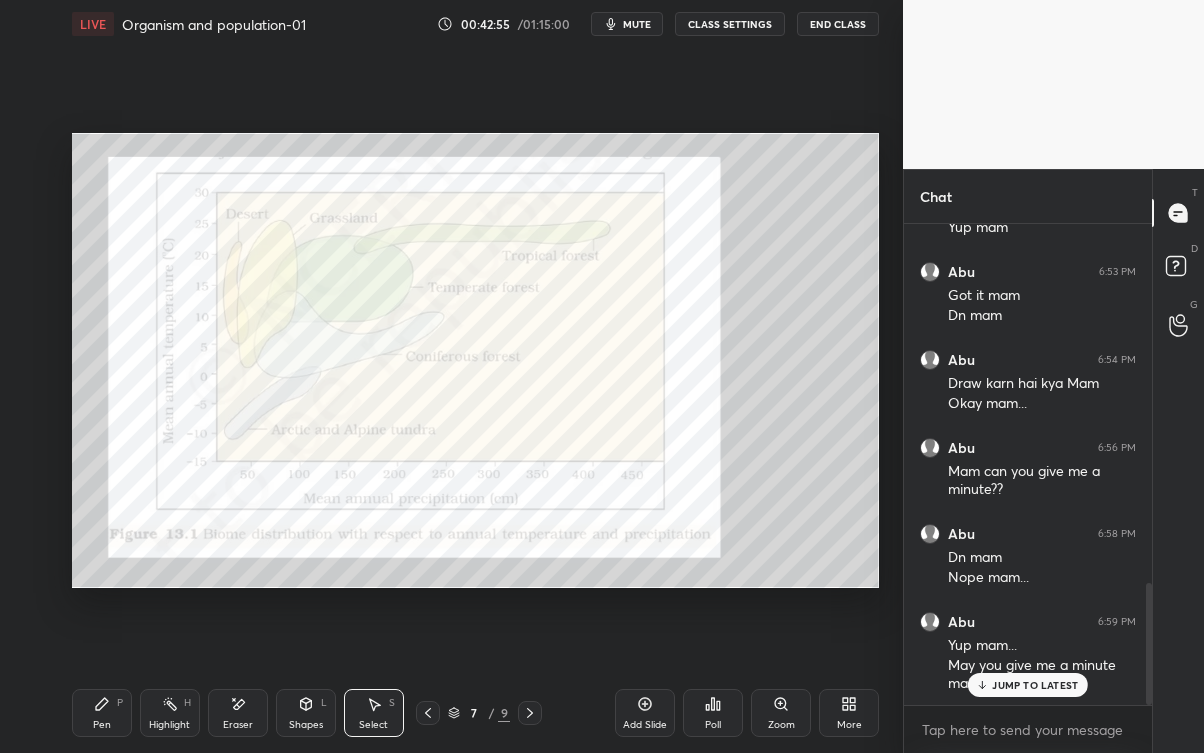 click on "Pen P" at bounding box center [102, 713] 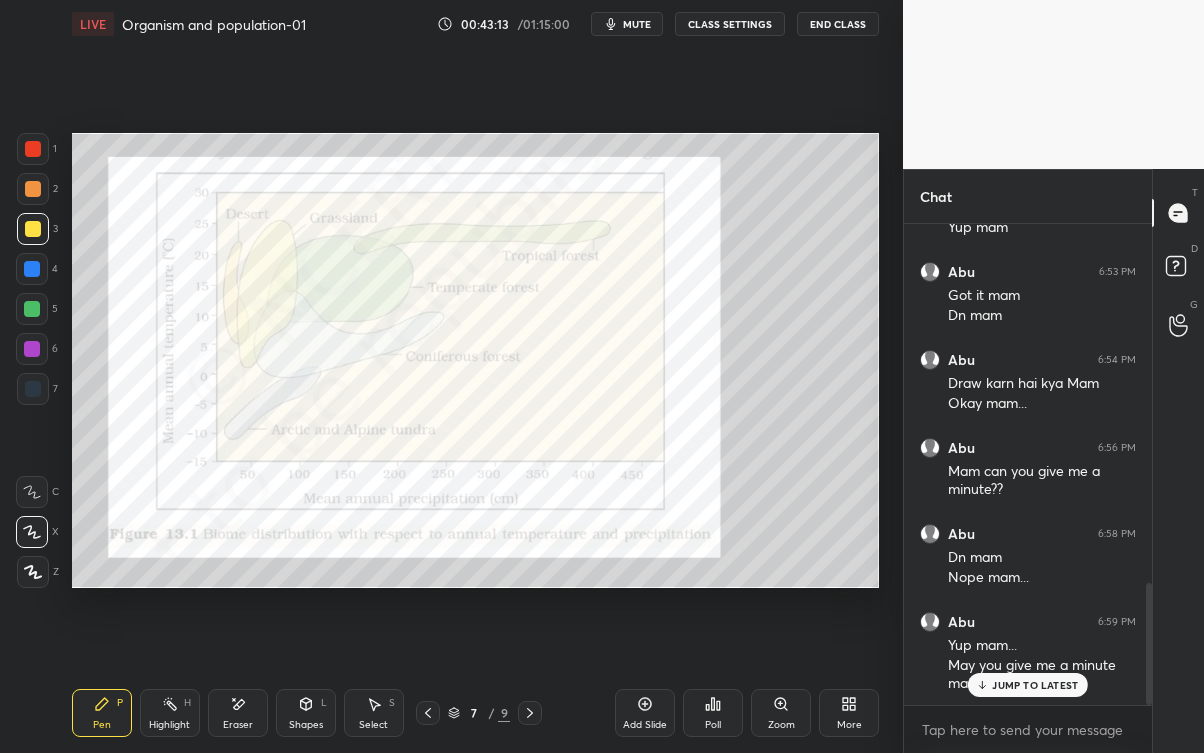 click on "JUMP TO LATEST" at bounding box center [1035, 685] 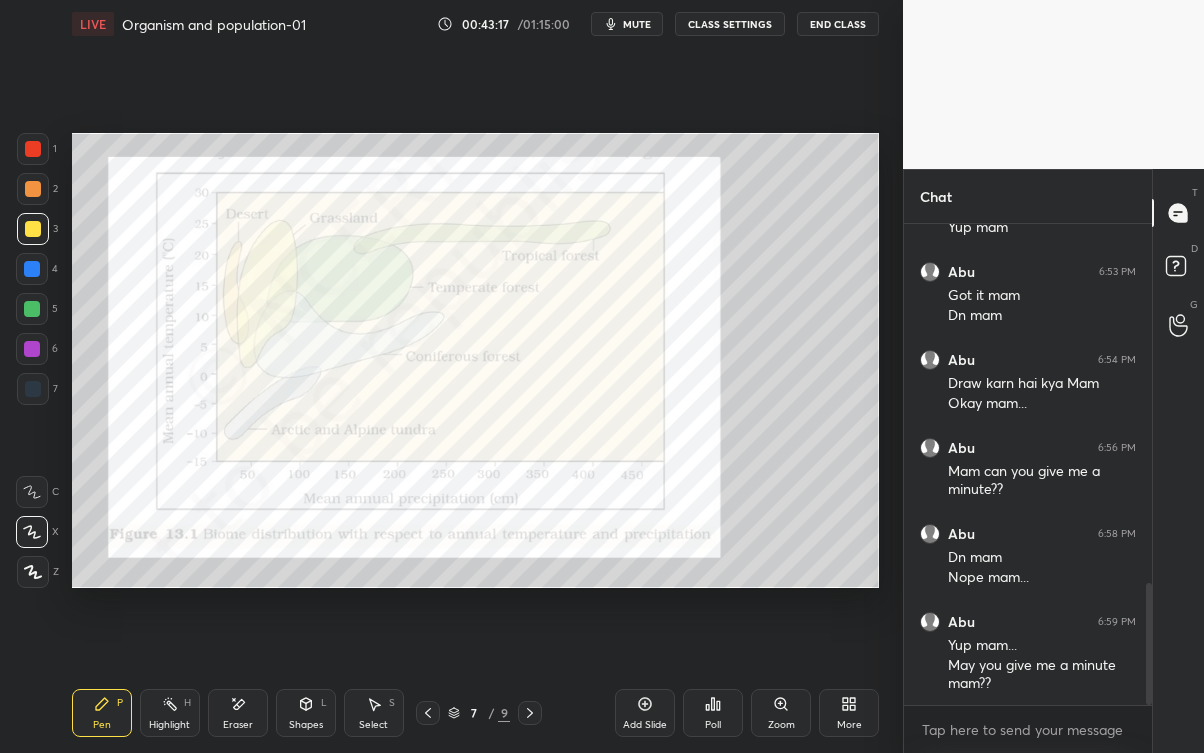 click on "May you give me a minute mam??" at bounding box center (1042, 675) 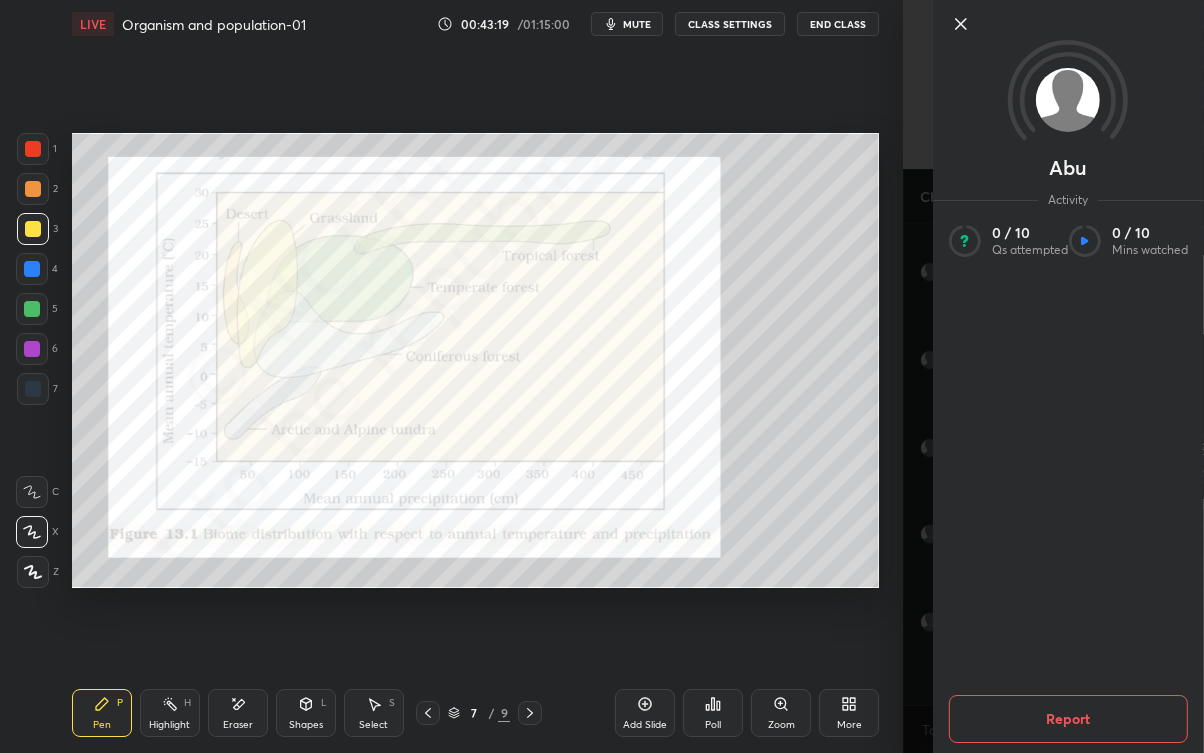 click on "[PERSON] Activity 0 / 10 Qs attempted 0 / 10 Mins watched Report" at bounding box center [1053, 376] 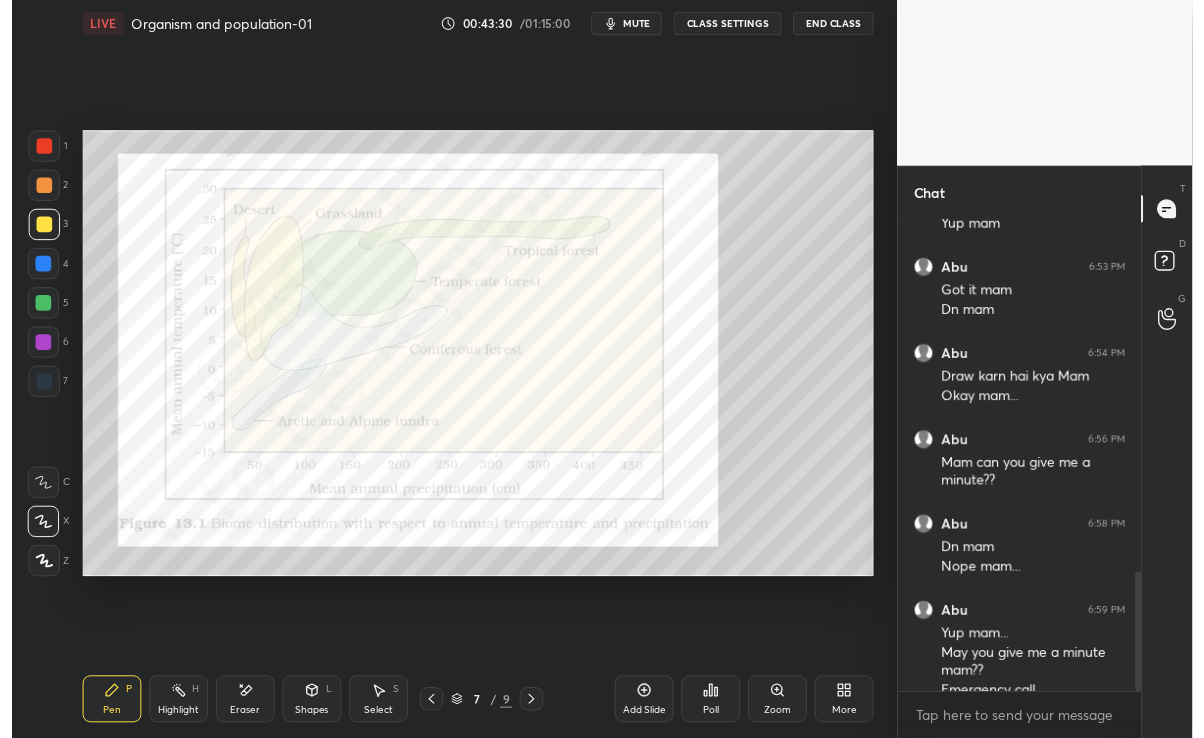 scroll, scrollTop: 1437, scrollLeft: 0, axis: vertical 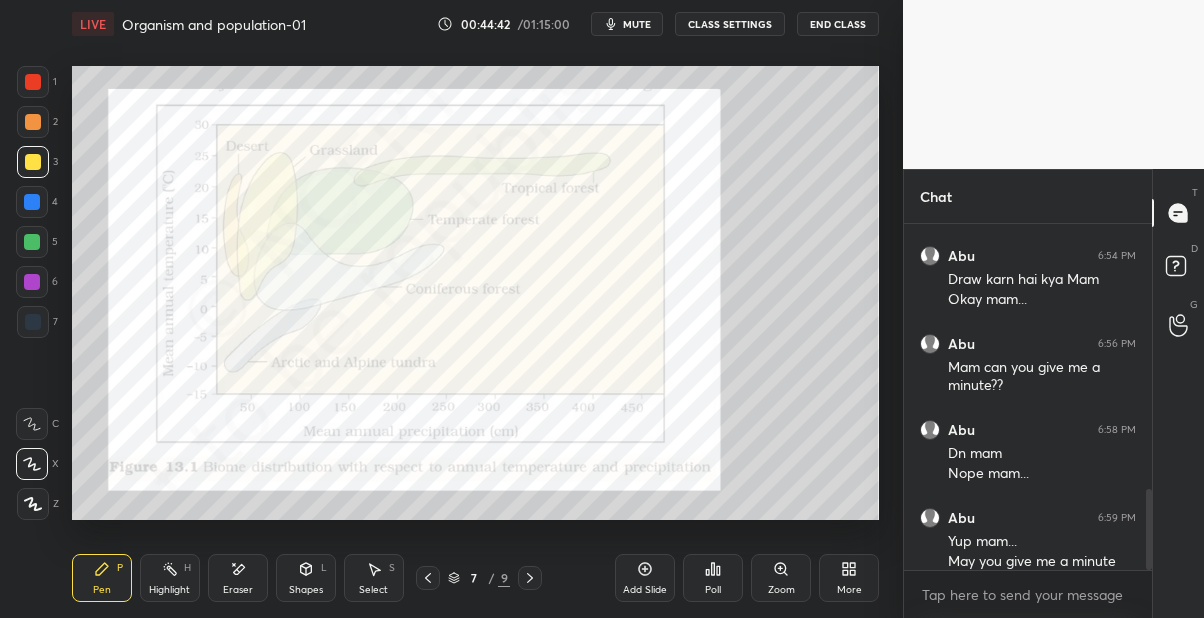 click on "mute" at bounding box center [627, 24] 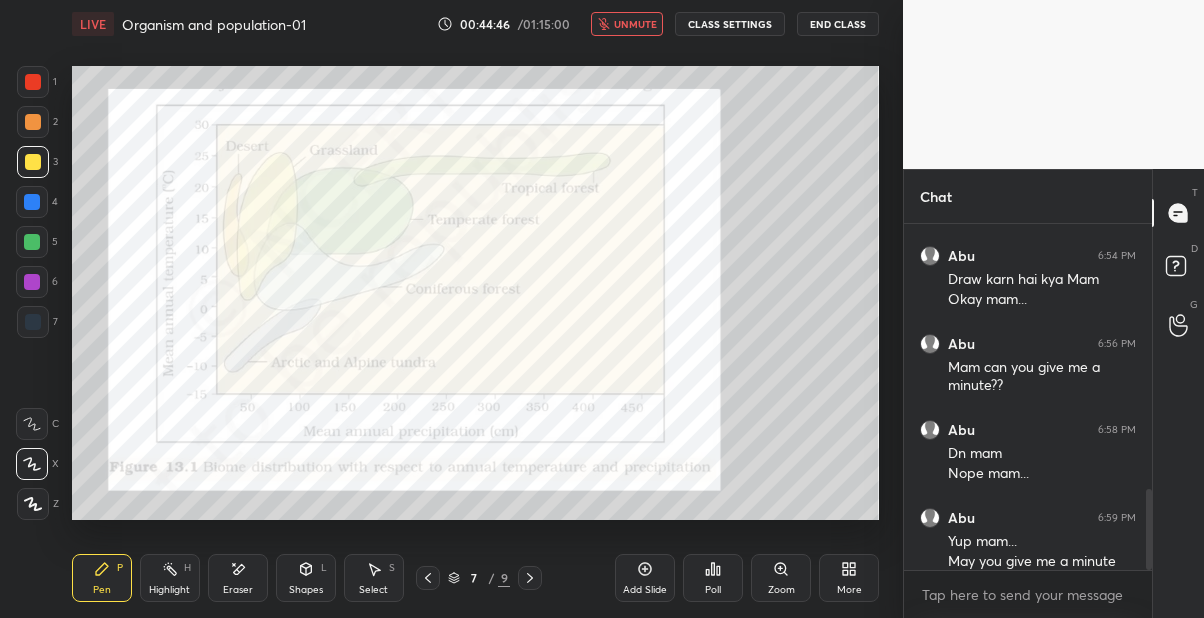 click on "More" at bounding box center (849, 578) 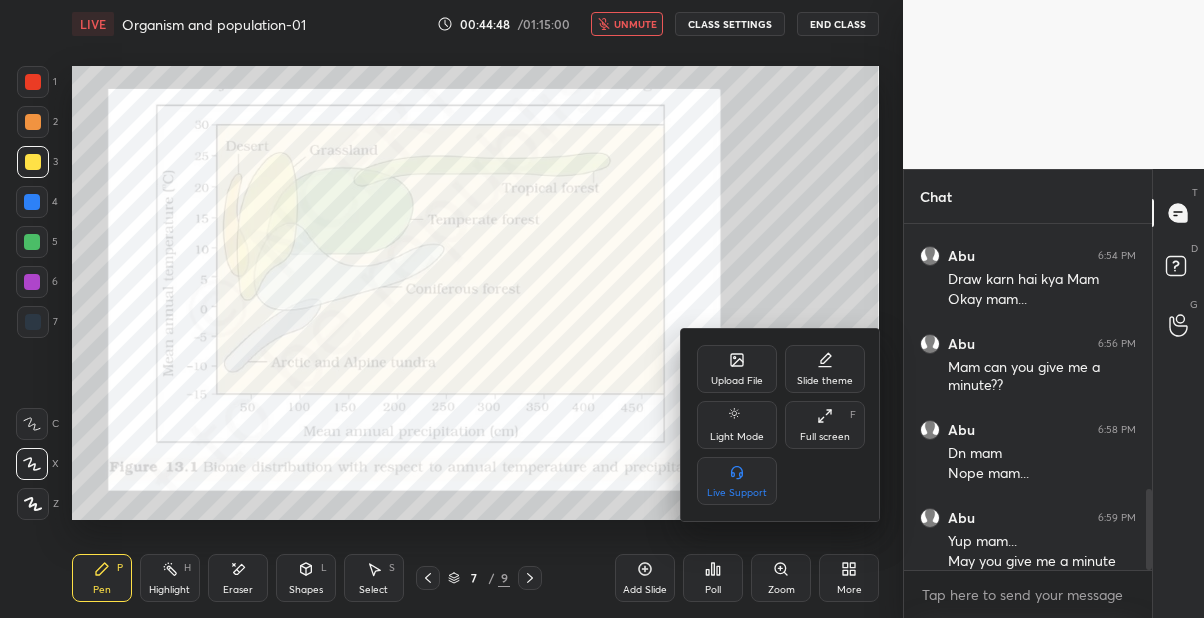 click on "Full screen" at bounding box center [825, 437] 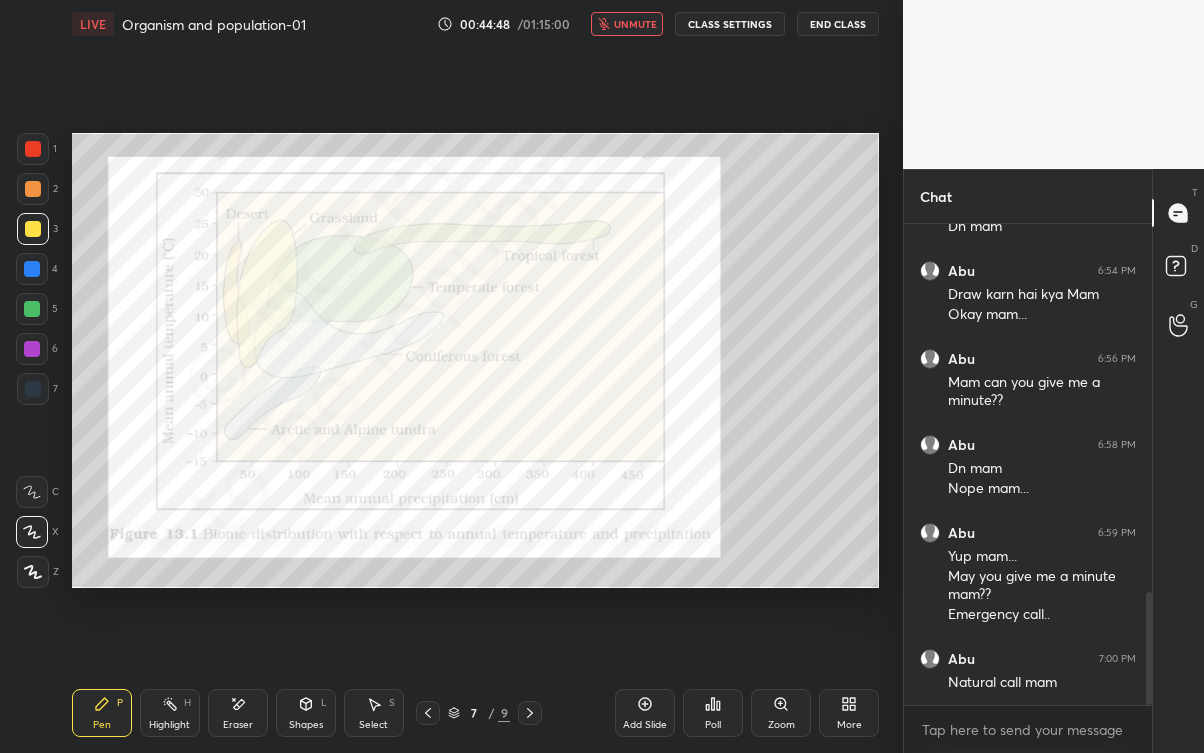 scroll, scrollTop: 99375, scrollLeft: 99176, axis: both 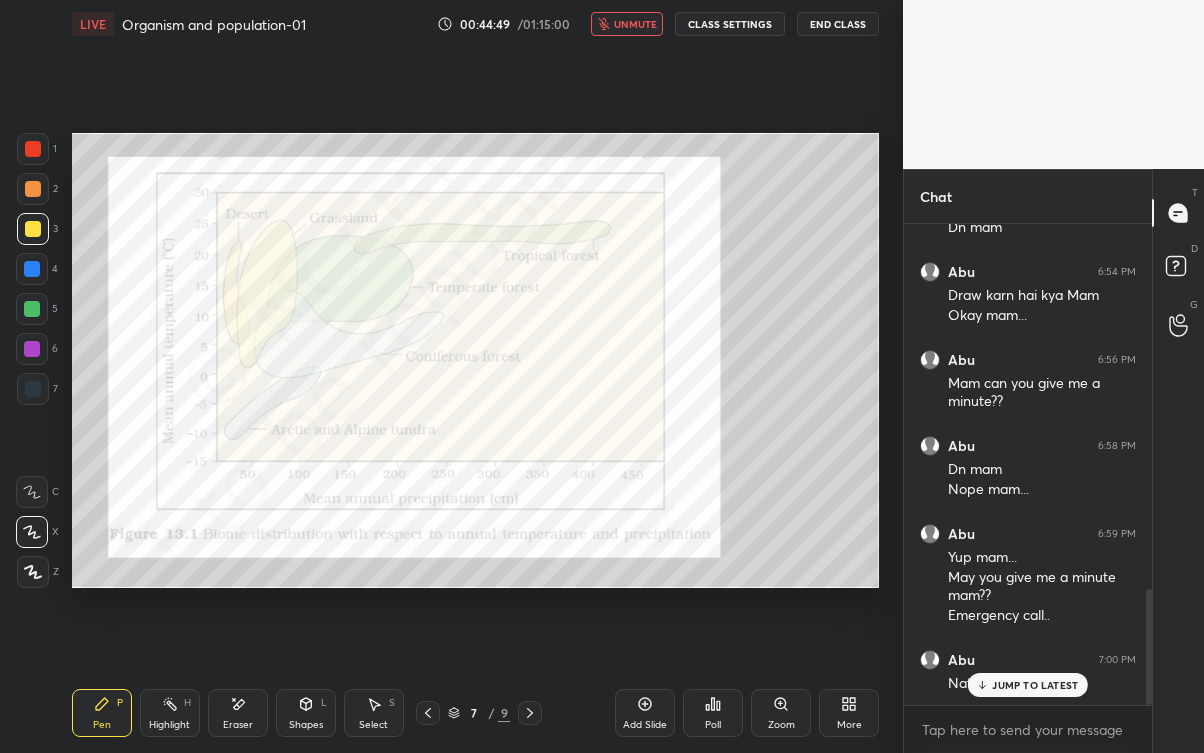 click 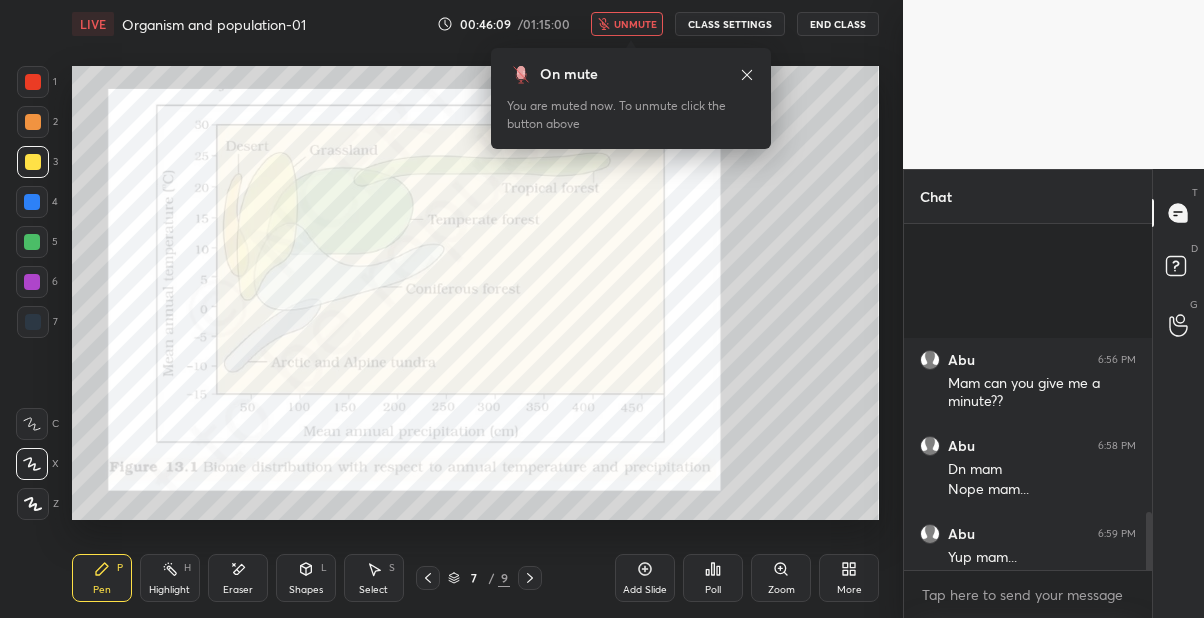 scroll, scrollTop: 489, scrollLeft: 823, axis: both 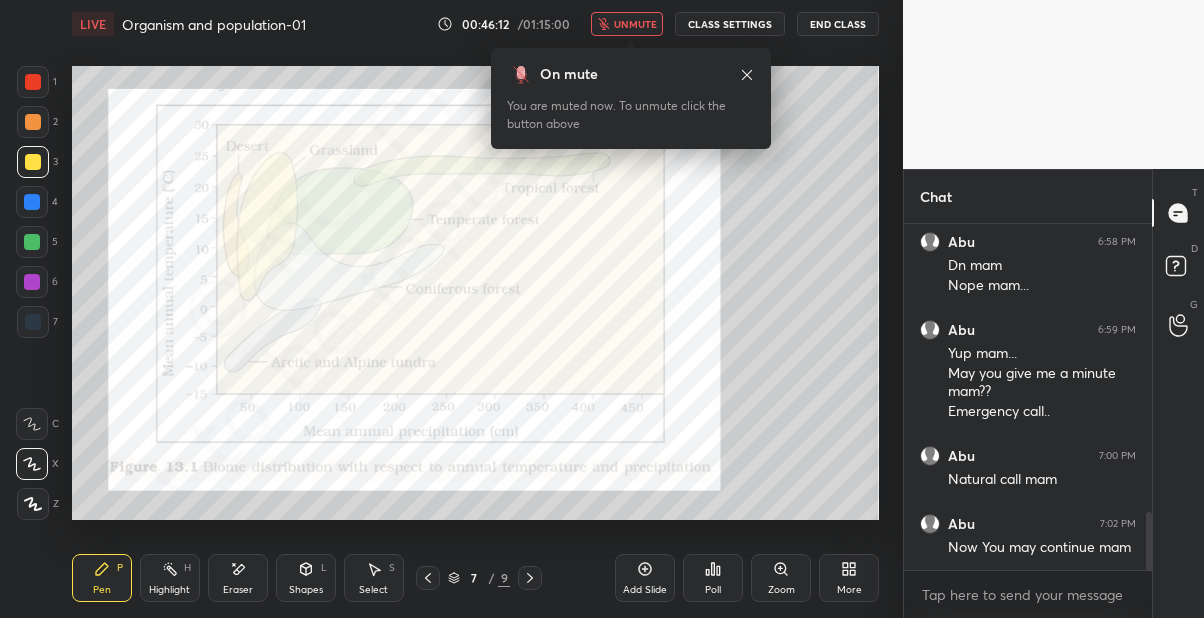 click on "unmute" at bounding box center (627, 24) 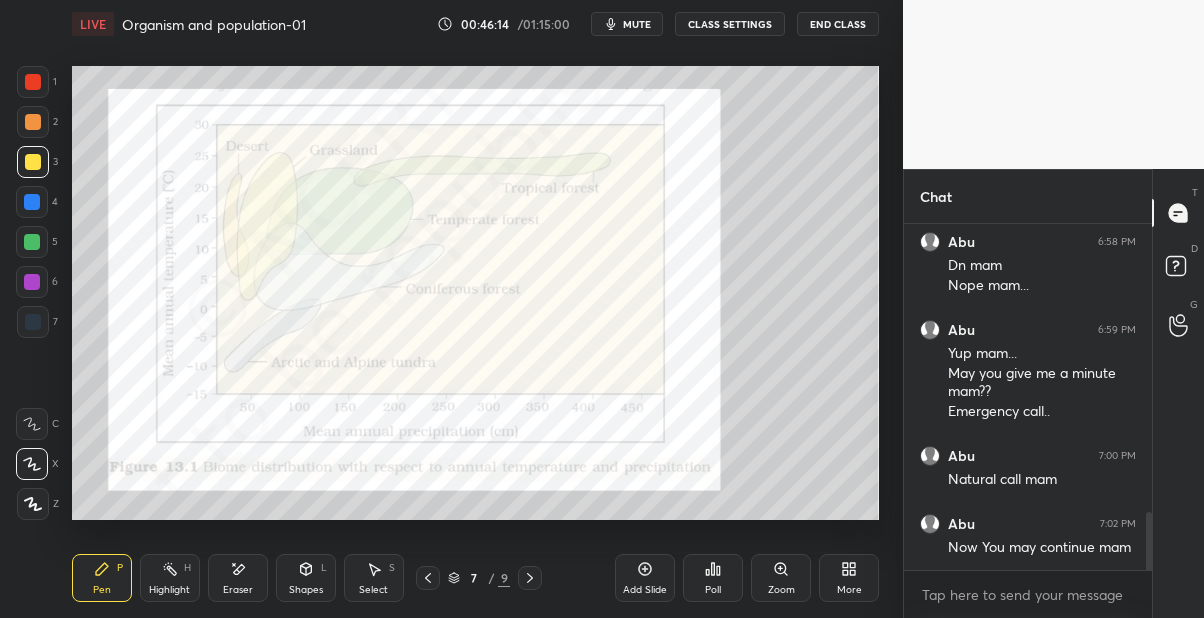 click on "More" at bounding box center [849, 578] 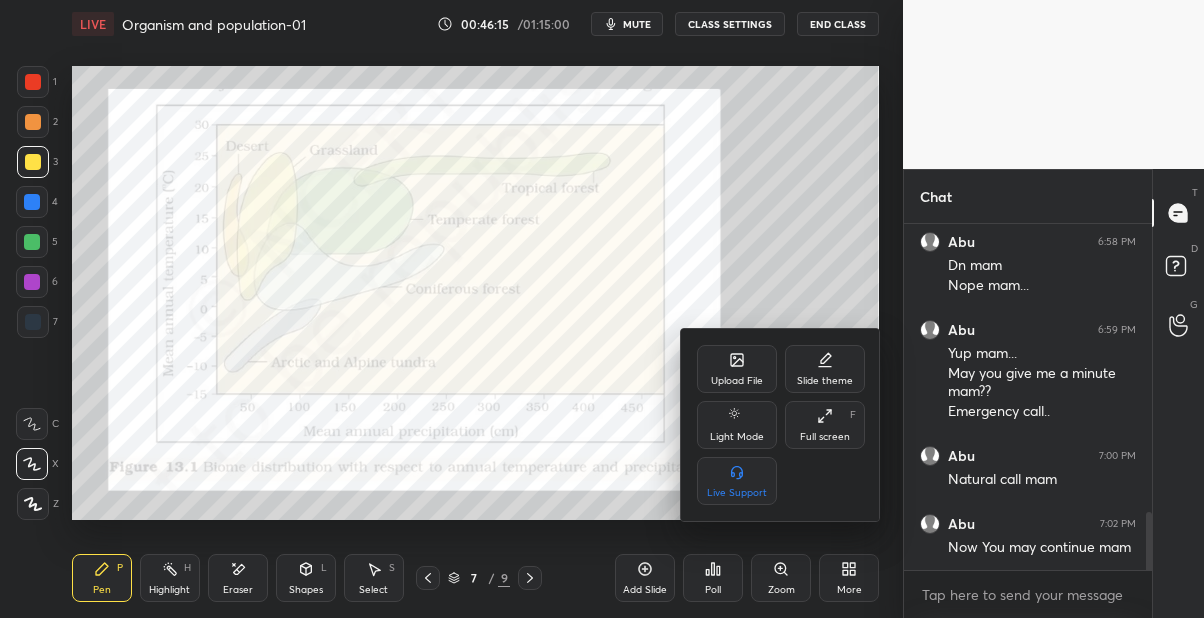 click on "Full screen F" at bounding box center [825, 425] 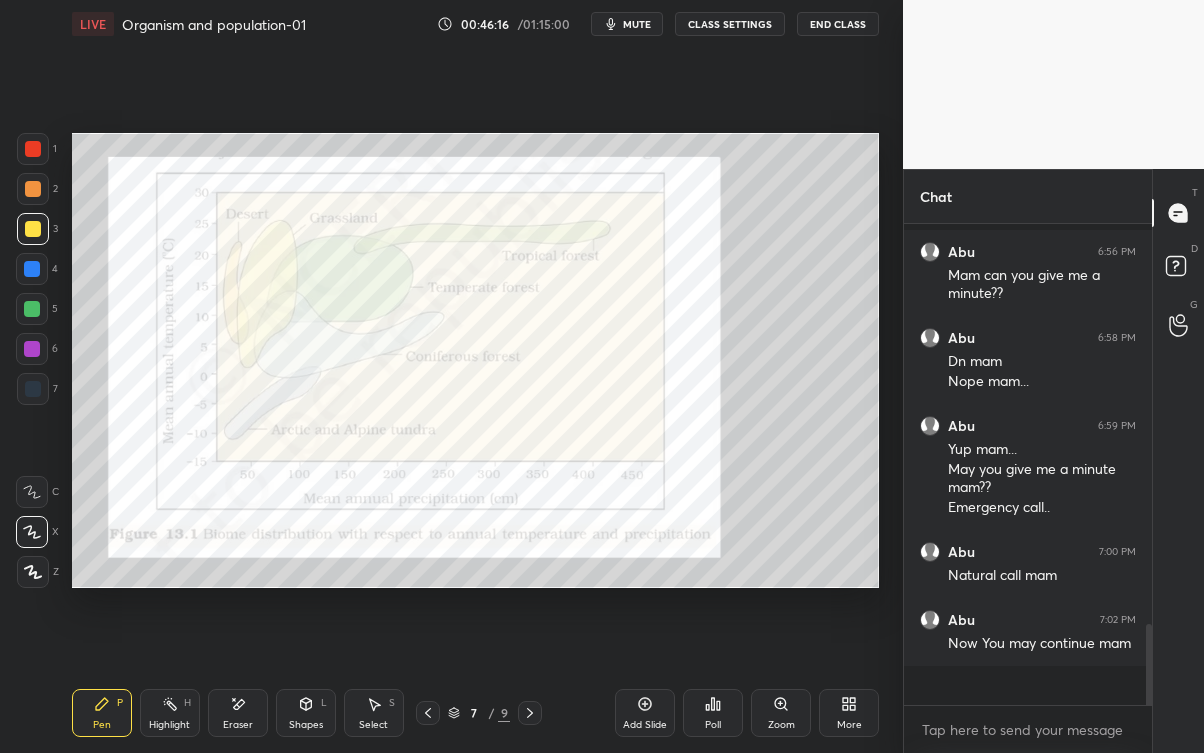 scroll, scrollTop: 99375, scrollLeft: 99176, axis: both 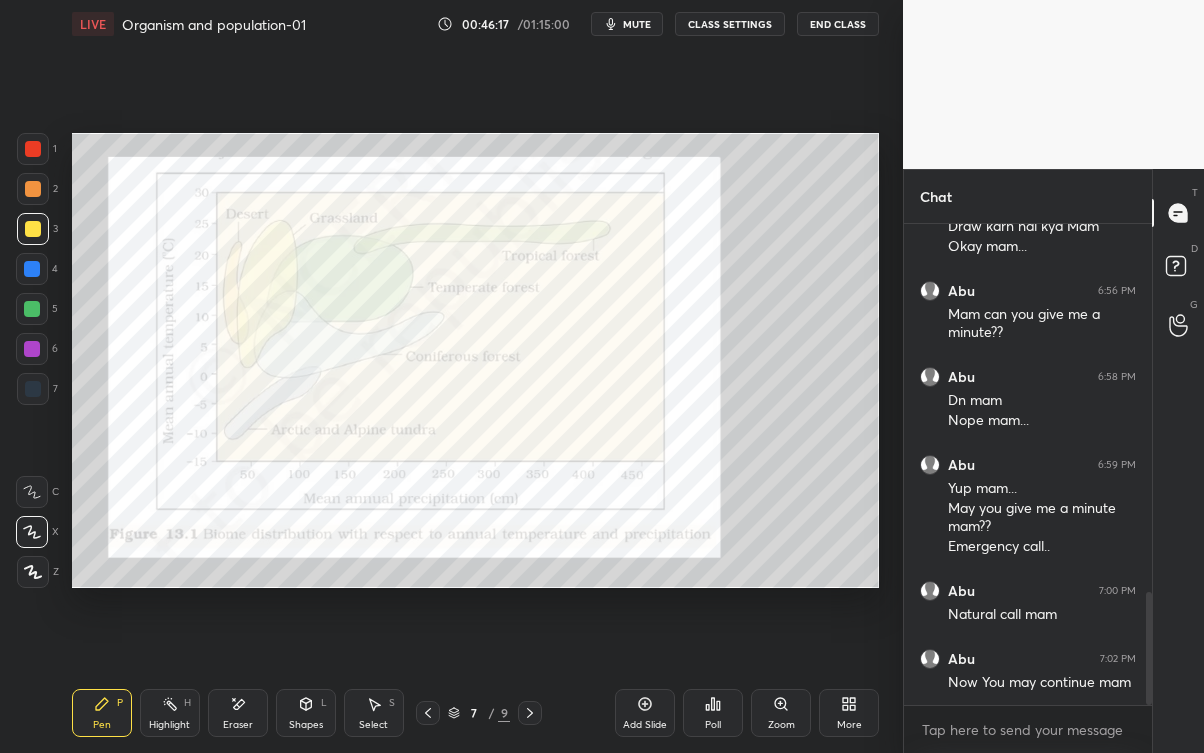 click on "Setting up your live class Poll for   secs No correct answer Start poll" at bounding box center (475, 360) 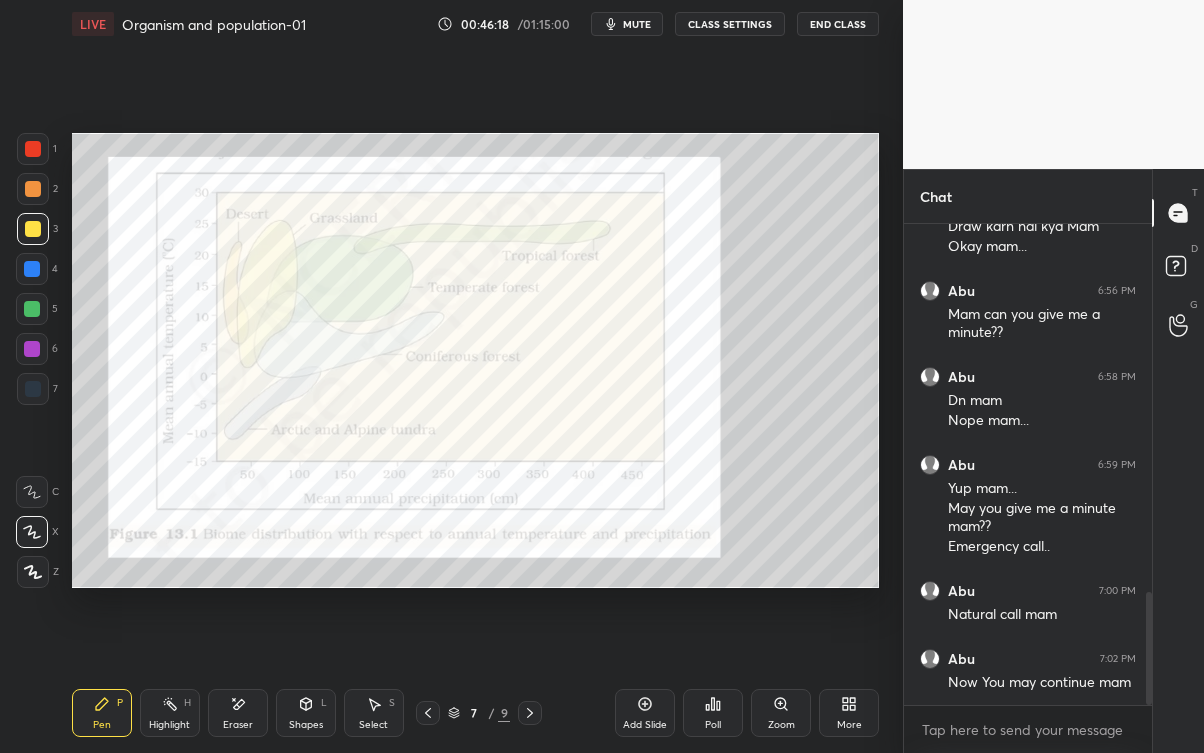 click on "Setting up your live class Poll for   secs No correct answer Start poll" at bounding box center [475, 360] 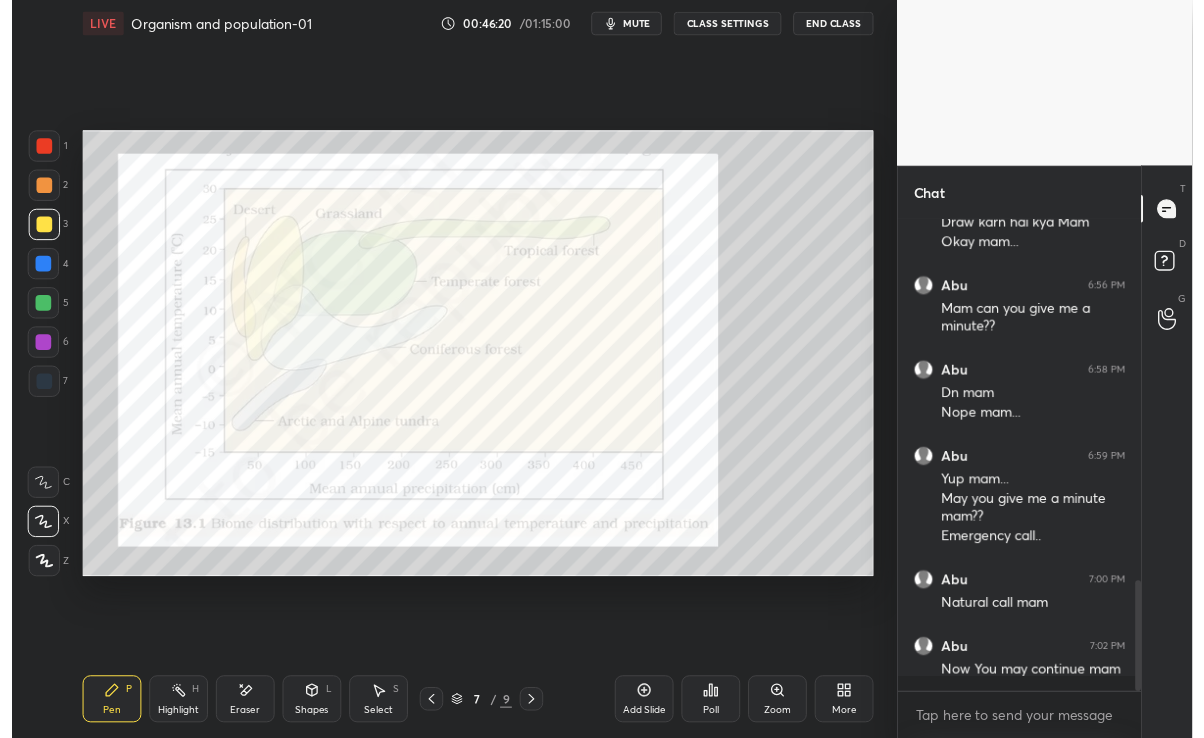 scroll, scrollTop: 609, scrollLeft: 823, axis: both 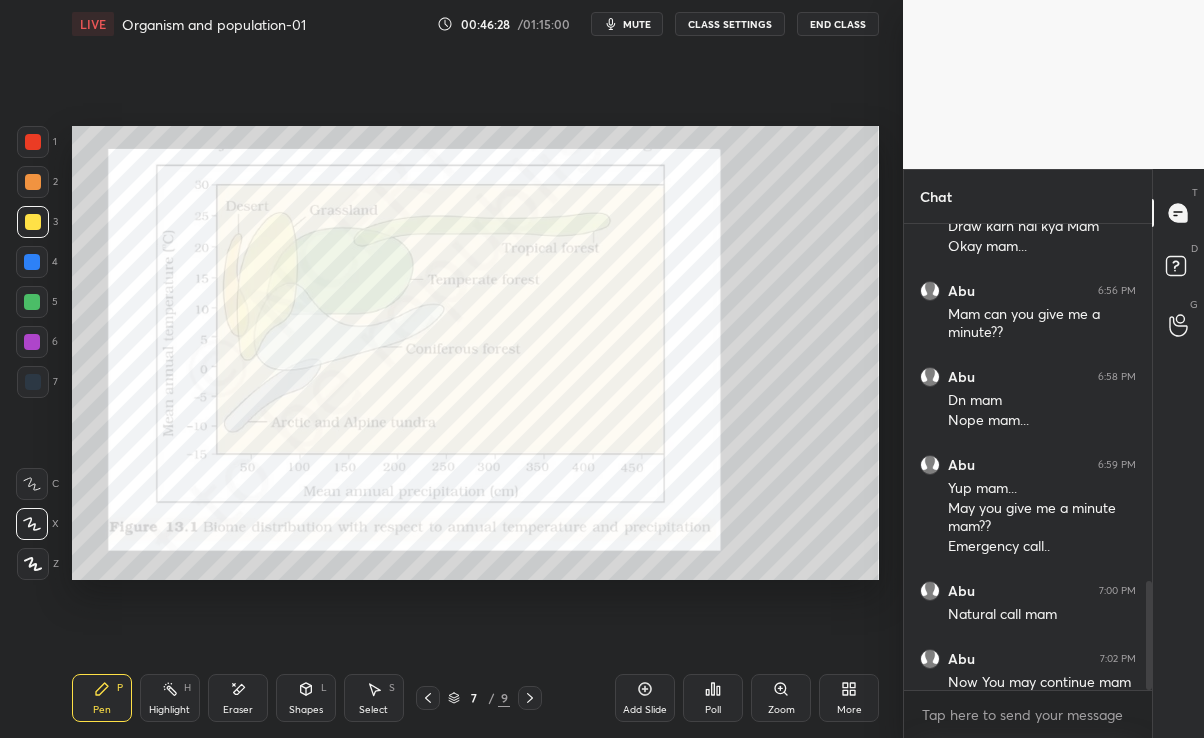 click at bounding box center (428, 698) 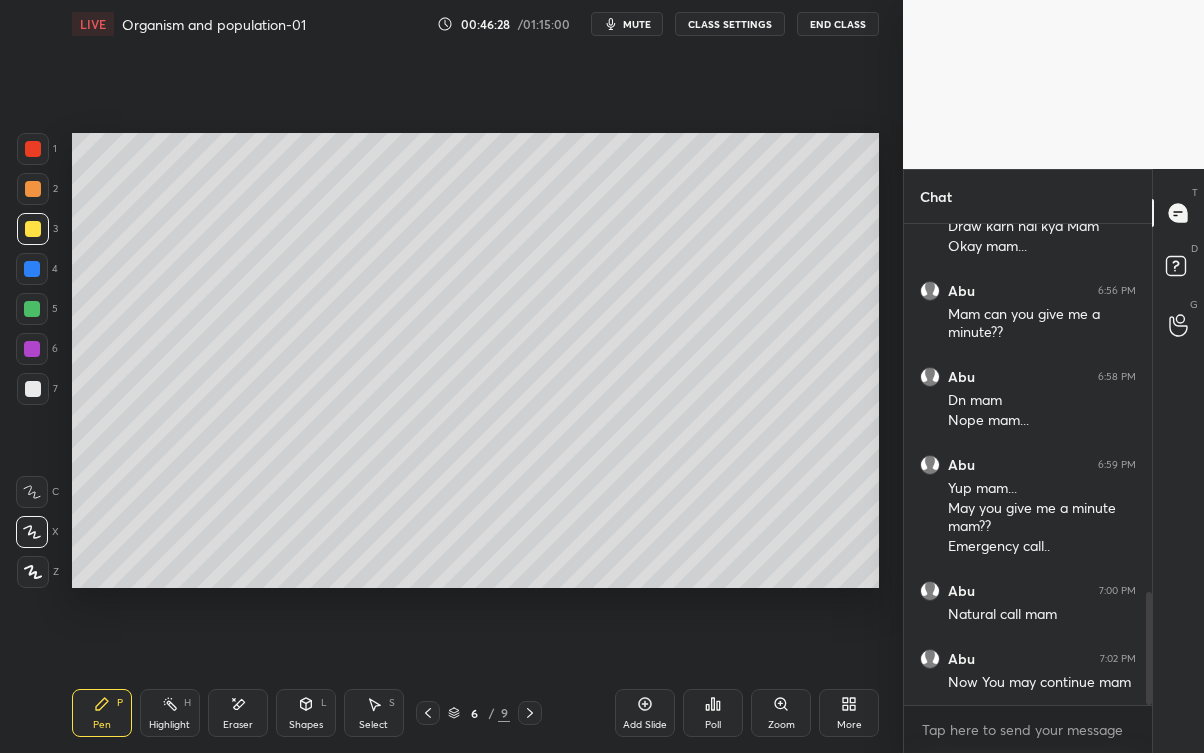 scroll, scrollTop: 99375, scrollLeft: 99176, axis: both 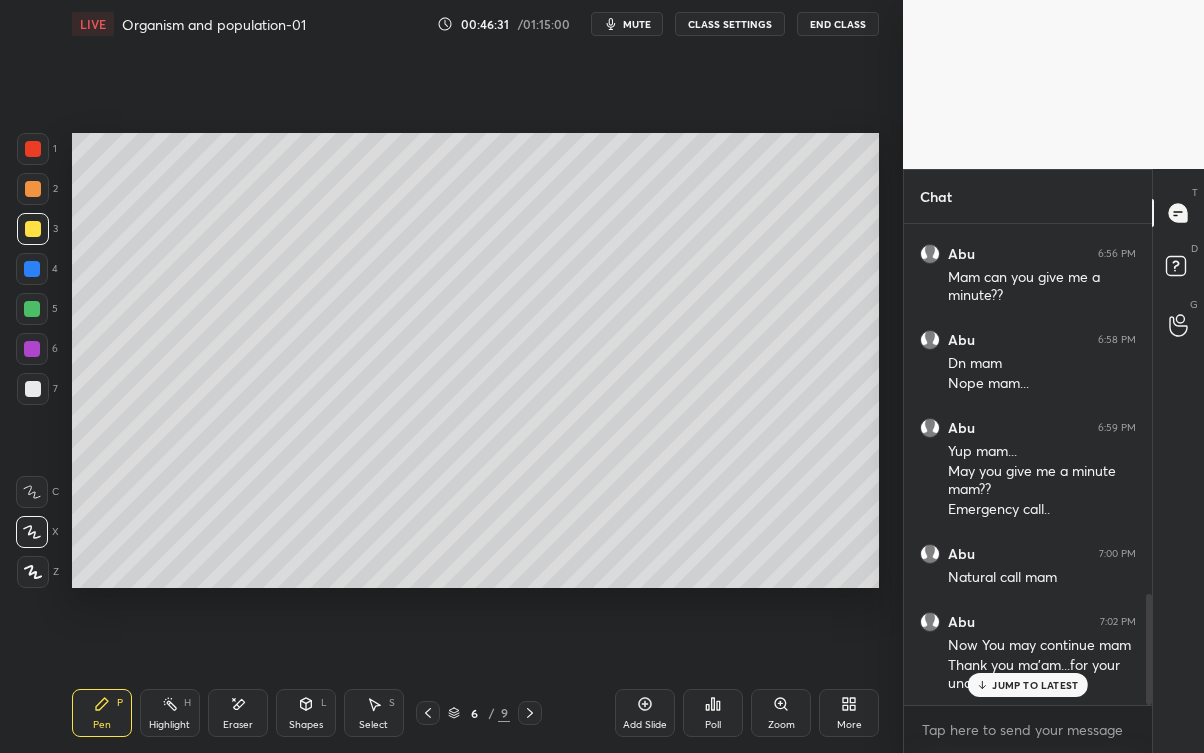 click on "Thank you ma'am...for your understanding" at bounding box center (1042, 675) 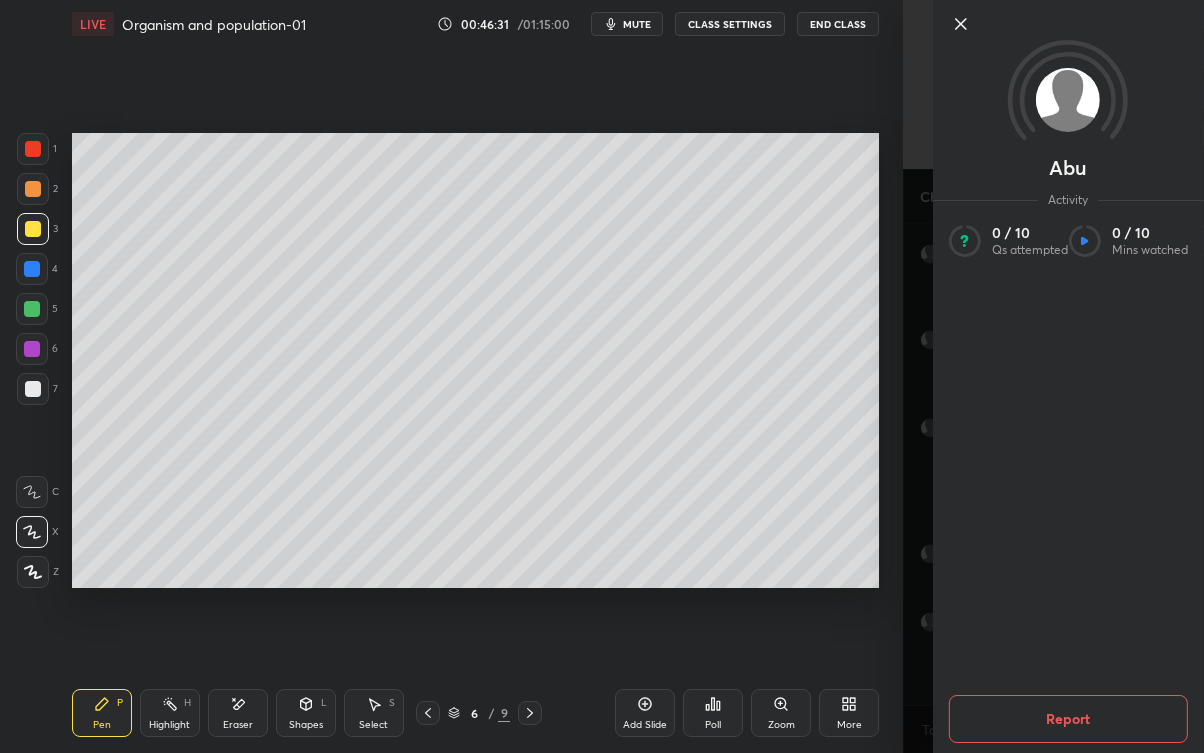 click on "[PERSON] Activity 0 / 10 Qs attempted 0 / 10 Mins watched Report" at bounding box center [1068, 376] 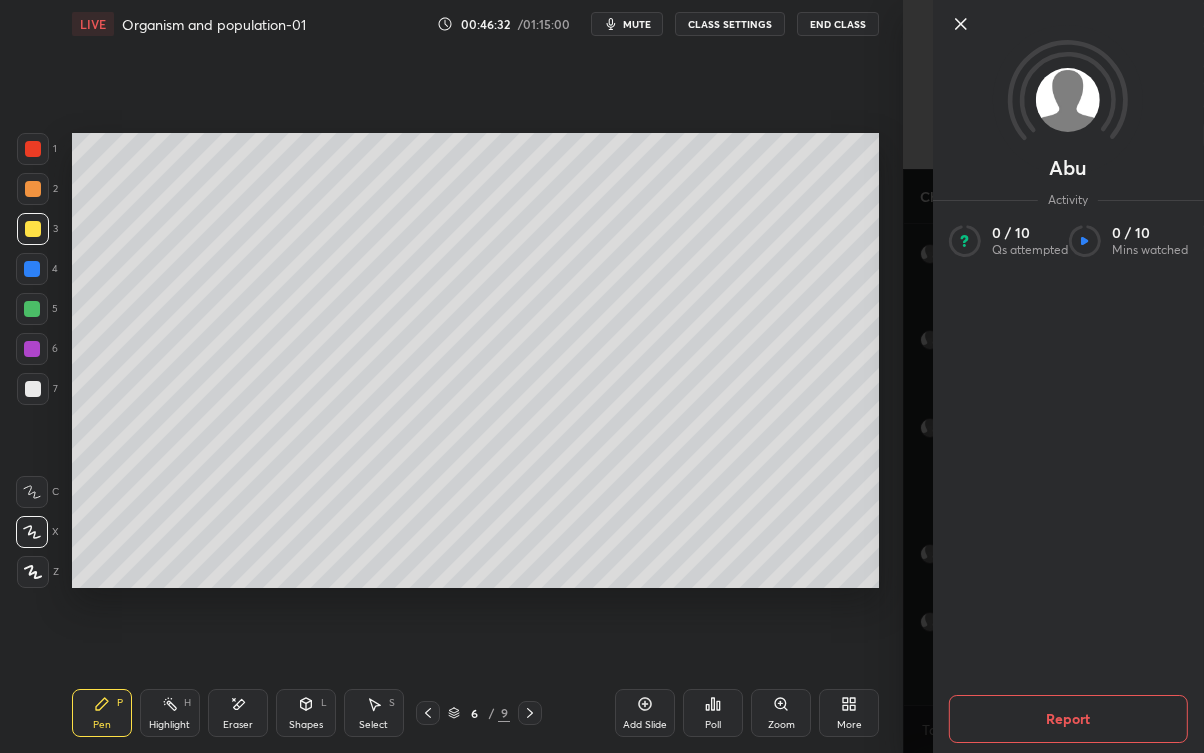 click on "[PERSON] Activity 0 / 10 Qs attempted 0 / 10 Mins watched Report" at bounding box center (1053, 376) 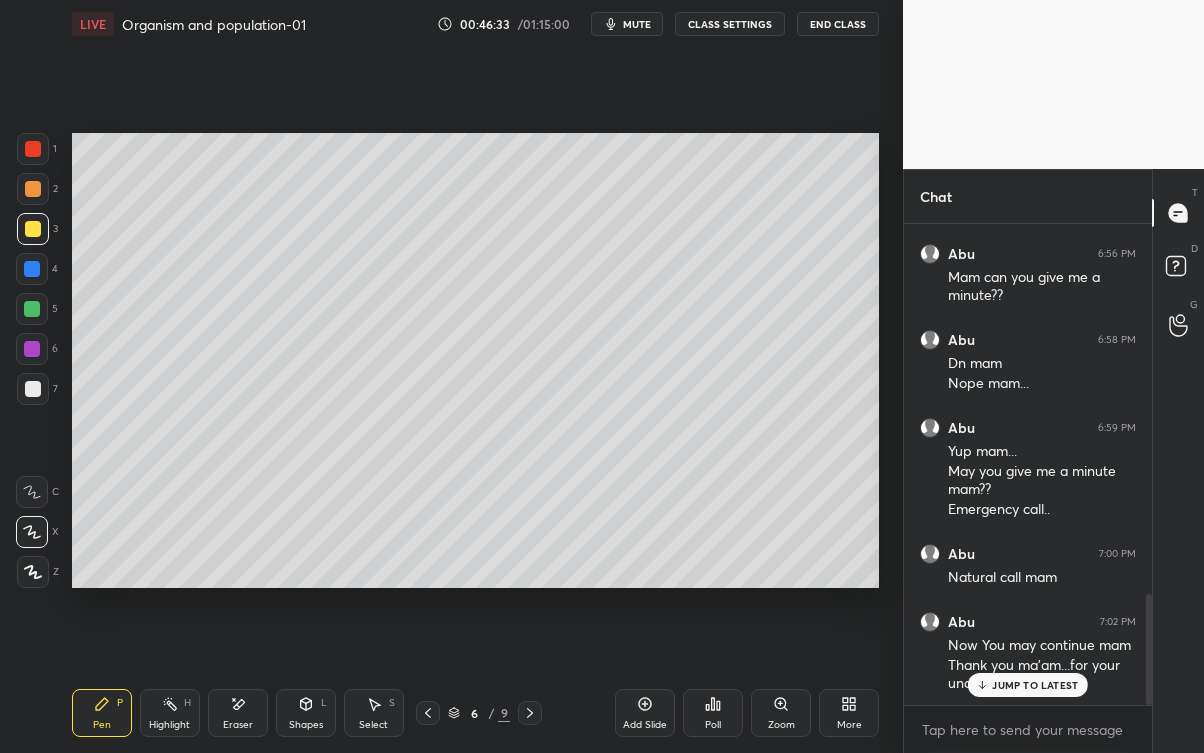 click on "JUMP TO LATEST" at bounding box center (1035, 685) 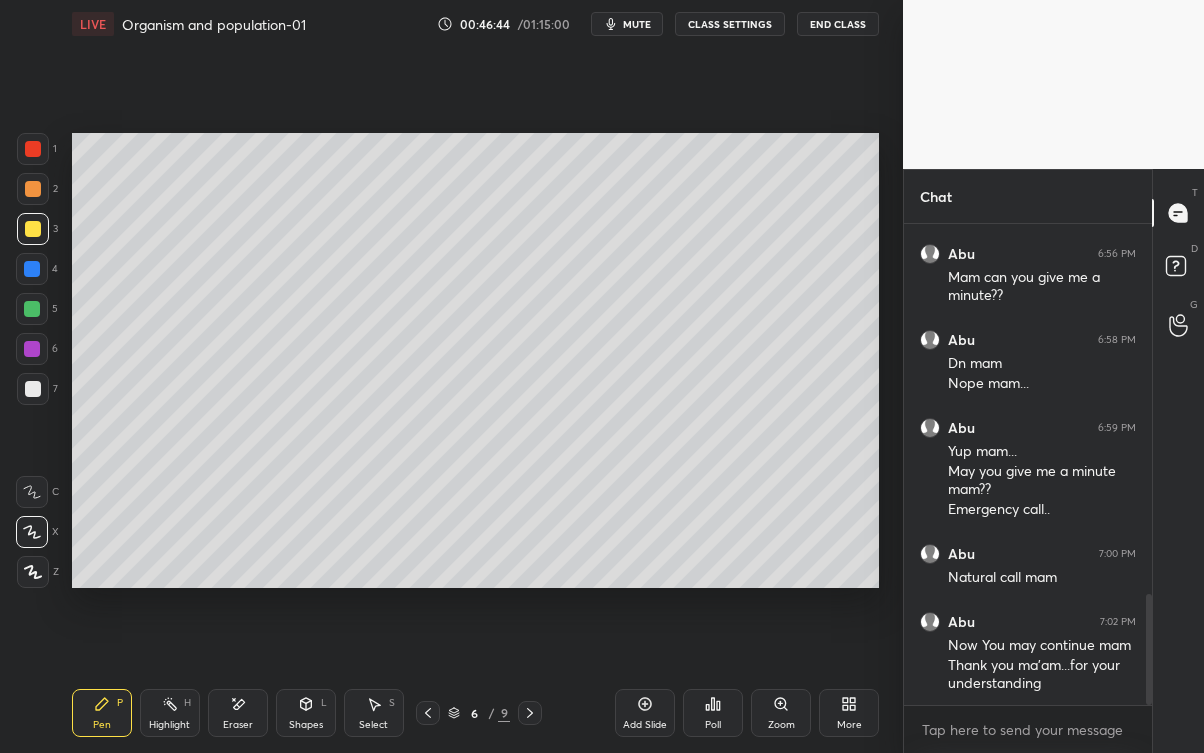 click at bounding box center [530, 713] 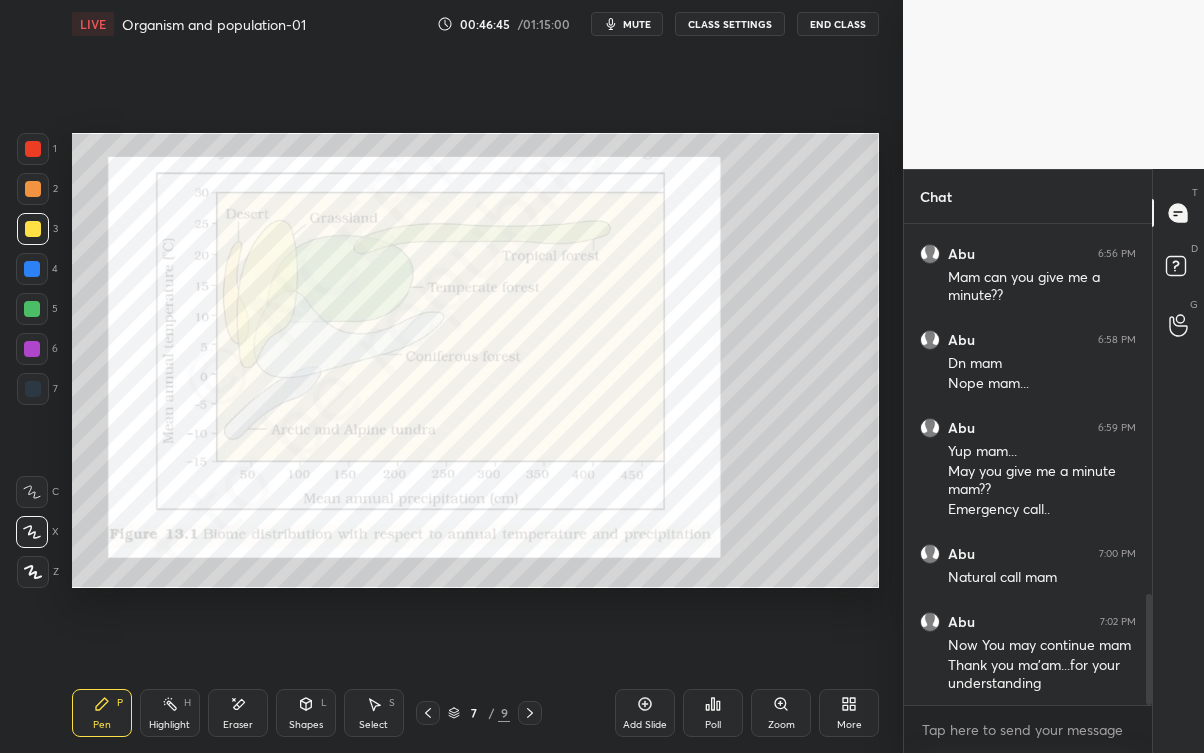 click 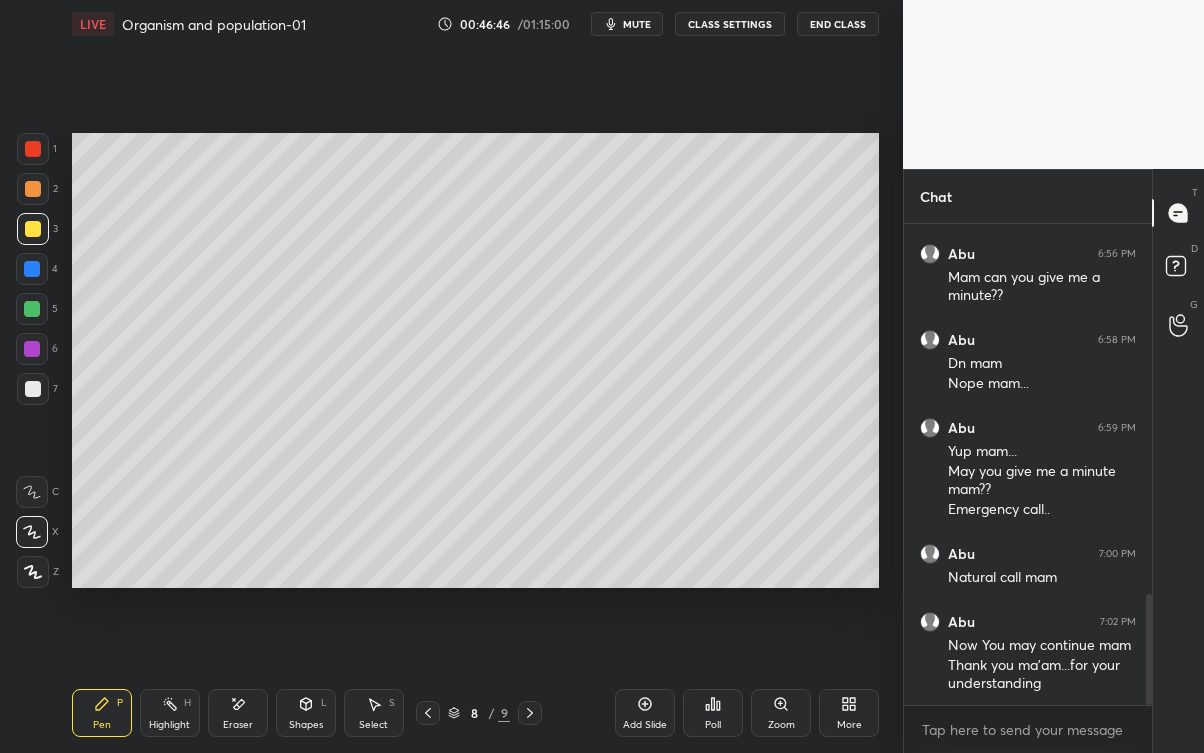 click 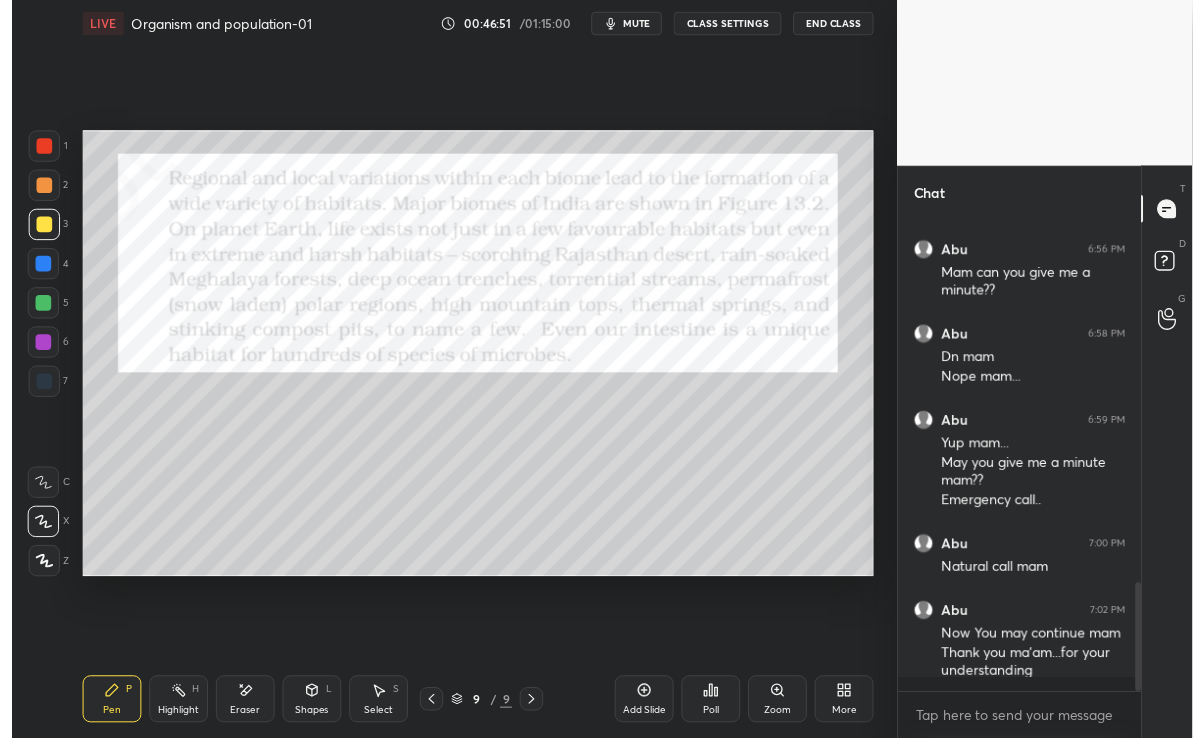 scroll, scrollTop: 609, scrollLeft: 823, axis: both 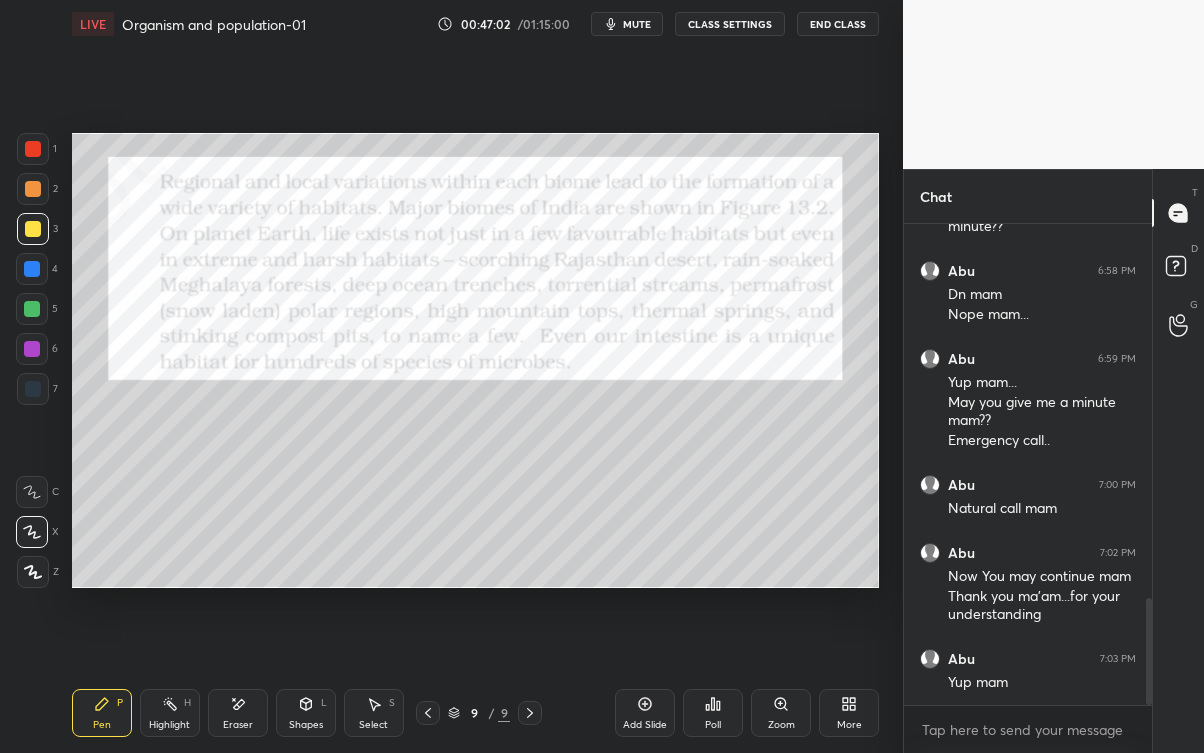 click at bounding box center (32, 349) 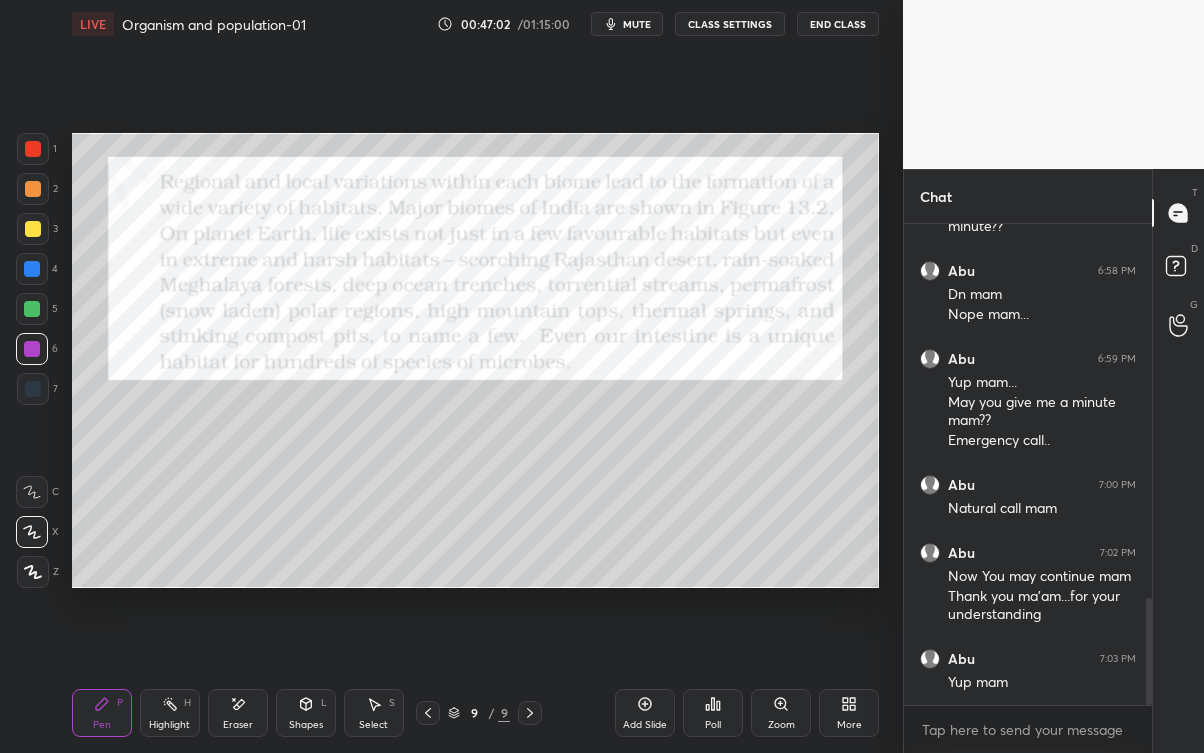 click at bounding box center (33, 149) 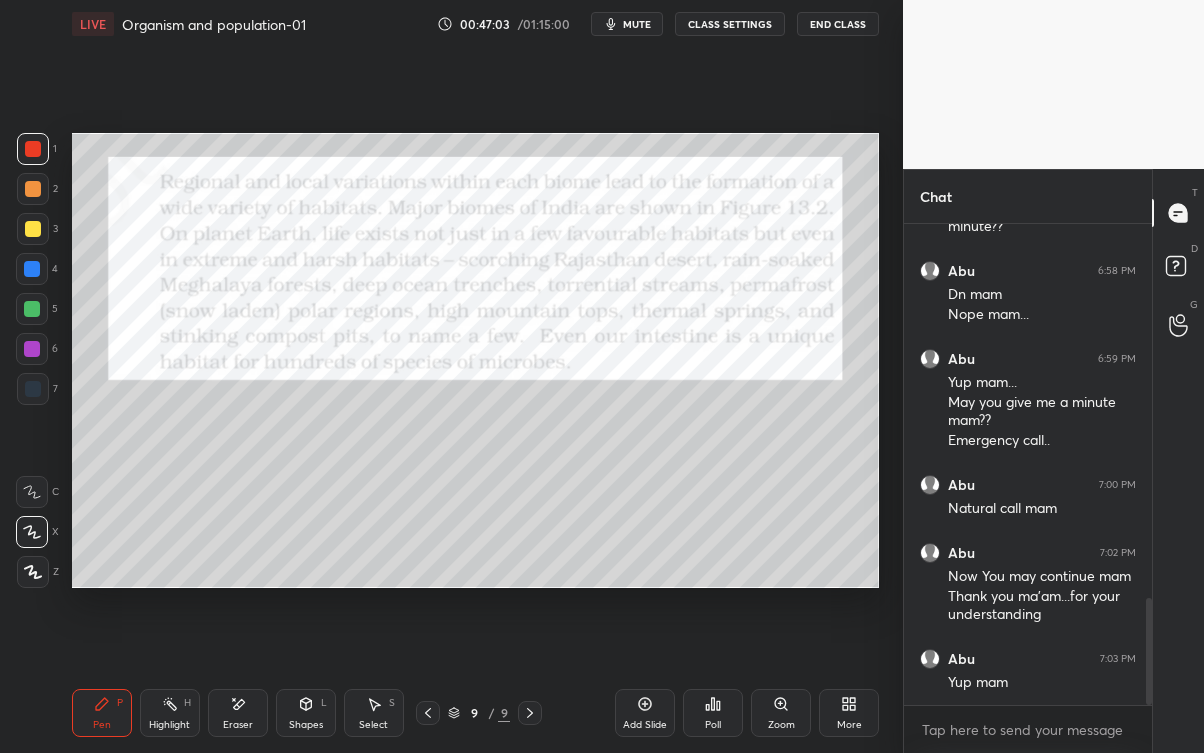 click on "Eraser" at bounding box center (238, 725) 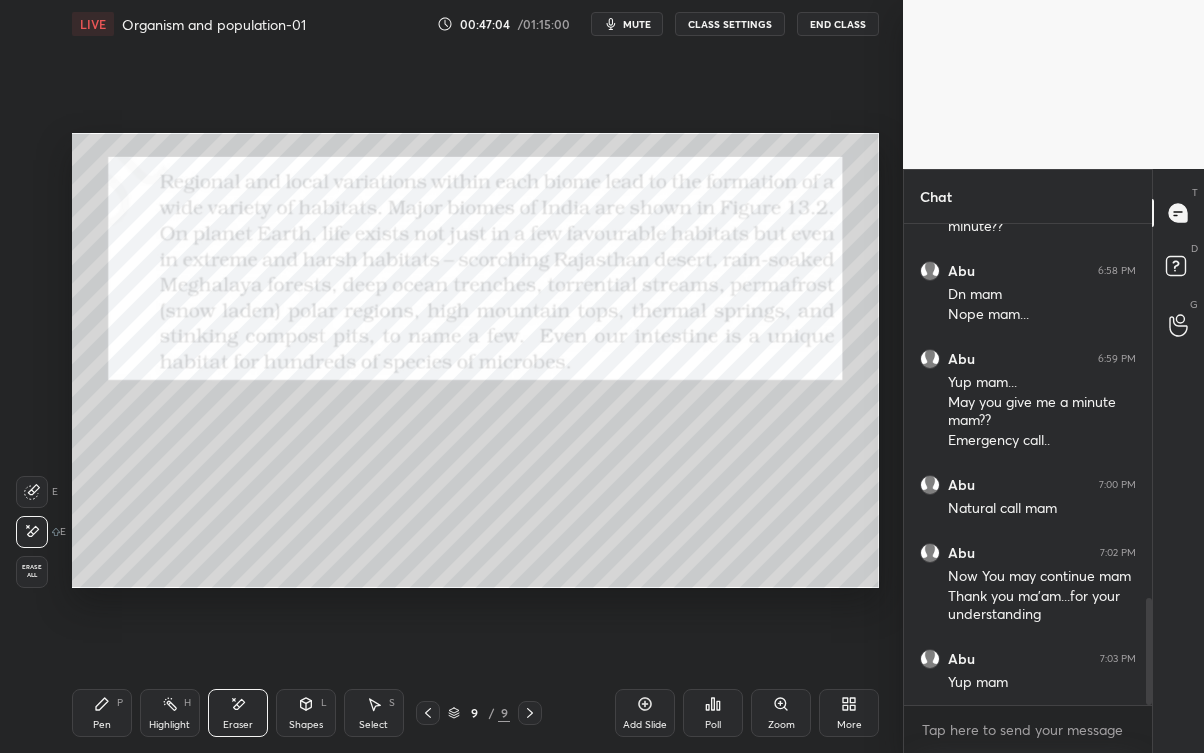 click 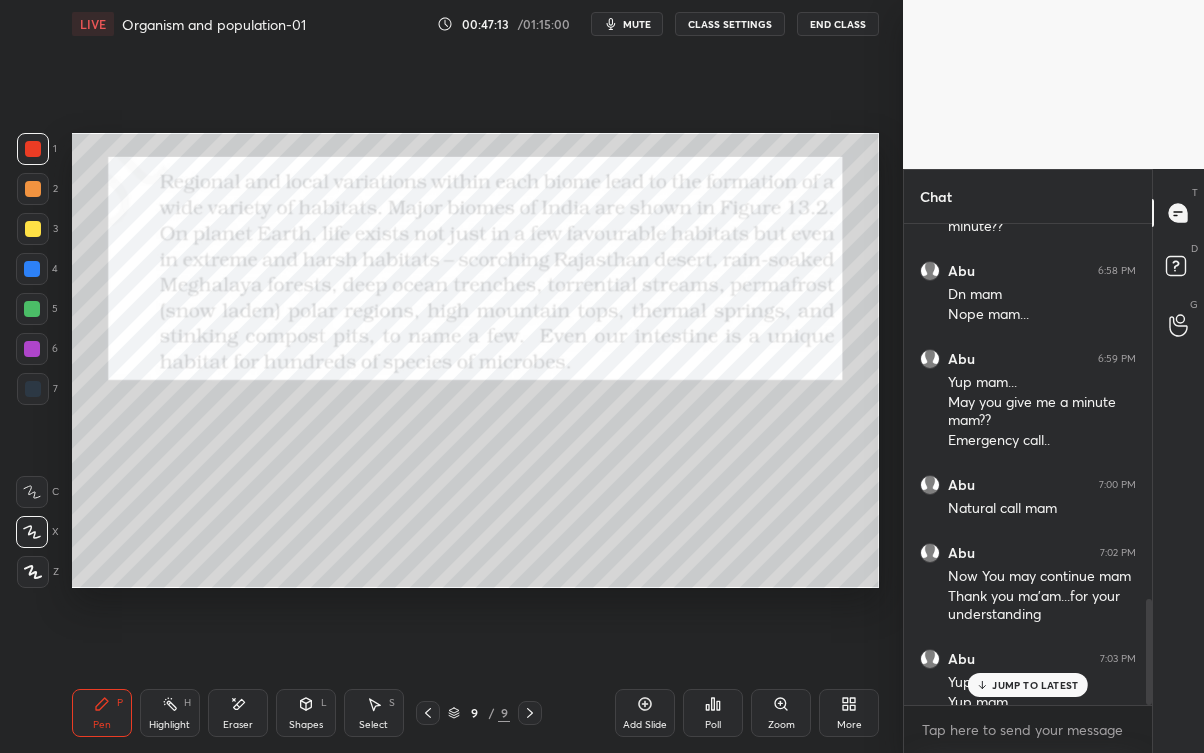 scroll, scrollTop: 1698, scrollLeft: 0, axis: vertical 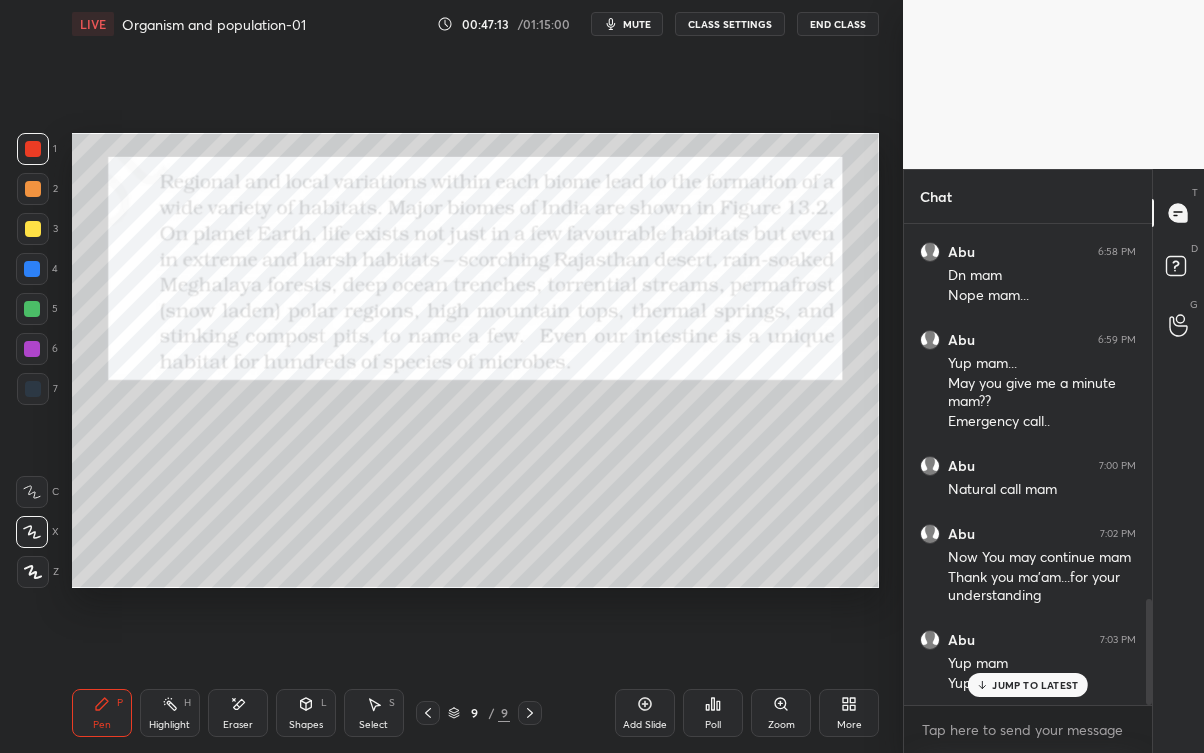 click 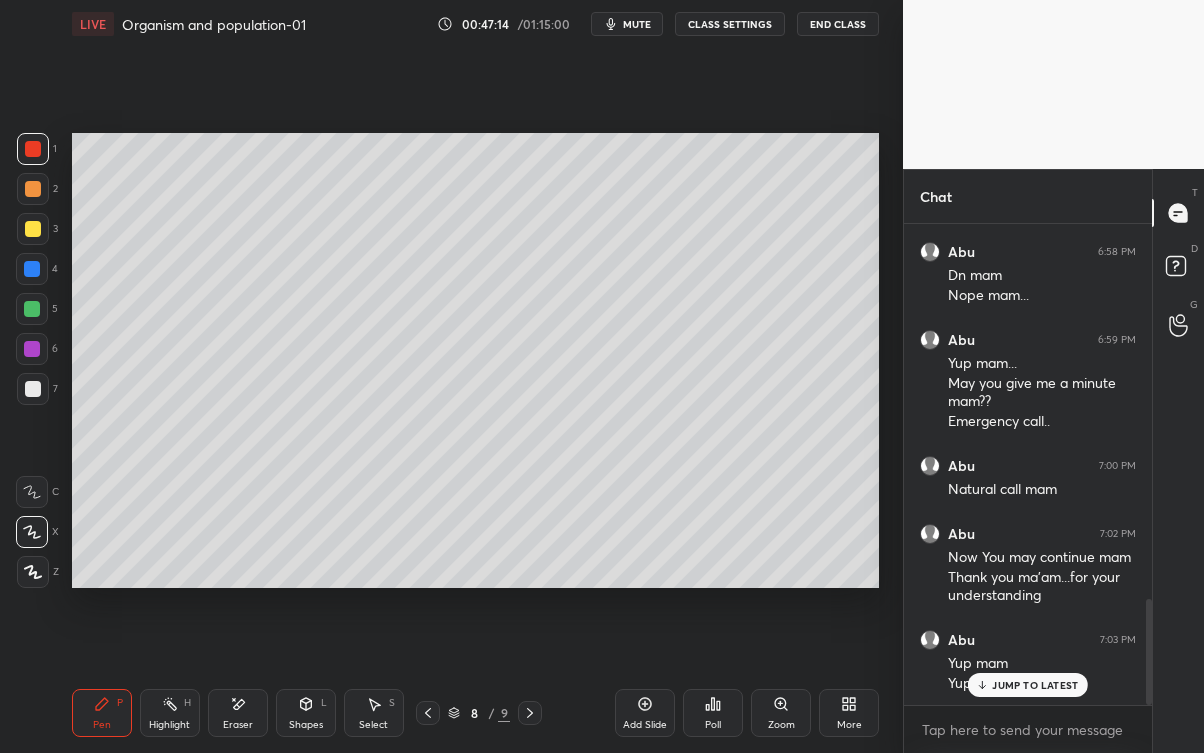 click 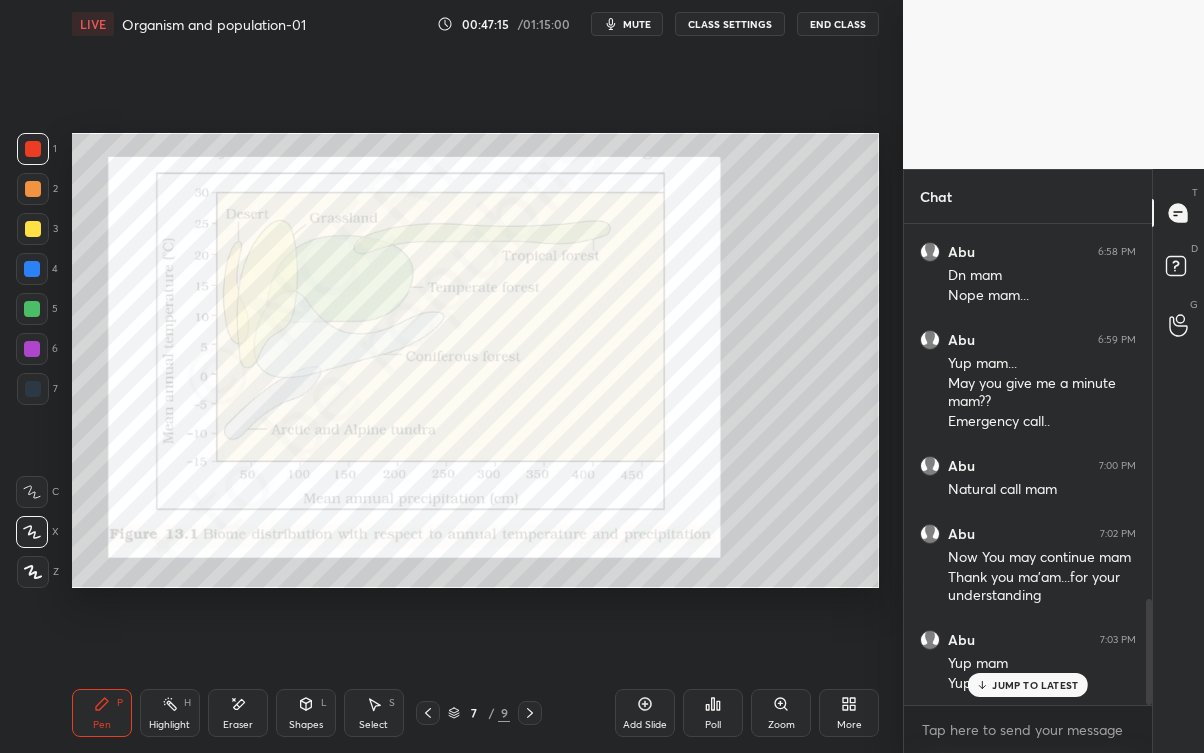 click 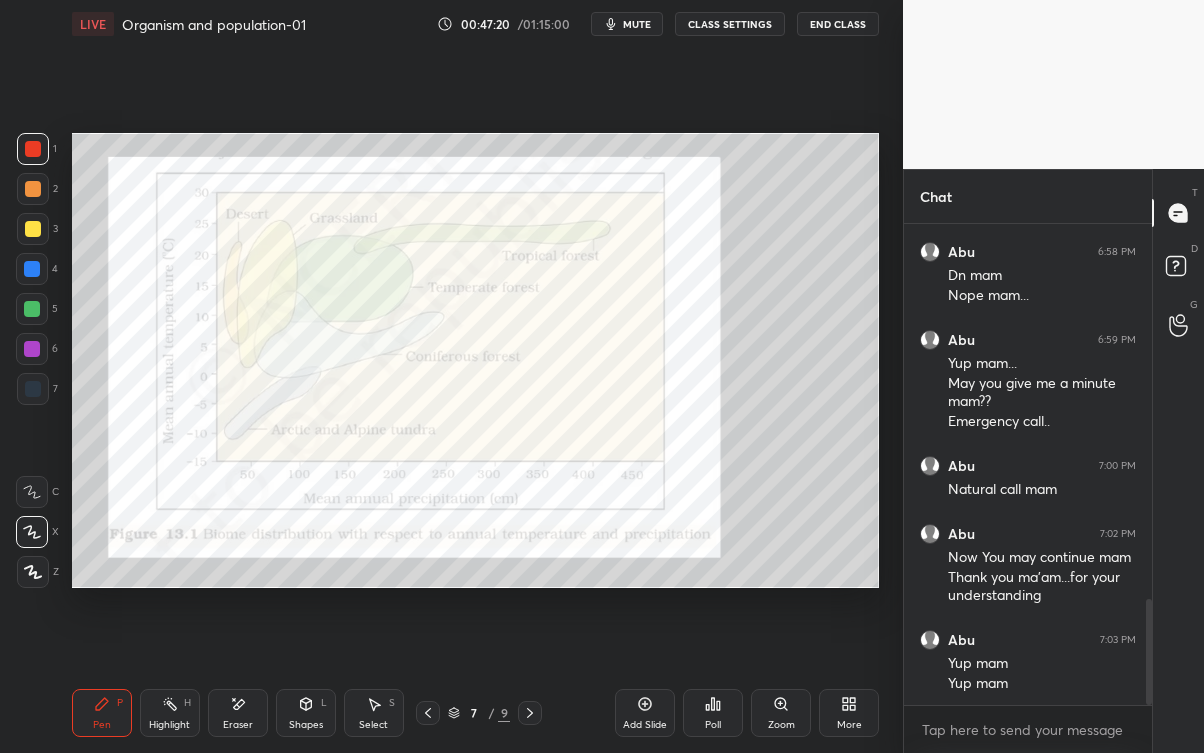 click at bounding box center [530, 713] 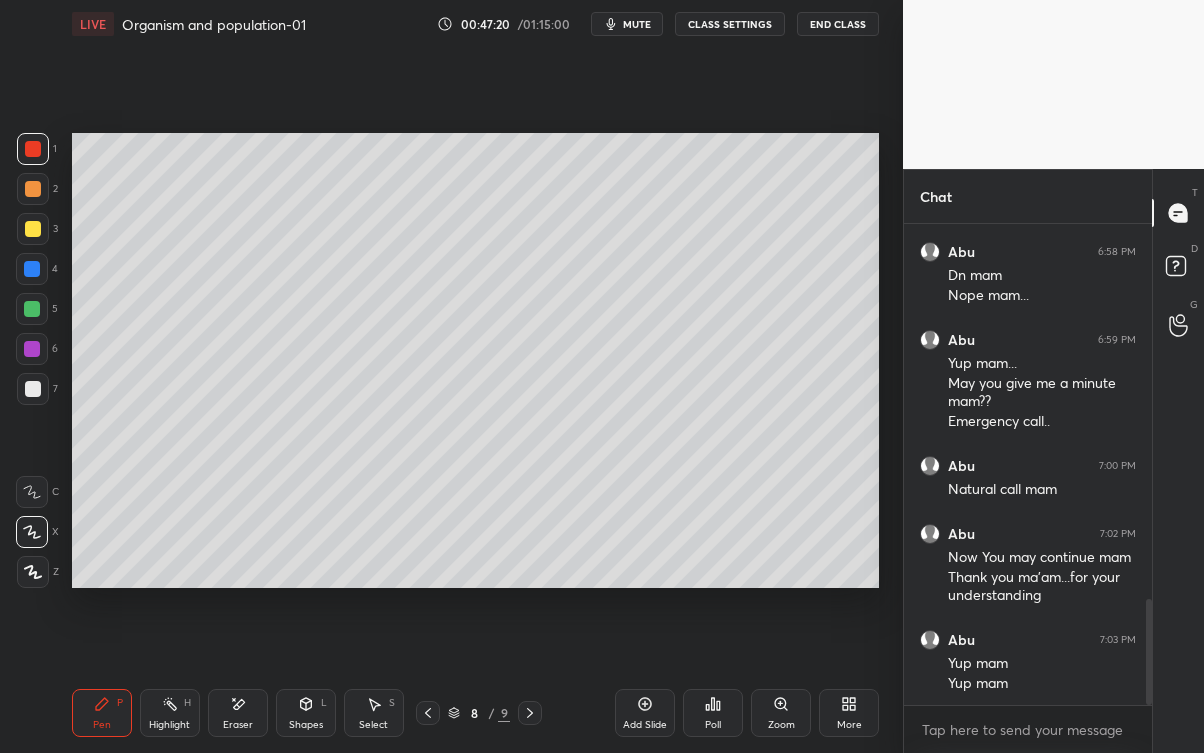 click 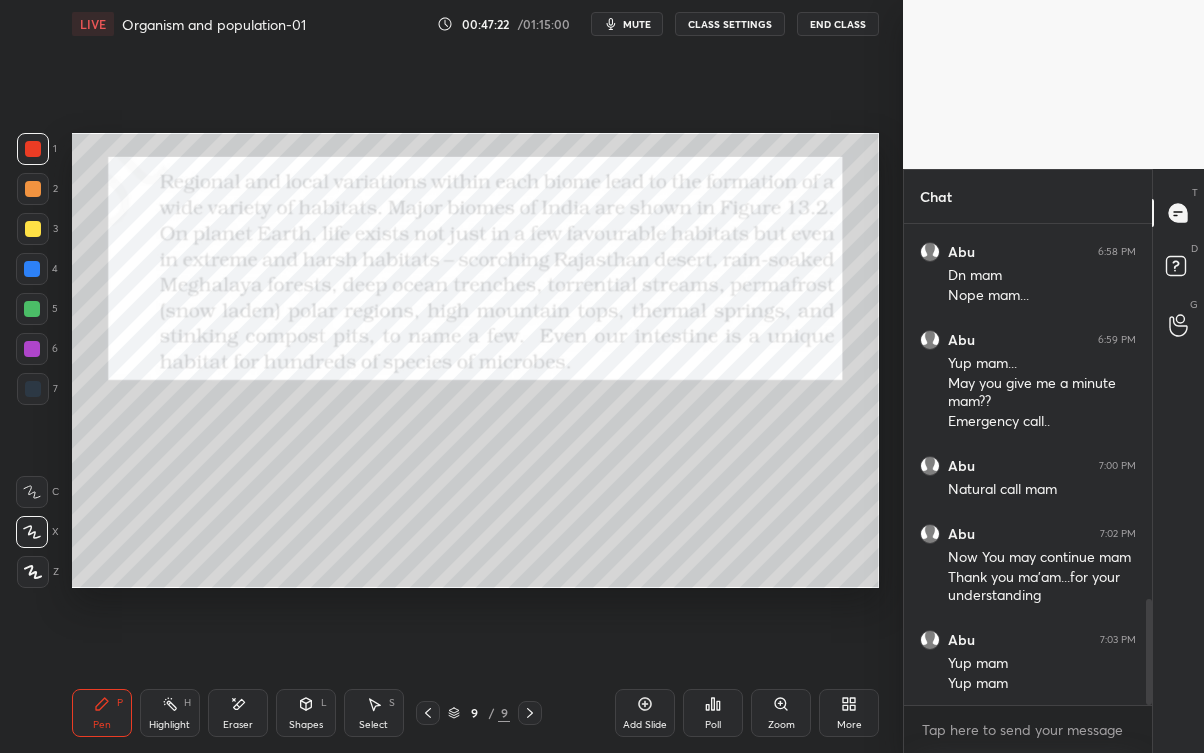 click 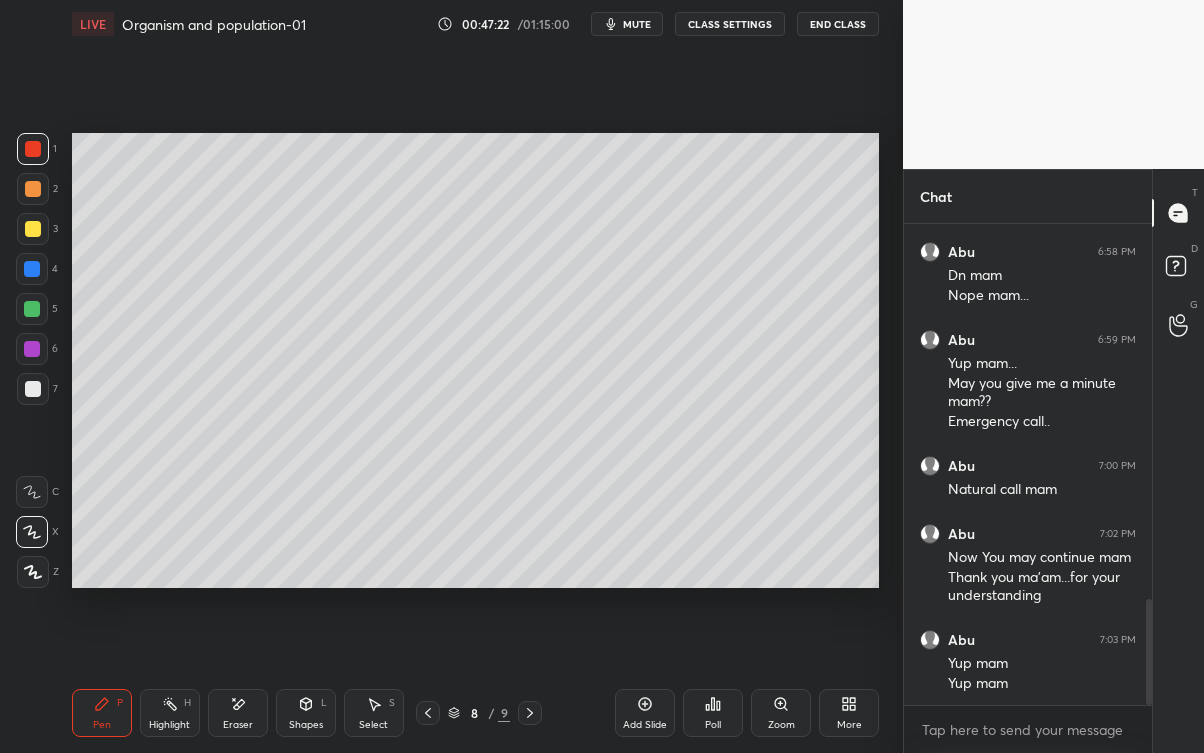 click 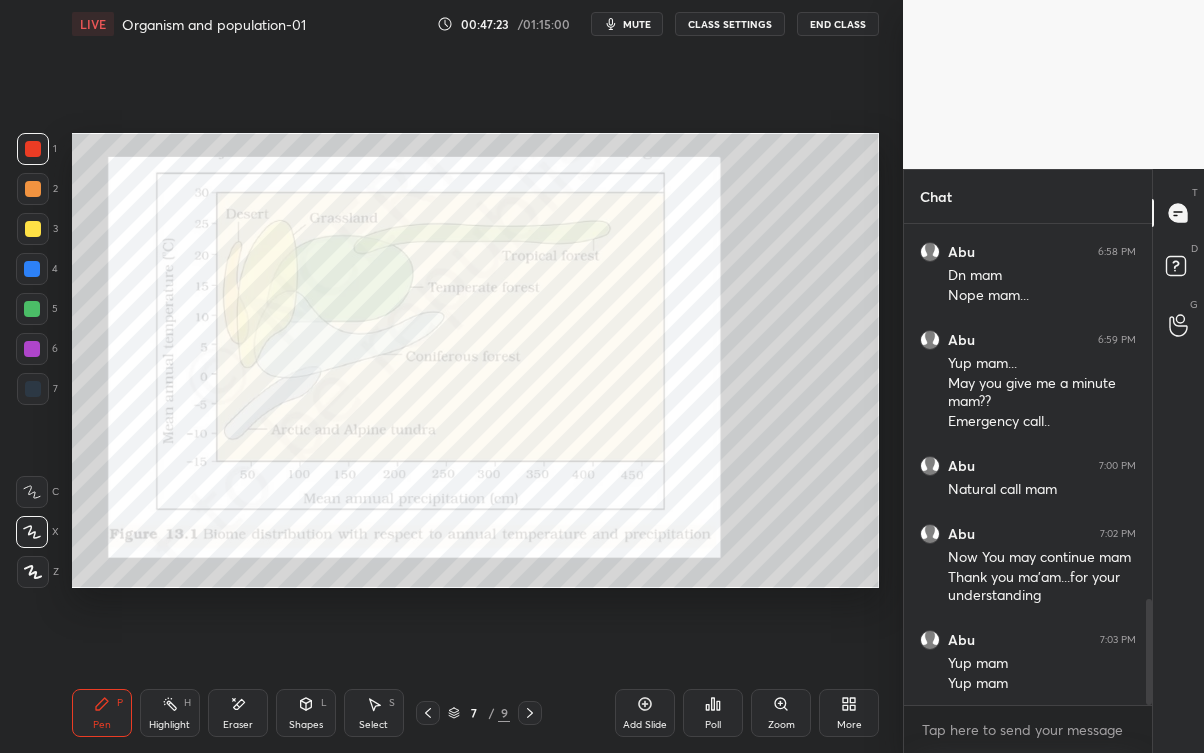 click at bounding box center (530, 713) 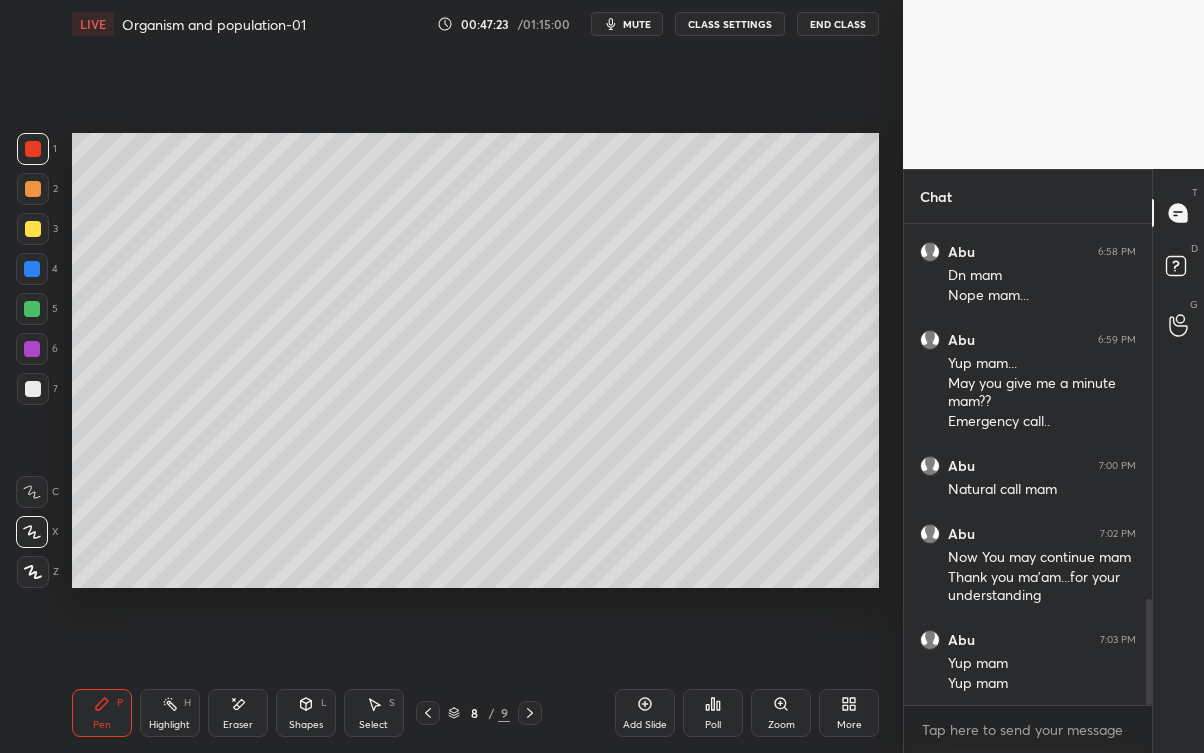 click at bounding box center (530, 713) 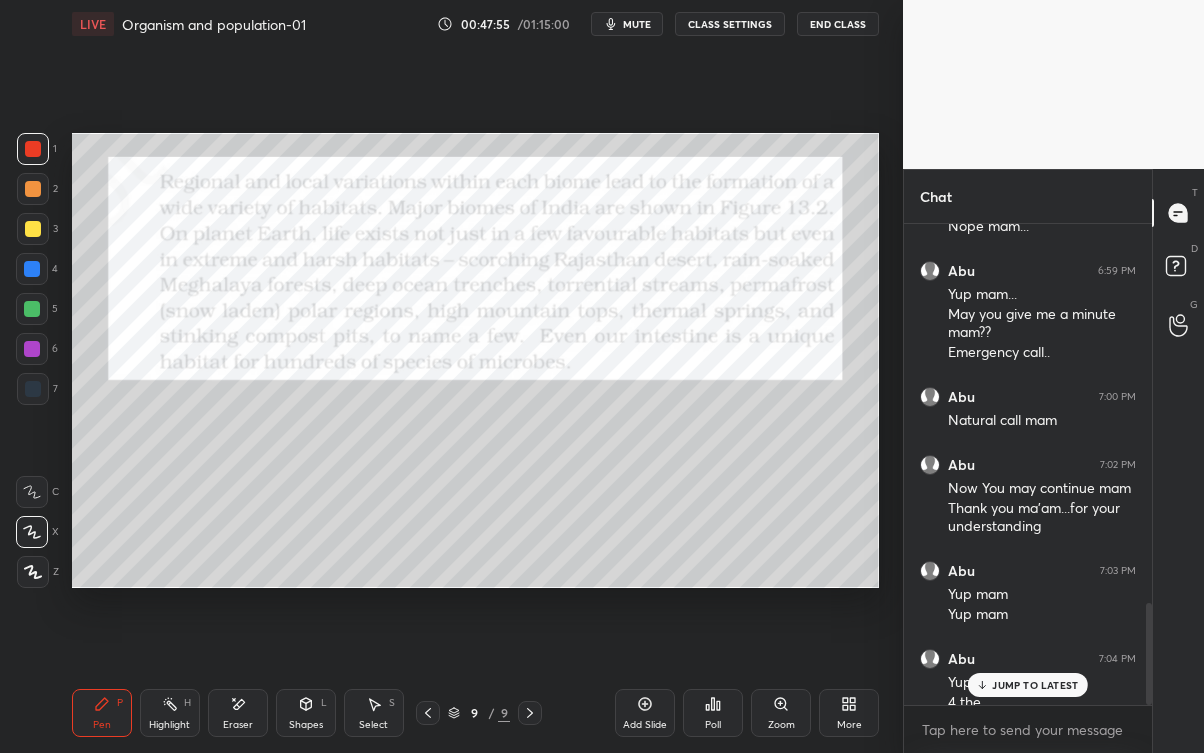 scroll, scrollTop: 1786, scrollLeft: 0, axis: vertical 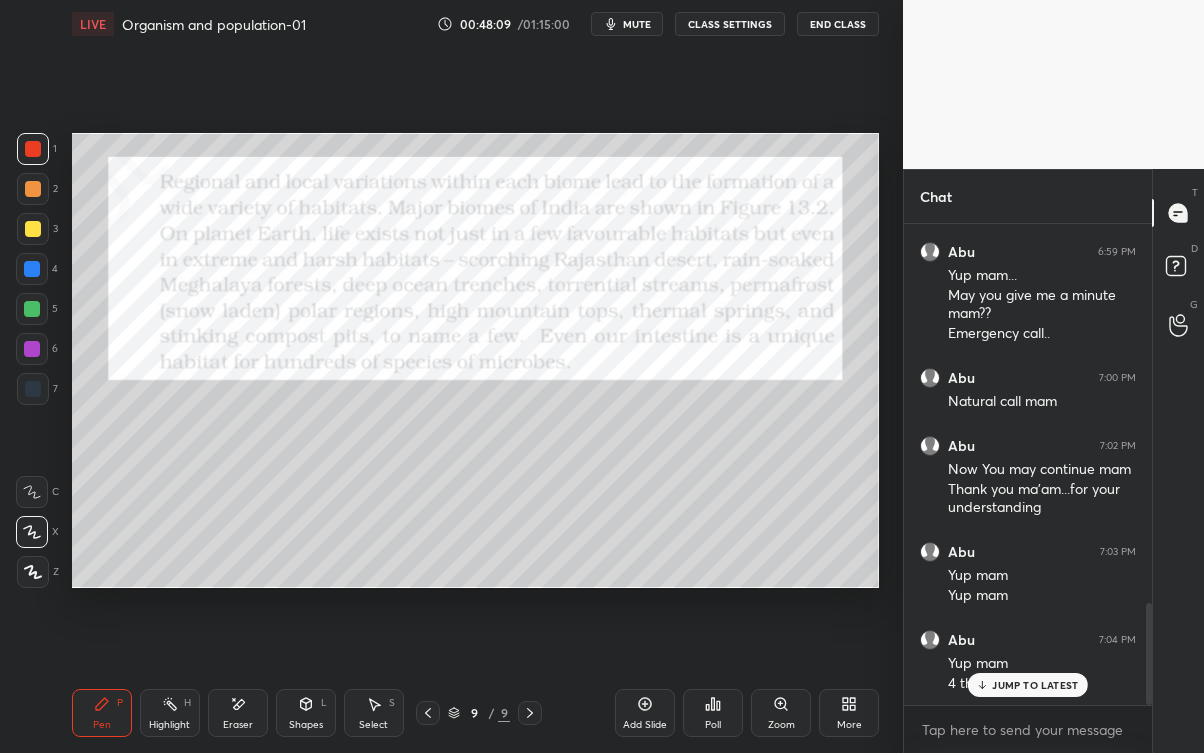 click on "Yup mam" at bounding box center (1042, 664) 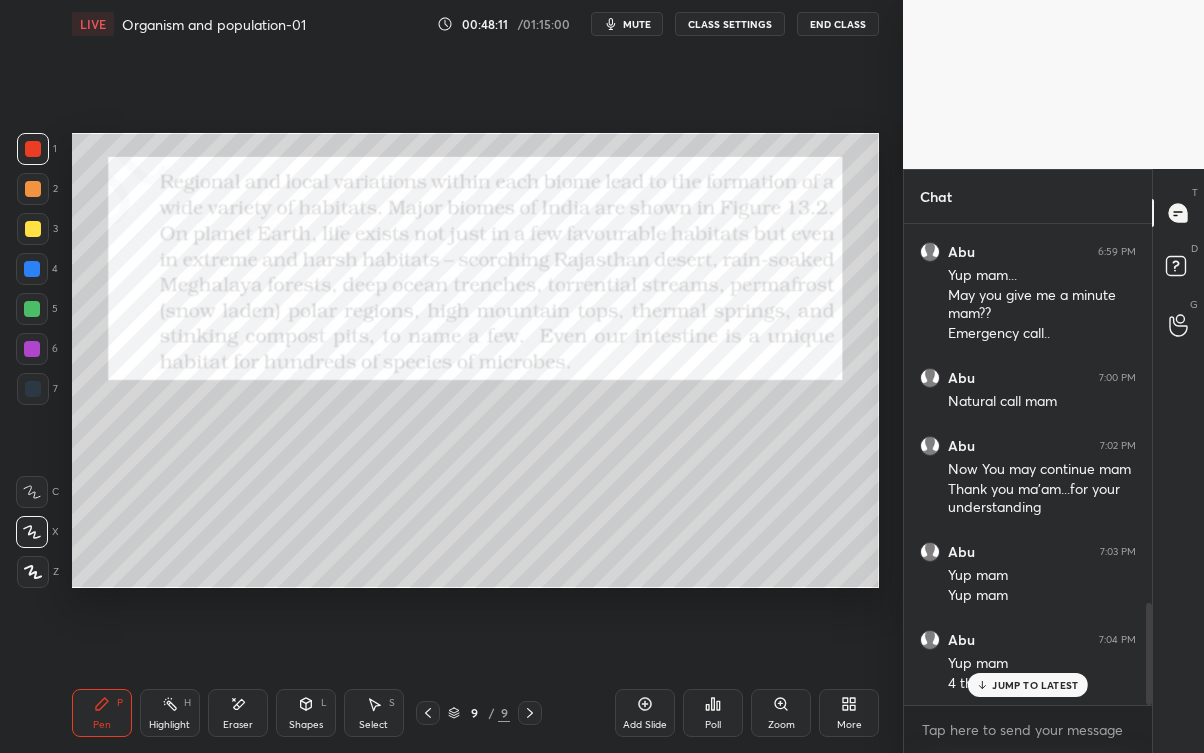 click on "4 the" at bounding box center [1042, 684] 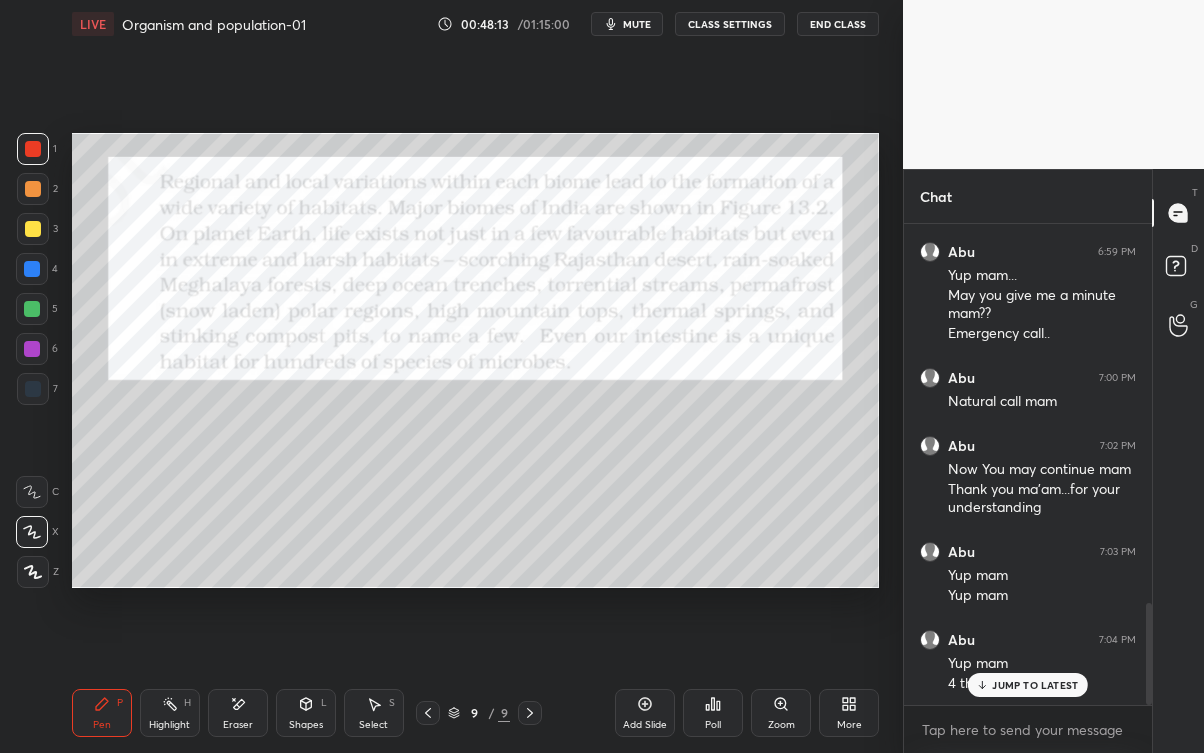 click 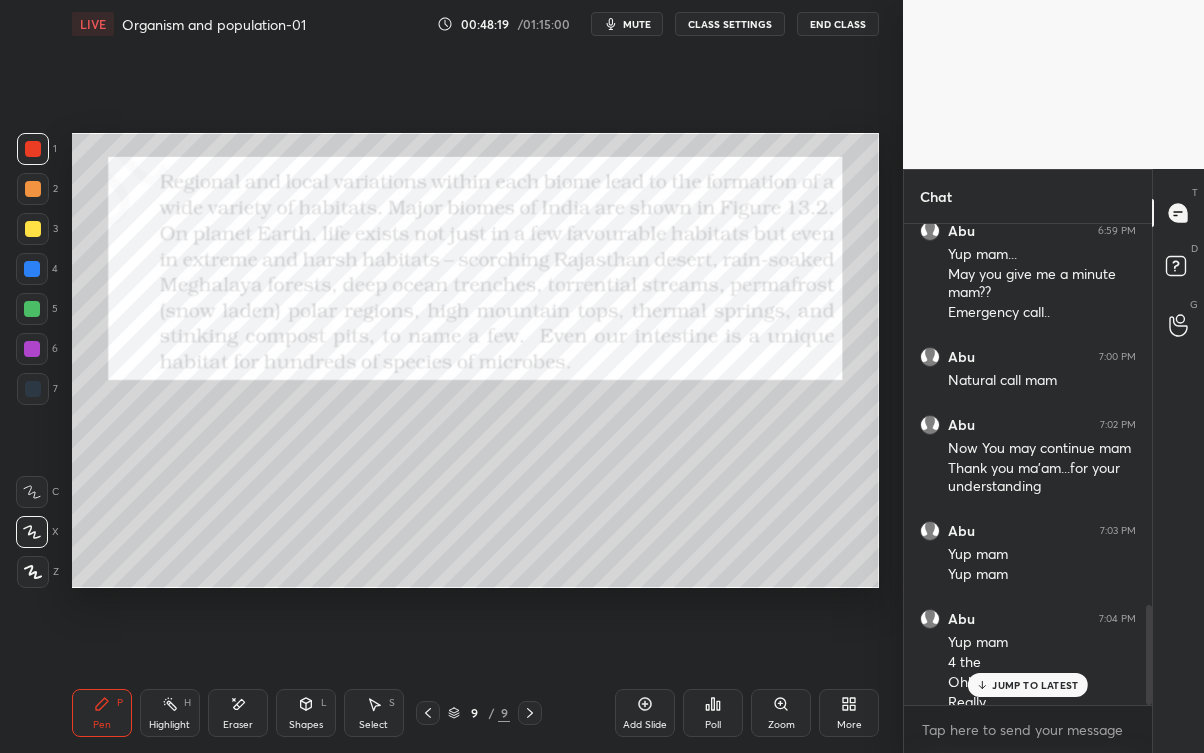 scroll, scrollTop: 1826, scrollLeft: 0, axis: vertical 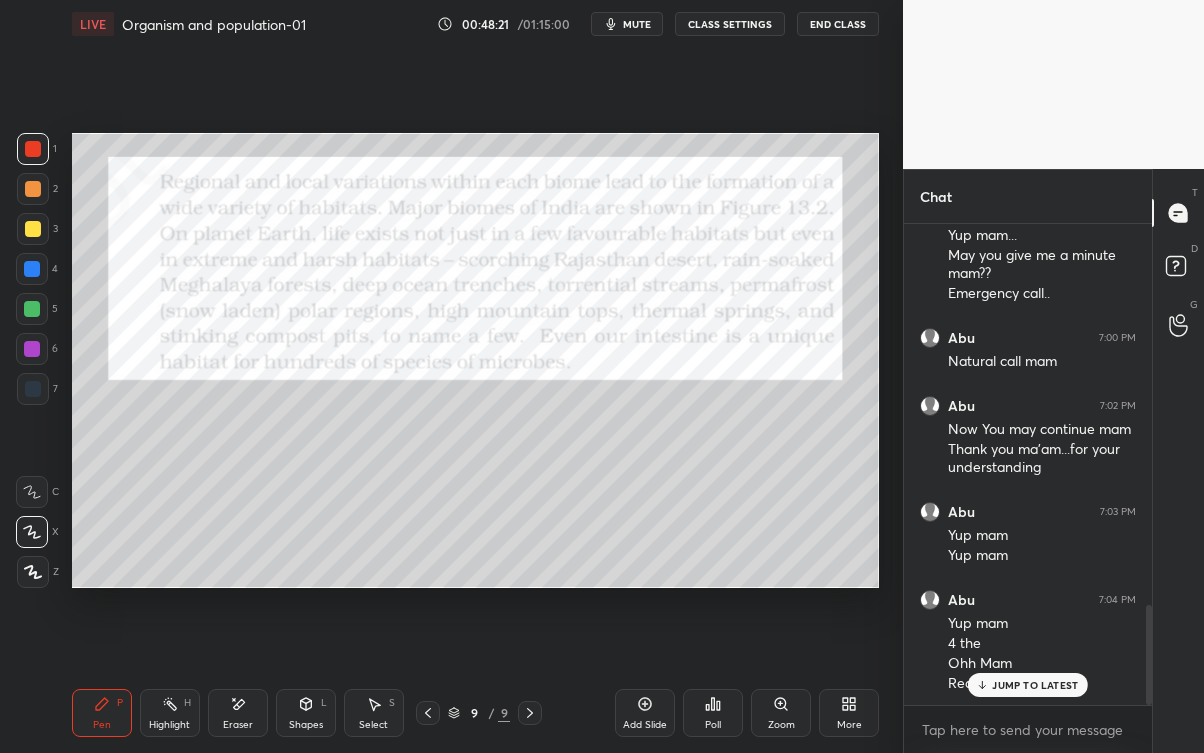 click on "[PERSON] 7:04 PM Yup mam 4 the Ohh Mam Really.." at bounding box center [1028, 642] 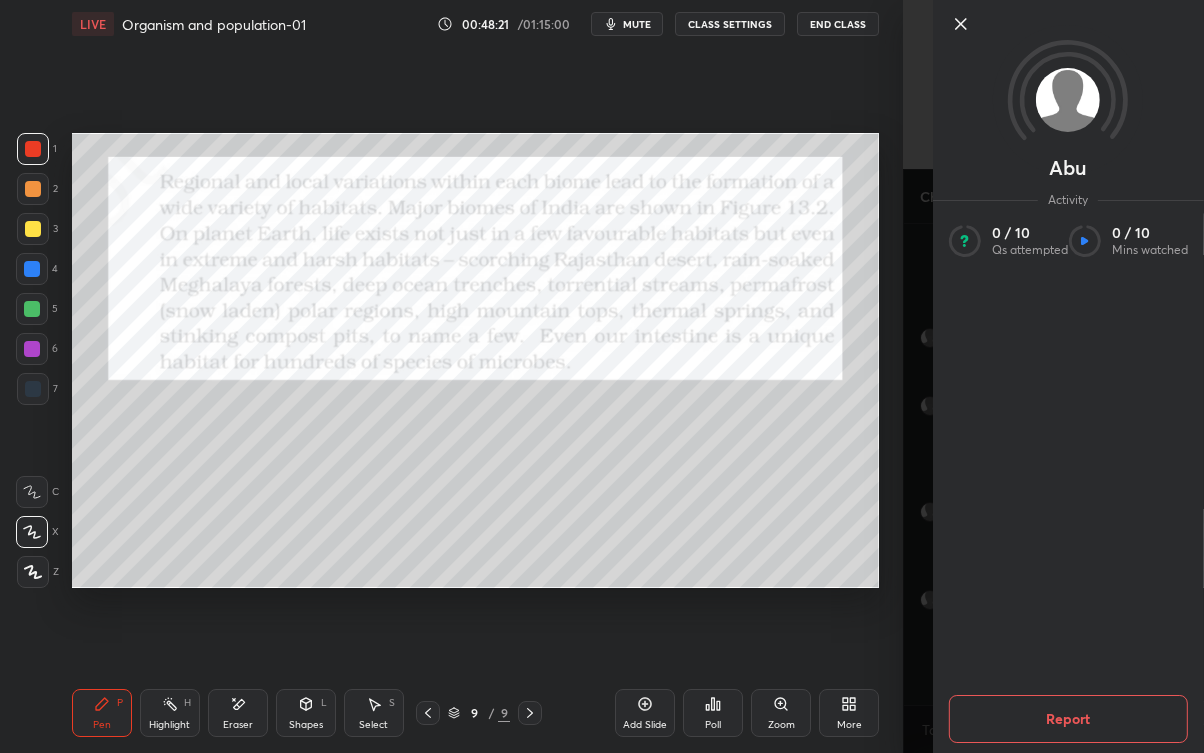 click on "[PERSON] Activity 0 / 10 Qs attempted 0 / 10 Mins watched Report" at bounding box center [1053, 376] 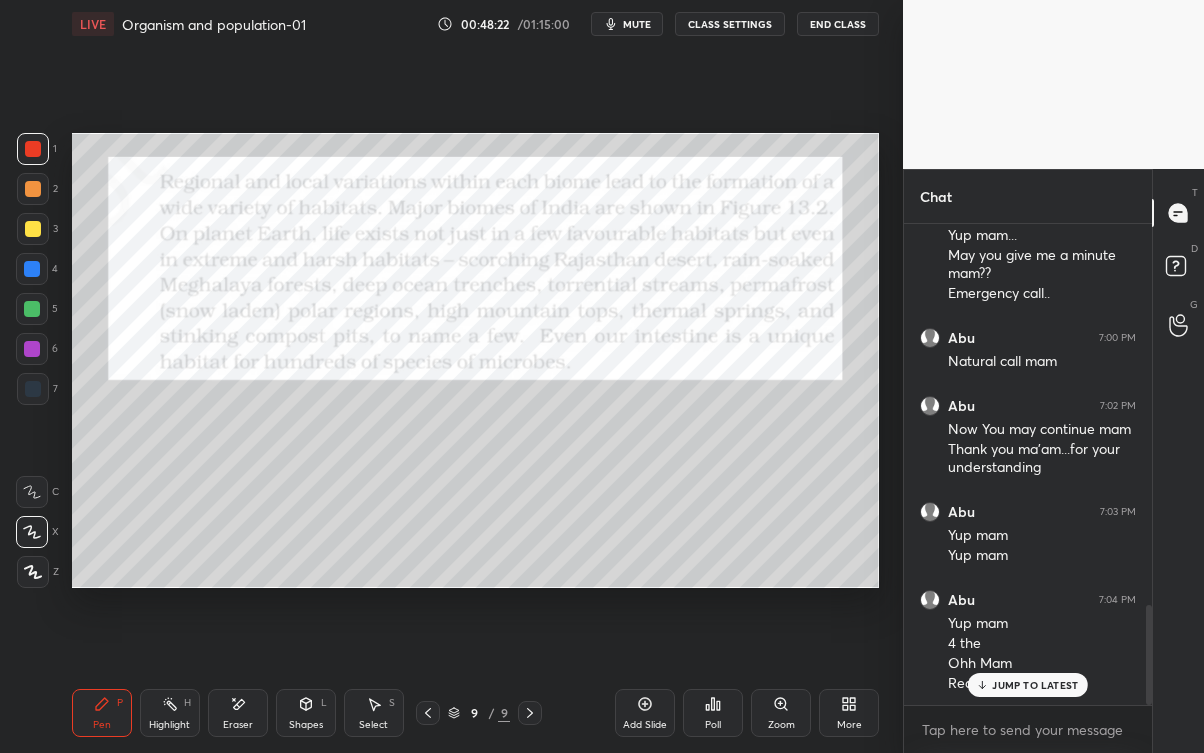 click on "JUMP TO LATEST" at bounding box center (1028, 685) 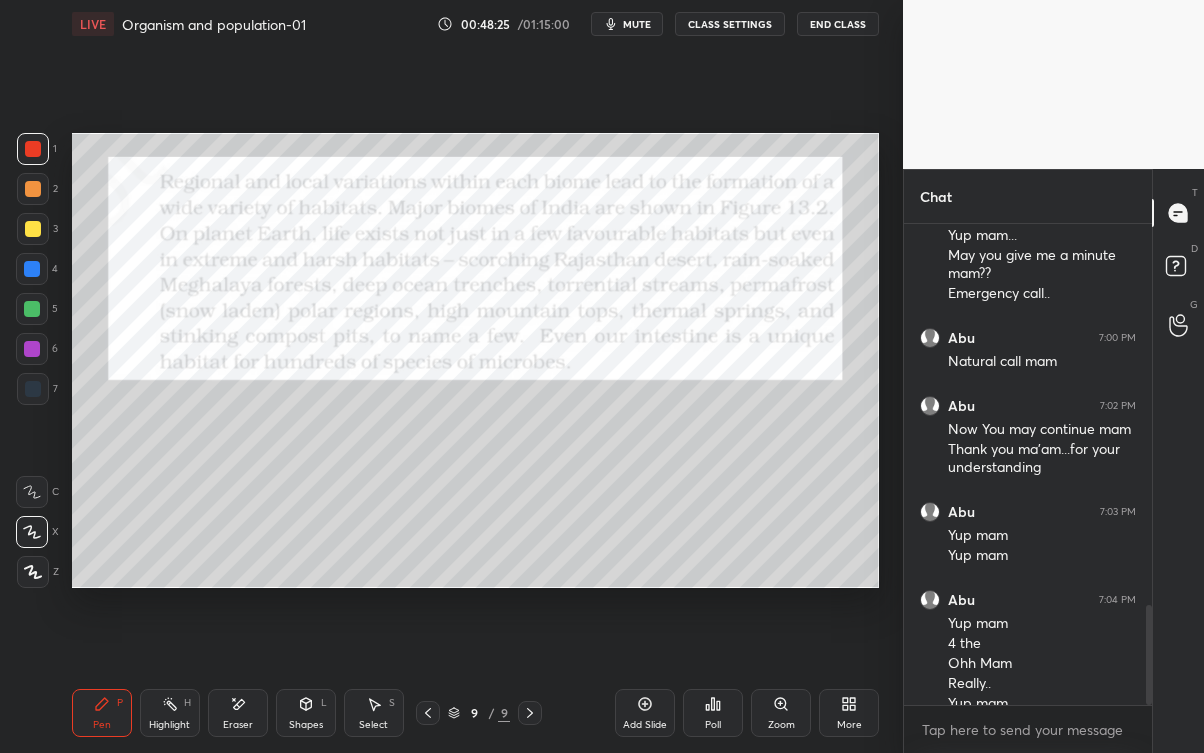 scroll, scrollTop: 1847, scrollLeft: 0, axis: vertical 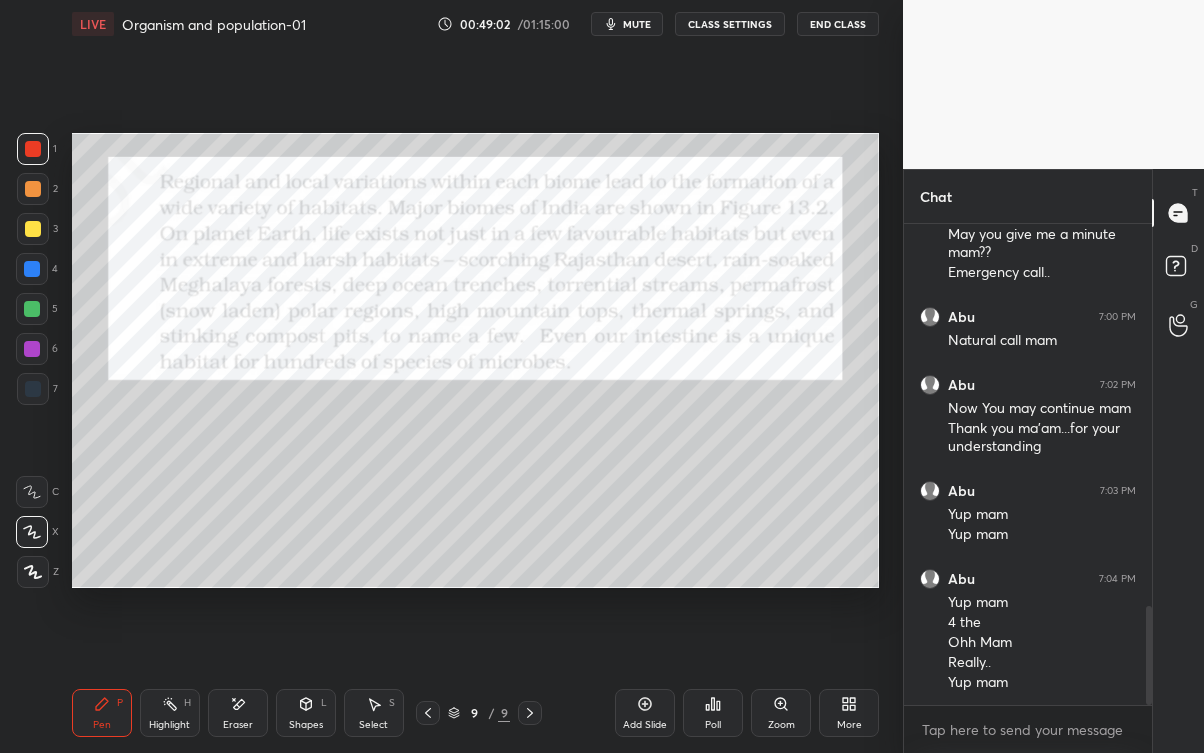 click 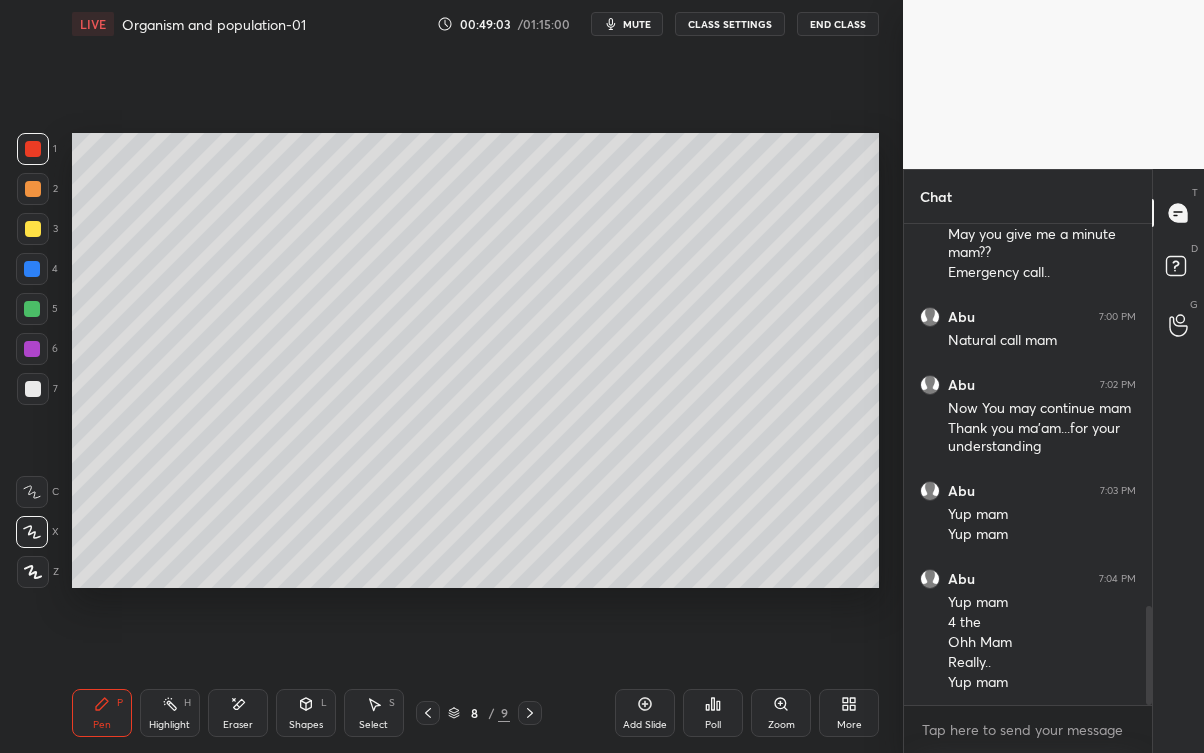 click on "8 / 9" at bounding box center (480, 713) 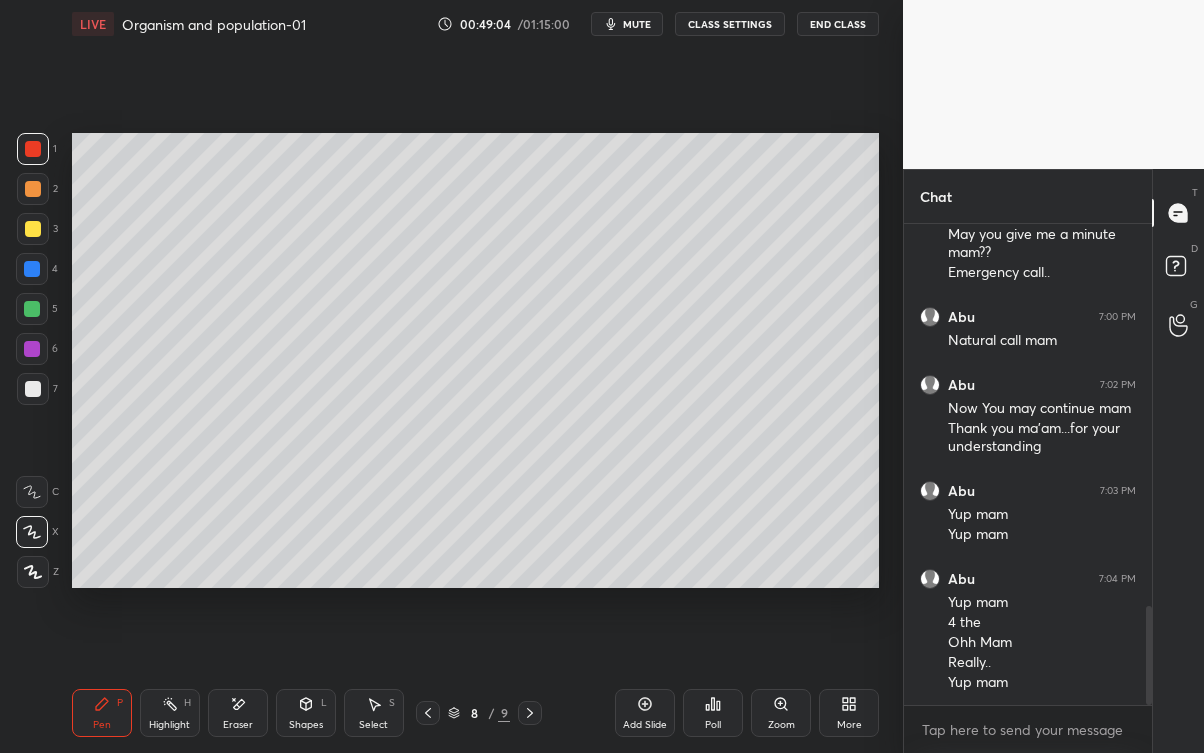 click 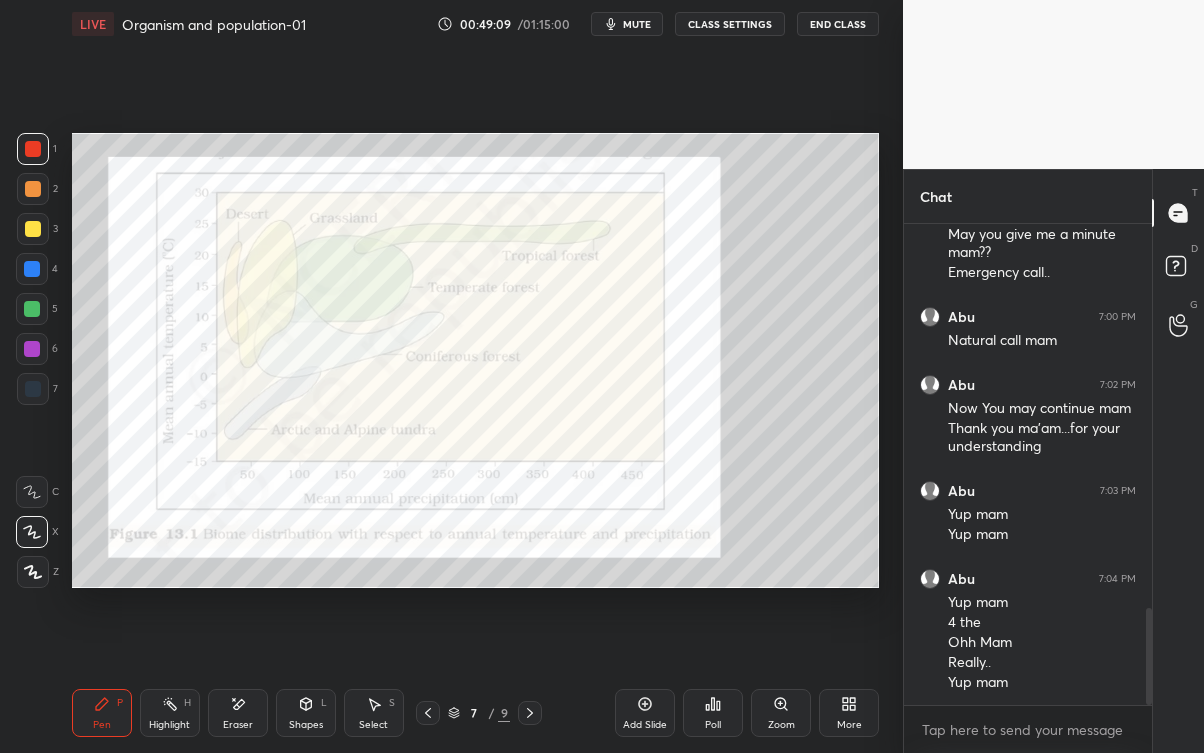 scroll, scrollTop: 1914, scrollLeft: 0, axis: vertical 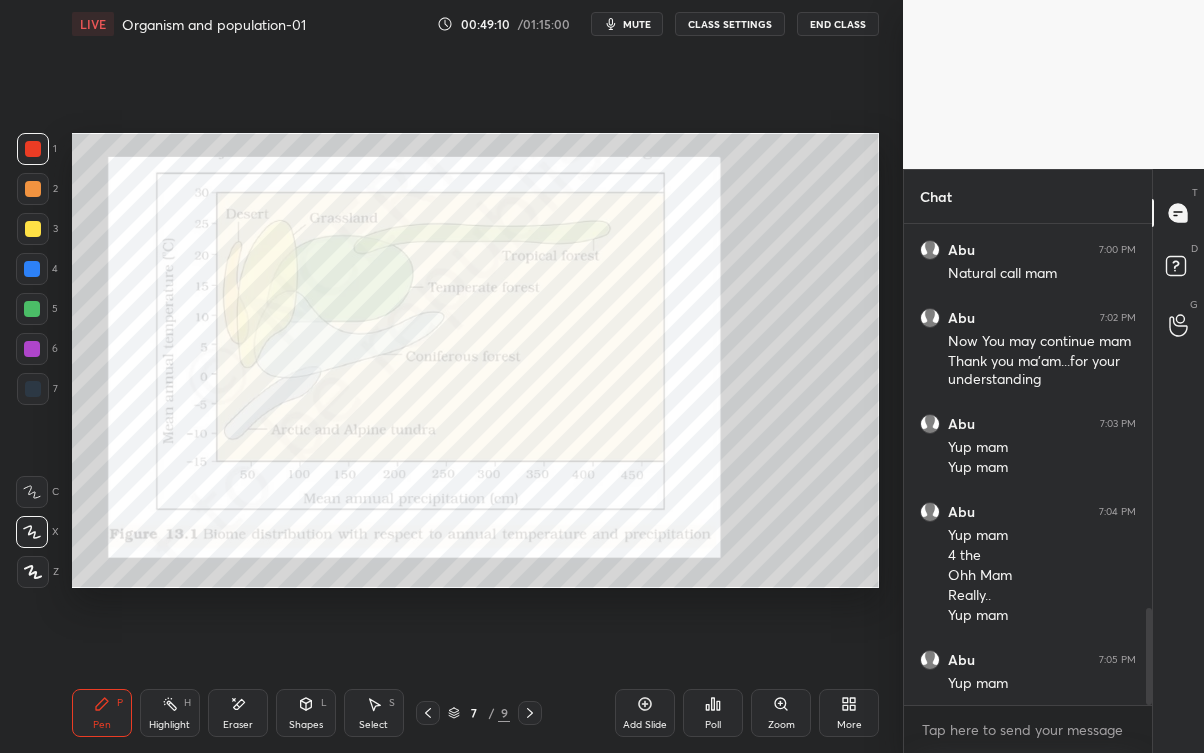 click at bounding box center (530, 713) 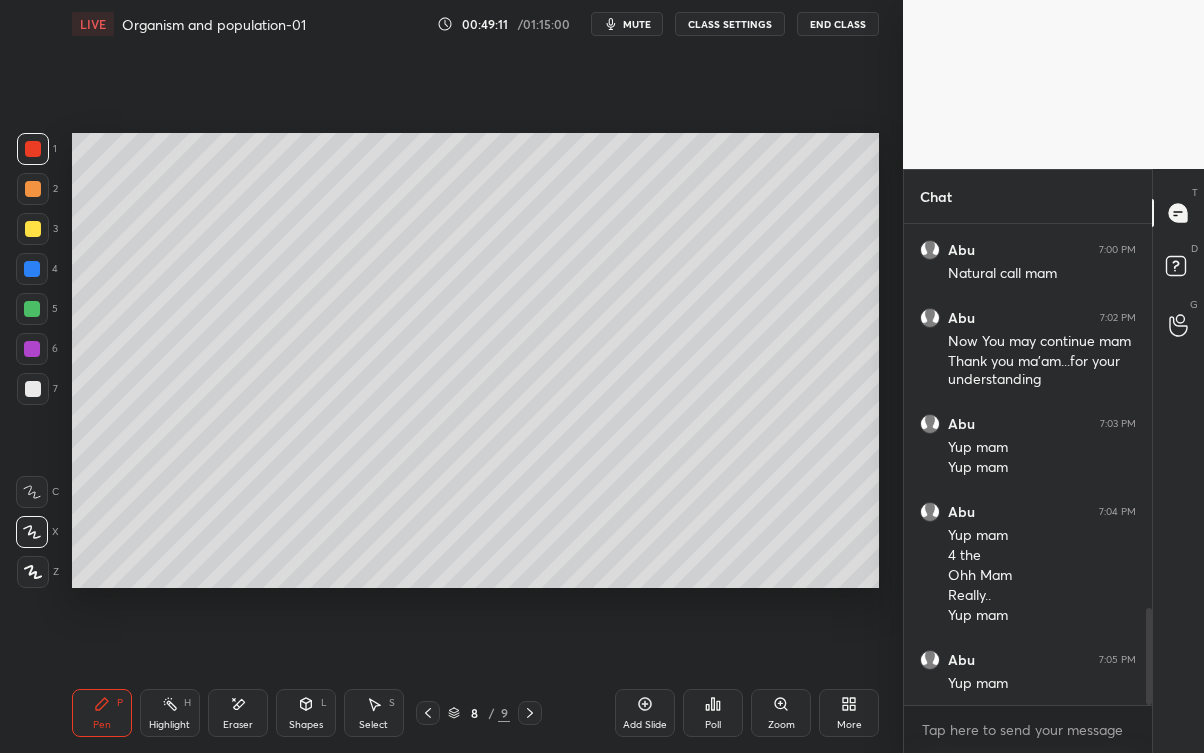 click 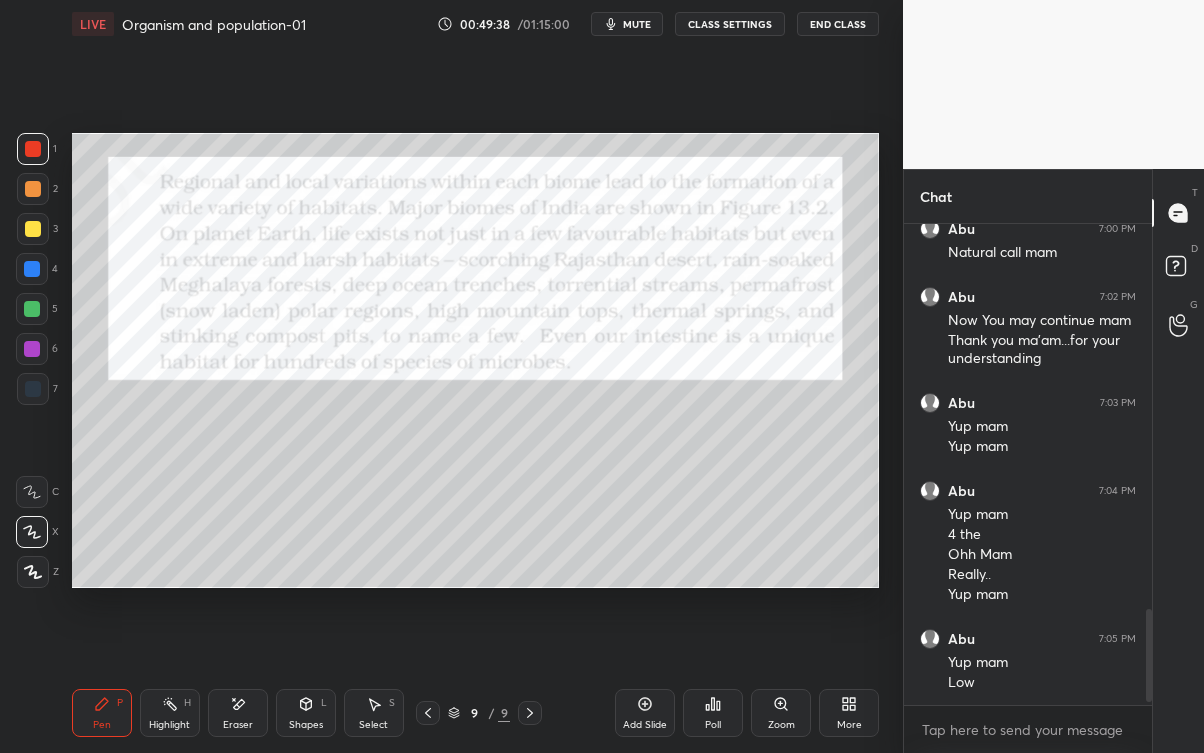 scroll, scrollTop: 2002, scrollLeft: 0, axis: vertical 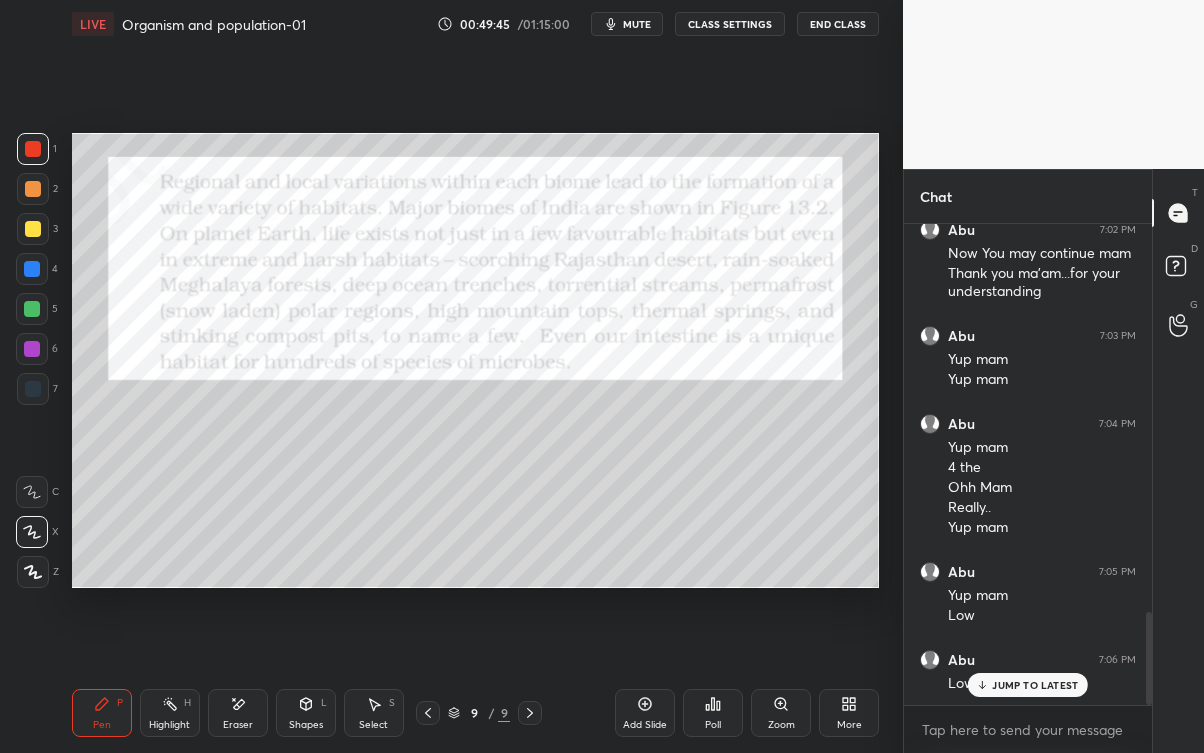 click on "Eraser" at bounding box center [238, 725] 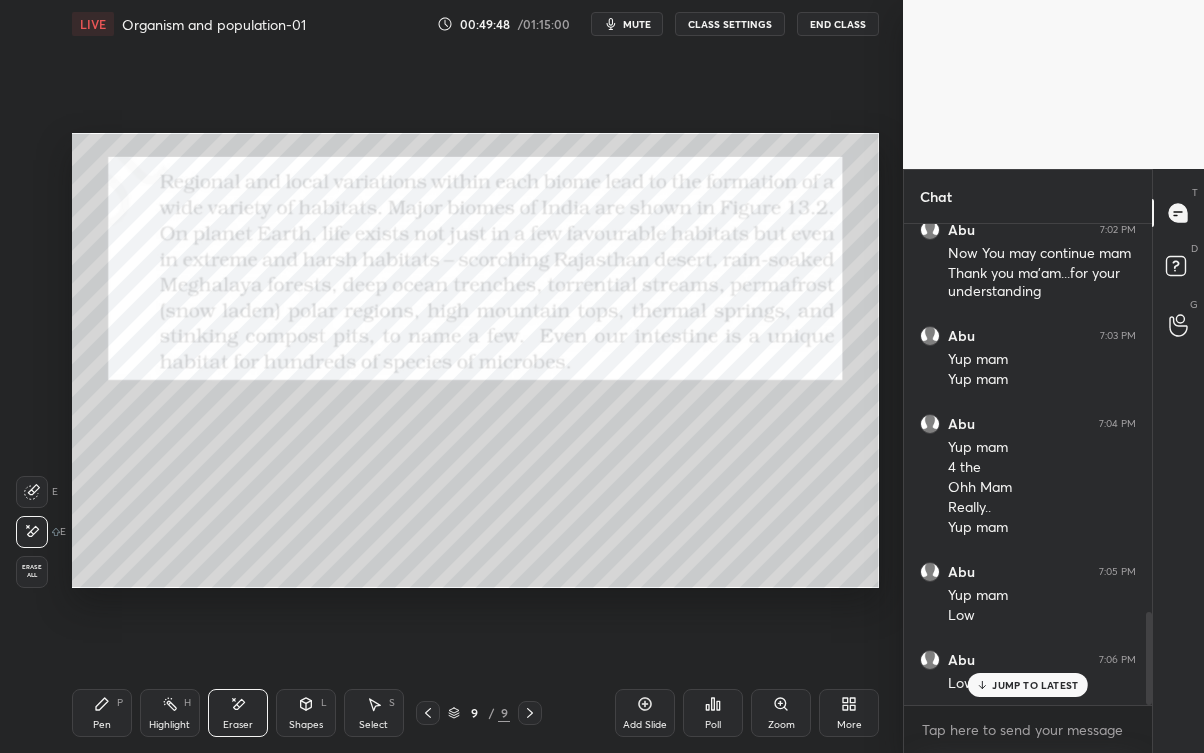 click on "Pen P" at bounding box center (102, 713) 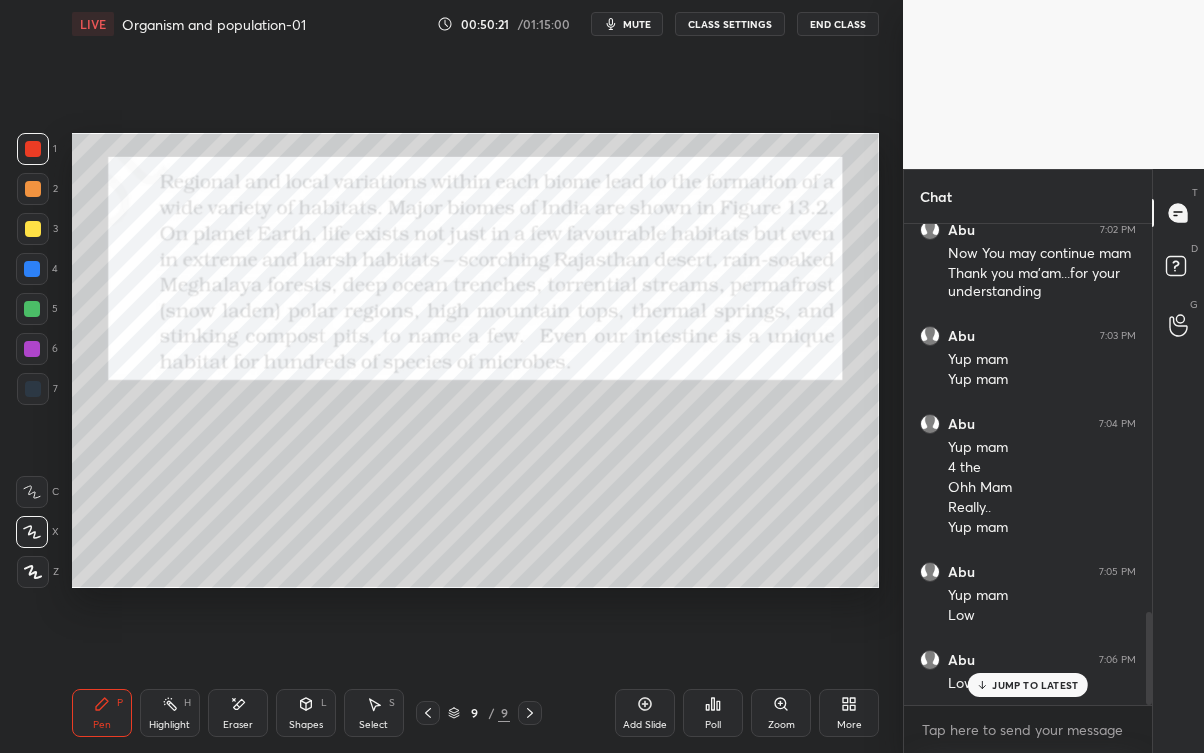 click on "JUMP TO LATEST" at bounding box center [1035, 685] 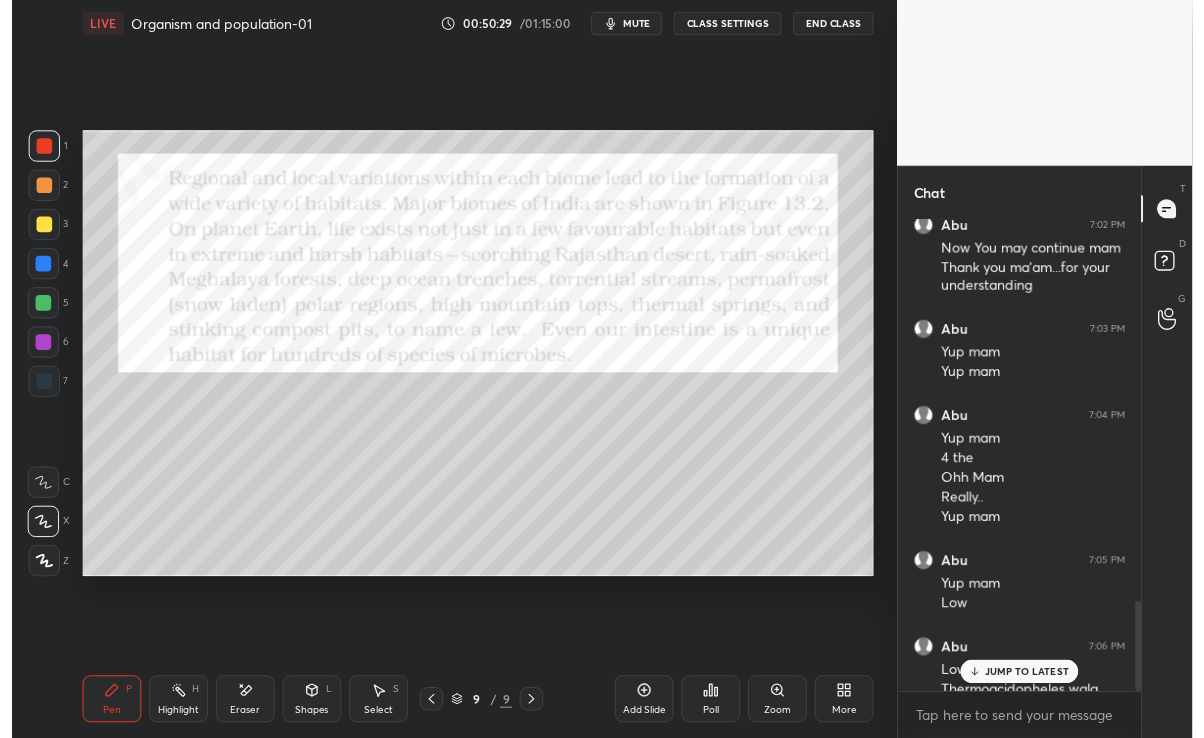 scroll, scrollTop: 2040, scrollLeft: 0, axis: vertical 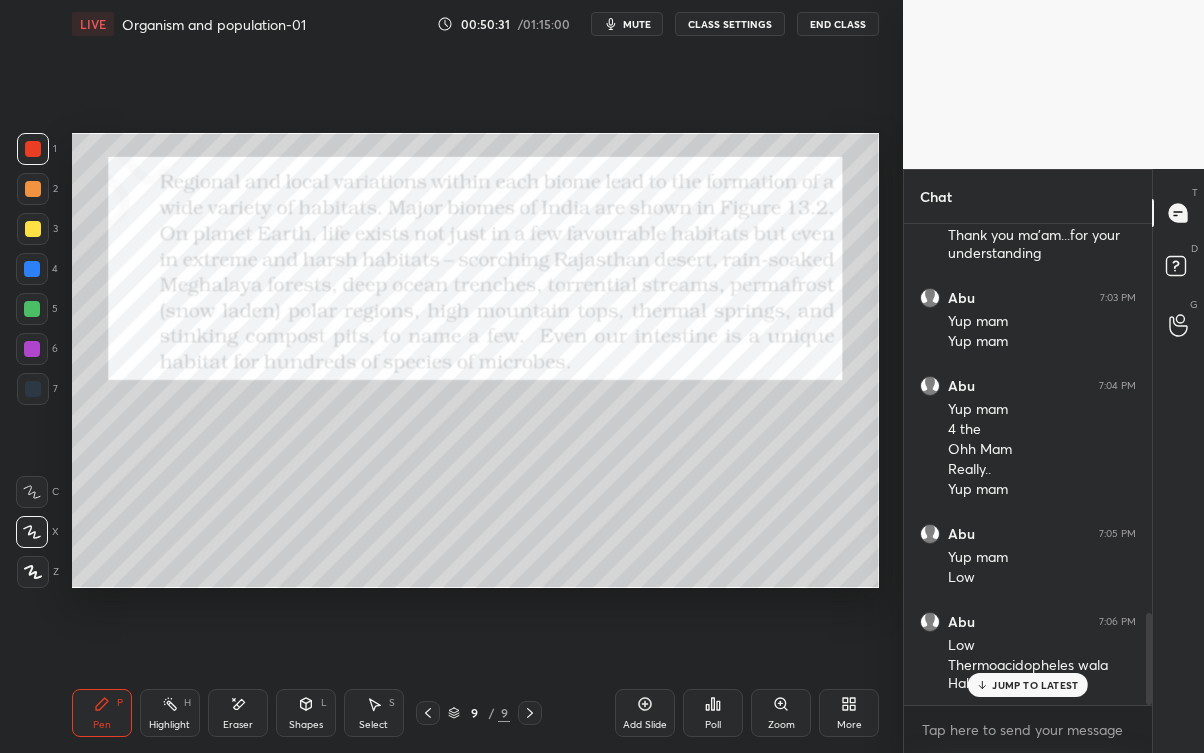 click on "JUMP TO LATEST" at bounding box center [1035, 685] 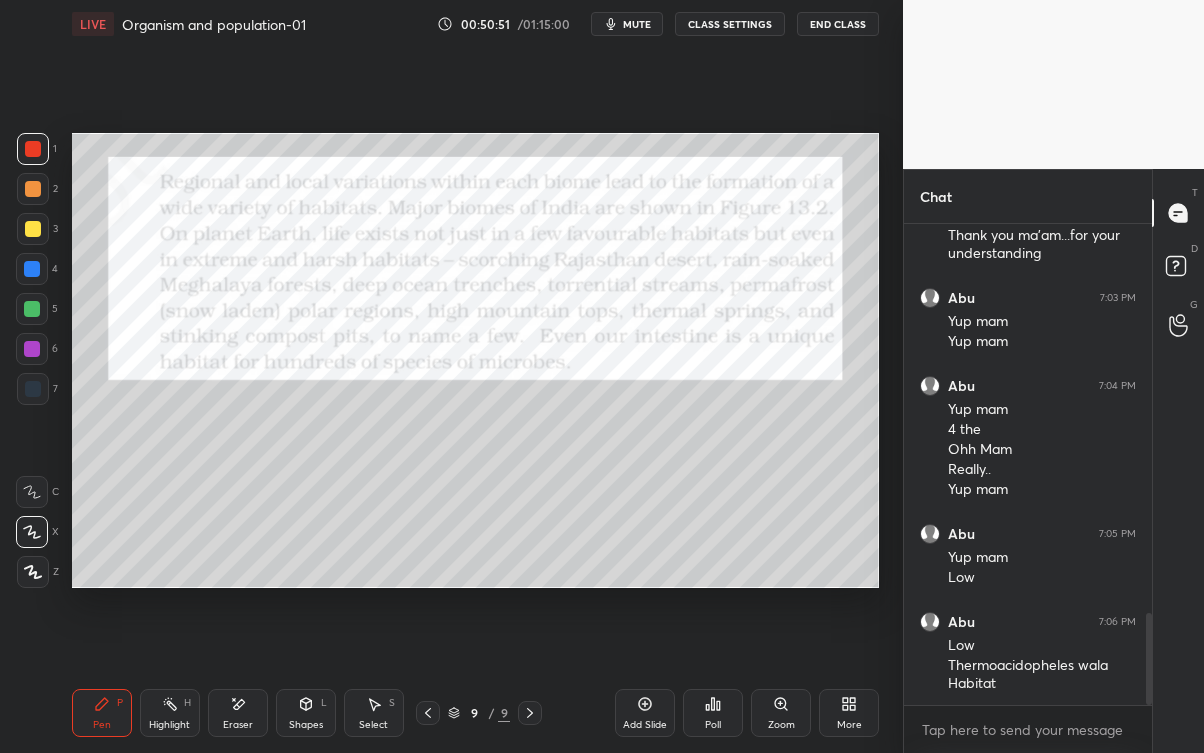 click on "Add Slide" at bounding box center (645, 725) 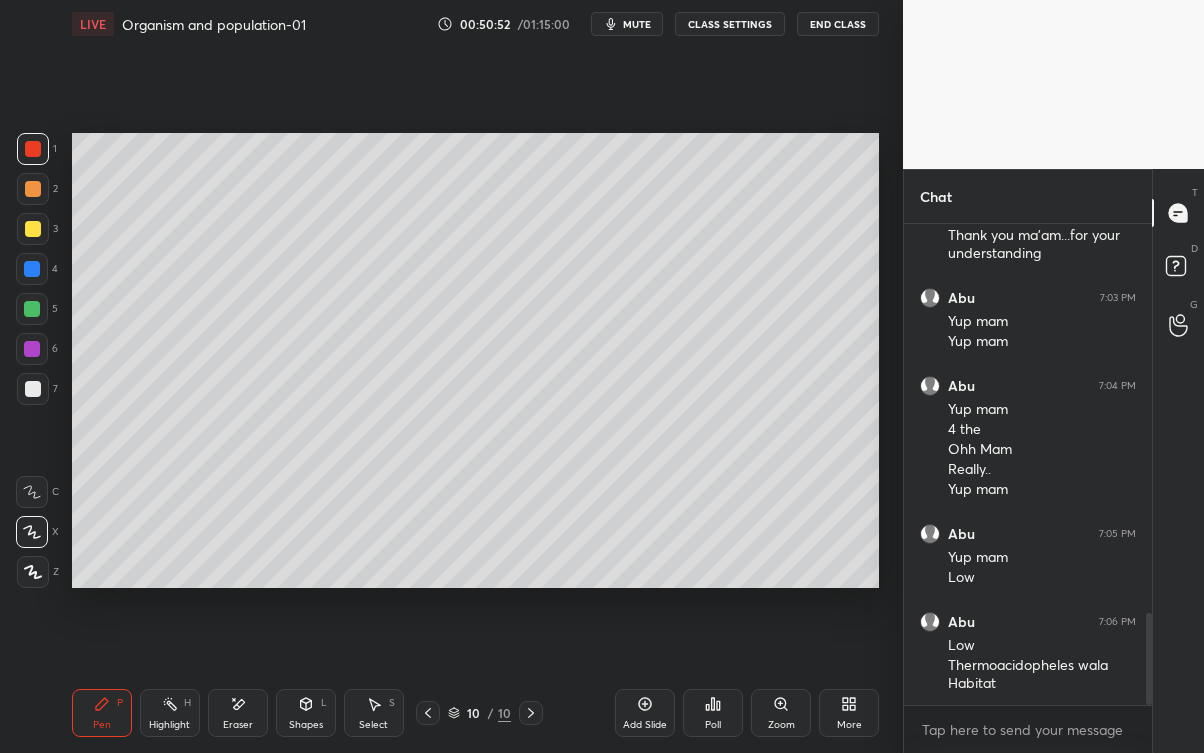 click 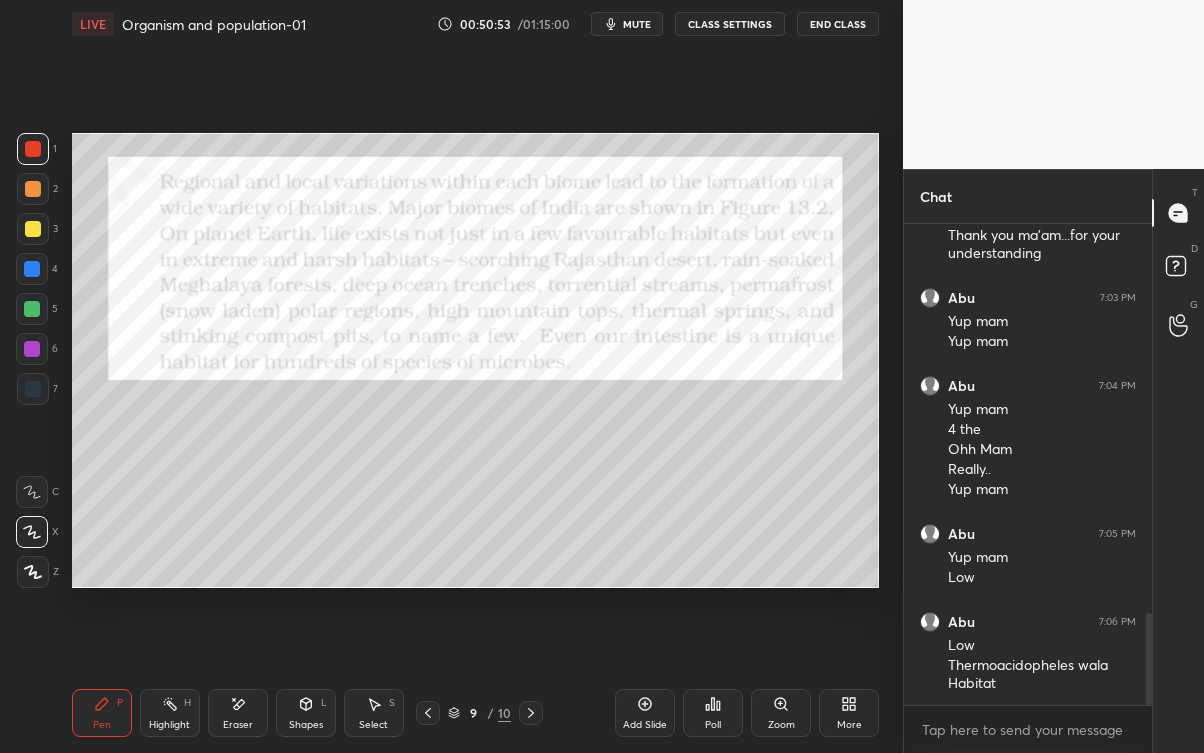 click at bounding box center (428, 713) 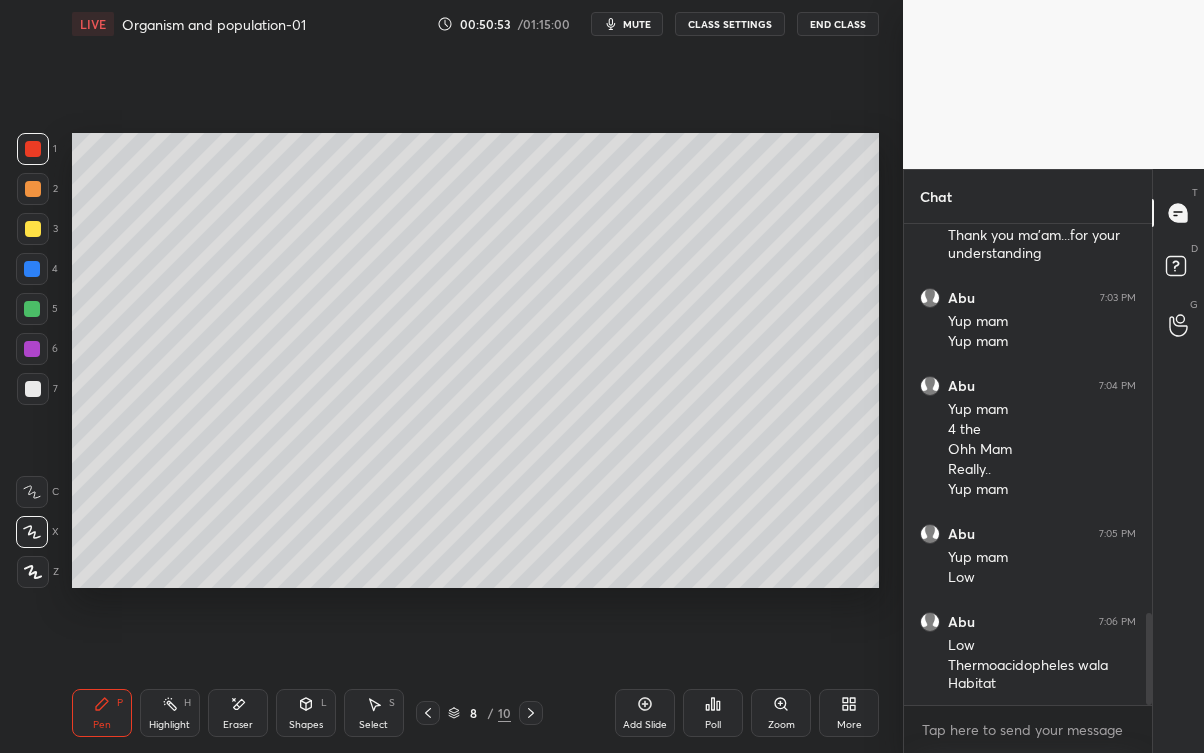 click 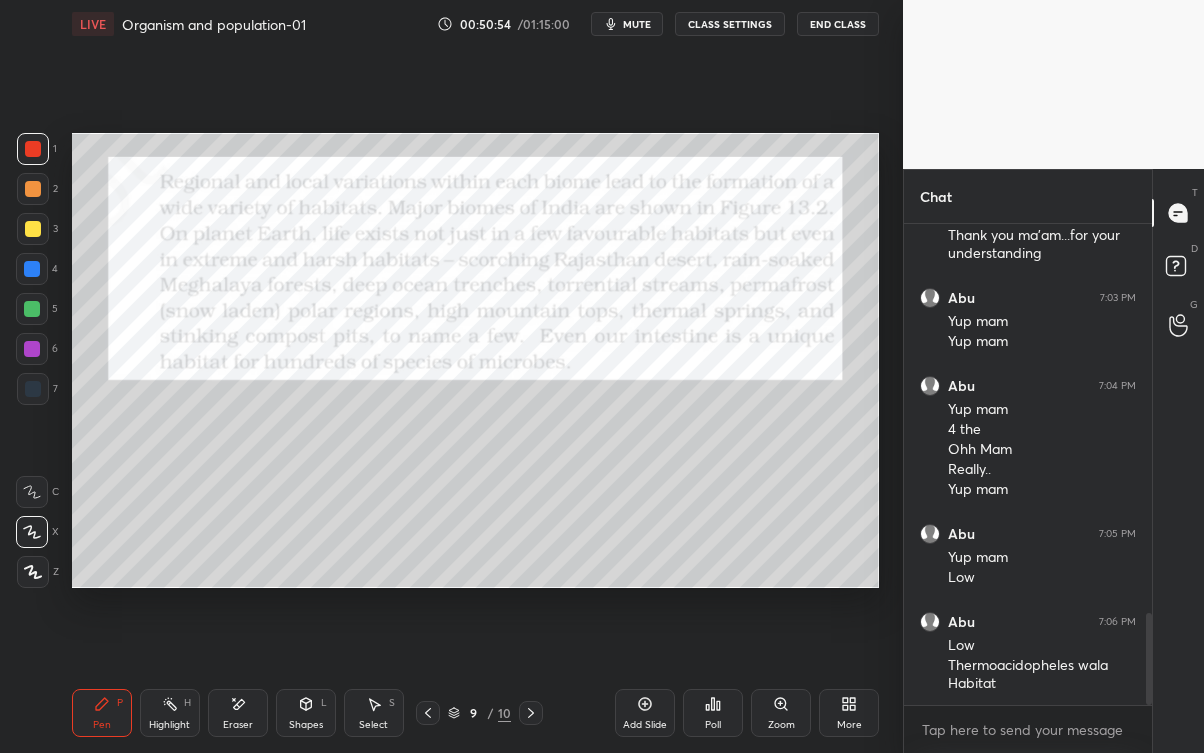 click 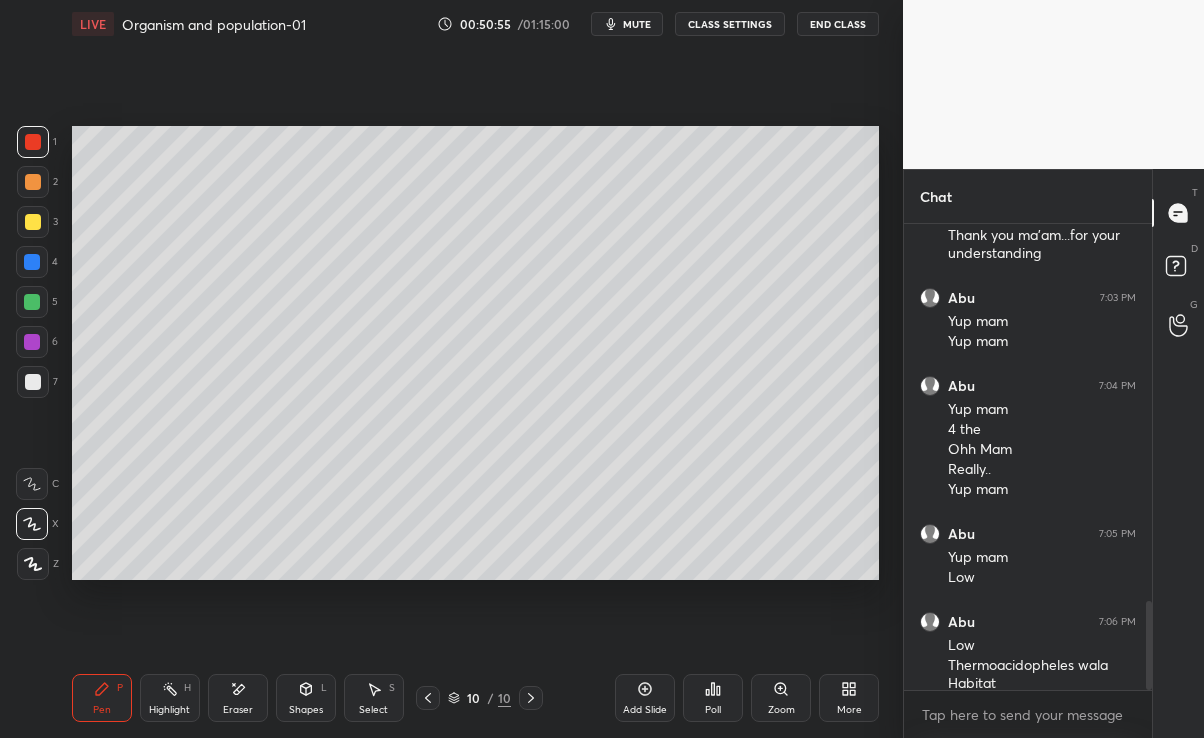 scroll, scrollTop: 609, scrollLeft: 823, axis: both 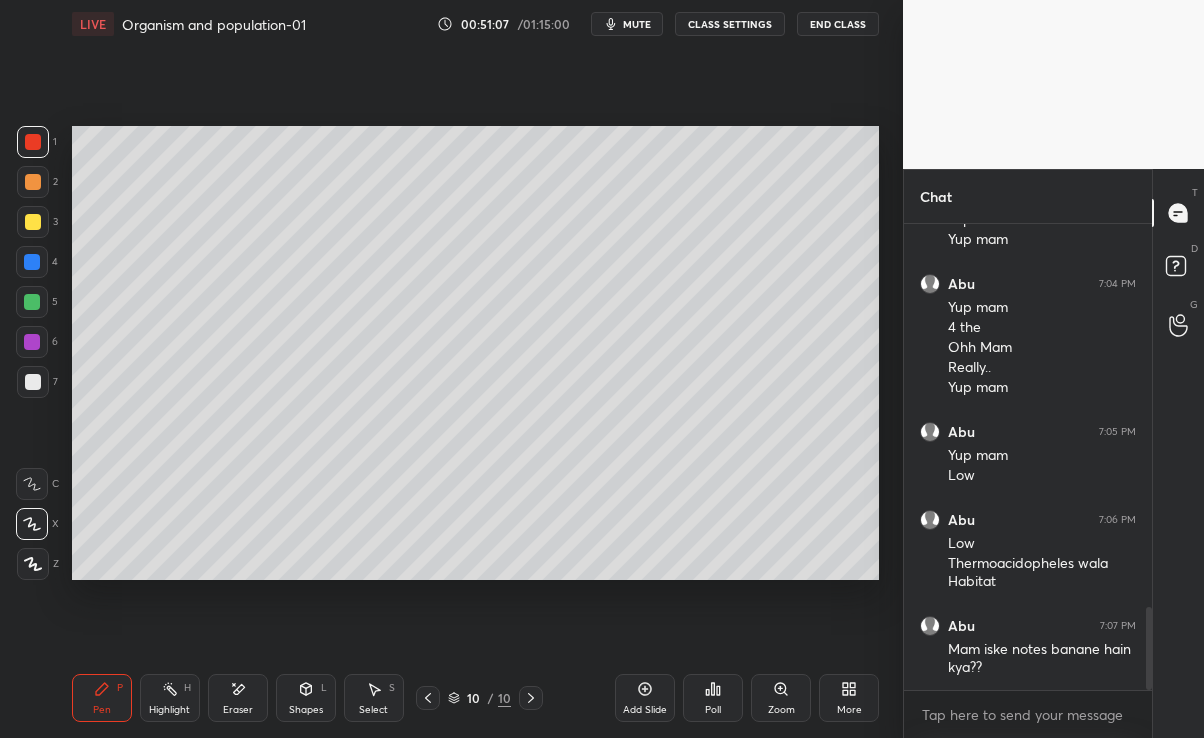 click at bounding box center [428, 698] 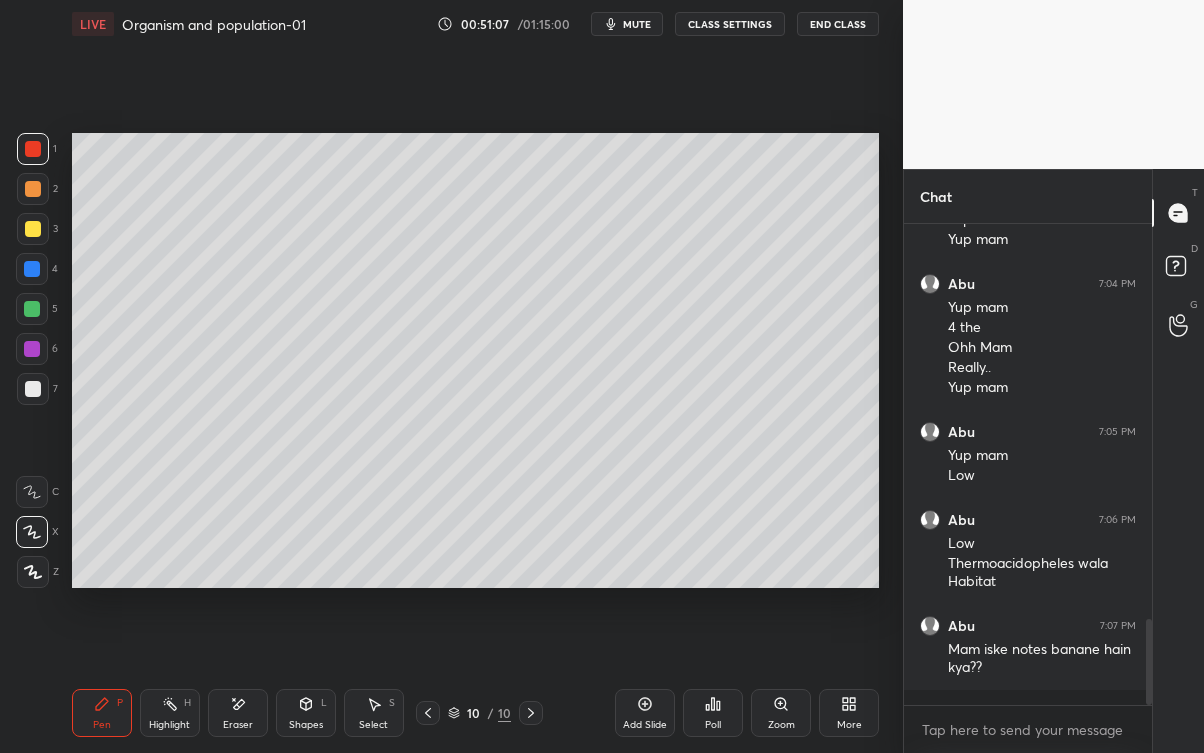 scroll, scrollTop: 99375, scrollLeft: 99176, axis: both 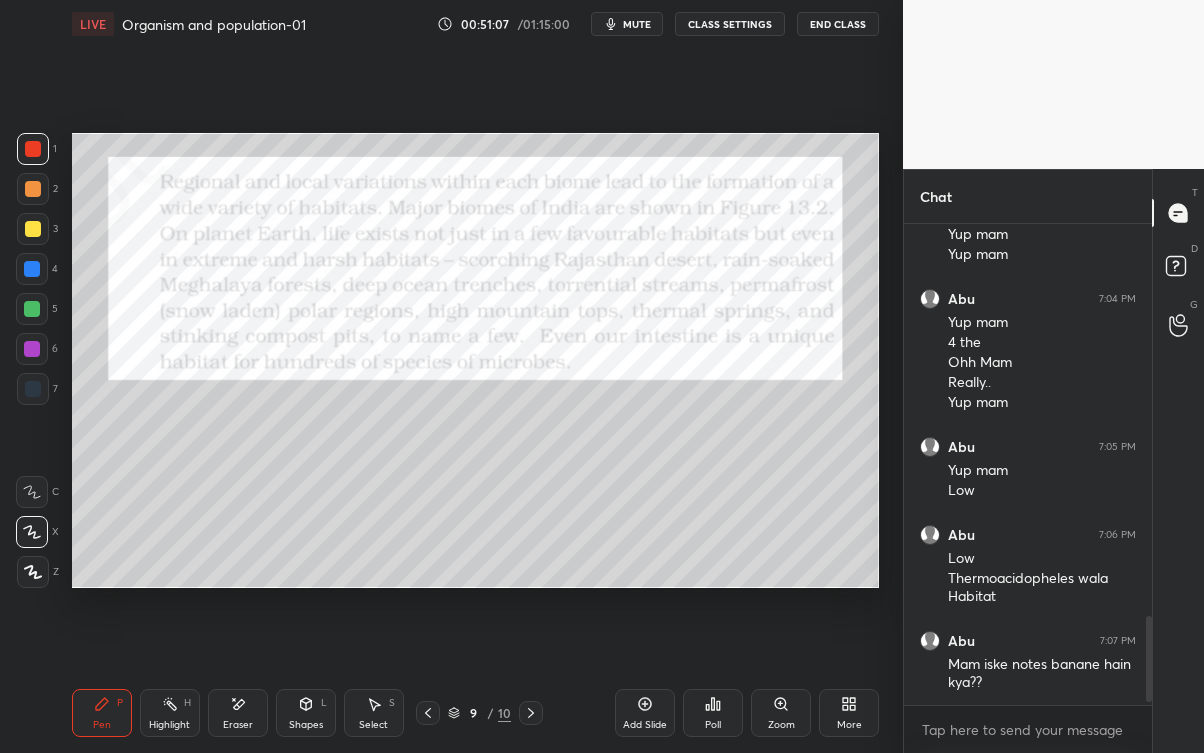 click at bounding box center [428, 713] 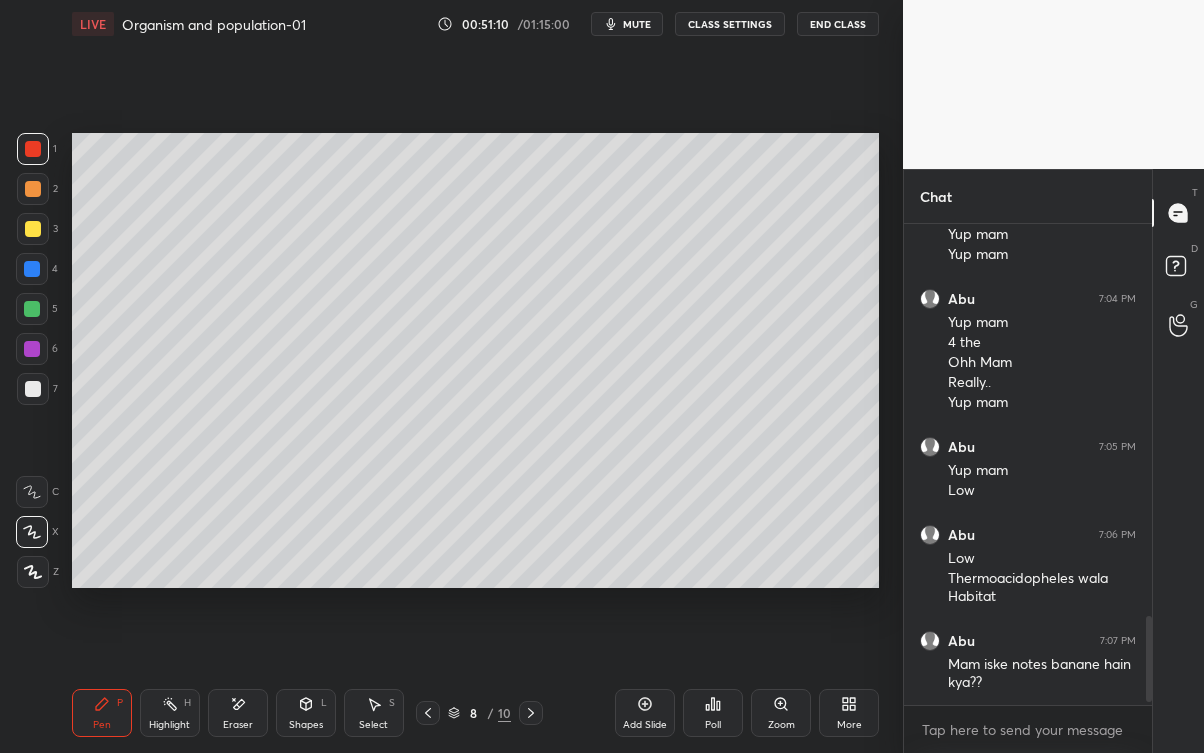 click on "8" at bounding box center (474, 713) 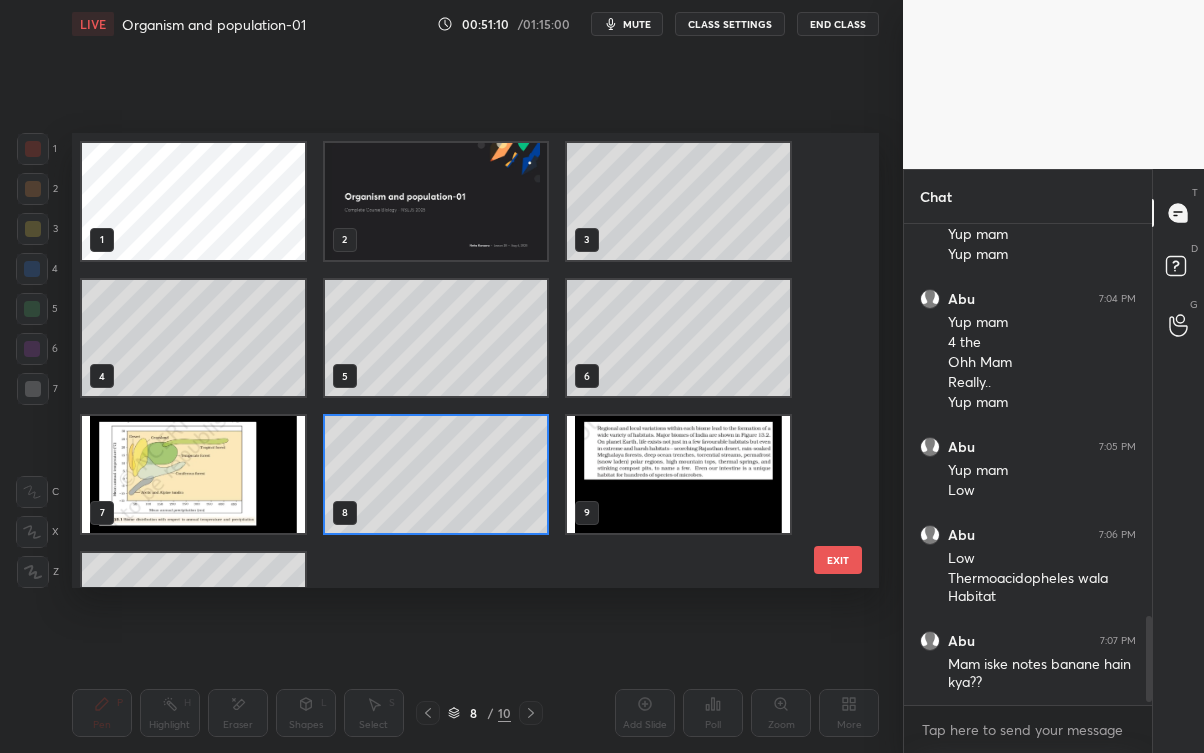 scroll, scrollTop: 6, scrollLeft: 11, axis: both 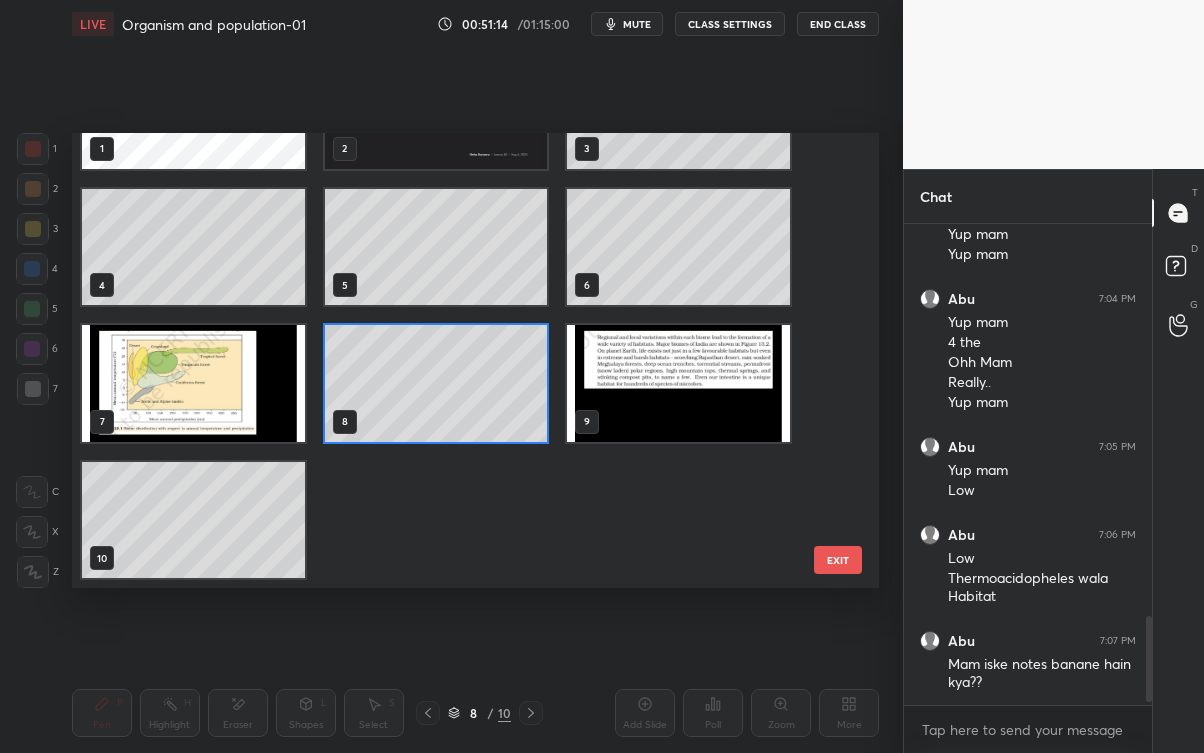 click on "1 2 3 4 5 6 7 8 9 10" at bounding box center (458, 360) 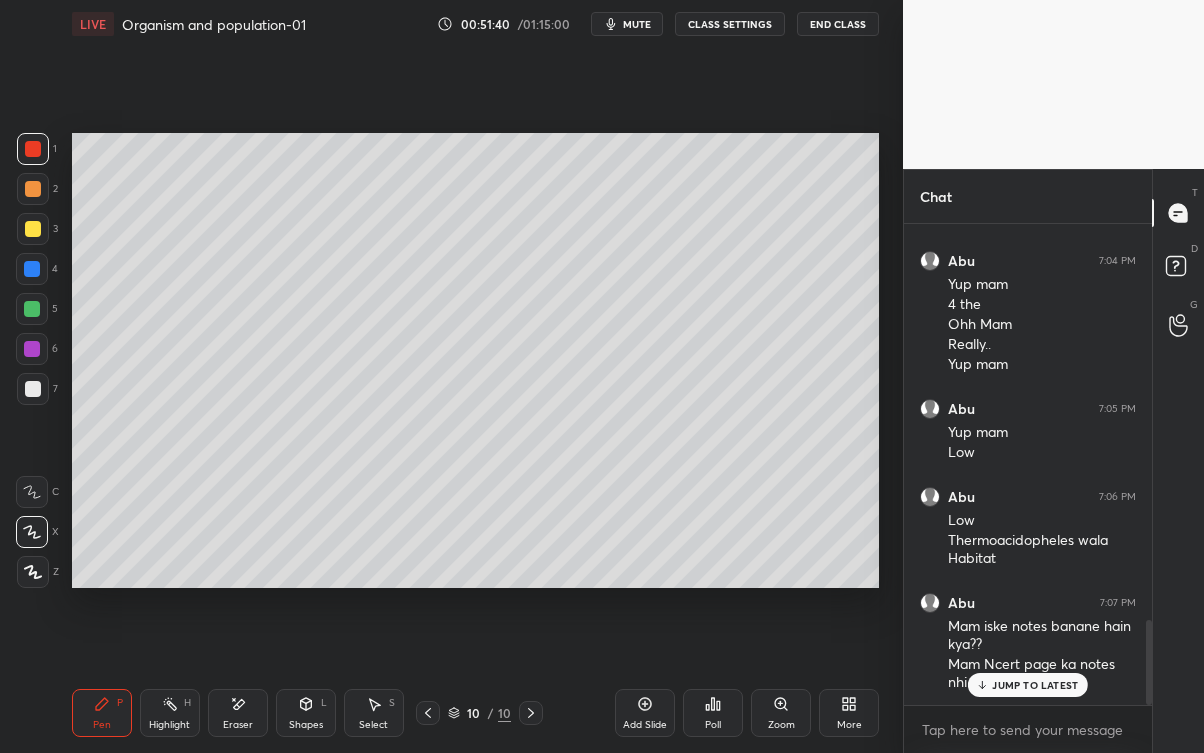 scroll, scrollTop: 2232, scrollLeft: 0, axis: vertical 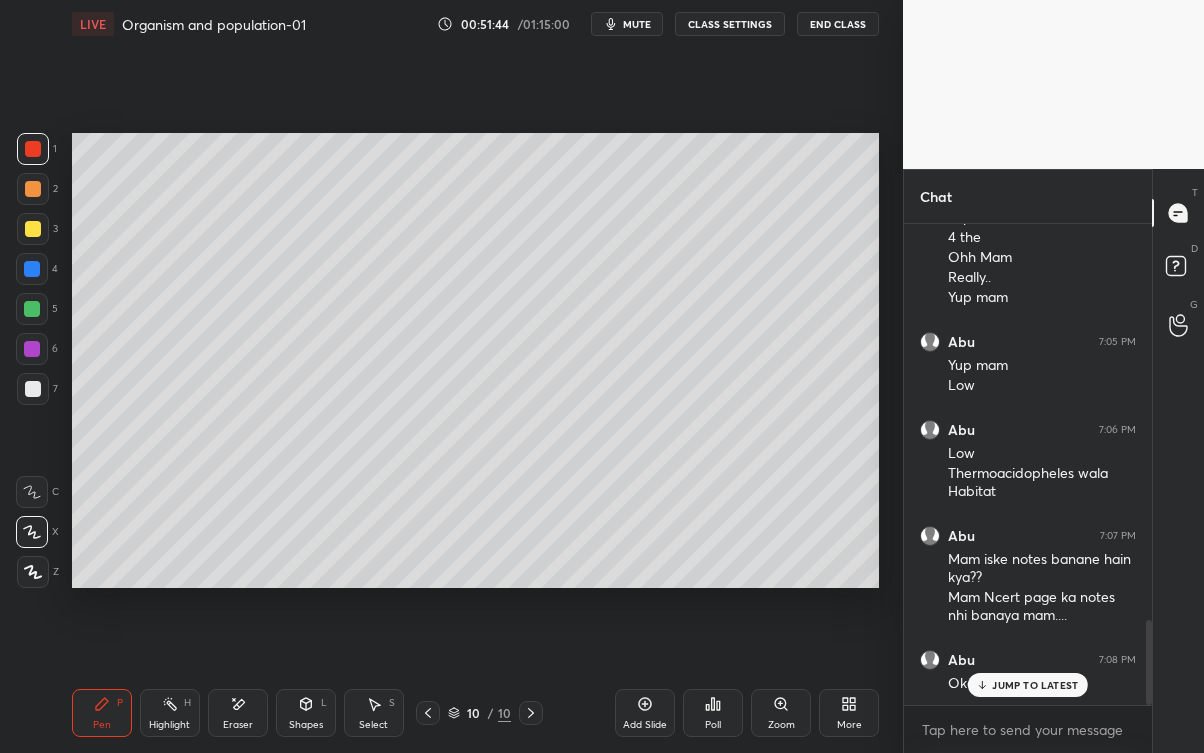 click on "JUMP TO LATEST" at bounding box center [1028, 685] 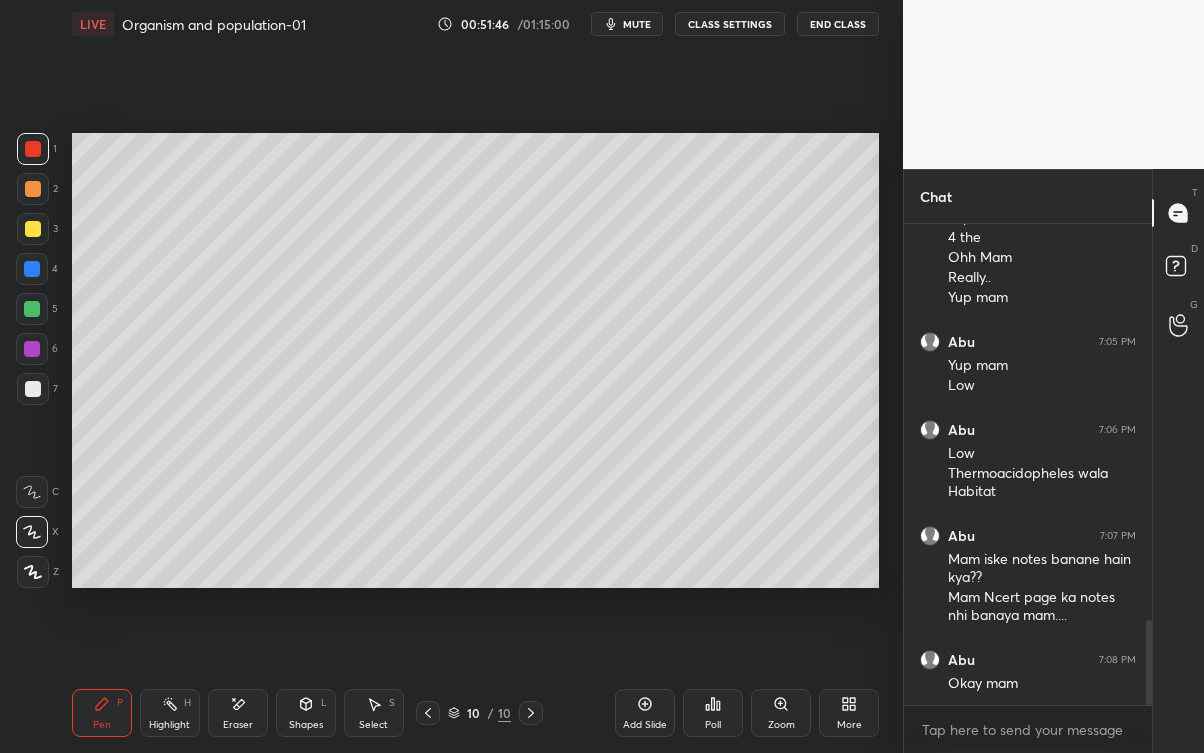 click 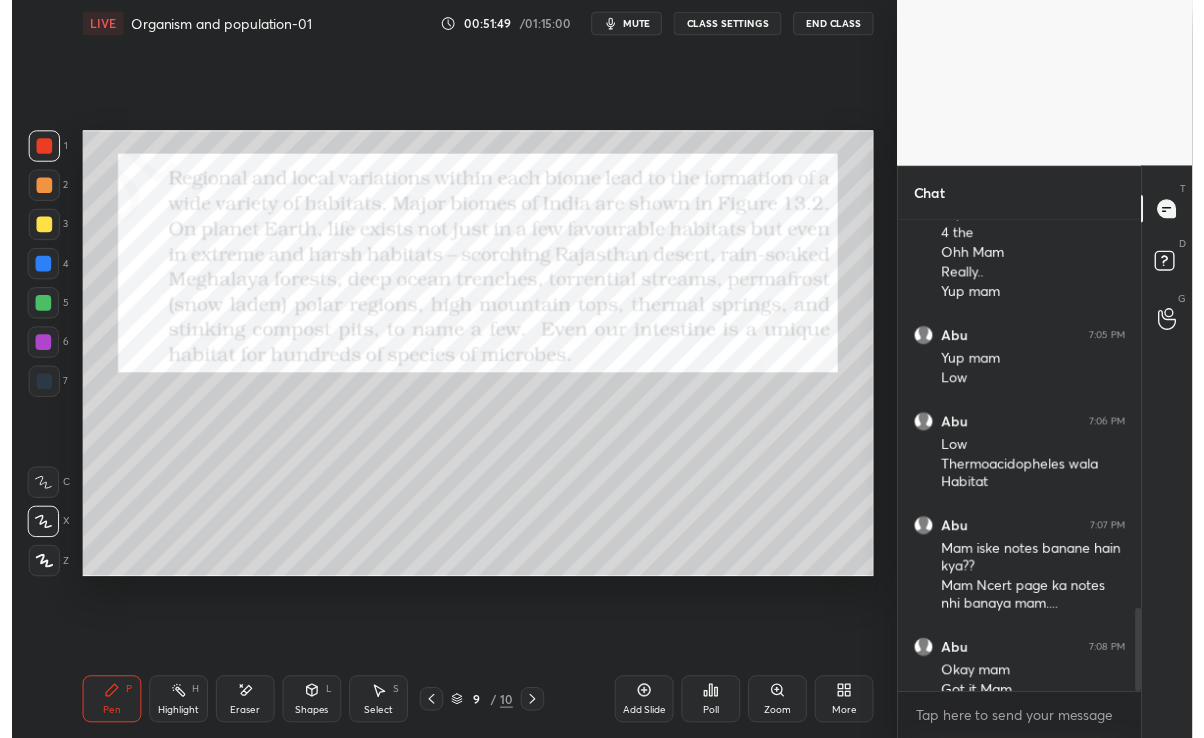 scroll, scrollTop: 2253, scrollLeft: 0, axis: vertical 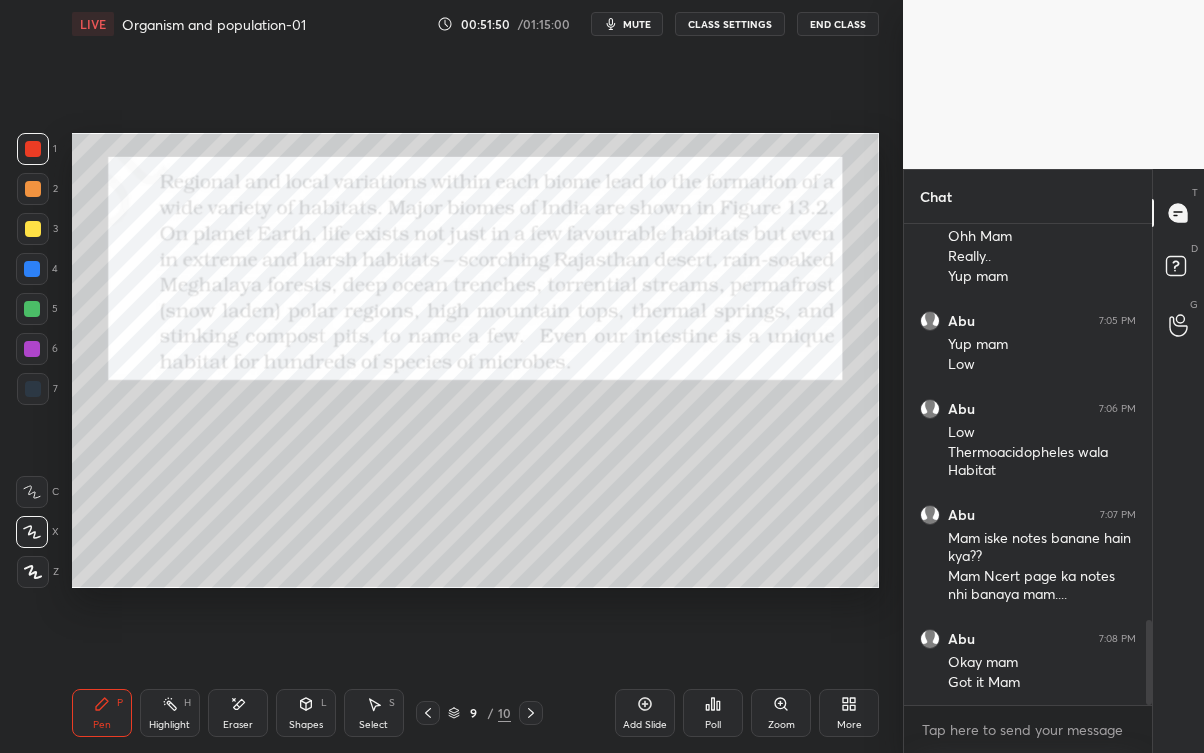 click at bounding box center [531, 713] 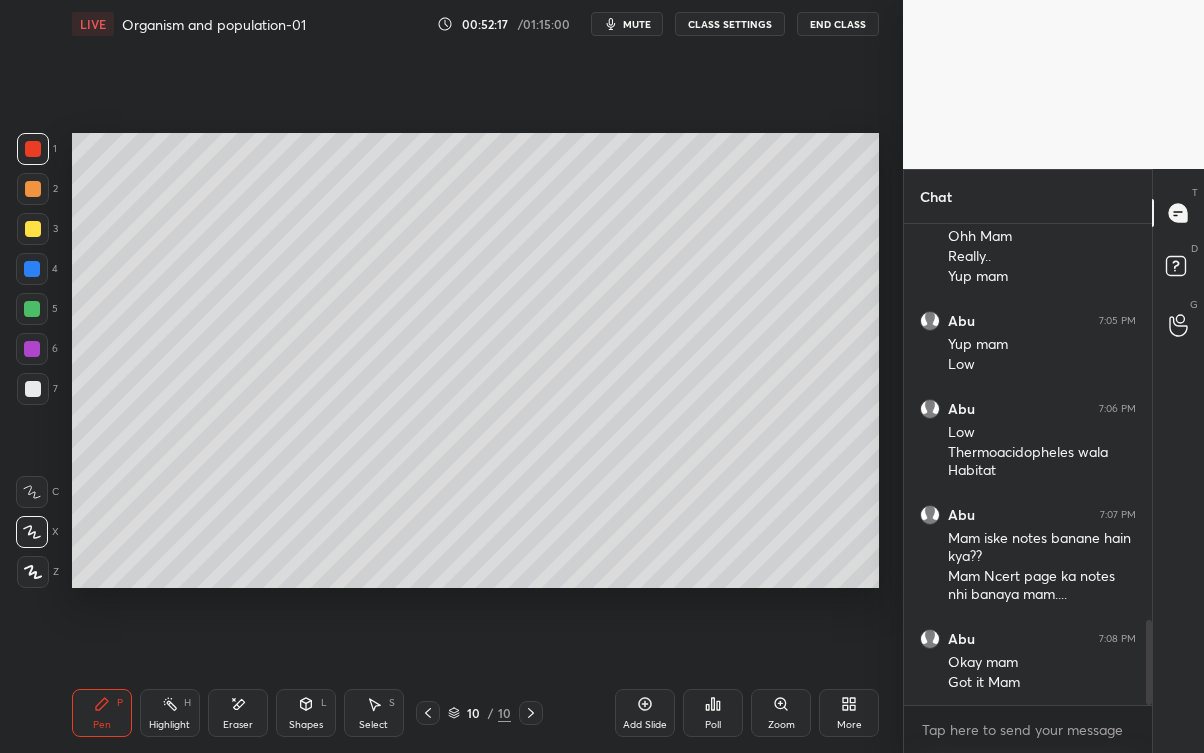 click at bounding box center (33, 389) 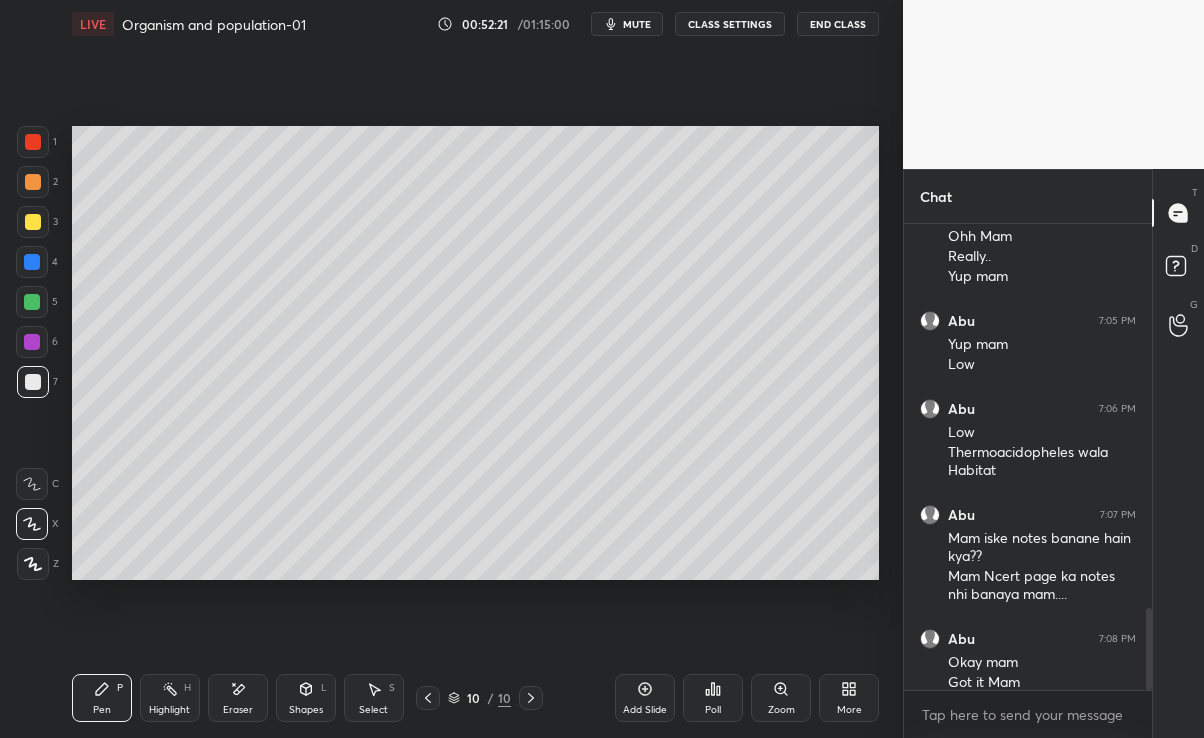 scroll, scrollTop: 609, scrollLeft: 823, axis: both 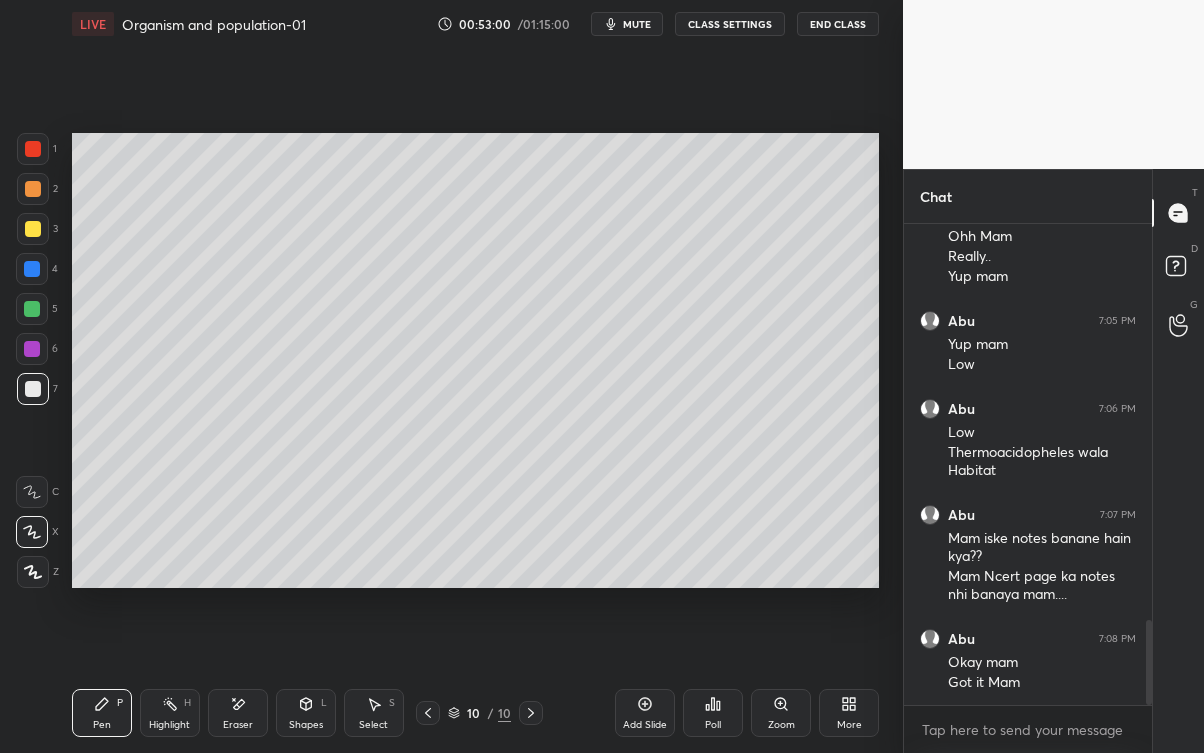 click on "Eraser" at bounding box center [238, 713] 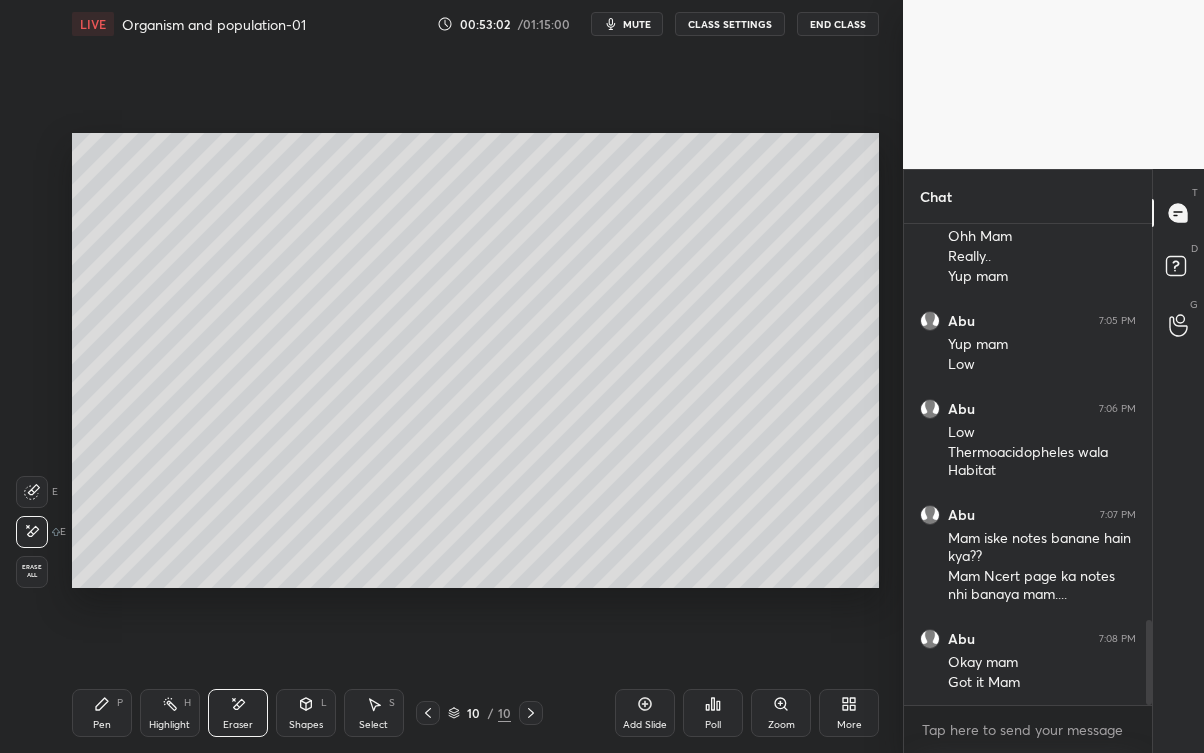 click on "Pen P" at bounding box center (102, 713) 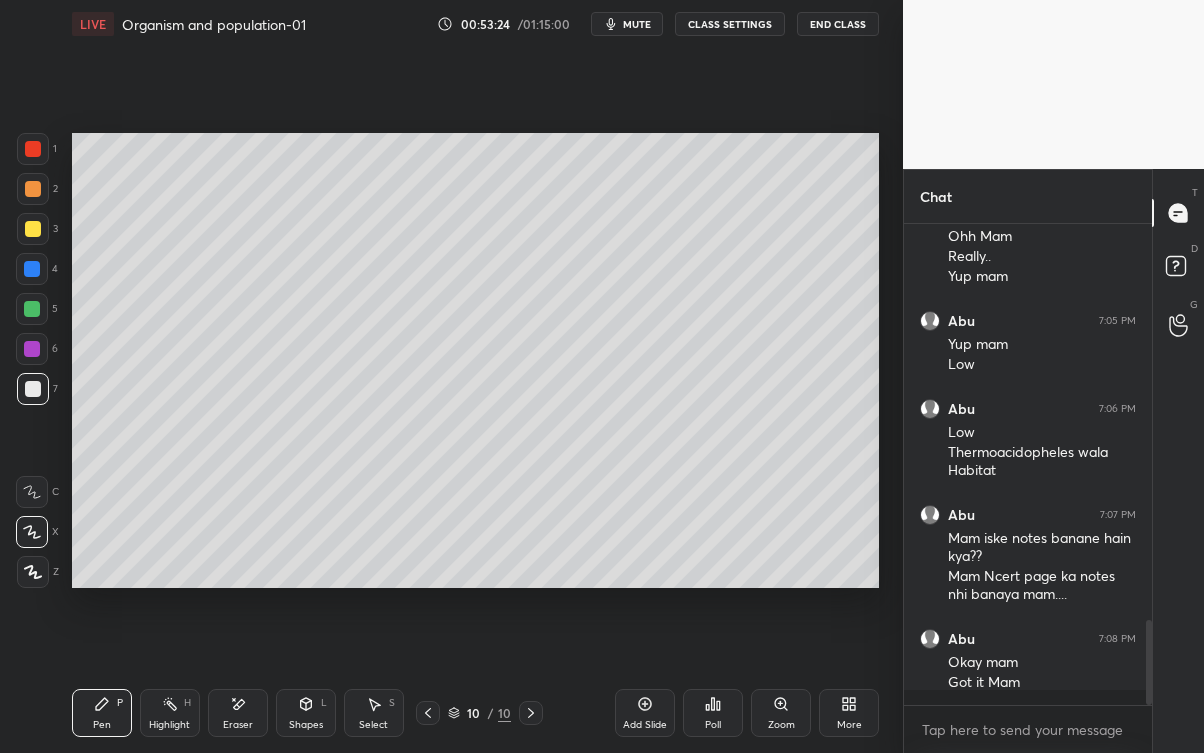 click at bounding box center [32, 309] 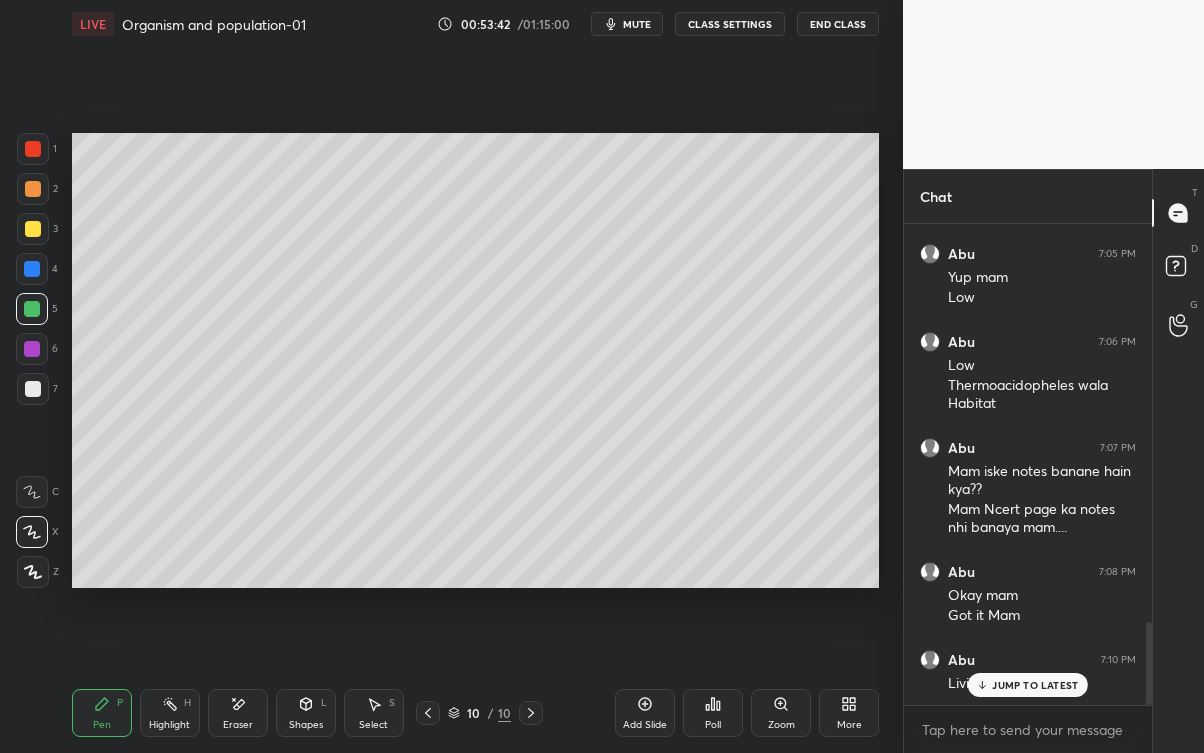 click on "JUMP TO LATEST" at bounding box center (1035, 685) 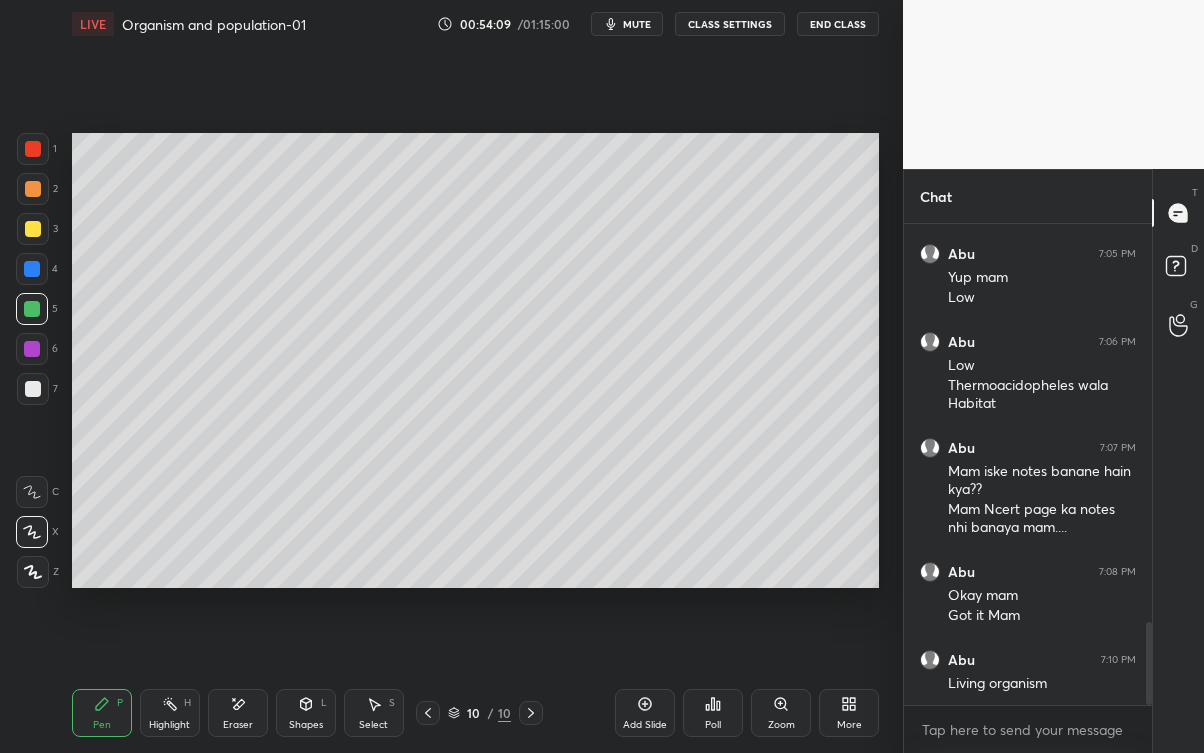 click at bounding box center [33, 389] 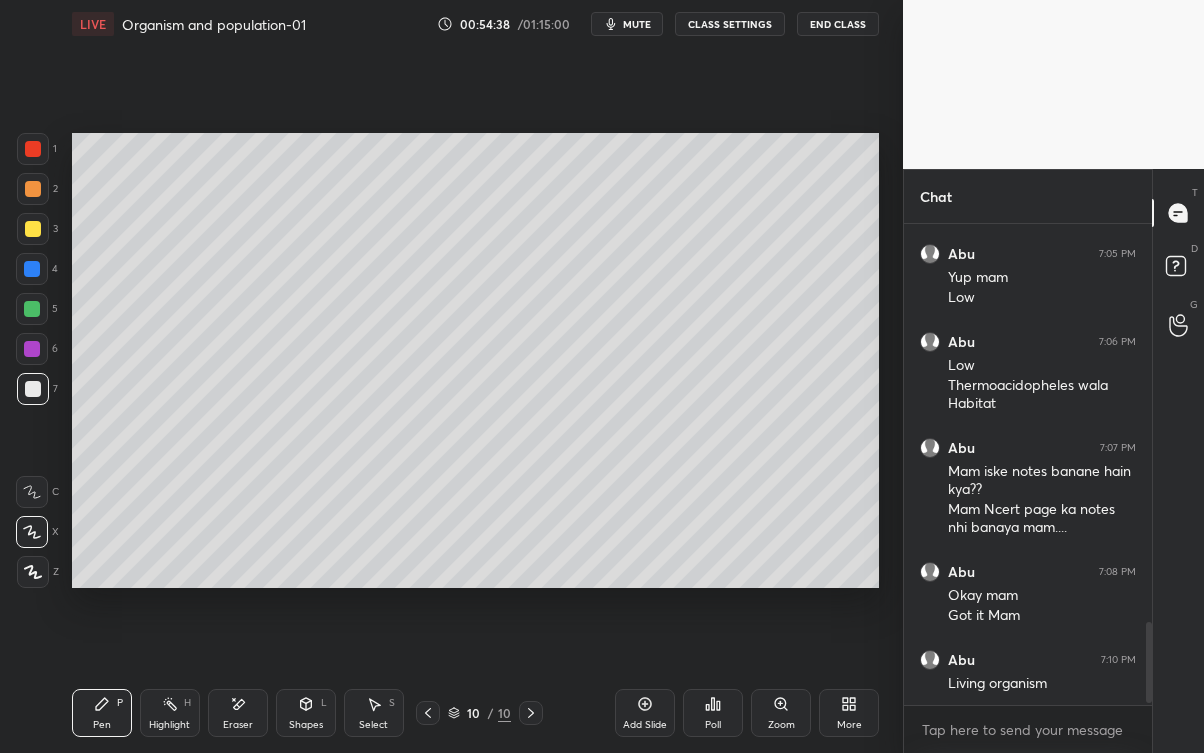 scroll, scrollTop: 2389, scrollLeft: 0, axis: vertical 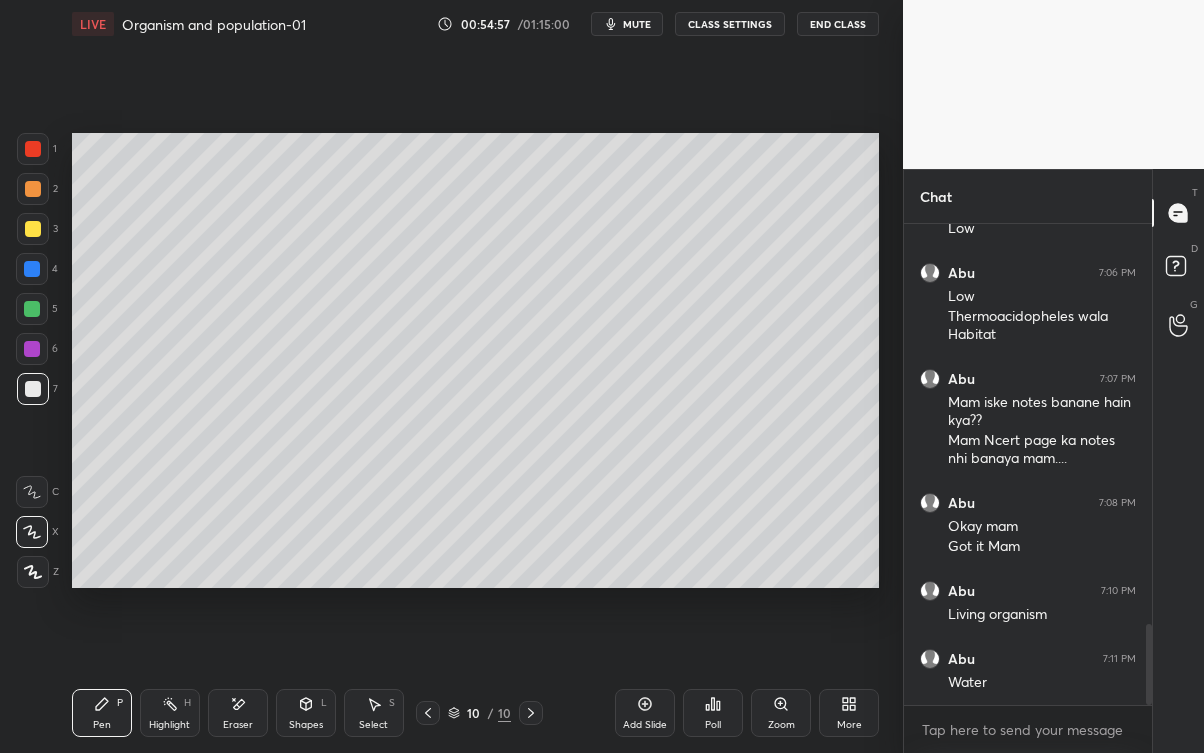click at bounding box center [32, 309] 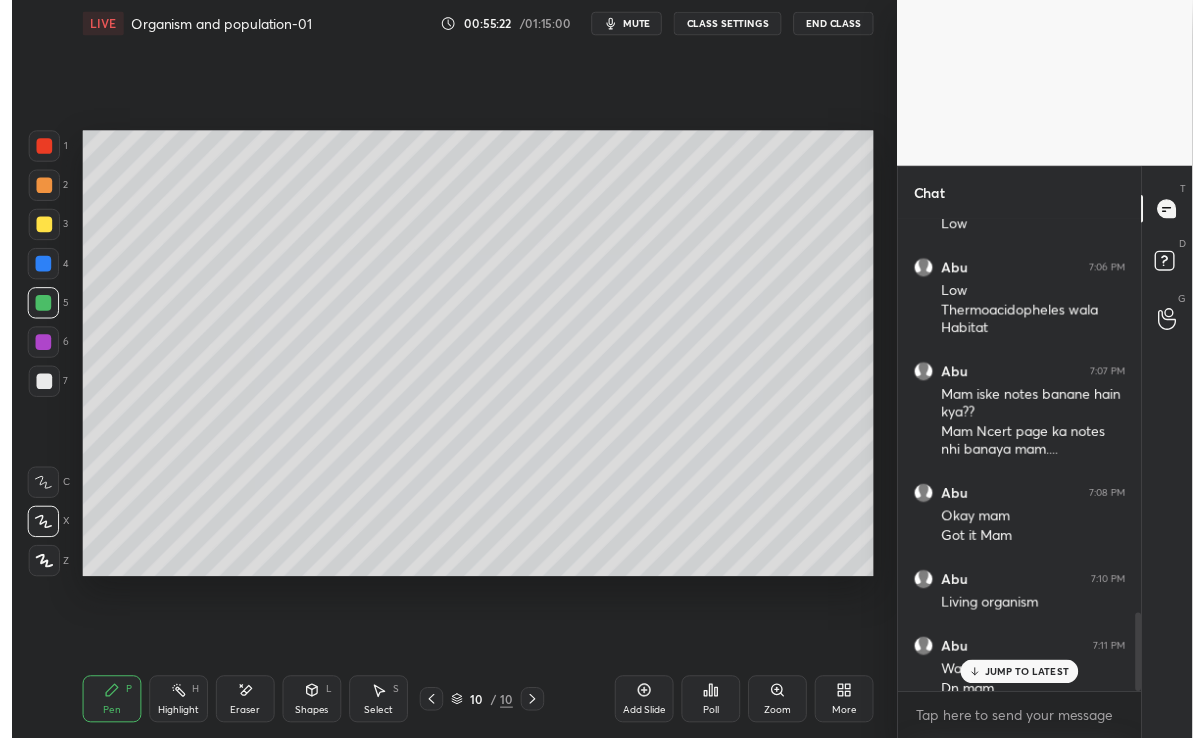 scroll, scrollTop: 2408, scrollLeft: 0, axis: vertical 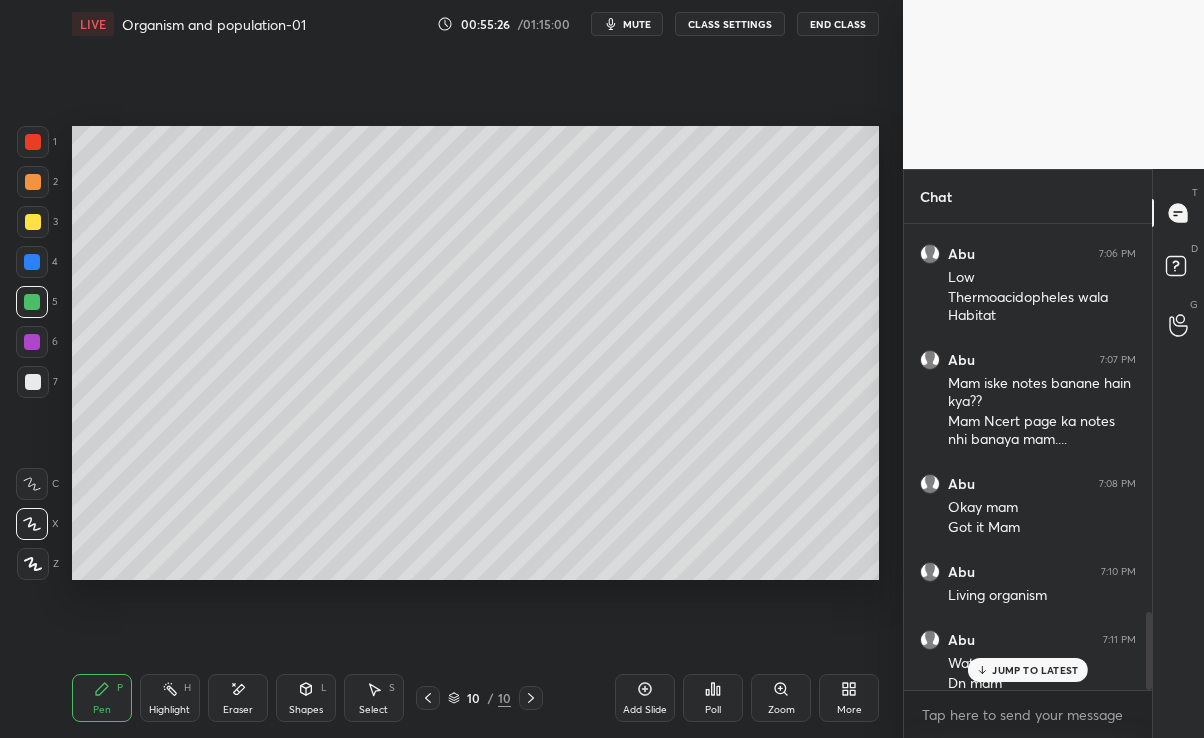 click on "Add Slide" at bounding box center (645, 710) 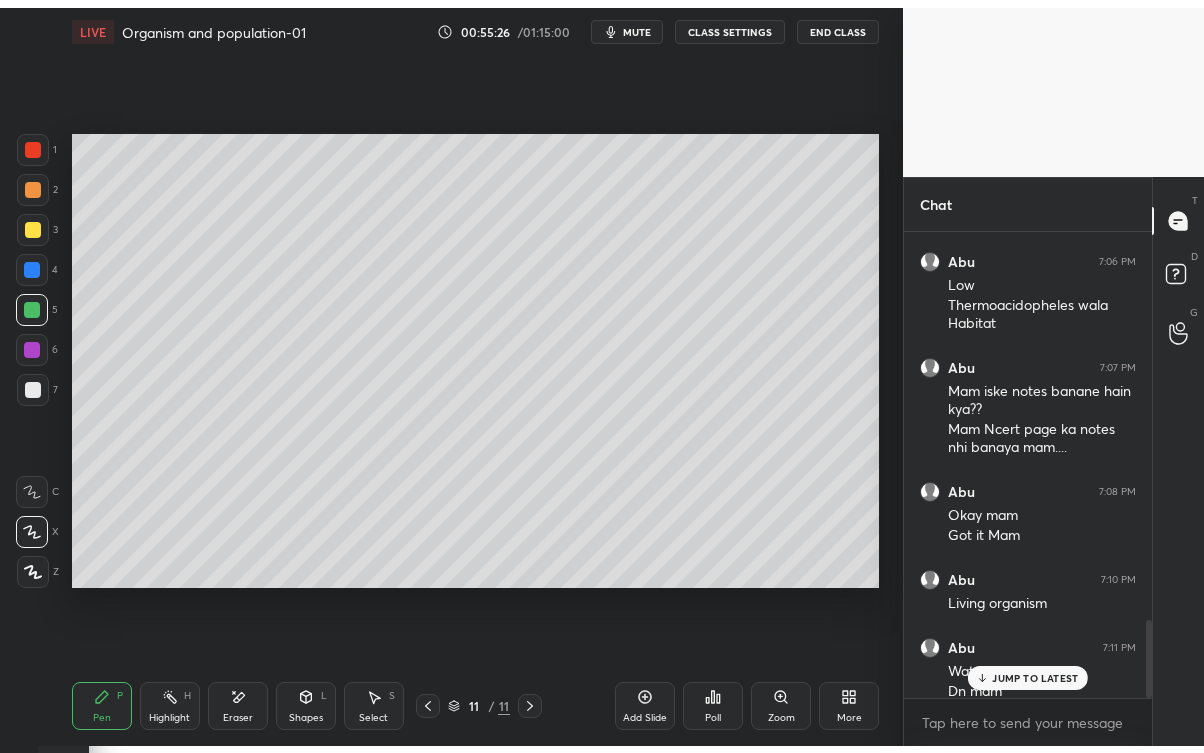 scroll, scrollTop: 99375, scrollLeft: 99176, axis: both 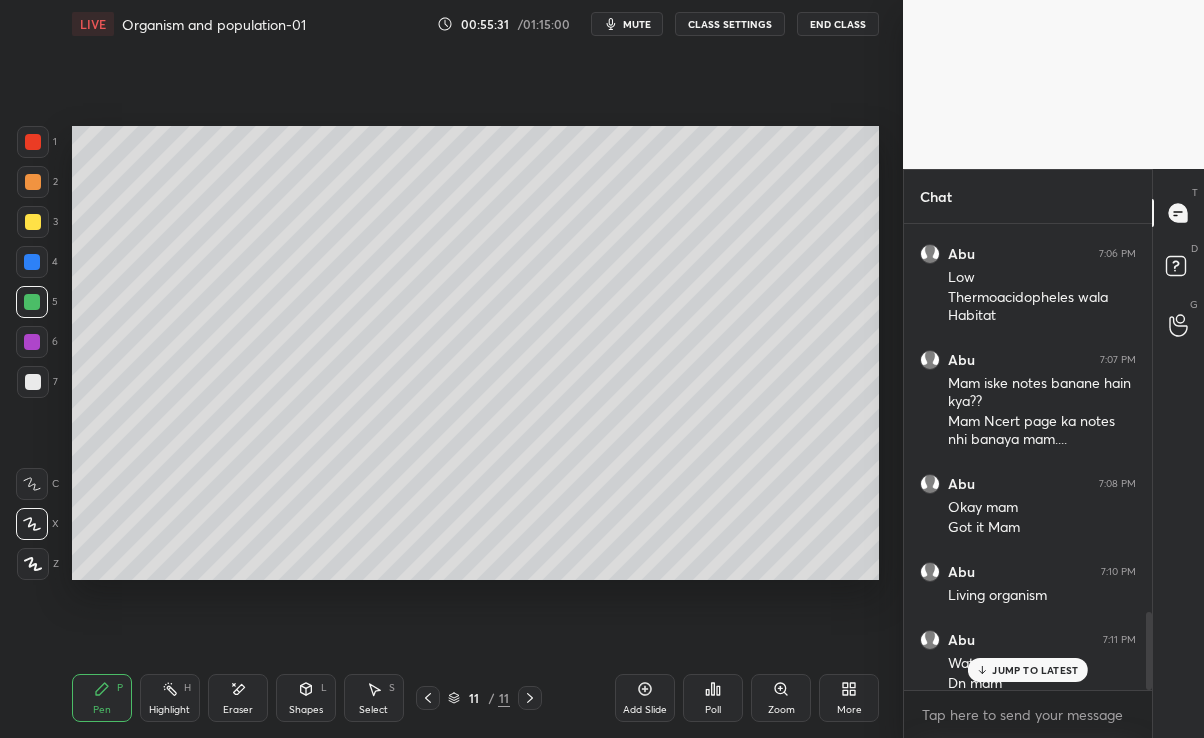 click at bounding box center [33, 182] 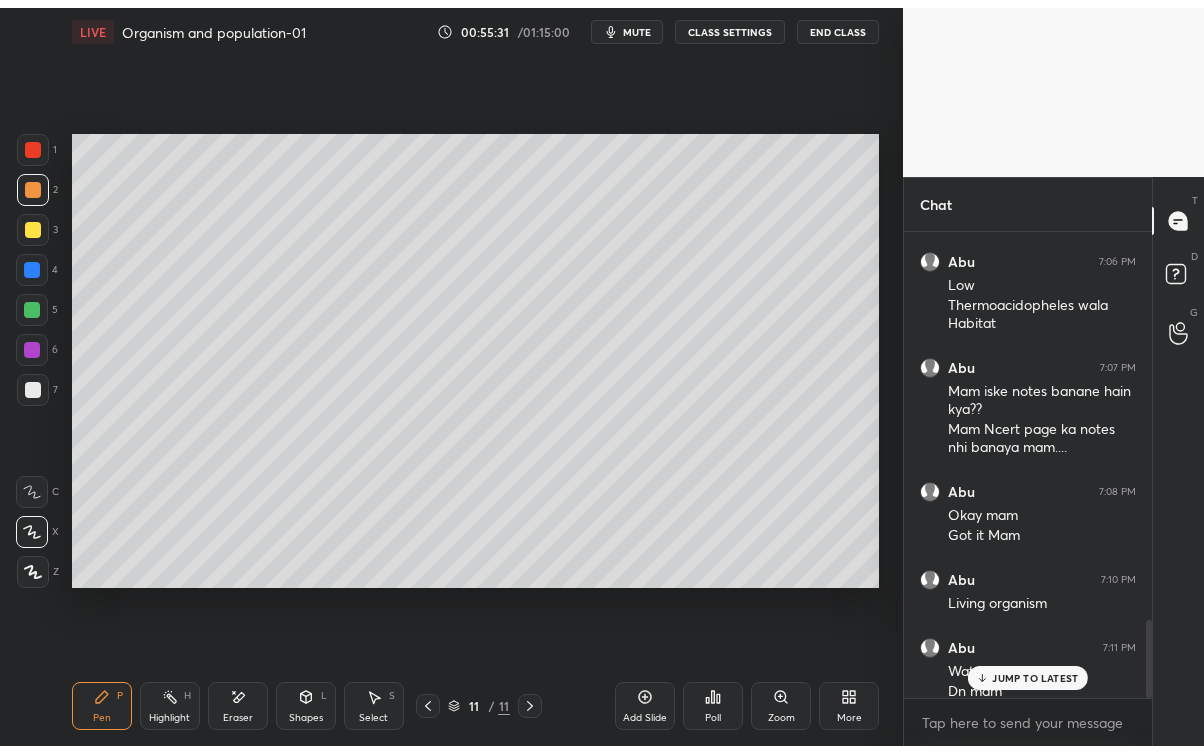 scroll, scrollTop: 99375, scrollLeft: 99176, axis: both 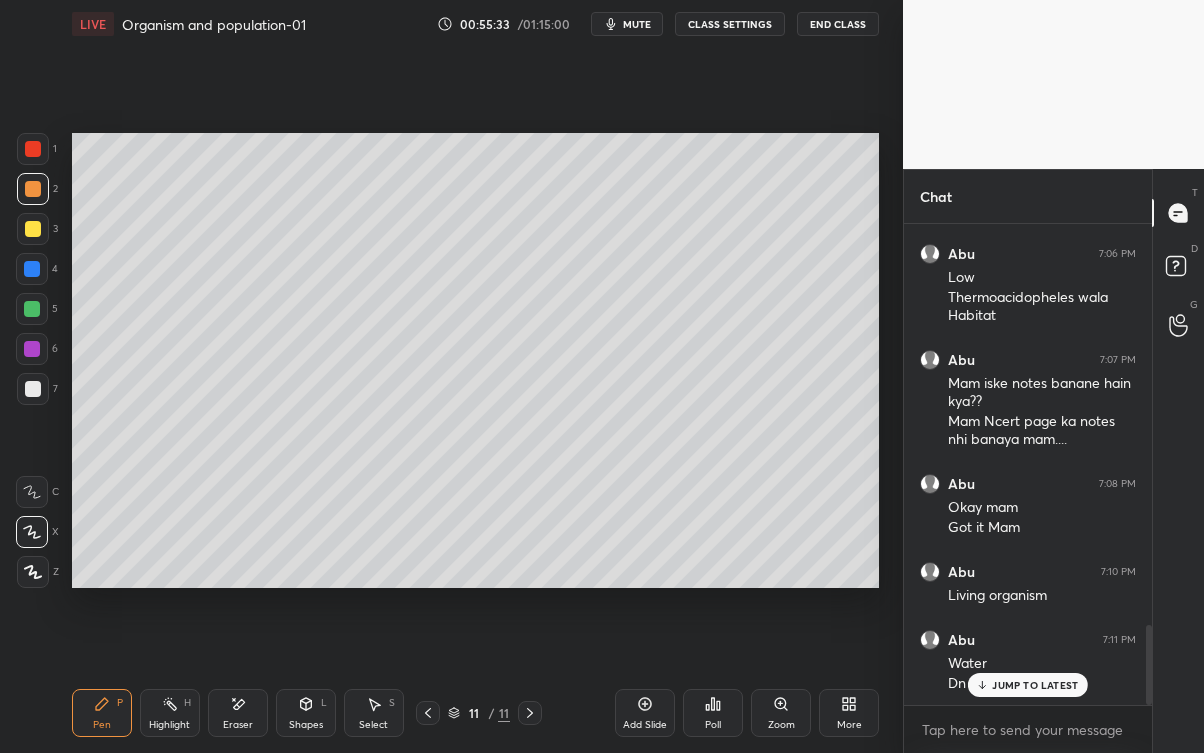 click on "Eraser" at bounding box center (238, 713) 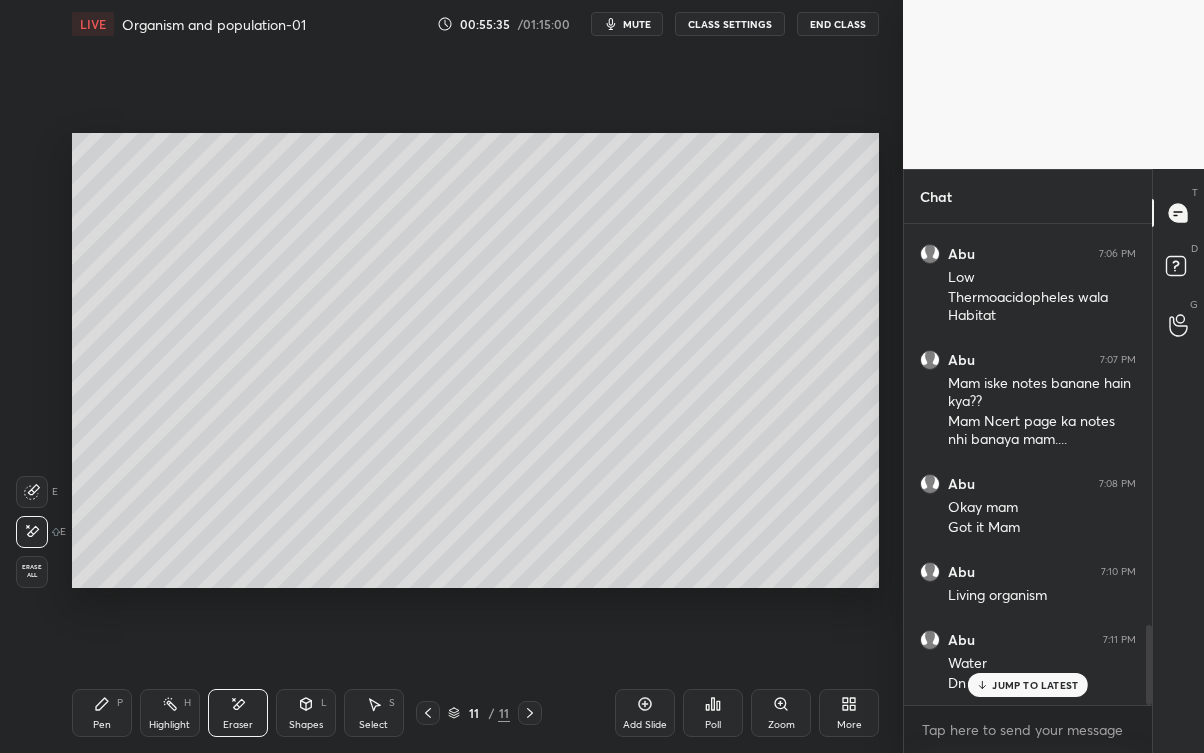 click on "Pen P" at bounding box center (102, 713) 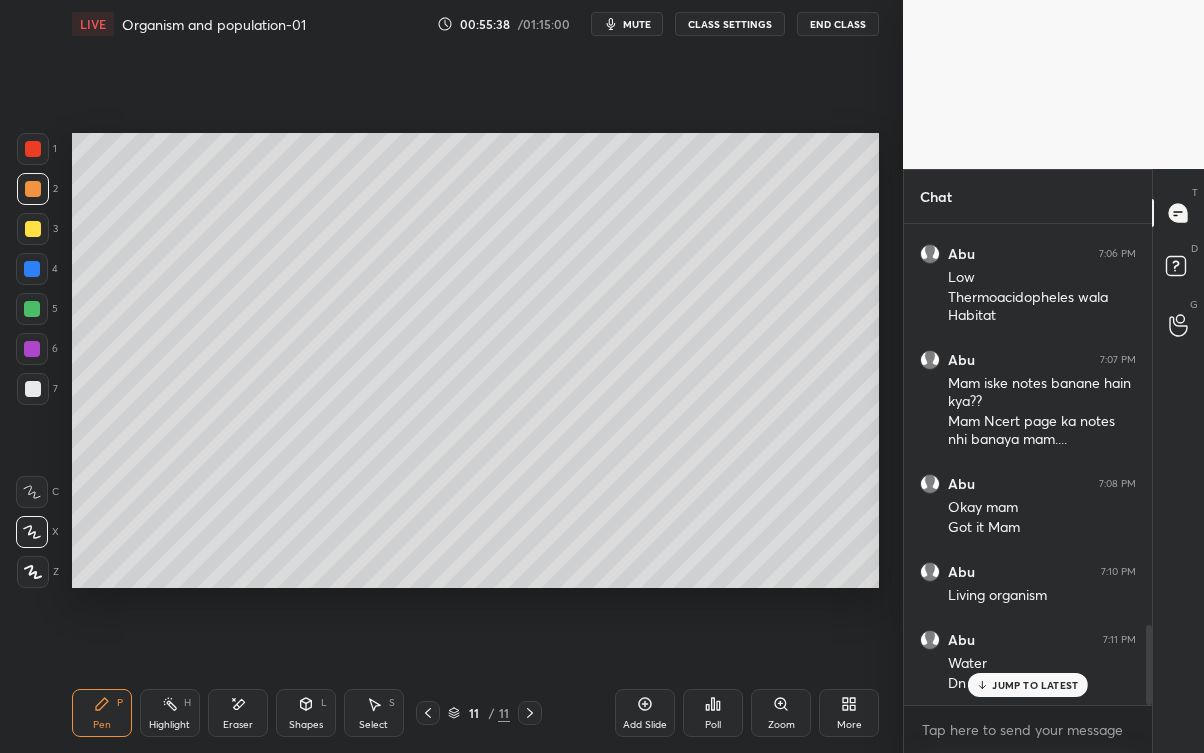 click on "Eraser" at bounding box center (238, 713) 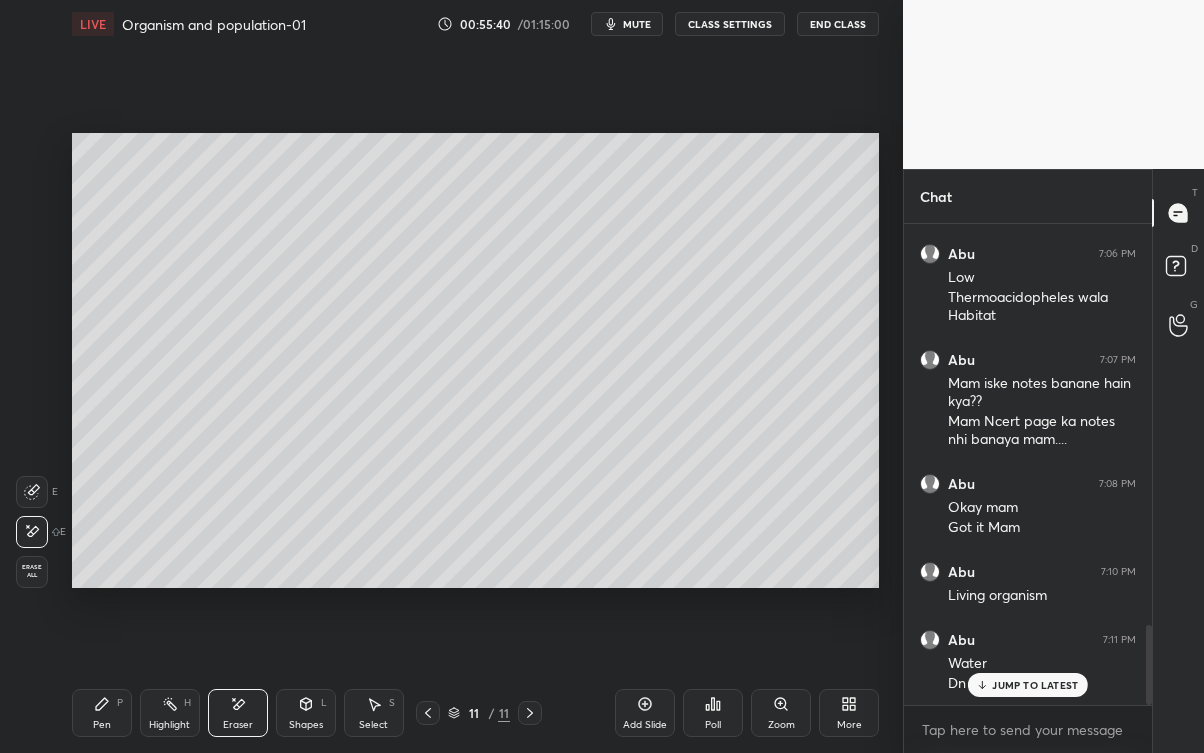click on "Pen P" at bounding box center [102, 713] 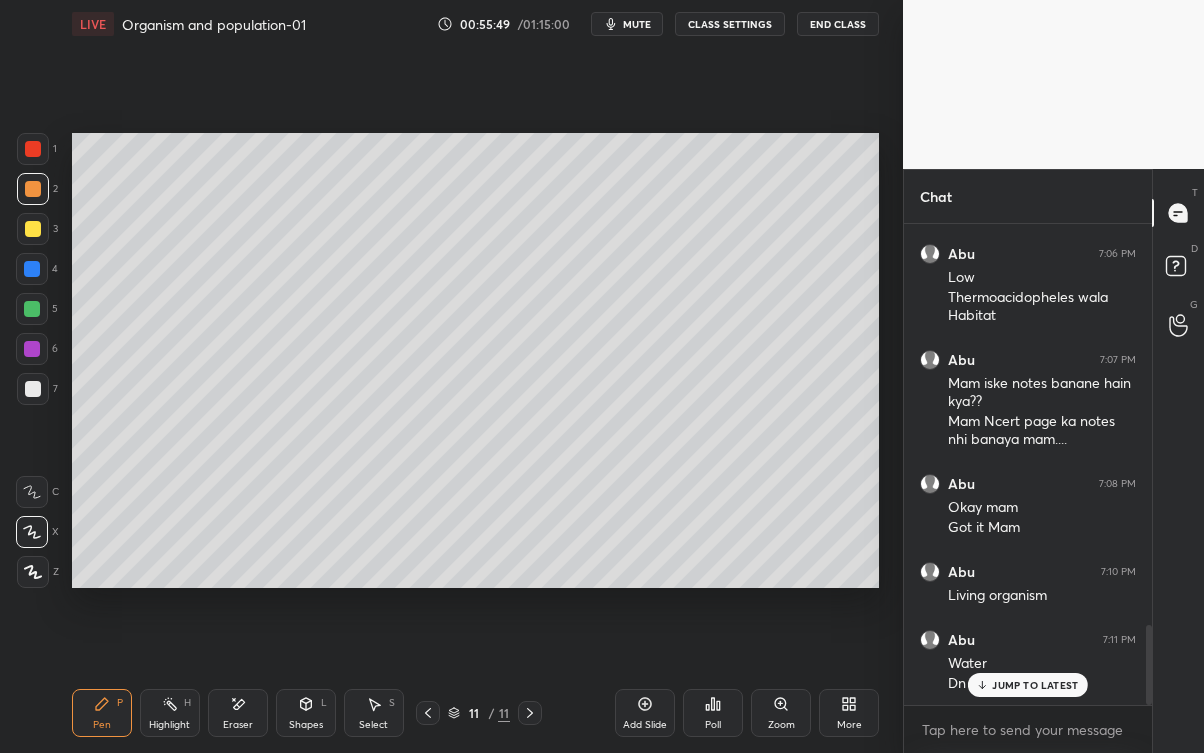 click at bounding box center [33, 389] 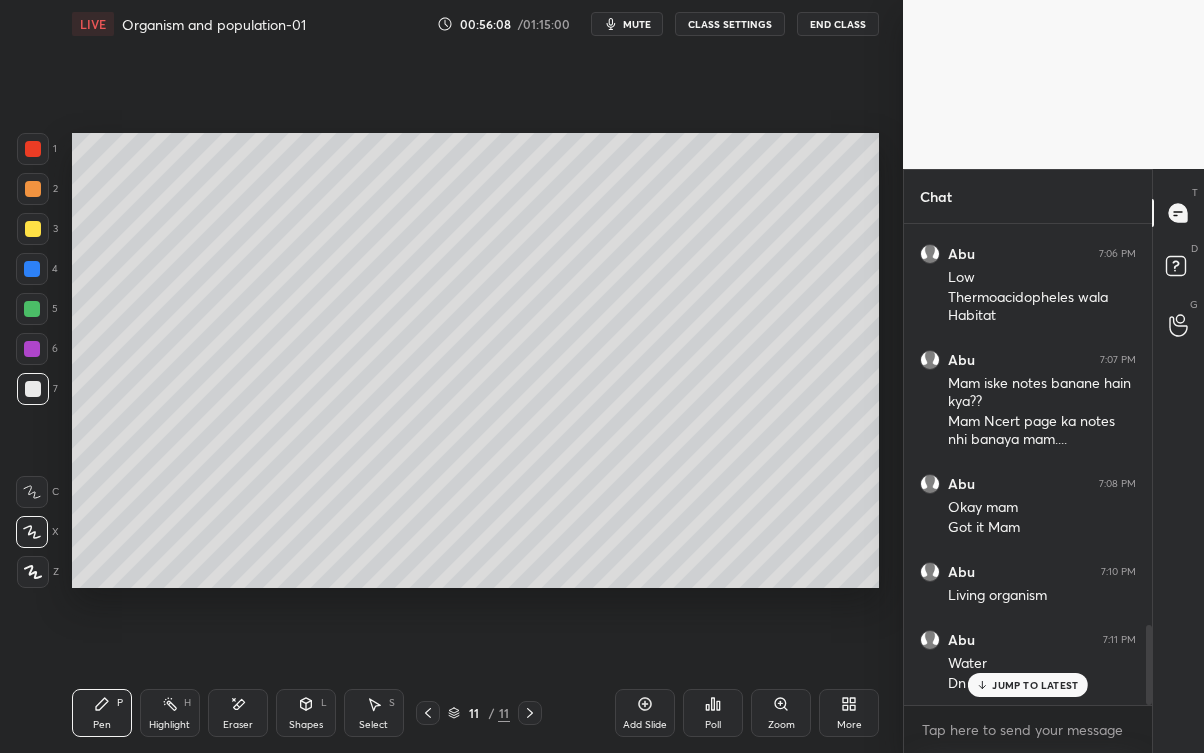 click on "[PERSON] 7:11 PM Water Dn mam" at bounding box center [1028, 662] 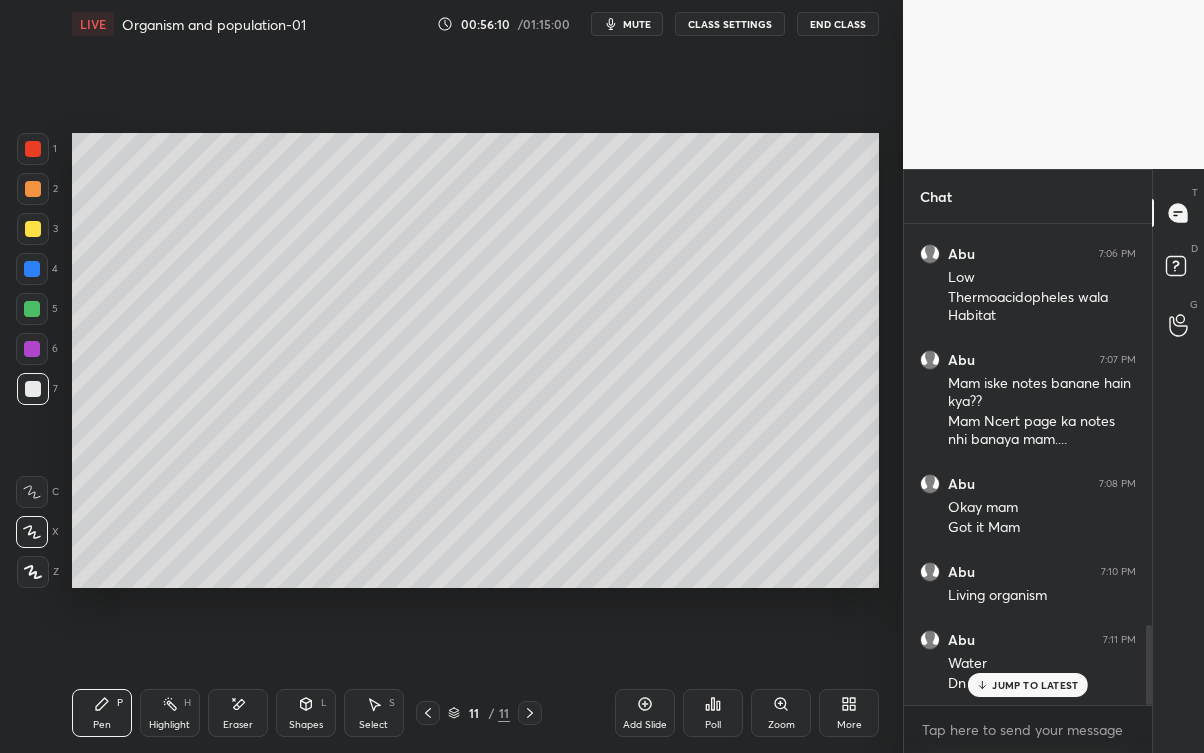 click on "JUMP TO LATEST" at bounding box center (1035, 685) 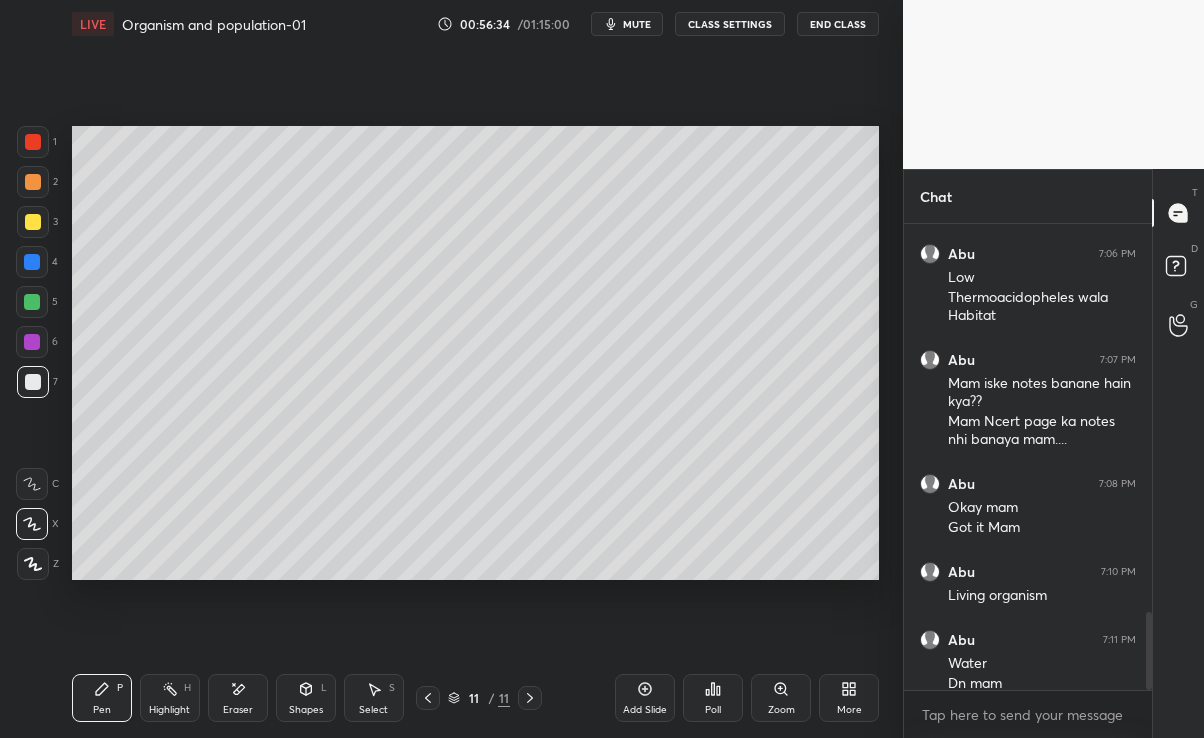 scroll, scrollTop: 609, scrollLeft: 823, axis: both 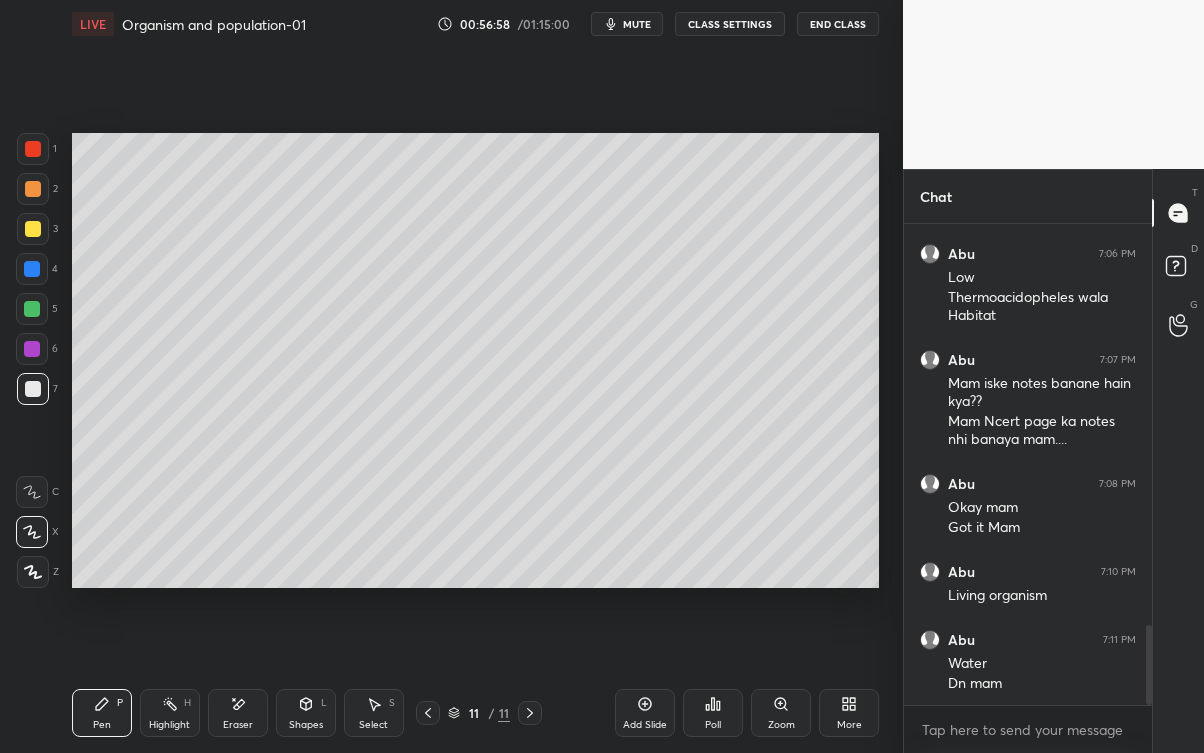 click on "Eraser" at bounding box center [238, 725] 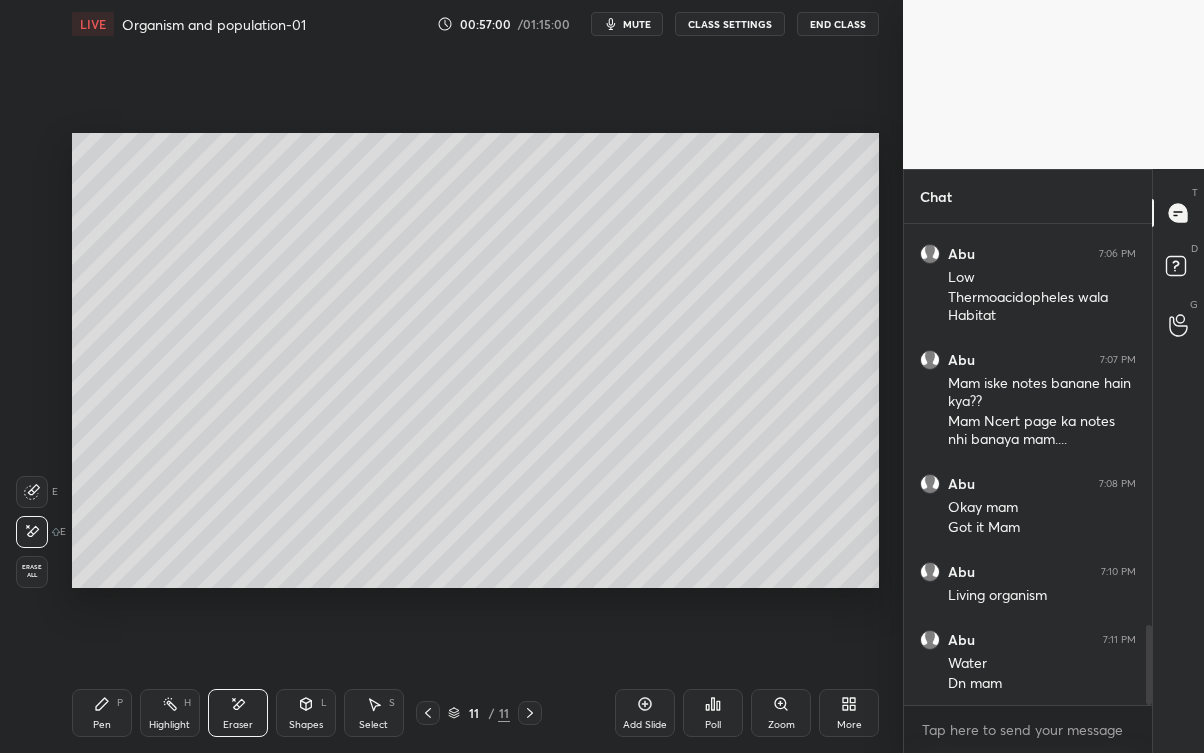 click on "Pen P" at bounding box center (102, 713) 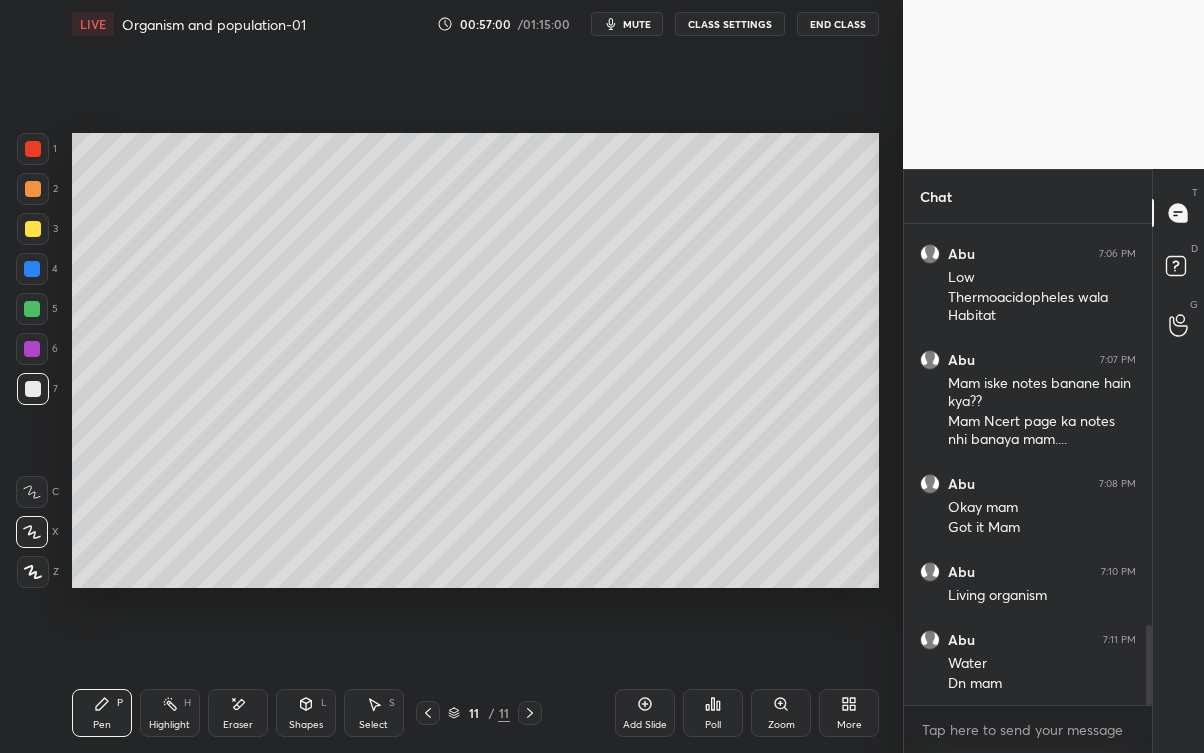 click at bounding box center (32, 309) 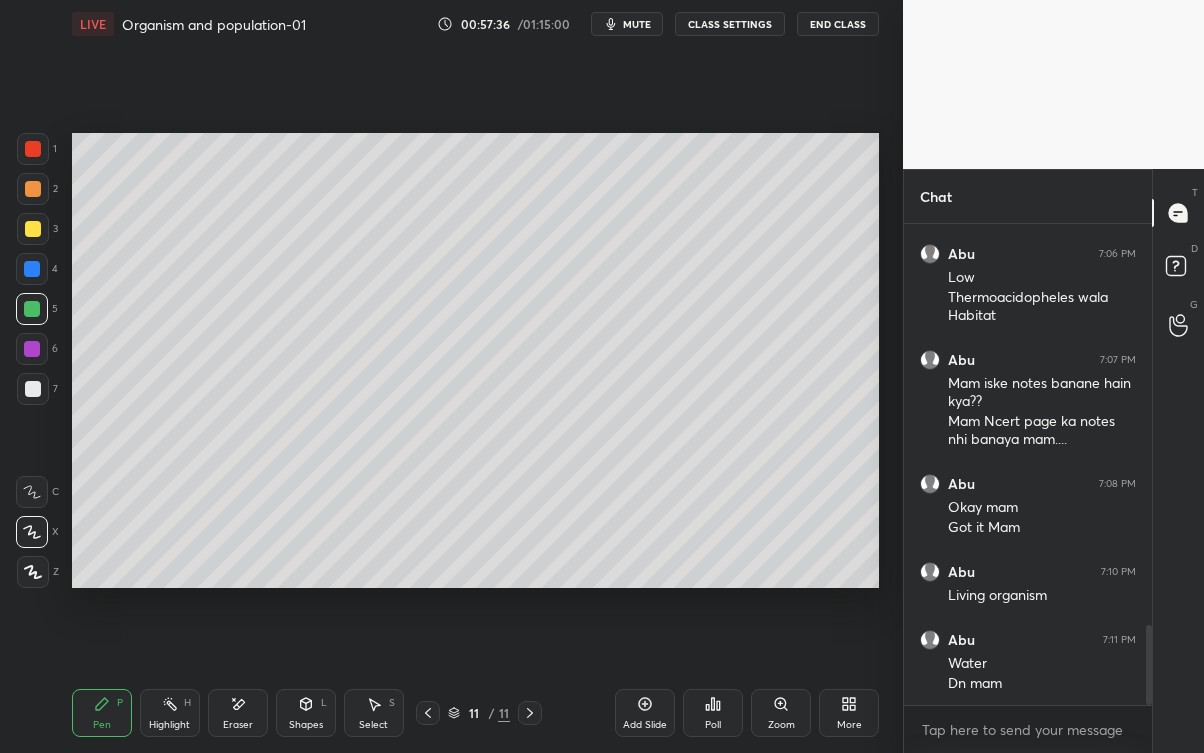 click on "Eraser" at bounding box center (238, 713) 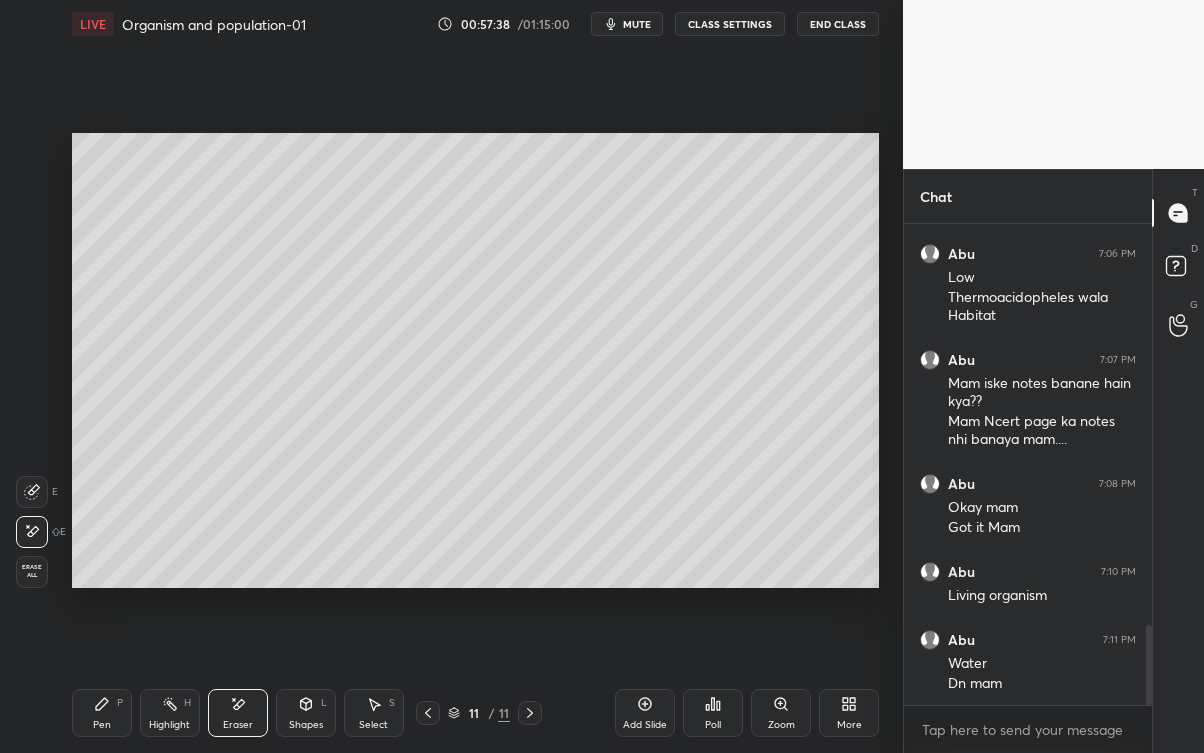 click on "Pen P" at bounding box center (102, 713) 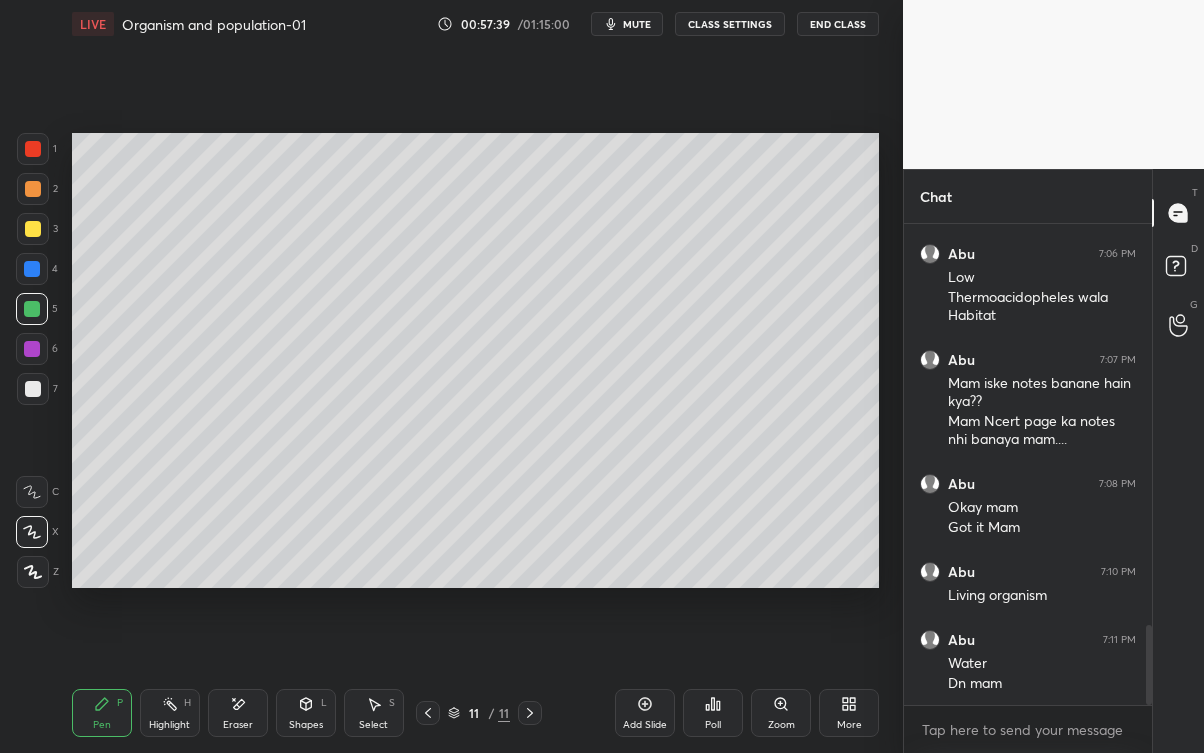 click at bounding box center (33, 389) 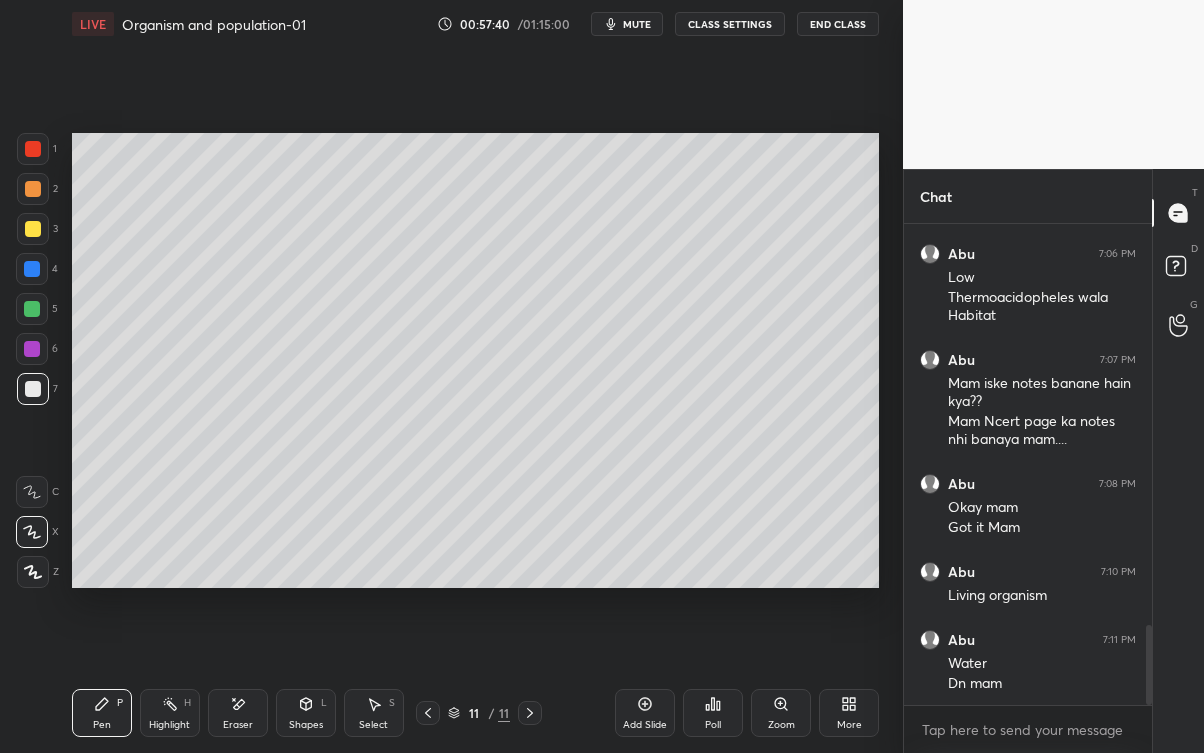 click at bounding box center (32, 349) 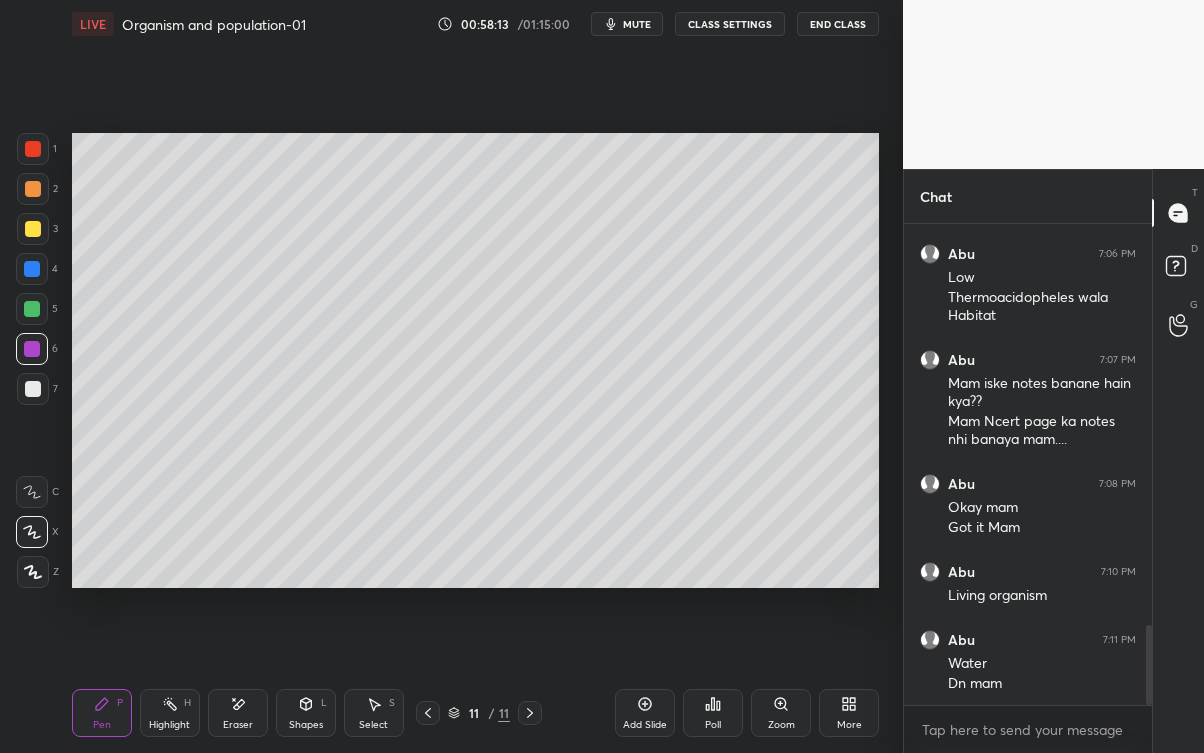 click on "Eraser" at bounding box center [238, 725] 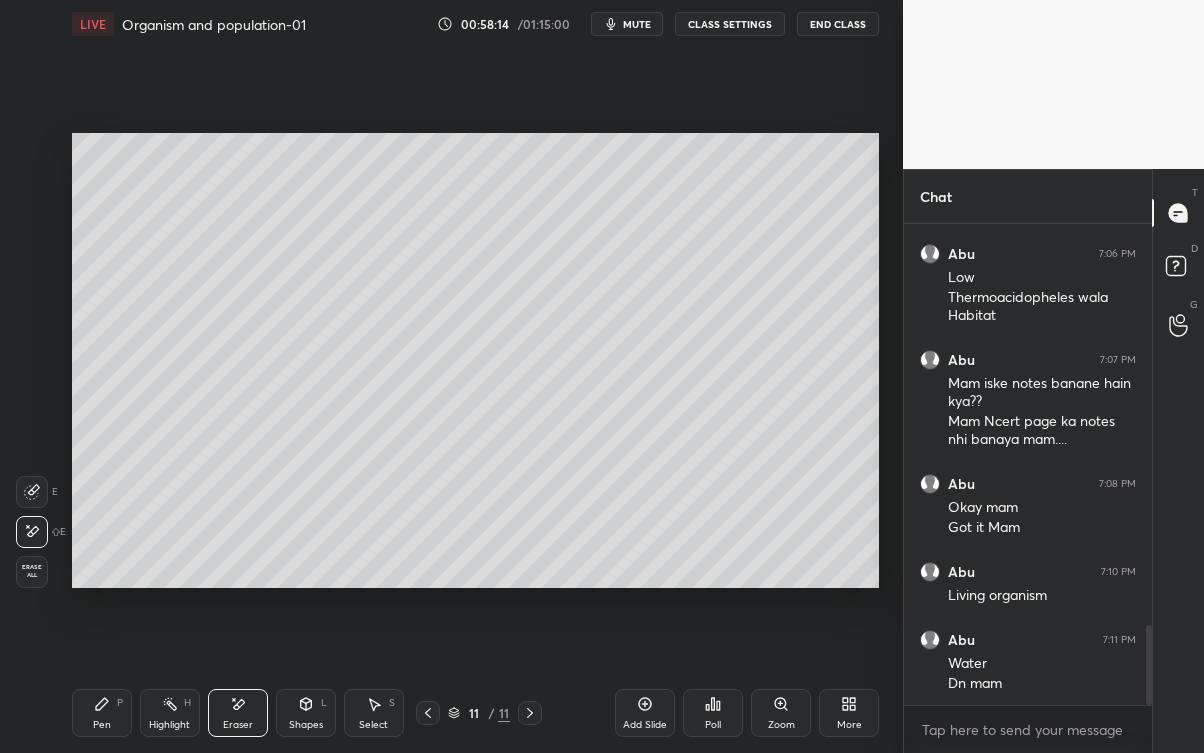 click 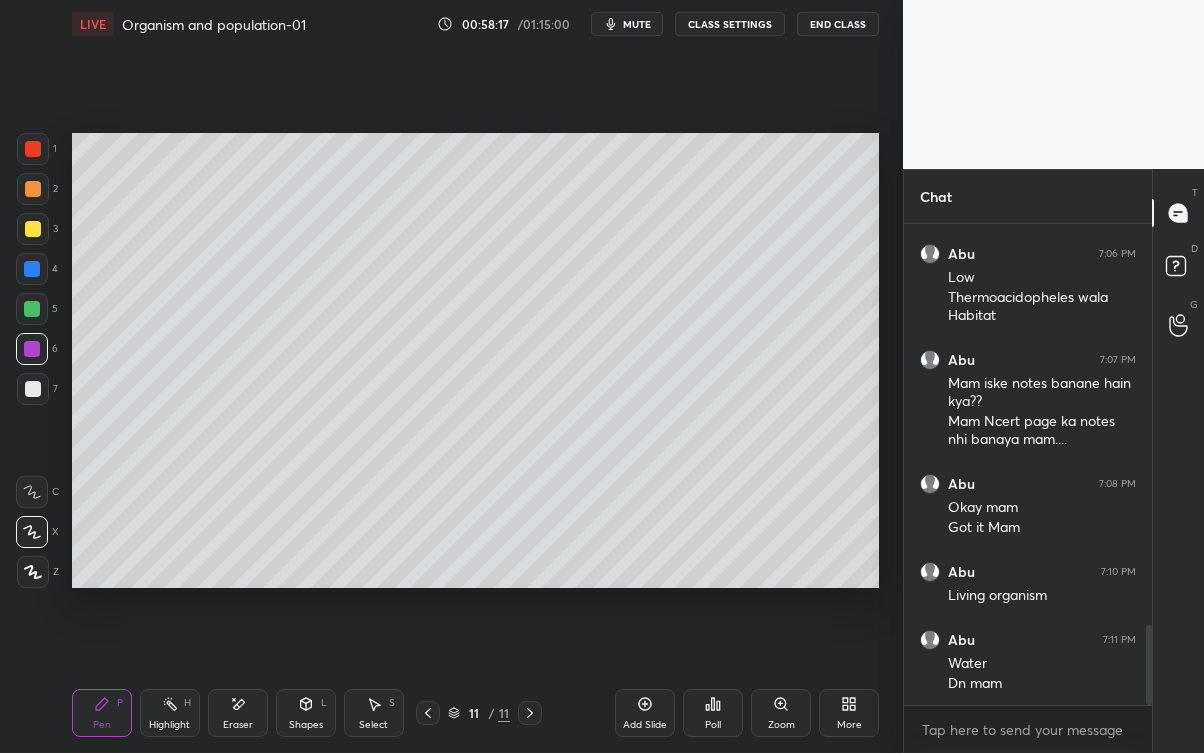 click at bounding box center (32, 309) 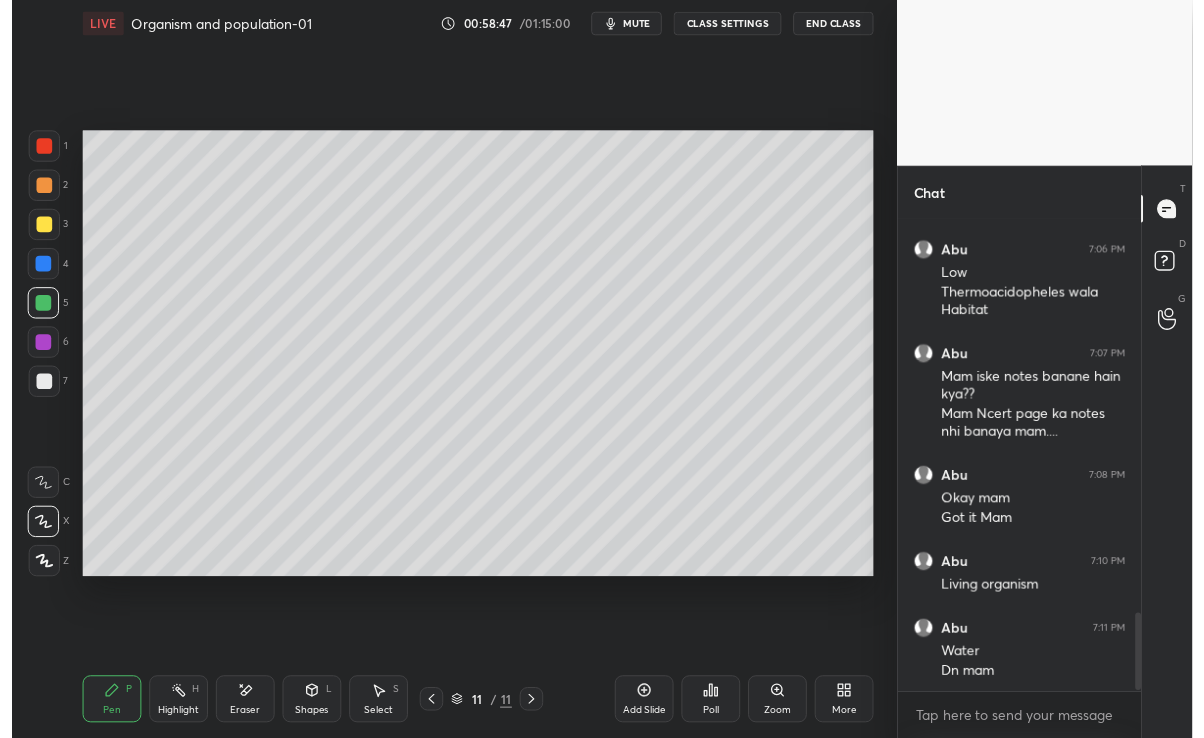 scroll, scrollTop: 2477, scrollLeft: 0, axis: vertical 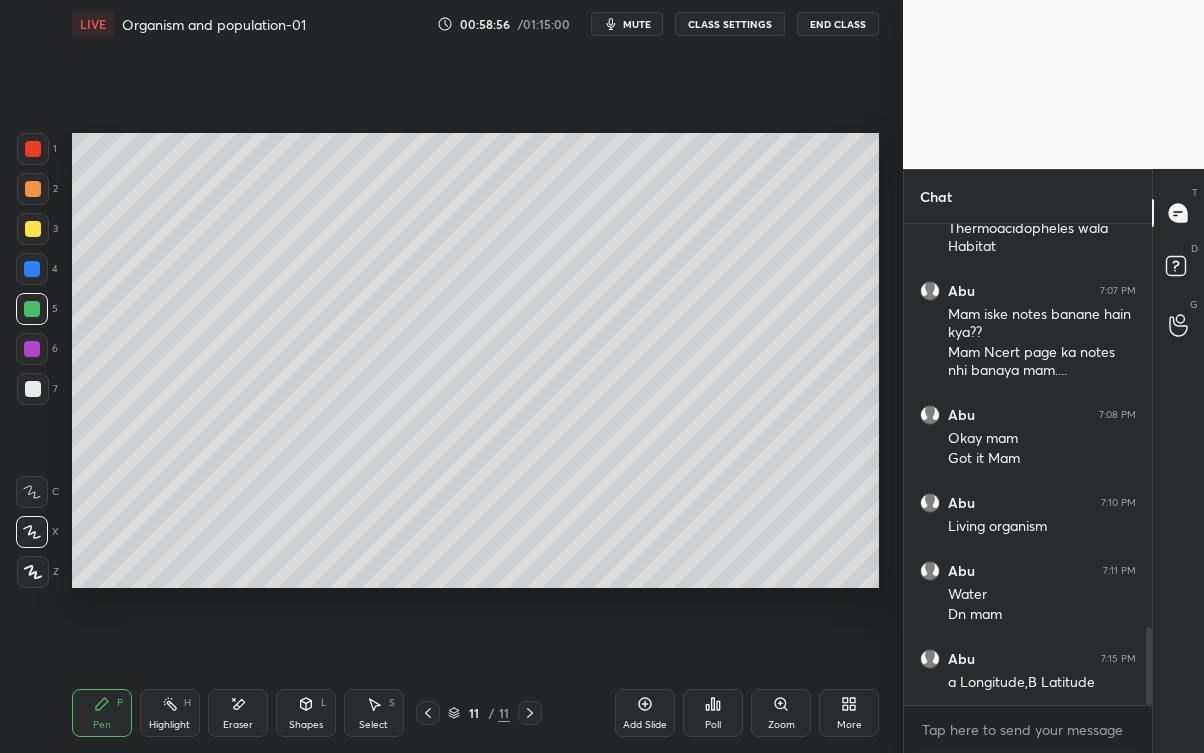 click on "Eraser" at bounding box center (238, 725) 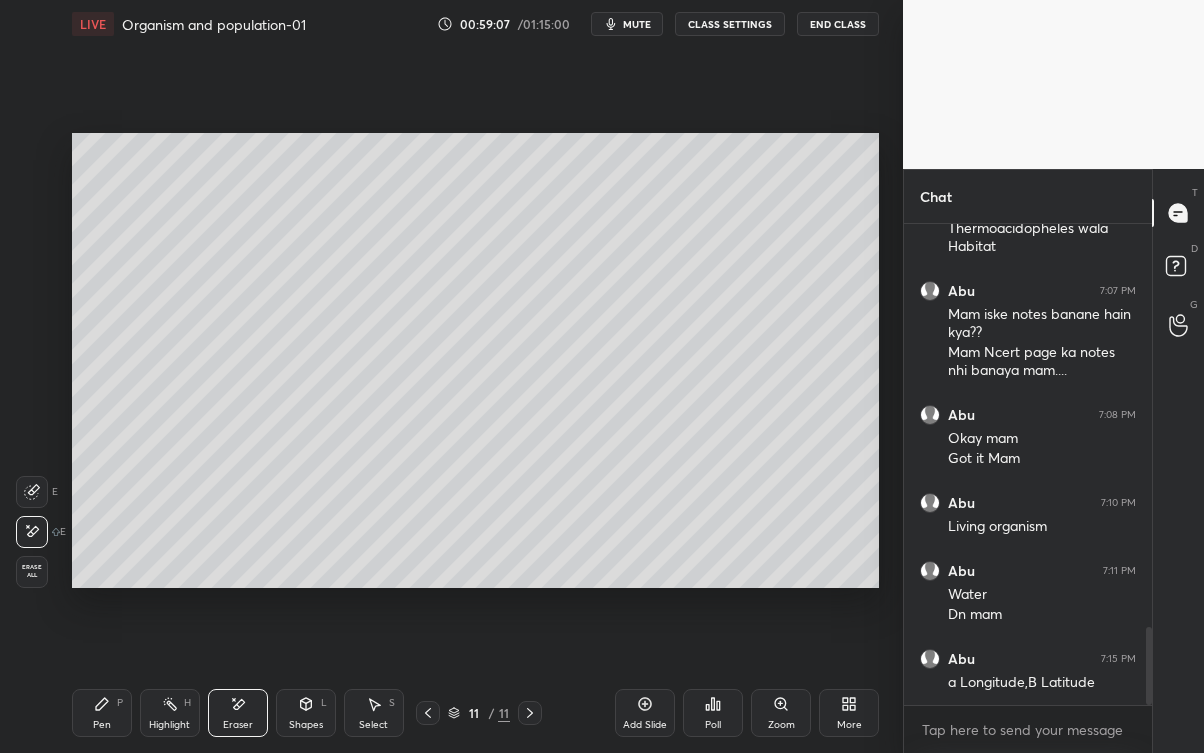 click on "Pen P" at bounding box center (102, 713) 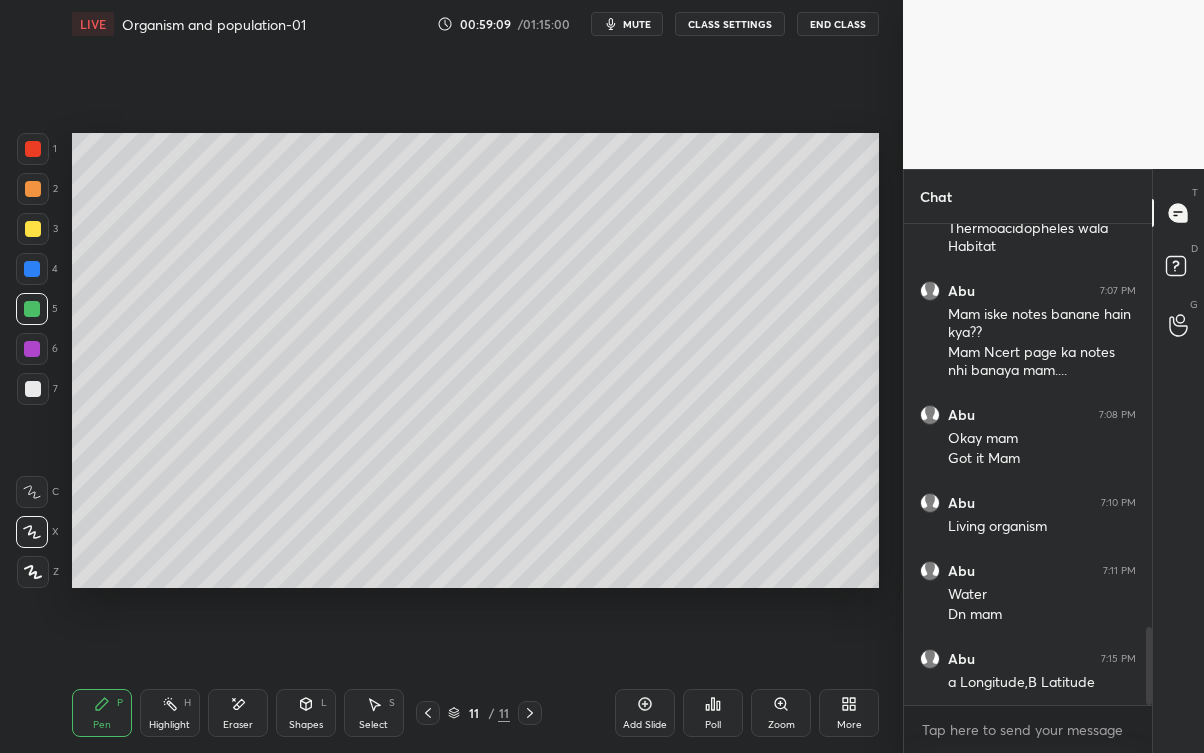 click at bounding box center [33, 389] 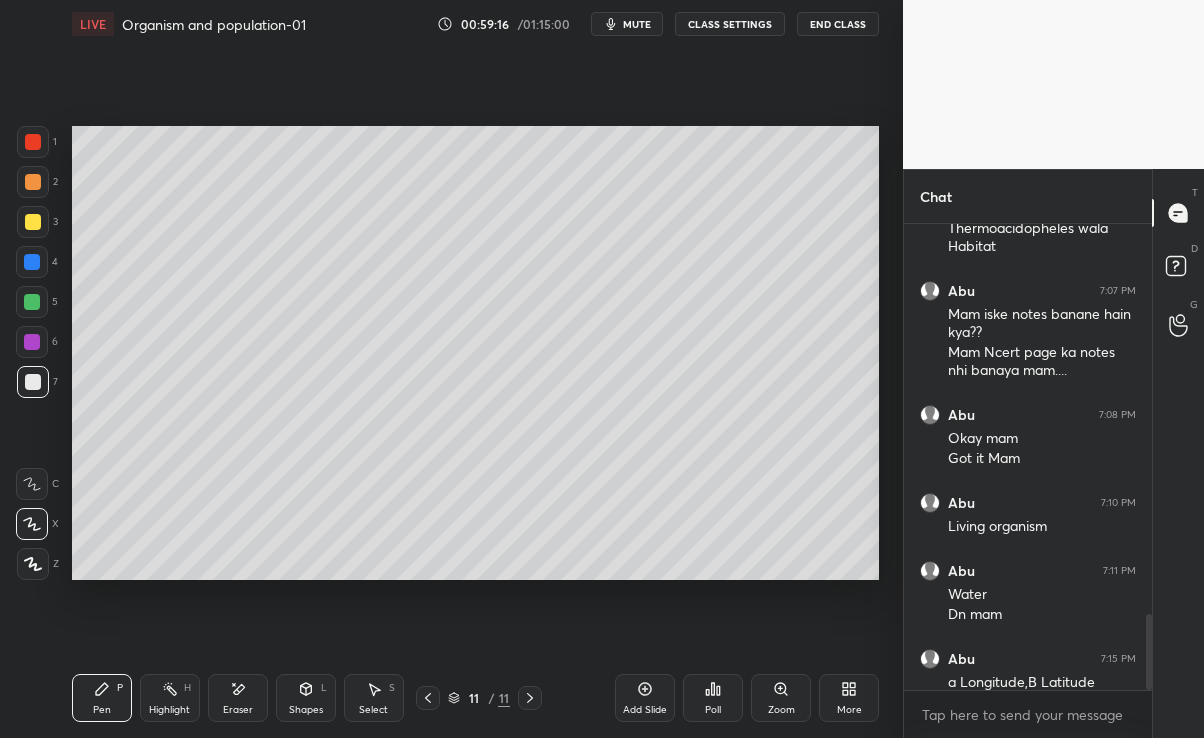 scroll, scrollTop: 609, scrollLeft: 823, axis: both 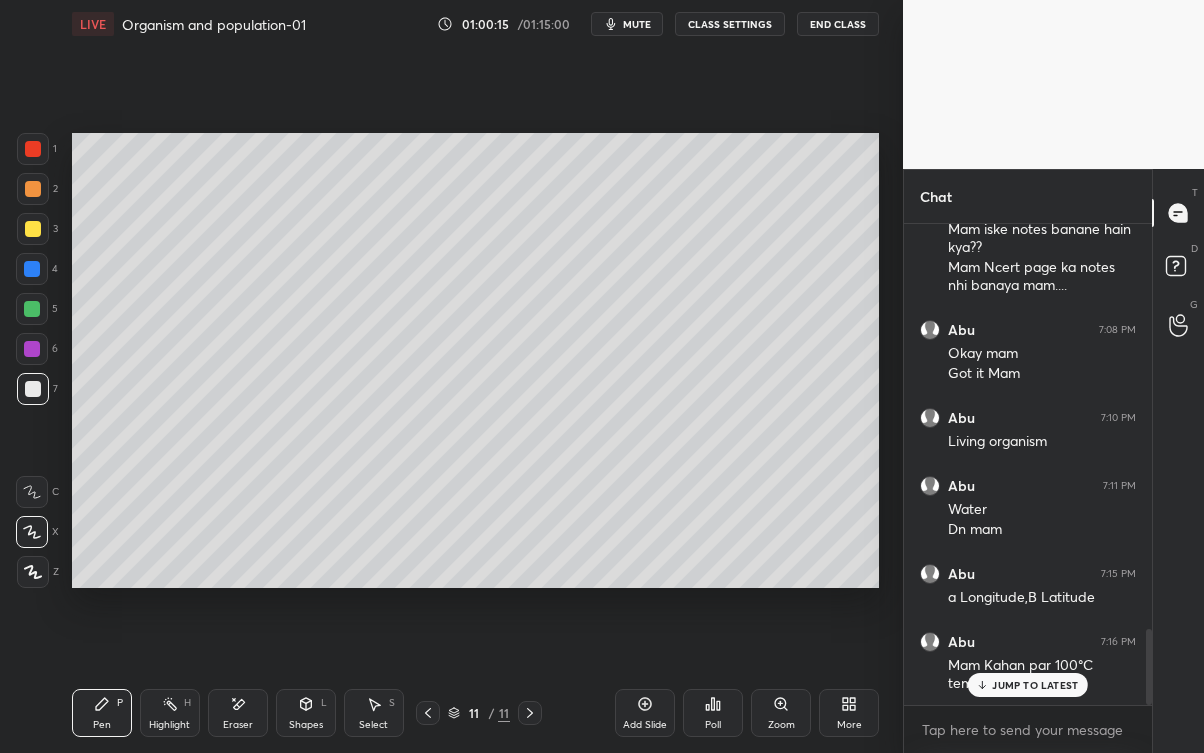 click on "JUMP TO LATEST" at bounding box center [1028, 685] 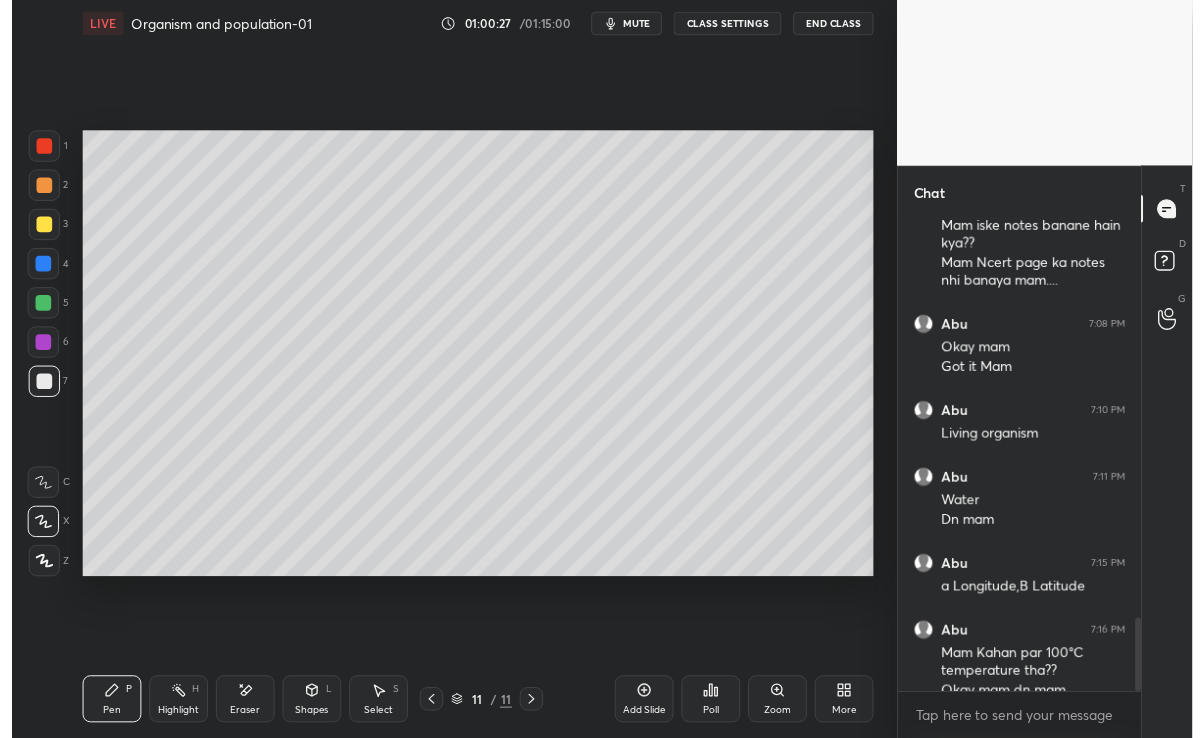 scroll, scrollTop: 2583, scrollLeft: 0, axis: vertical 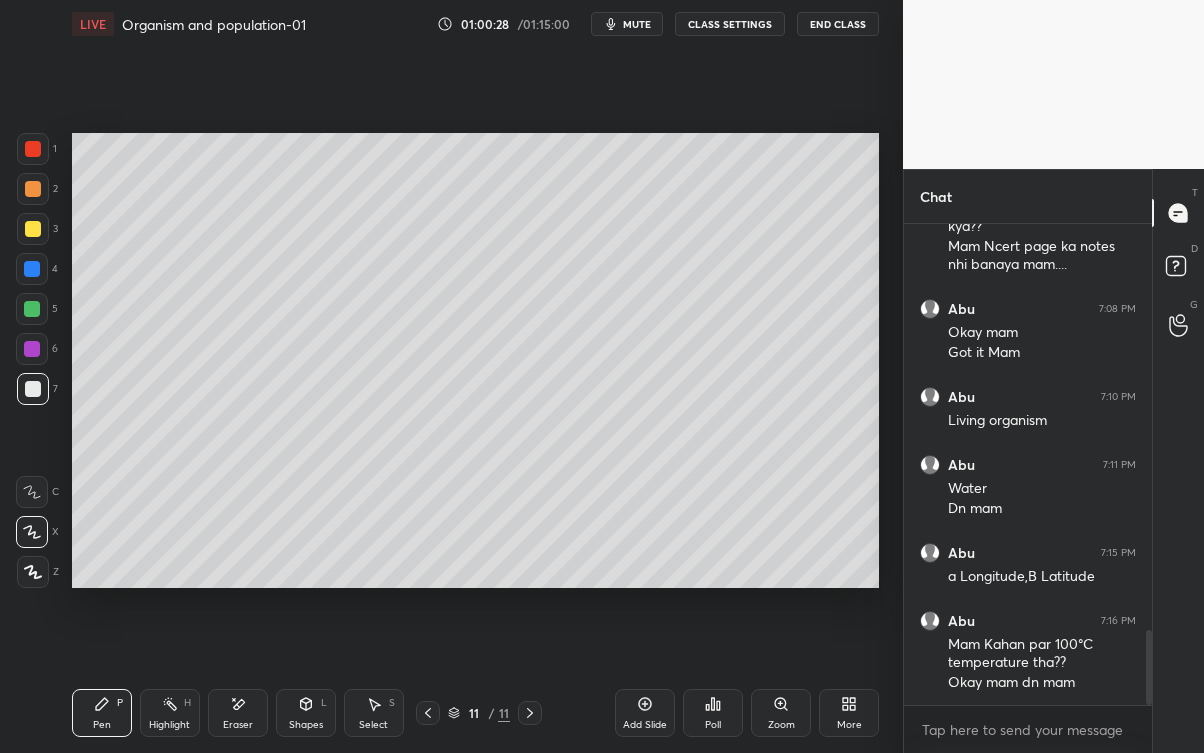click 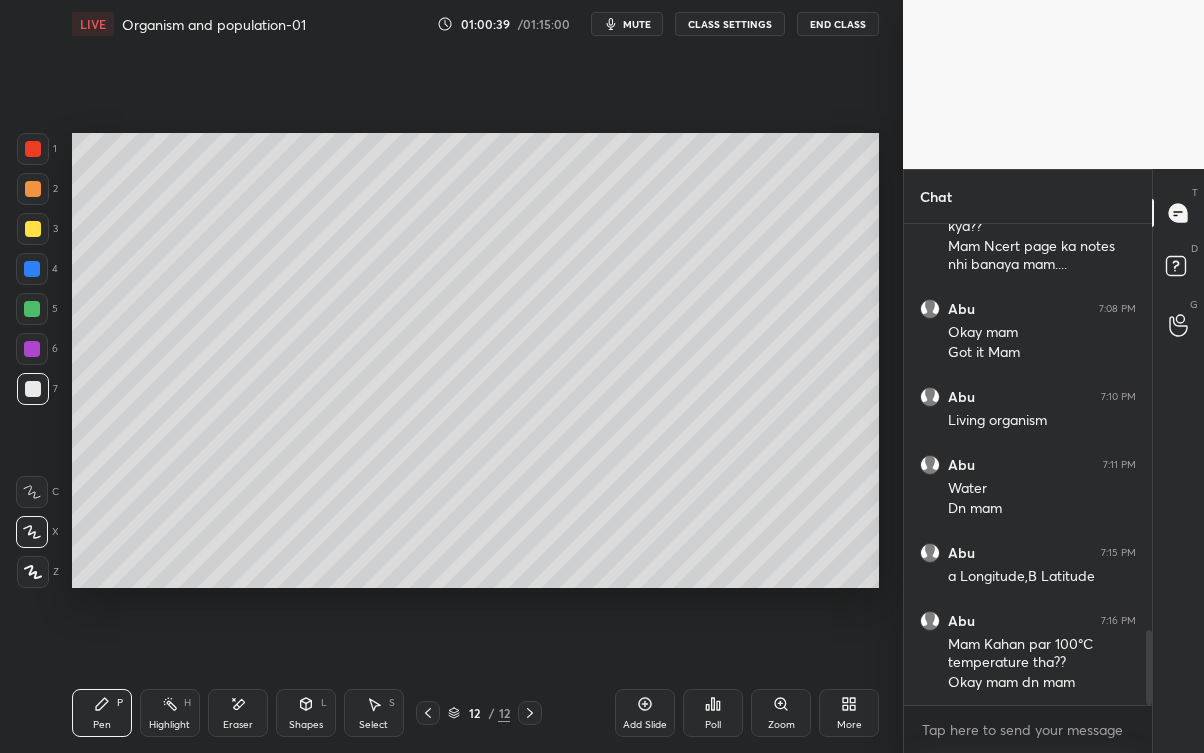click 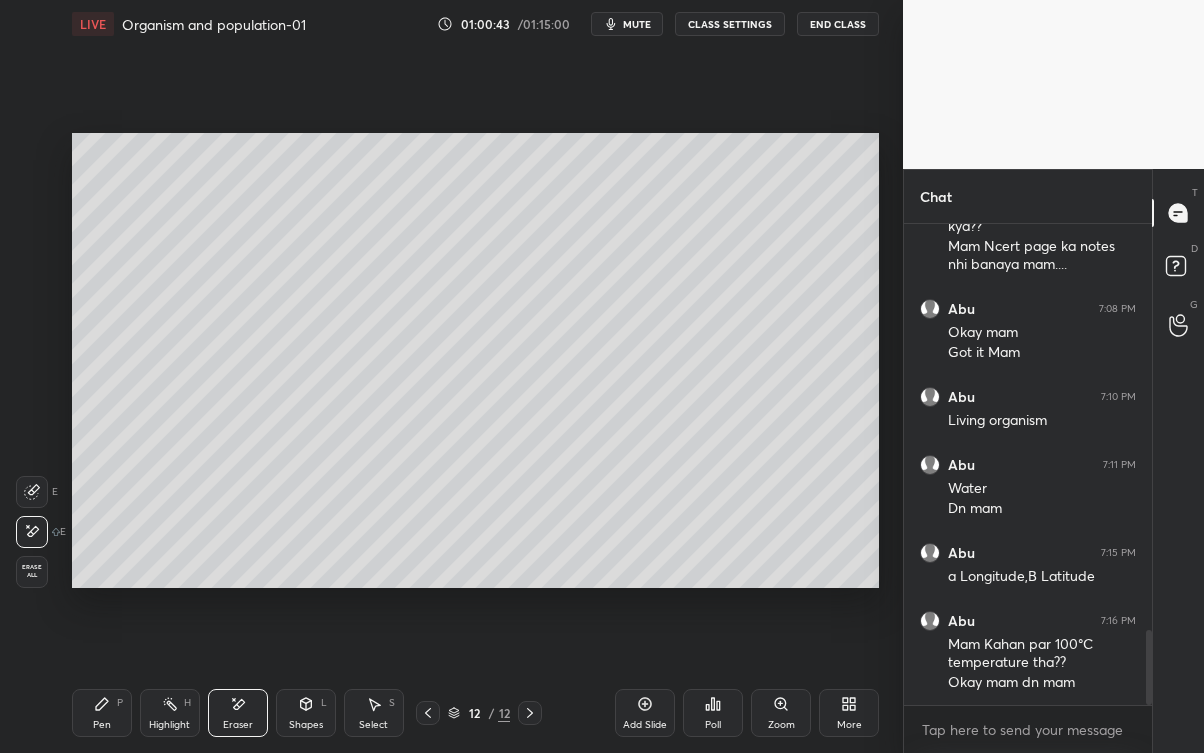 click 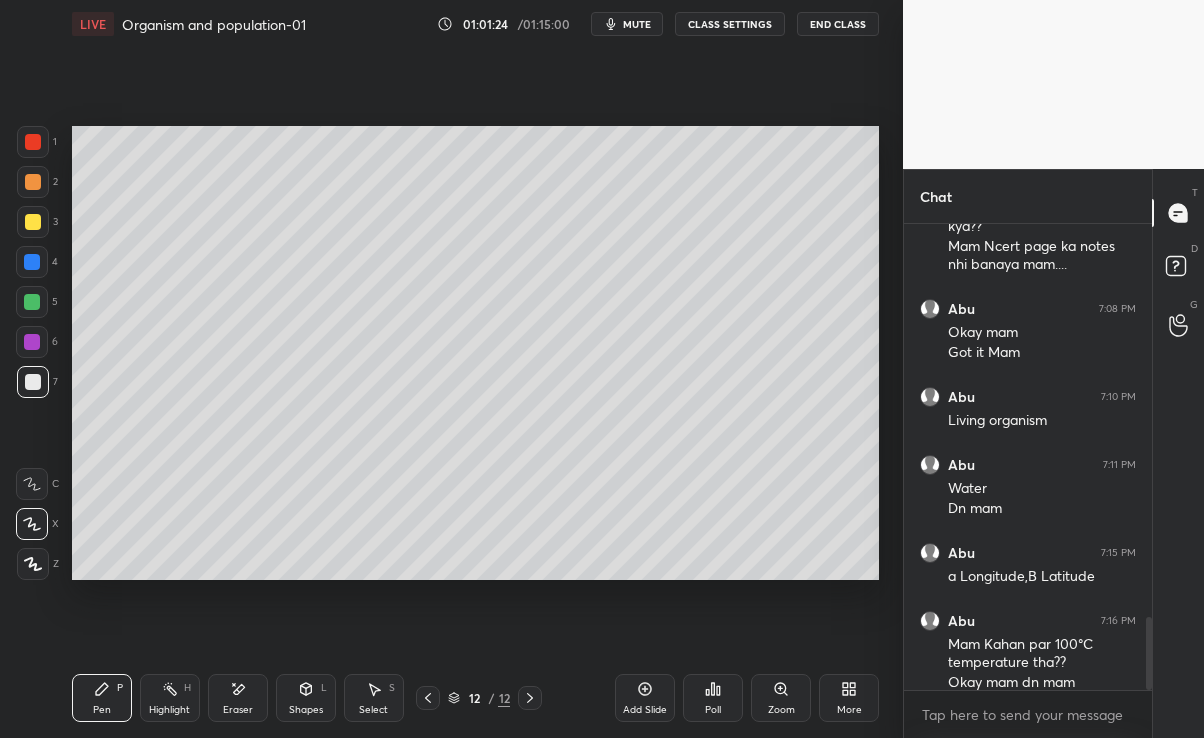 scroll, scrollTop: 609, scrollLeft: 823, axis: both 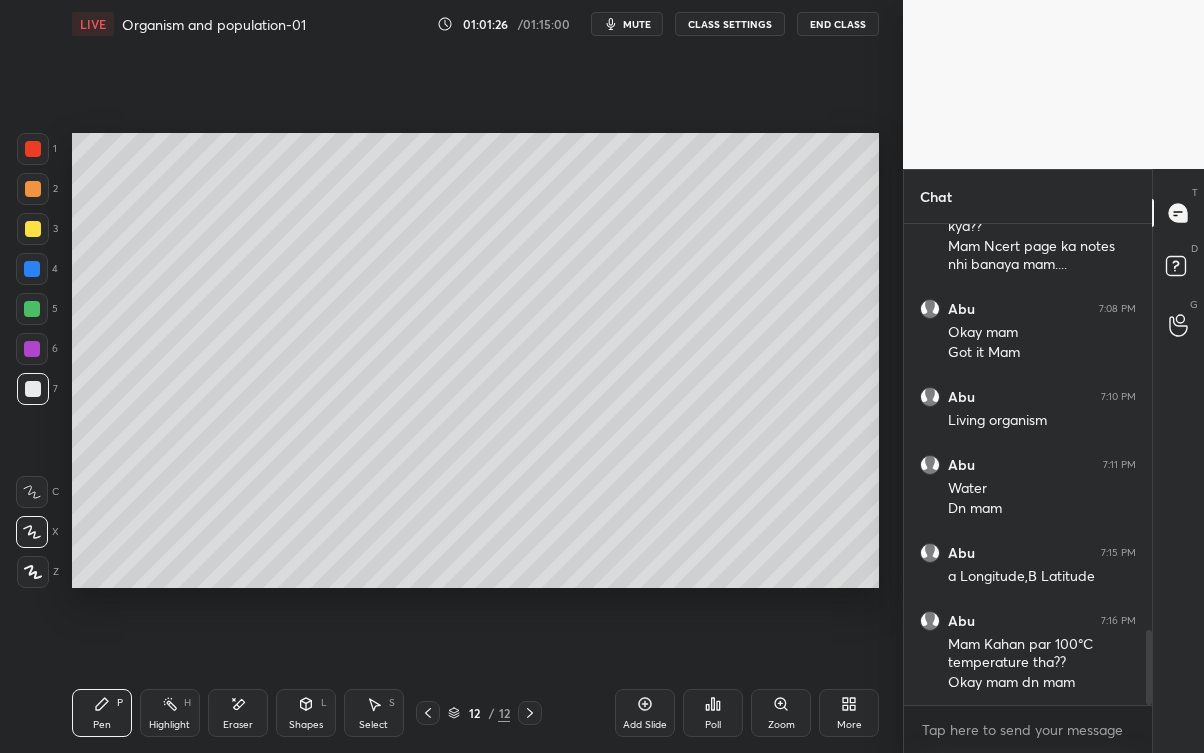 click on "Eraser" at bounding box center (238, 713) 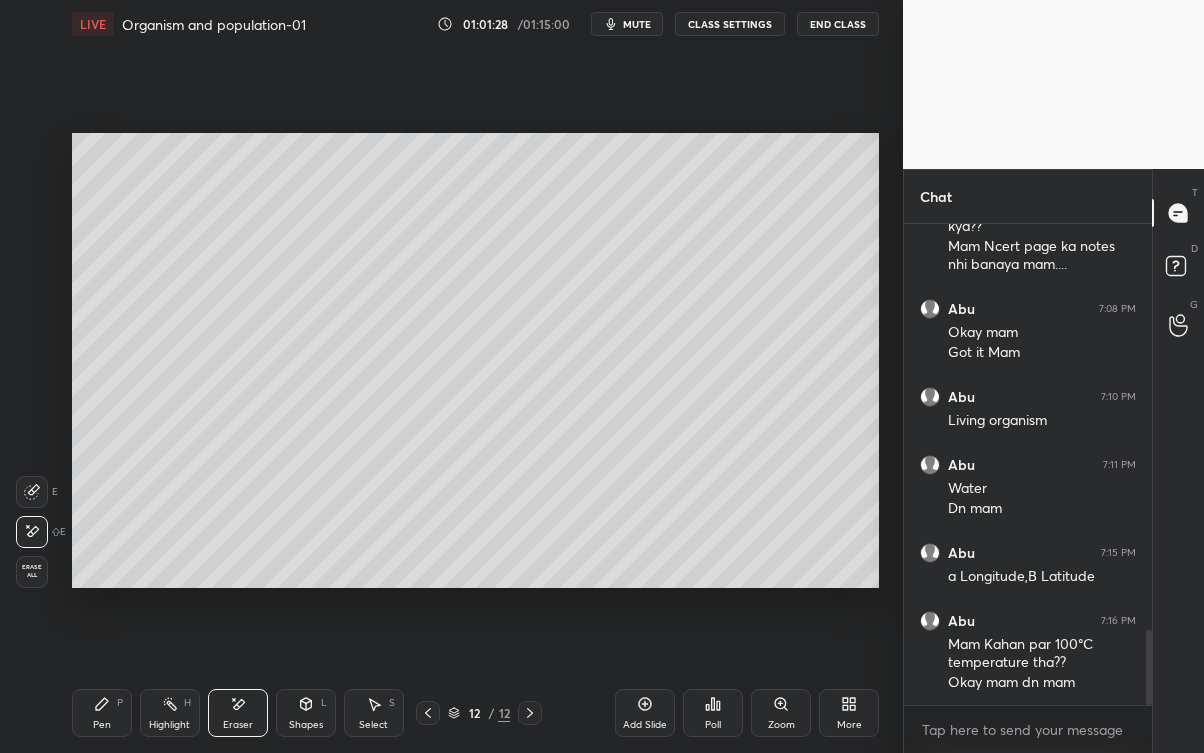click on "Pen P Highlight H Eraser Shapes L Select S" at bounding box center [208, 713] 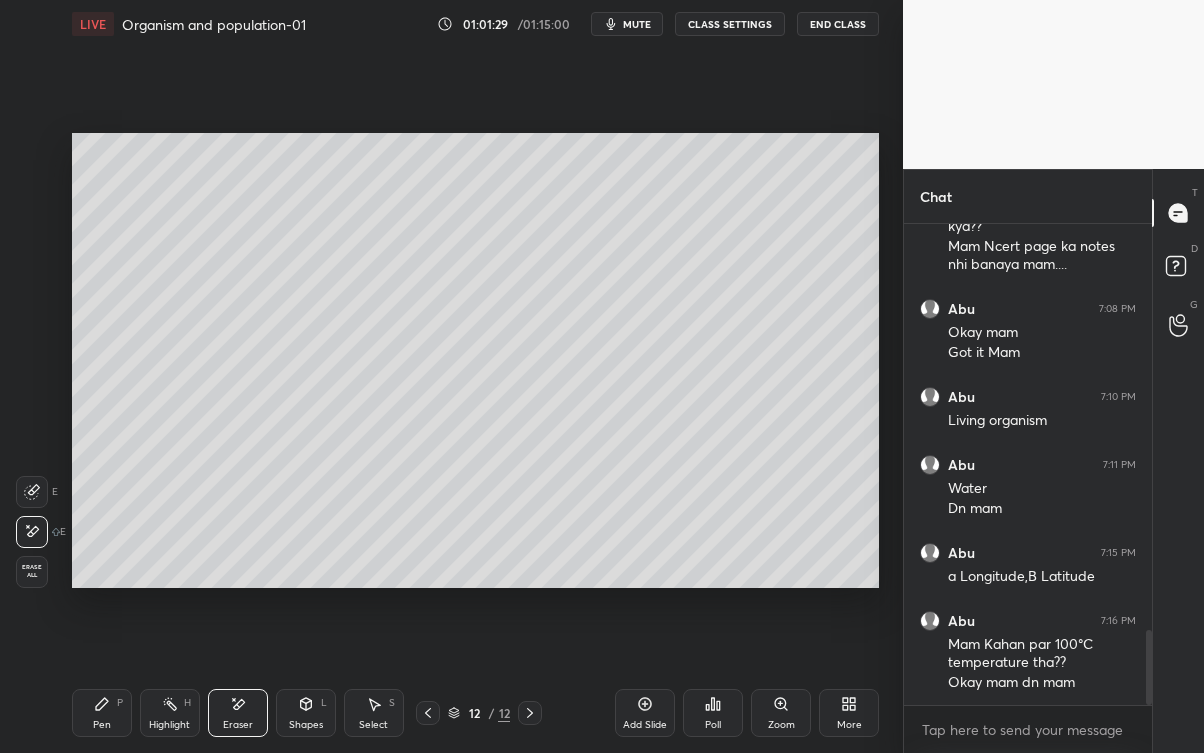 click on "Pen P Highlight H Eraser Shapes L Select S 12 / 12 Add Slide Poll Zoom More" at bounding box center (476, 713) 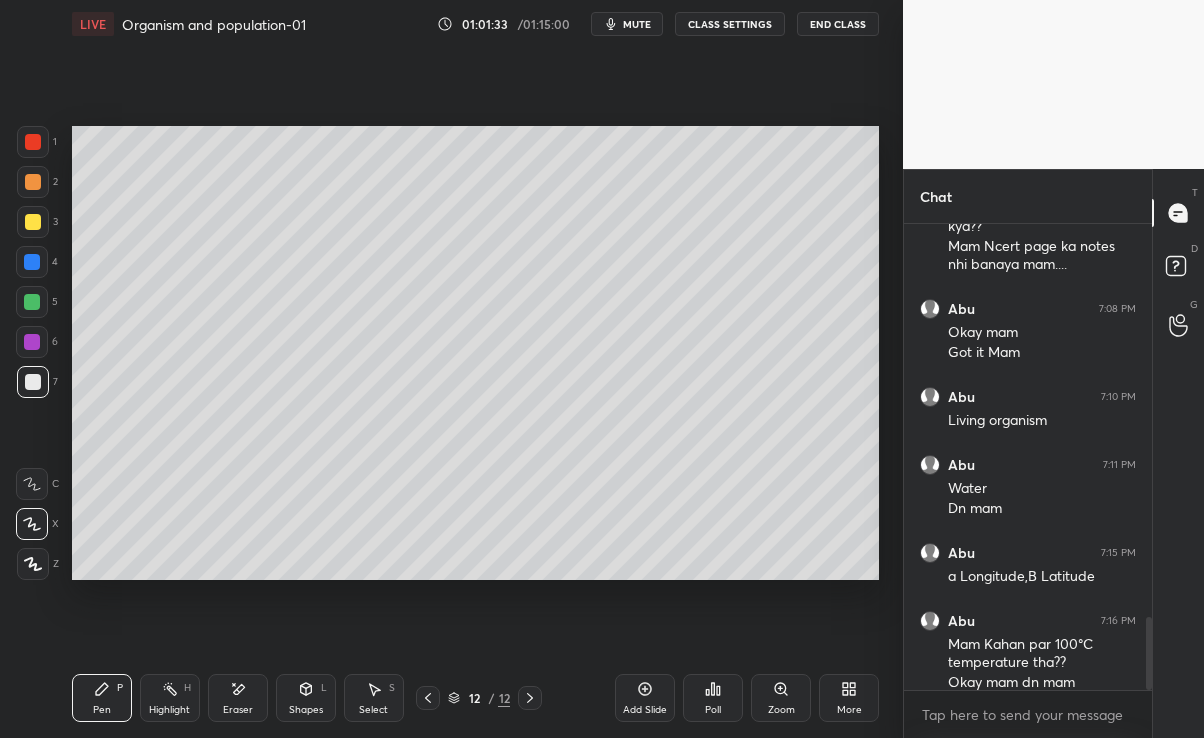 scroll, scrollTop: 609, scrollLeft: 823, axis: both 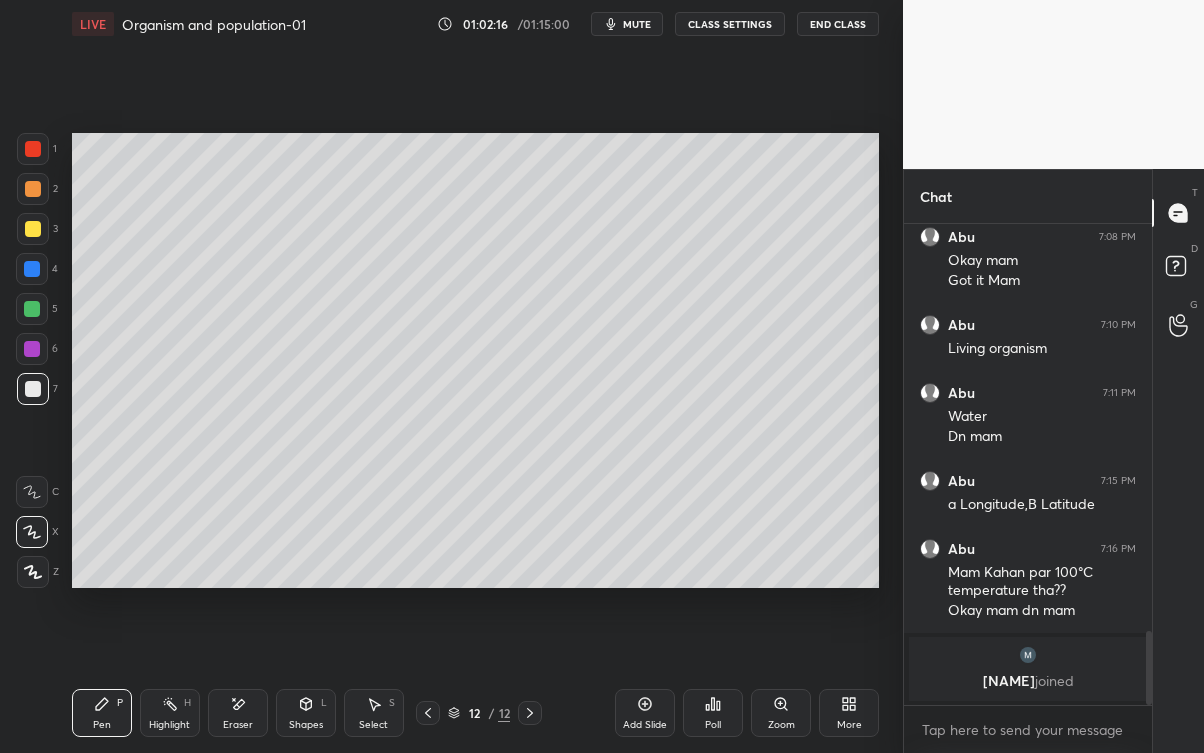 click on "Eraser" at bounding box center (238, 713) 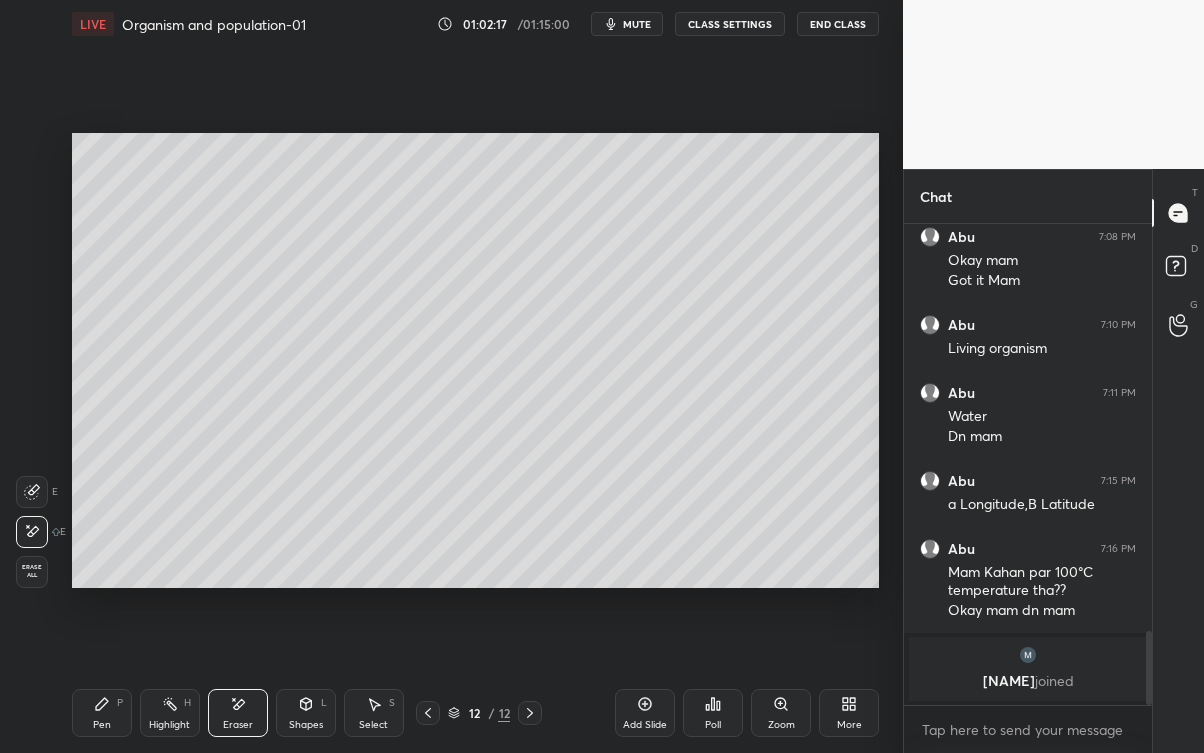 click on "Pen P" at bounding box center [102, 713] 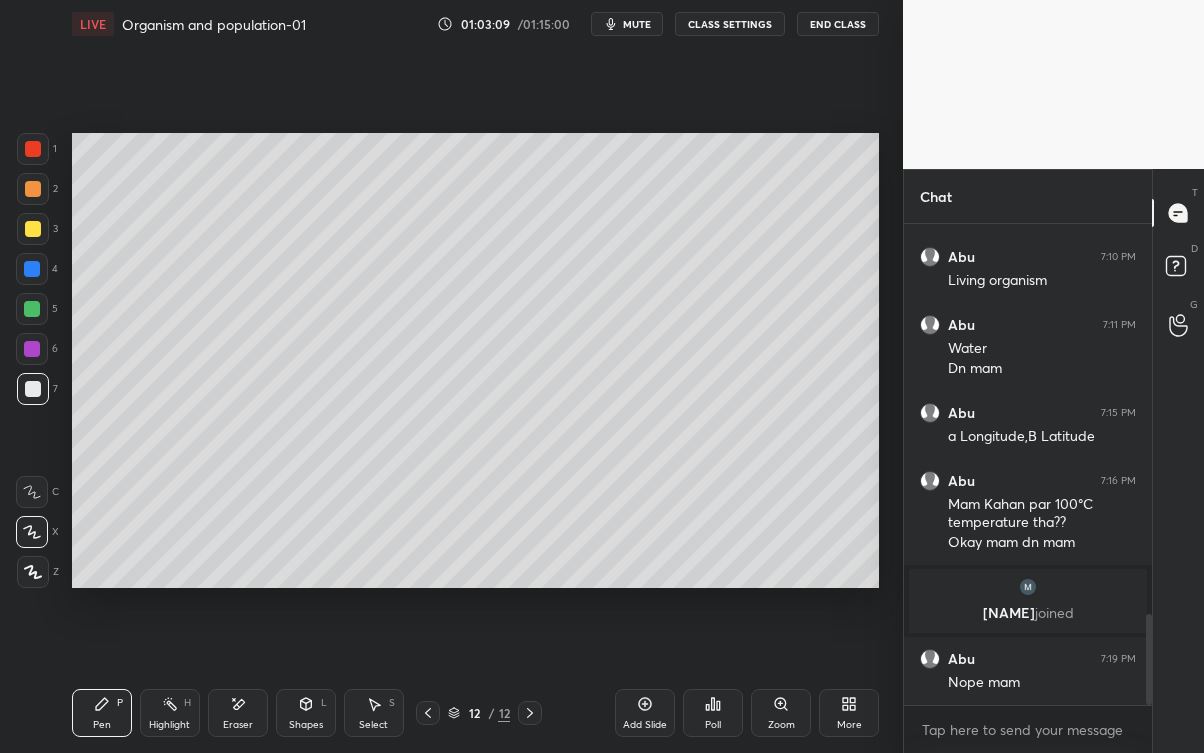 click on "Eraser" at bounding box center [238, 713] 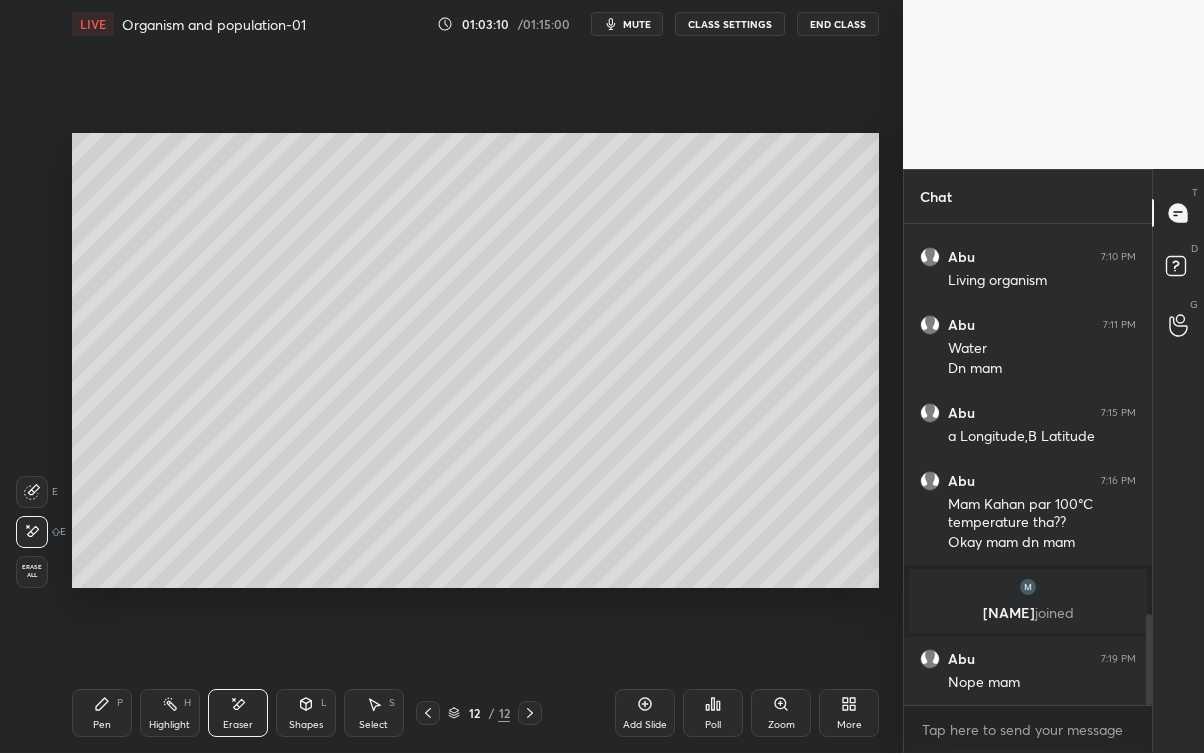 click on "Pen P" at bounding box center (102, 713) 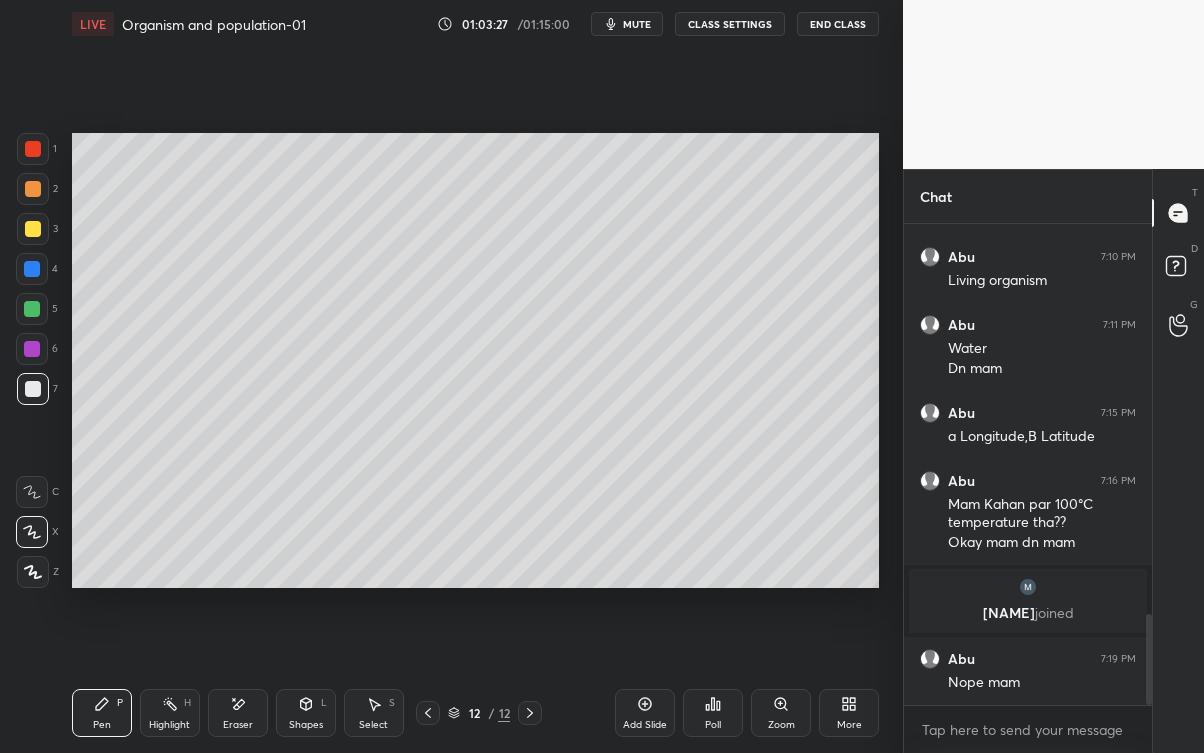 click 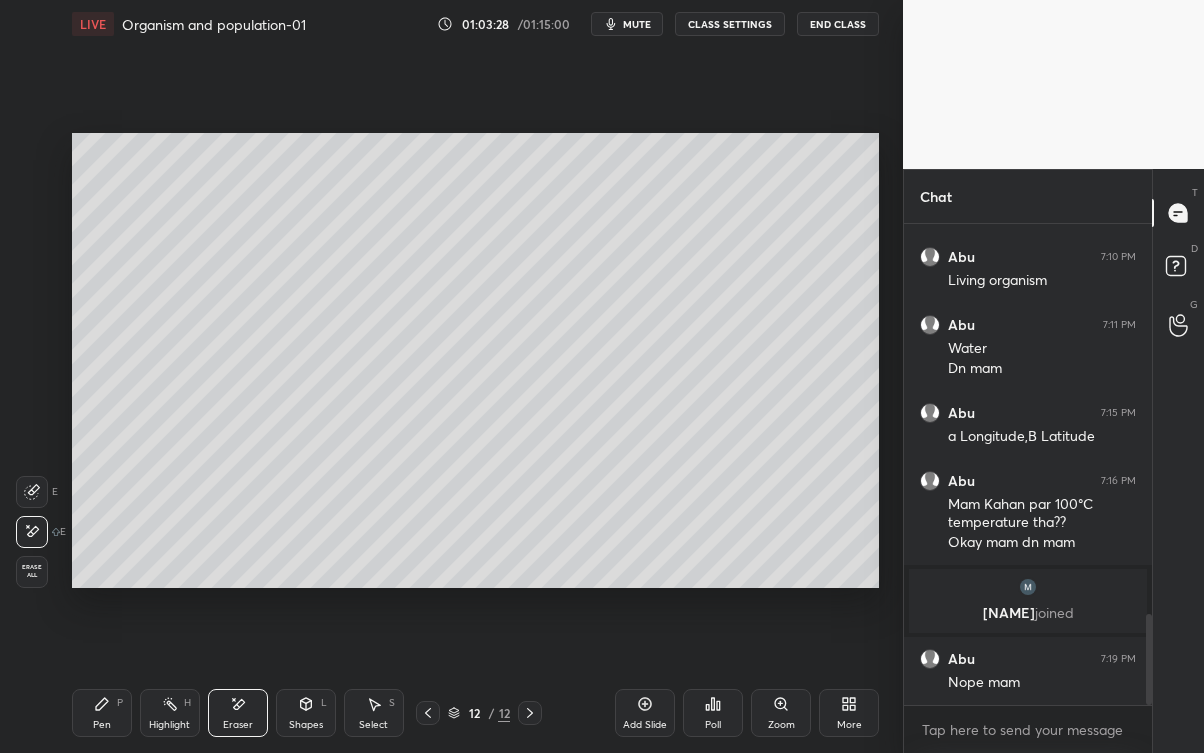click on "Pen P" at bounding box center (102, 713) 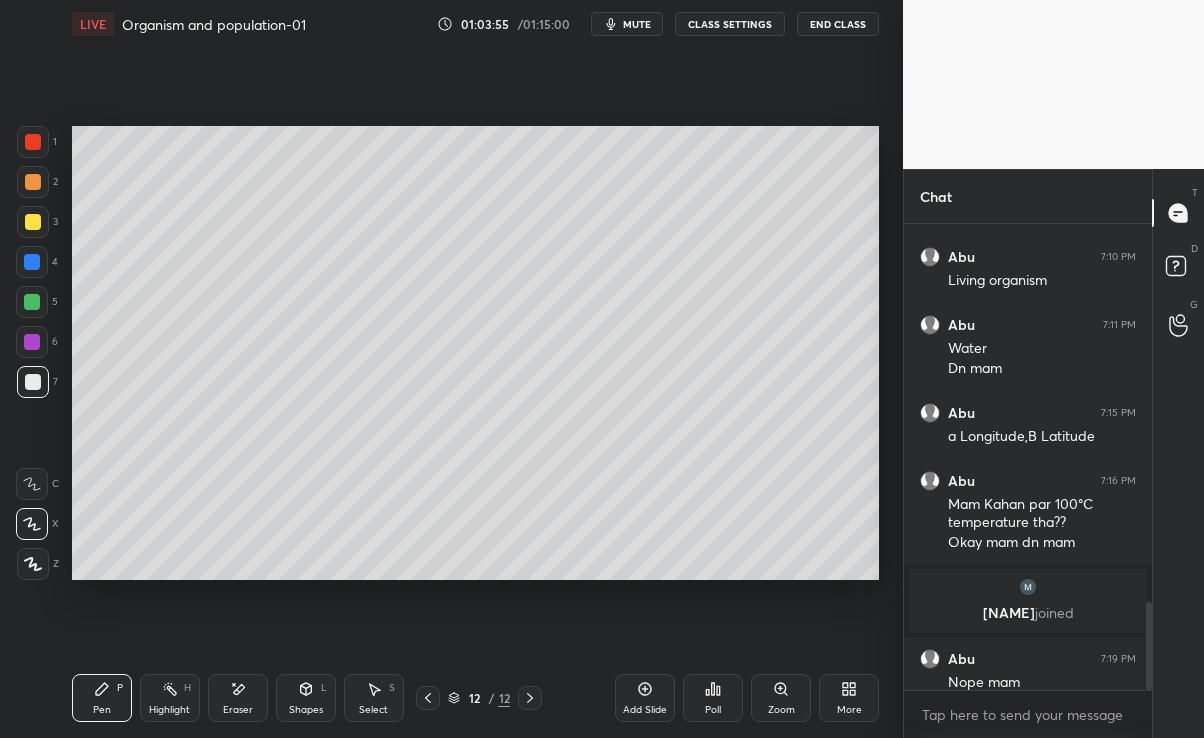 scroll, scrollTop: 609, scrollLeft: 823, axis: both 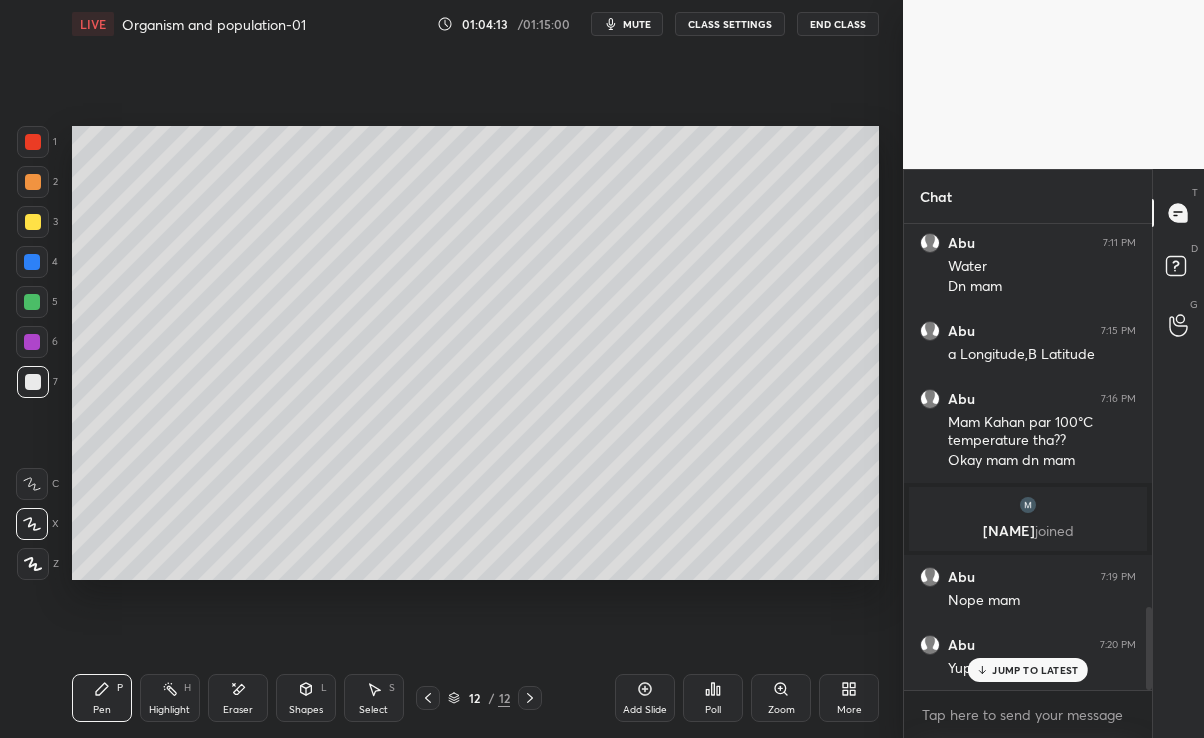 click on "[PERSON] 6:59 PM Yup mam... May you give me a minute mam?? Emergency call.. [PERSON] 7:00 PM Natural call mam [PERSON] 7:02 PM Now You may continue mam Thank you ma'am...for your understanding [PERSON] 7:03 PM Yup mam Yup mam [PERSON] 7:04 PM Yup mam 4 the Ohh Mam Really.. Yup mam [PERSON] 7:05 PM Yup mam Low [PERSON] 7:06 PM Low Thermoacidopheles wala Habitat [PERSON] 7:07 PM Mam iske notes banane hain kya?? Mam Ncert page ka notes nhi banaya mam.... [PERSON] 7:08 PM Okay mam Got it Mam [PERSON] 7:10 PM Living organism [PERSON] 7:11 PM Water Dn mam [PERSON] 7:15 PM a Longitude,B Latitude [PERSON] 7:16 PM Mam Kahan par 100°C temperature tha?? Okay mam dn mam MANIK  joined [PERSON] 7:19 PM Nope mam [PERSON] 7:20 PM Yup mam" at bounding box center [1028, 457] 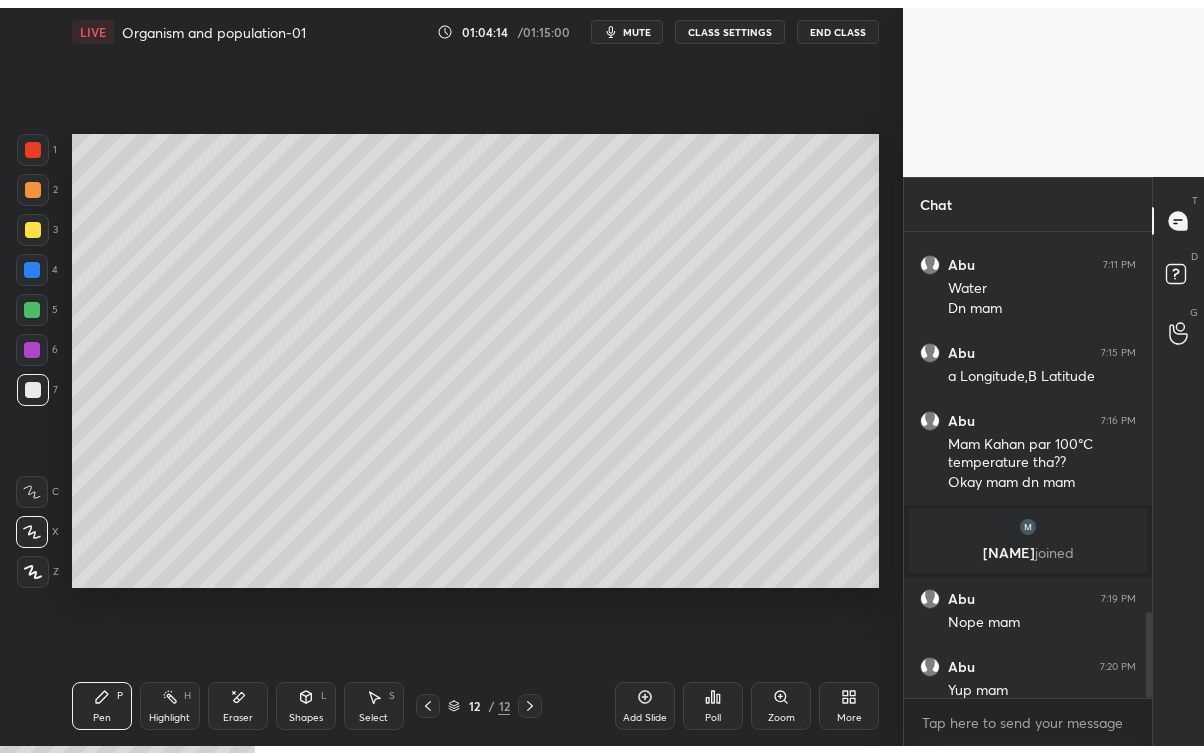 scroll, scrollTop: 99375, scrollLeft: 99176, axis: both 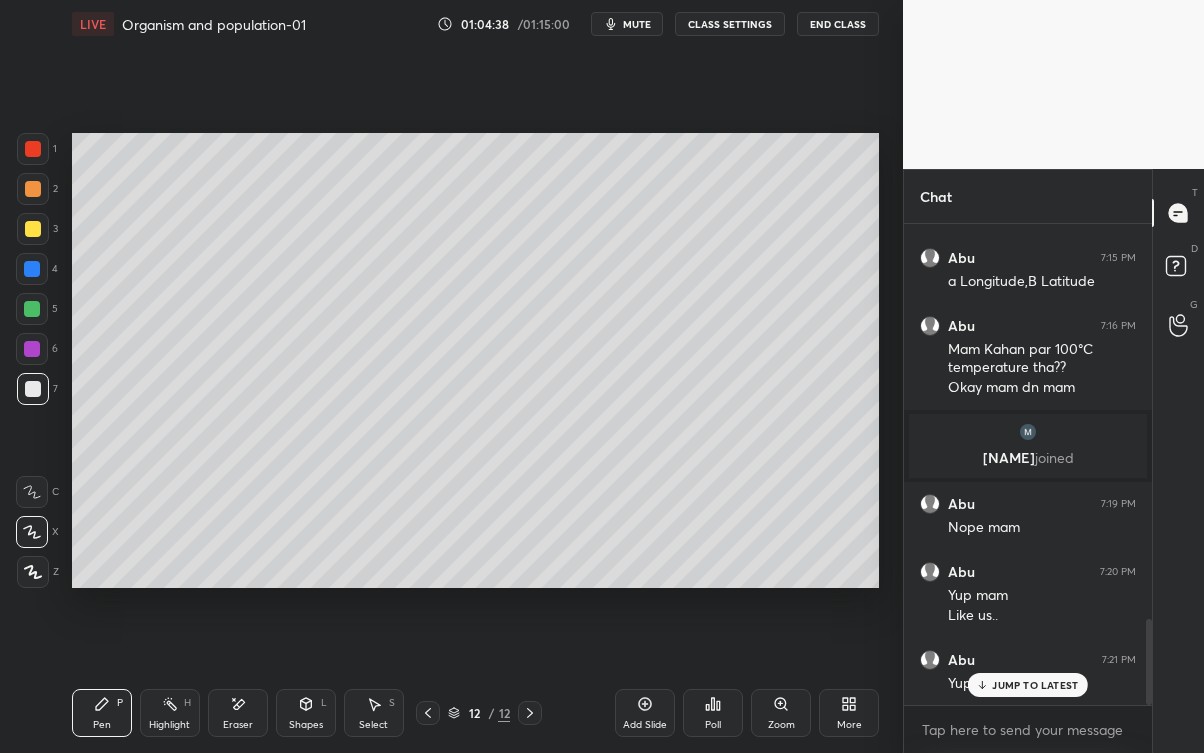 click on "JUMP TO LATEST" at bounding box center (1028, 685) 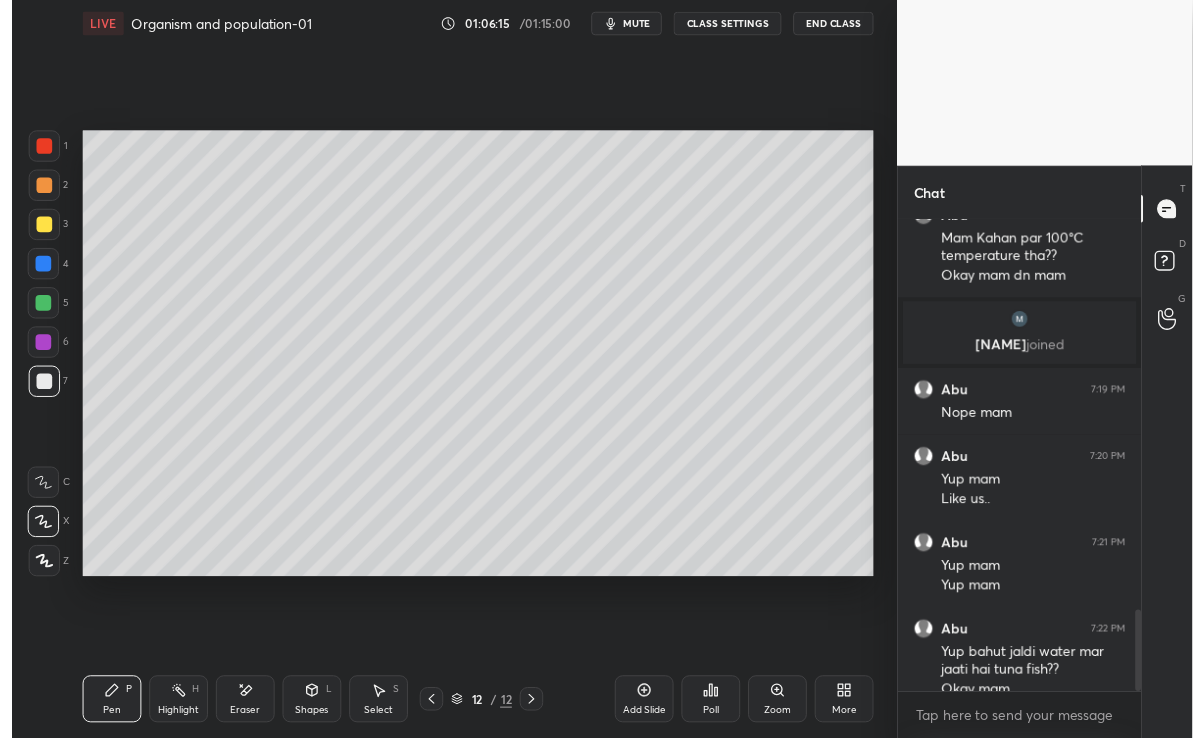 scroll, scrollTop: 2336, scrollLeft: 0, axis: vertical 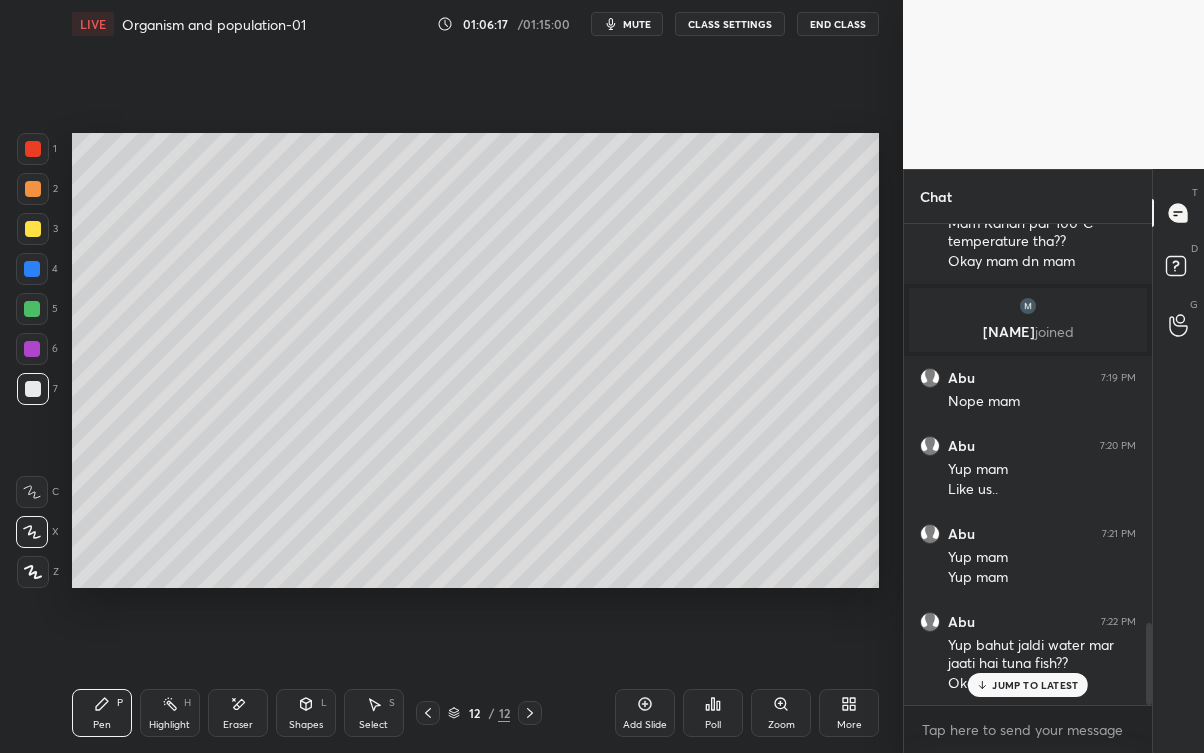click on "[PERSON] 7:22 PM Yup bahut jaldi water mar jaati hai tuna fish?? Okay mam" at bounding box center (1028, 653) 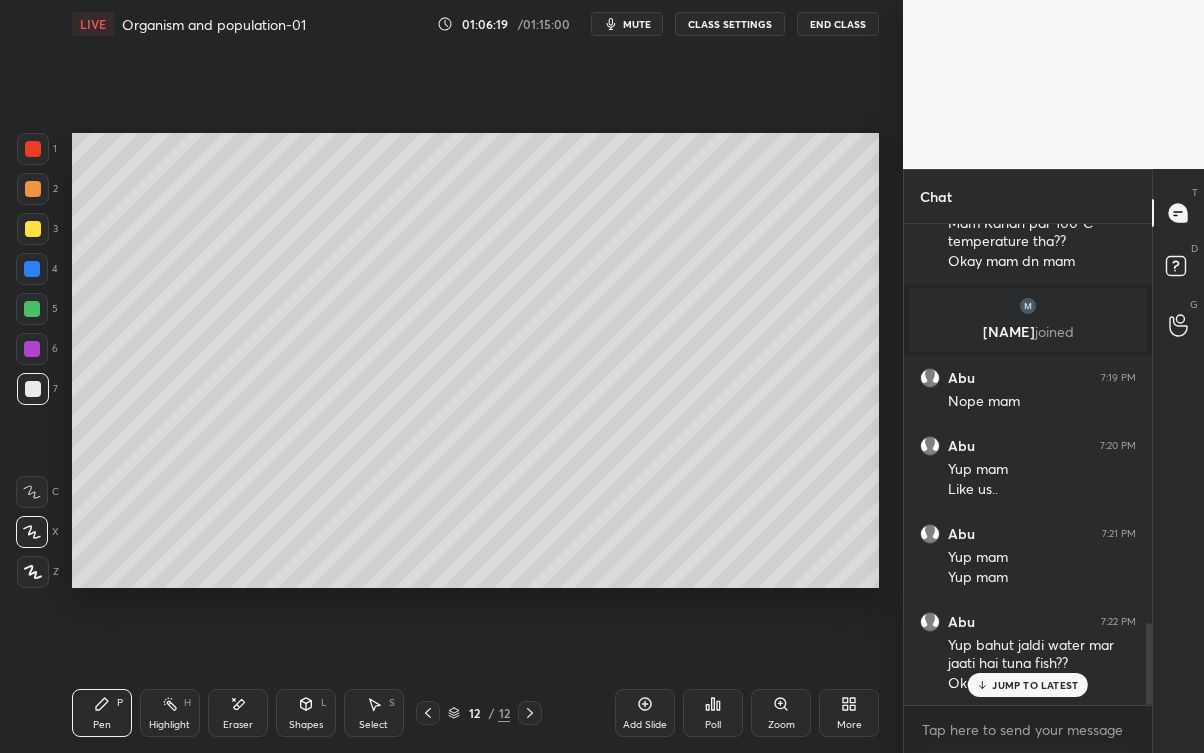 click on "JUMP TO LATEST" at bounding box center (1028, 685) 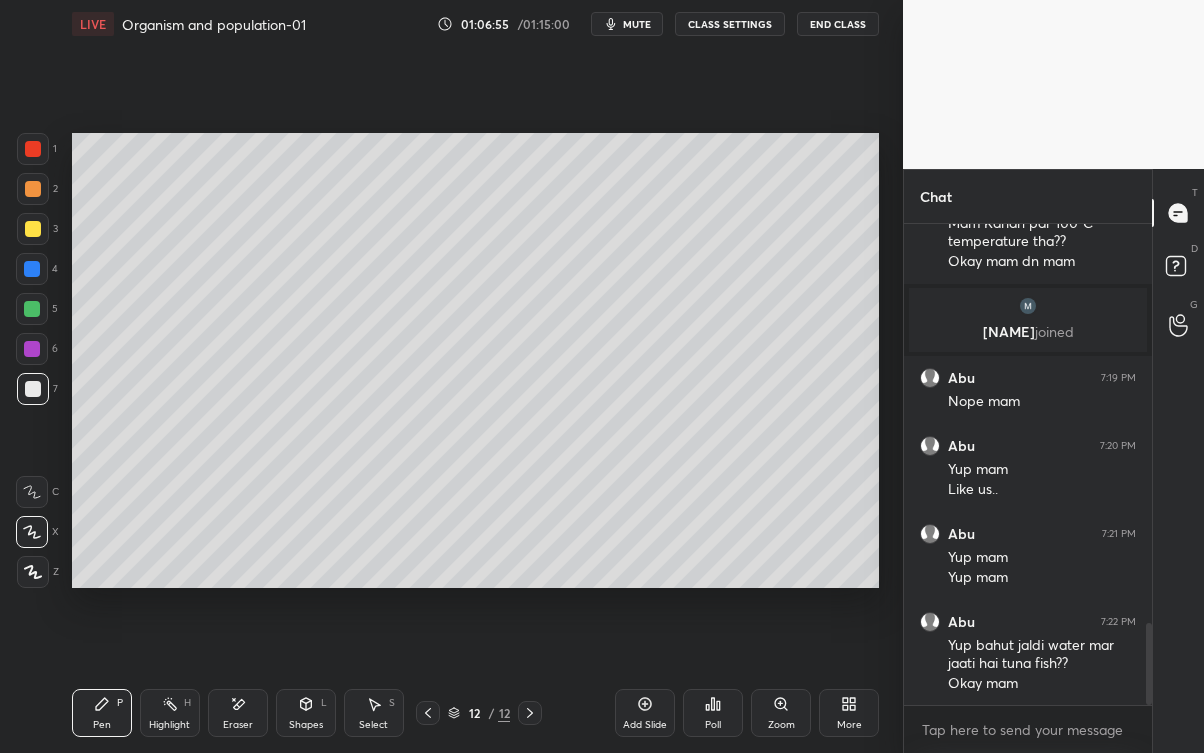 click on "Eraser" at bounding box center (238, 713) 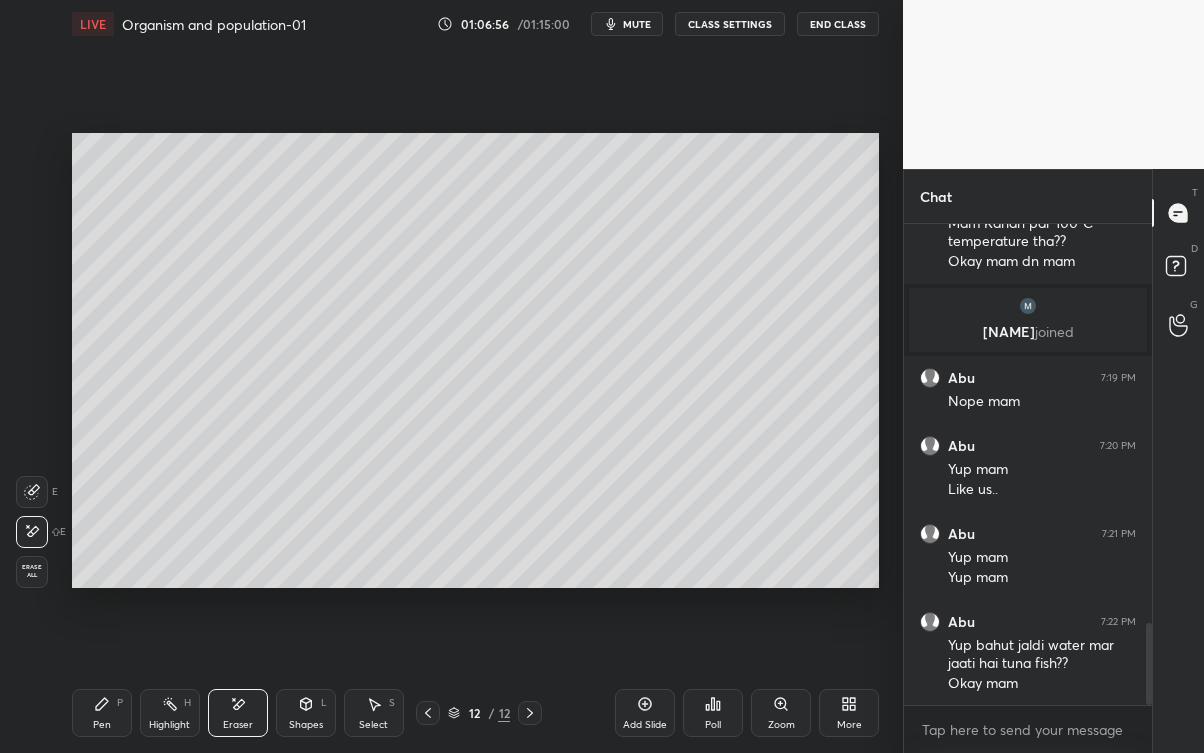 click 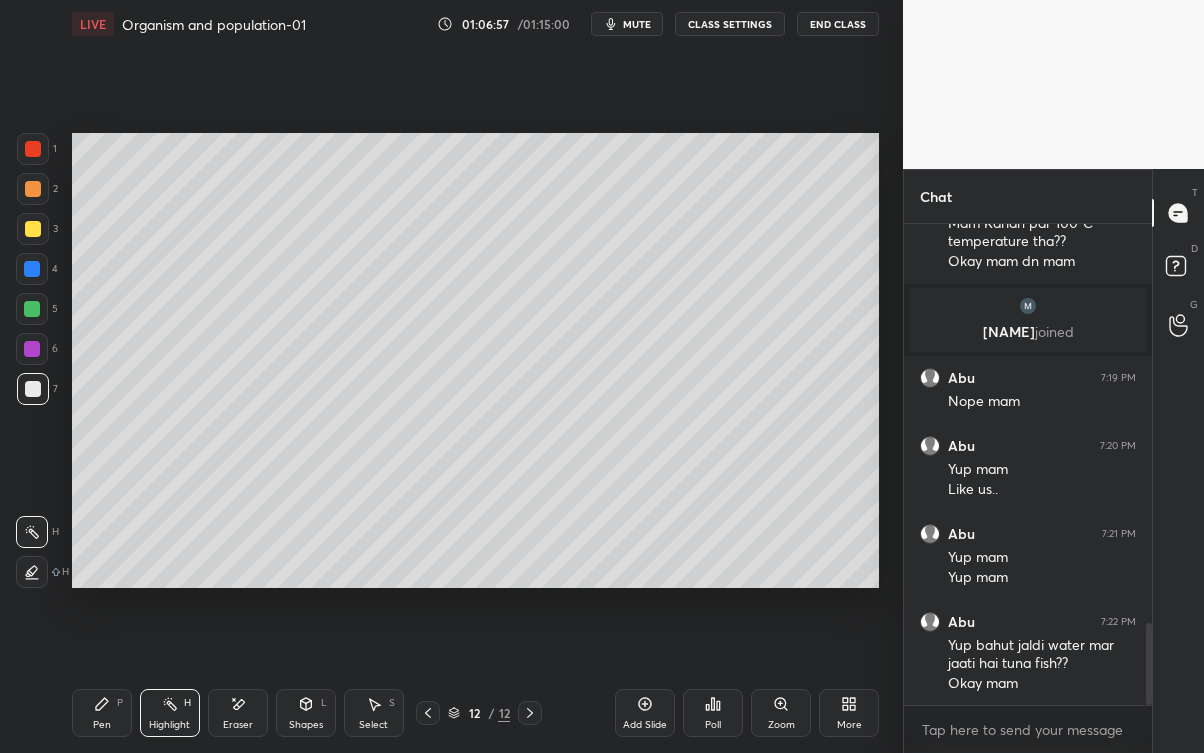 click on "Pen P" at bounding box center (102, 713) 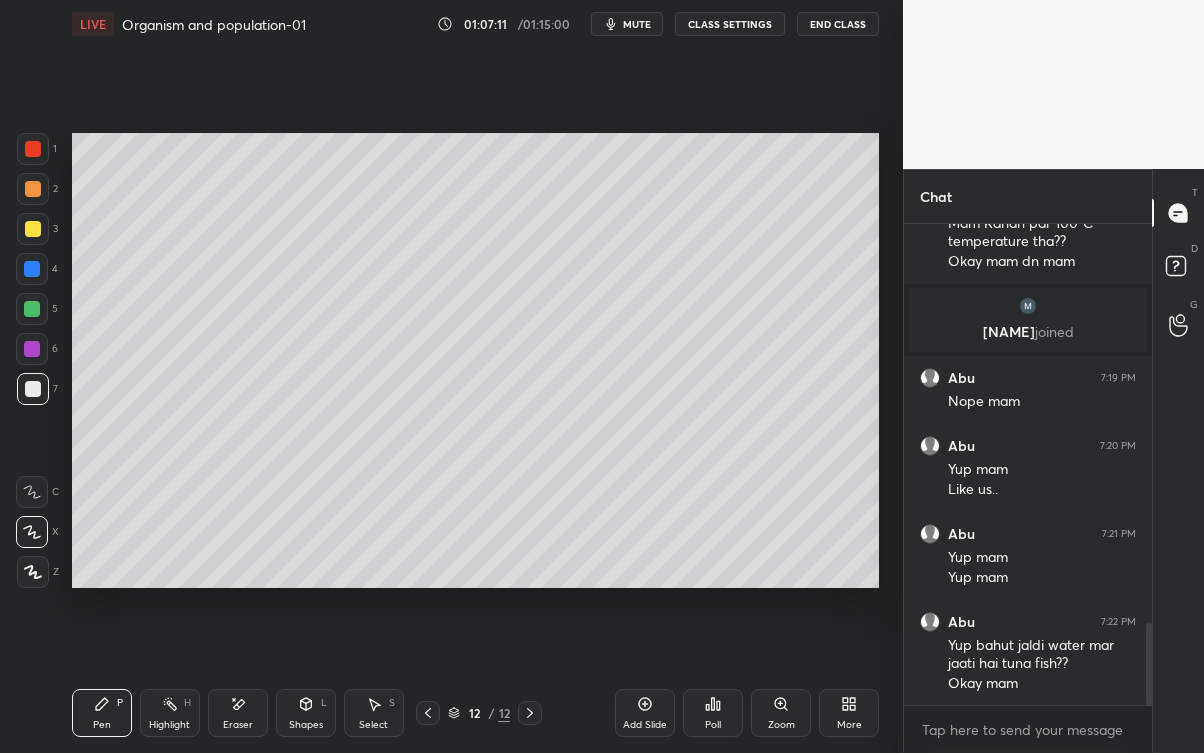 click on "Eraser" at bounding box center (238, 713) 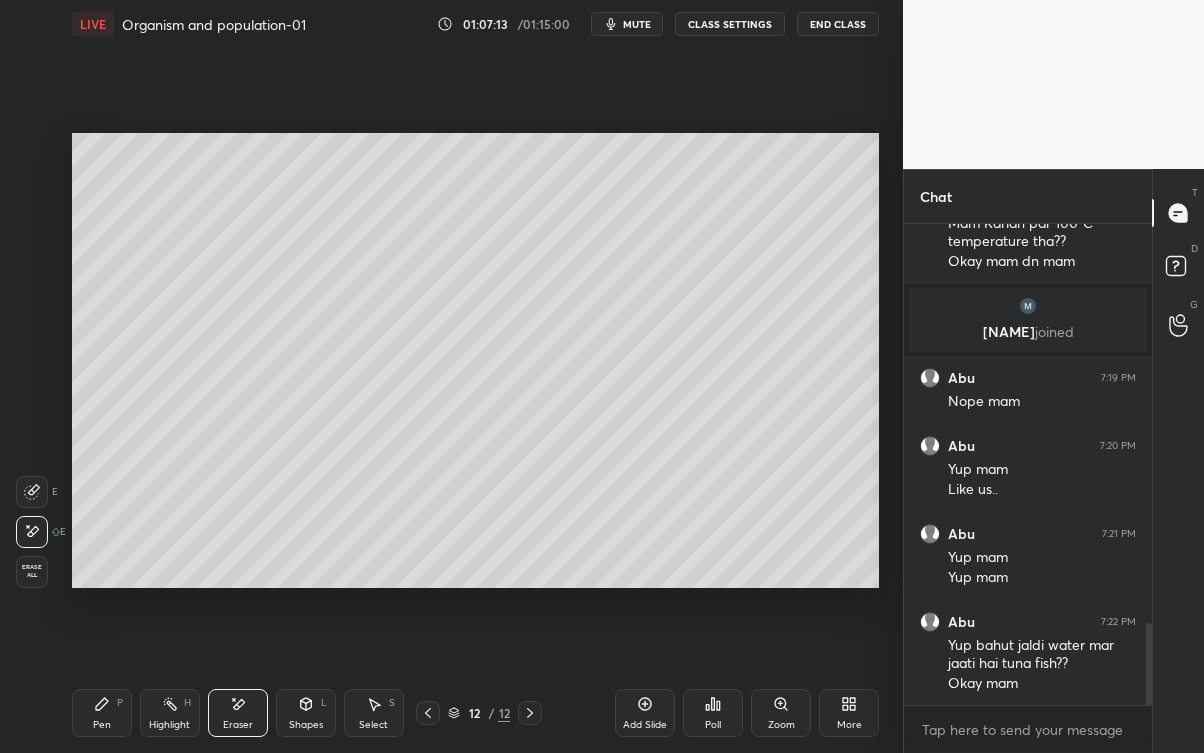 click on "Pen P" at bounding box center [102, 713] 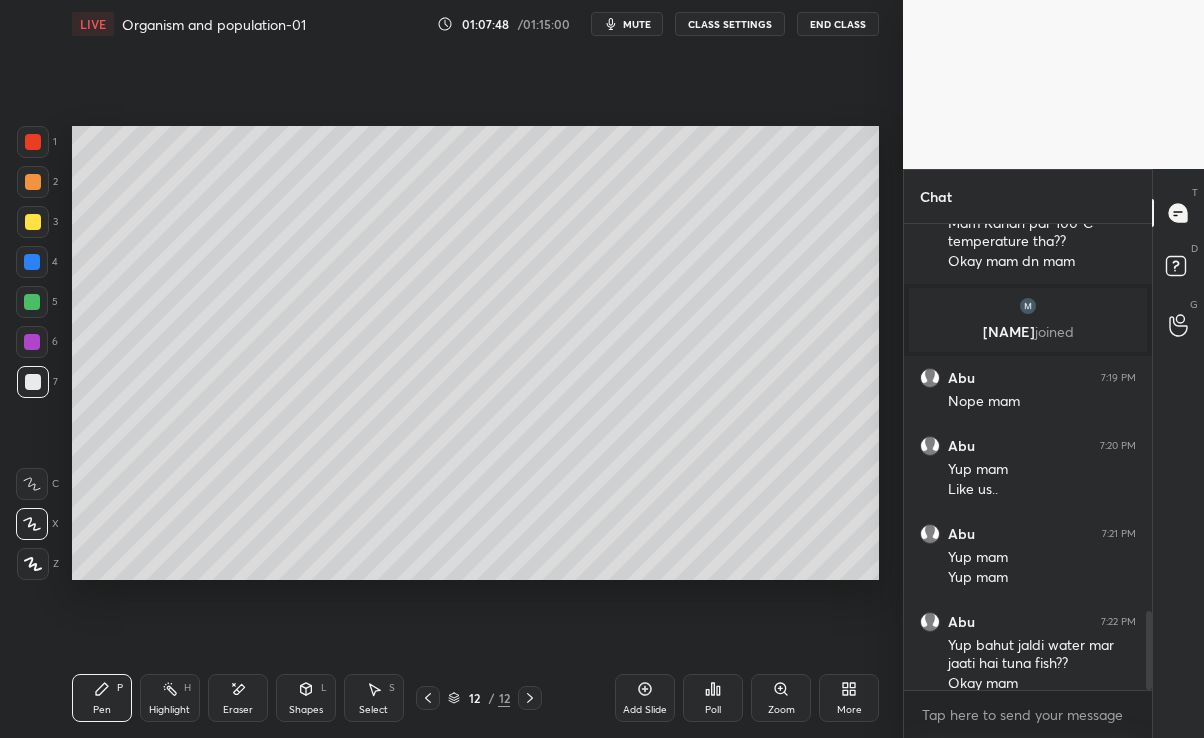 scroll, scrollTop: 609, scrollLeft: 823, axis: both 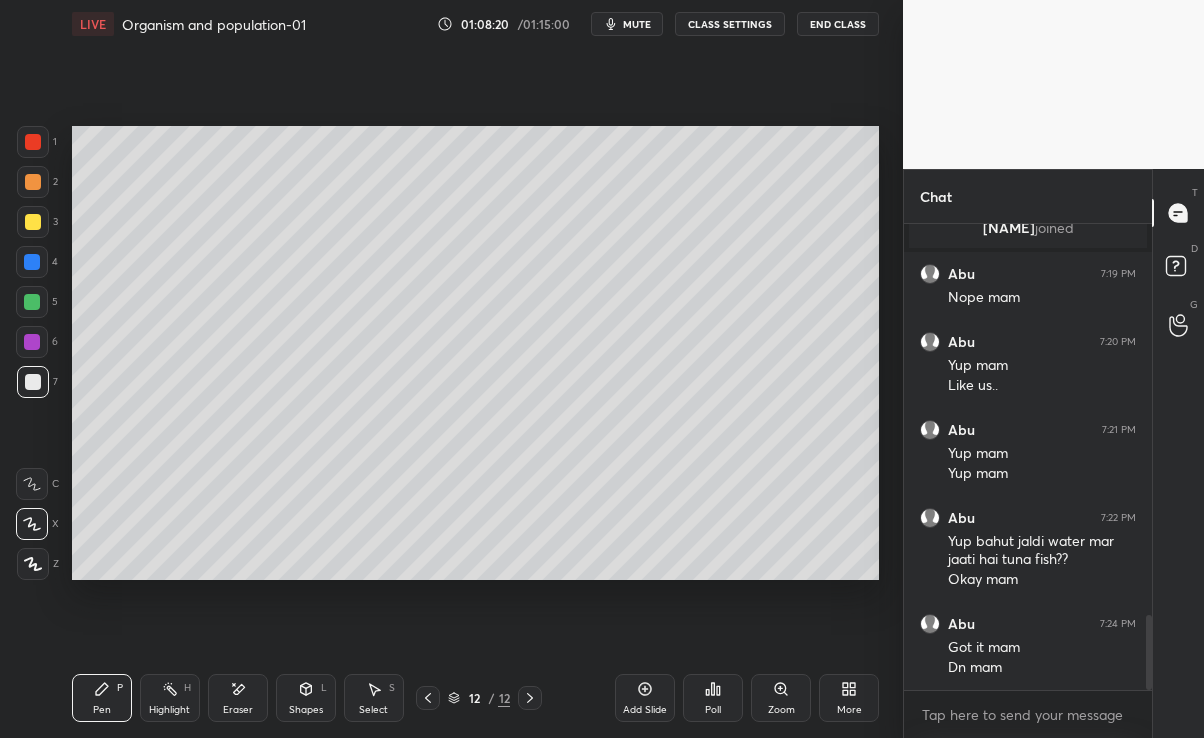 click 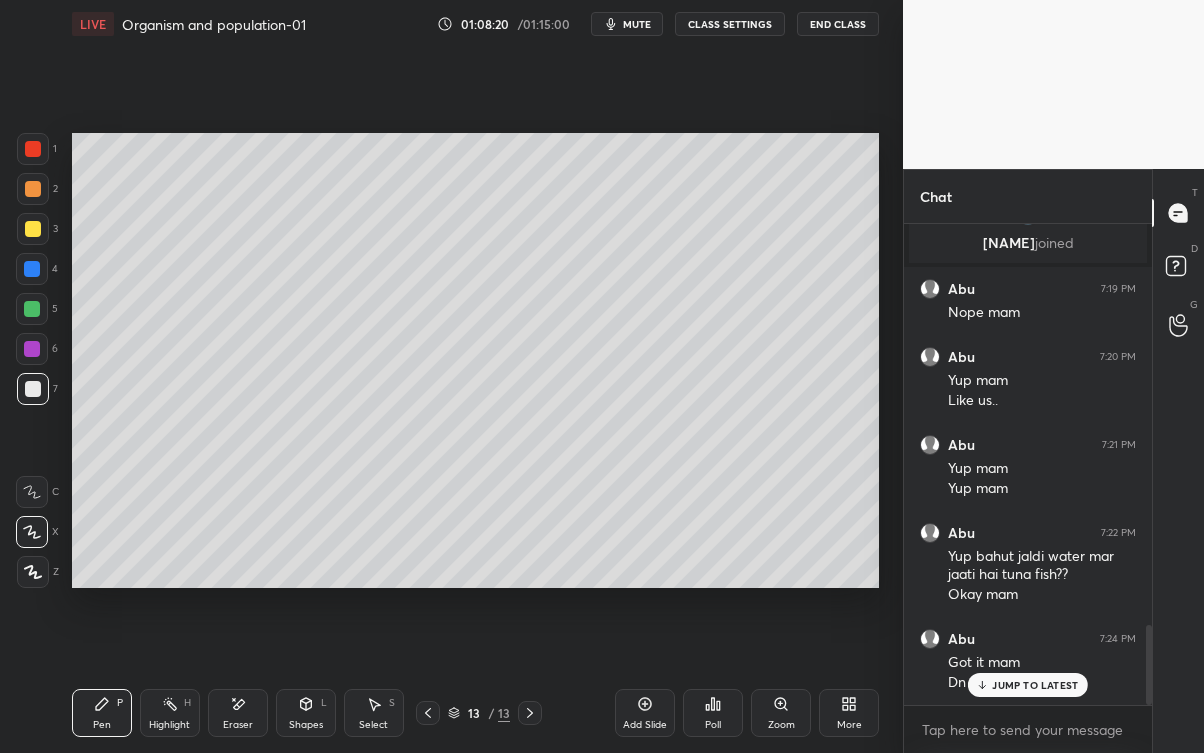 scroll, scrollTop: 99375, scrollLeft: 99176, axis: both 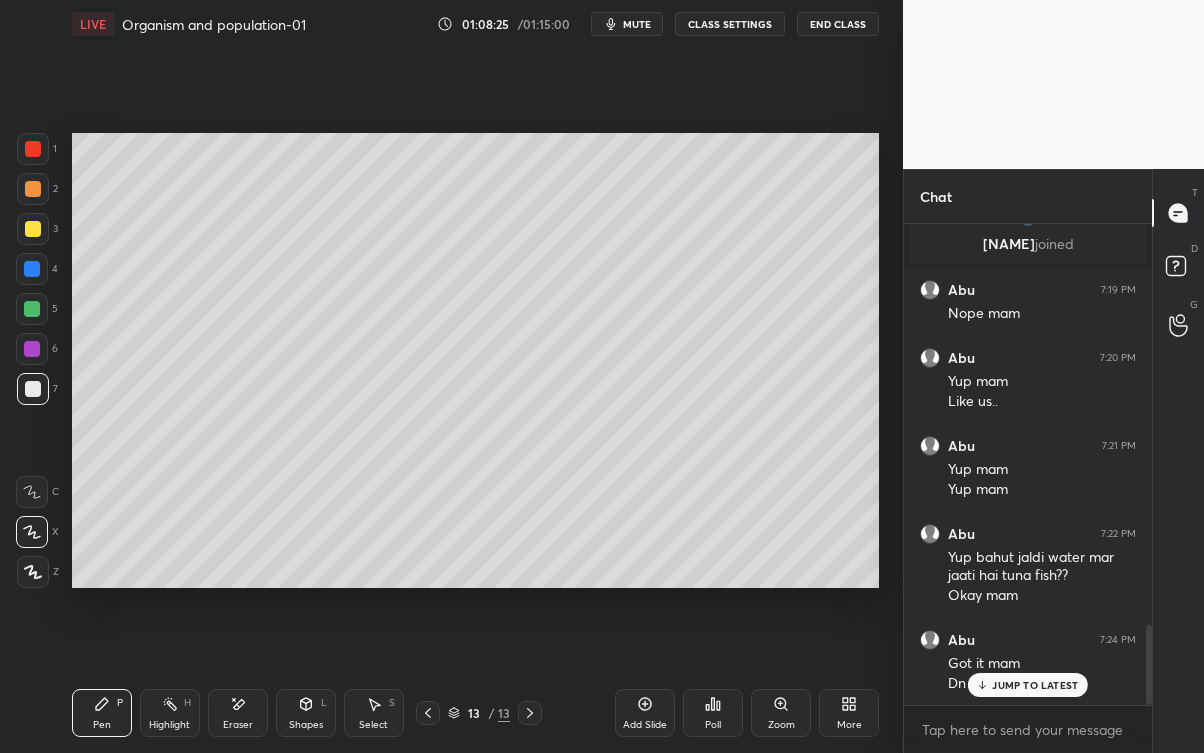 click on "1 2 3 4 5 6 7 C X Z E E Erase all   H H" at bounding box center (32, 360) 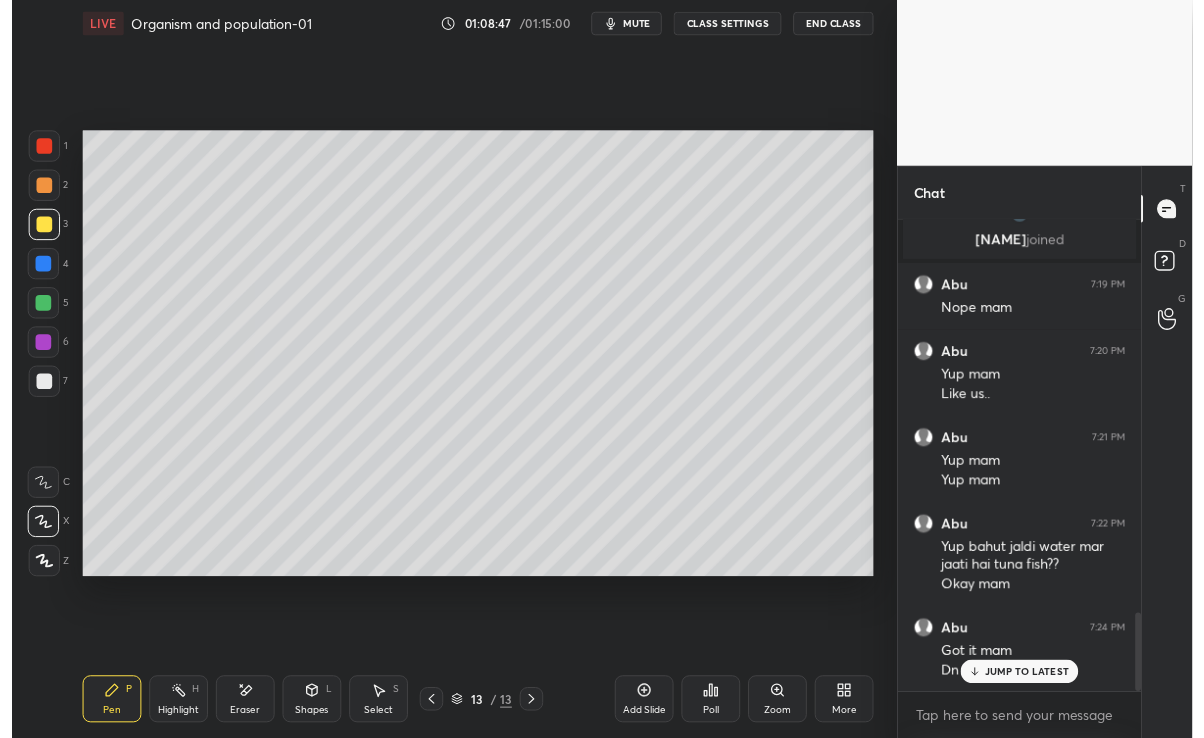 scroll, scrollTop: 609, scrollLeft: 823, axis: both 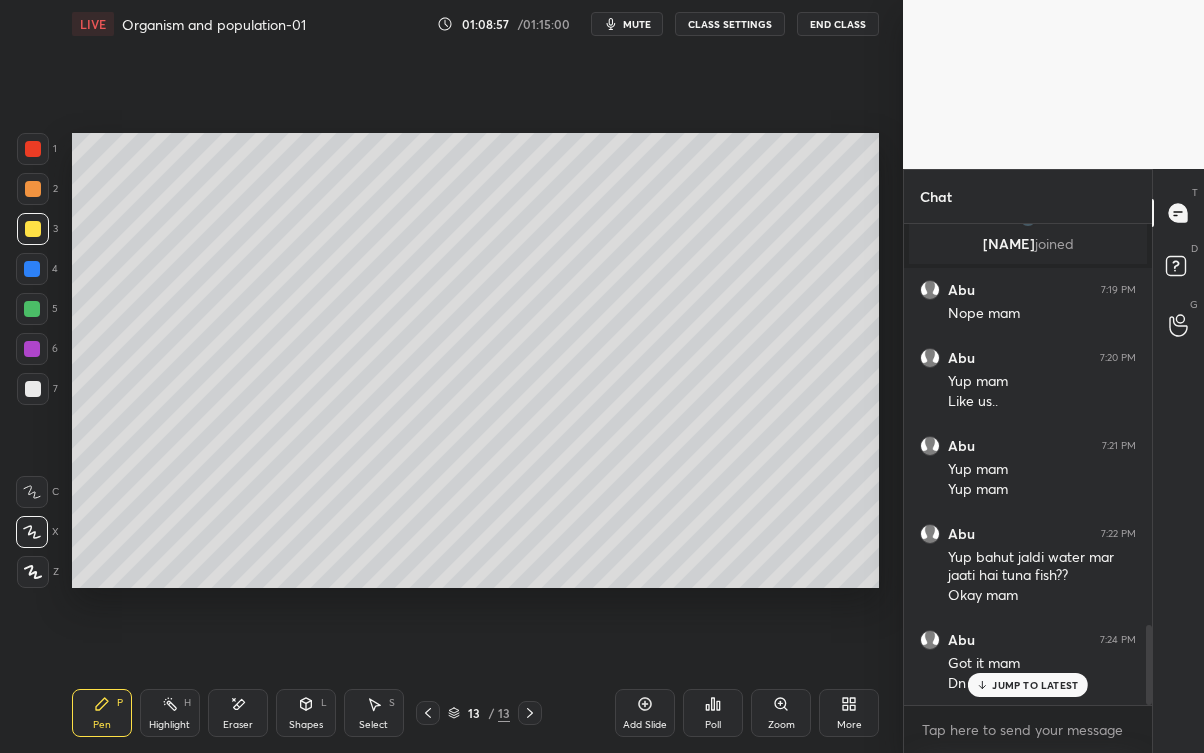 click on "JUMP TO LATEST" at bounding box center [1035, 685] 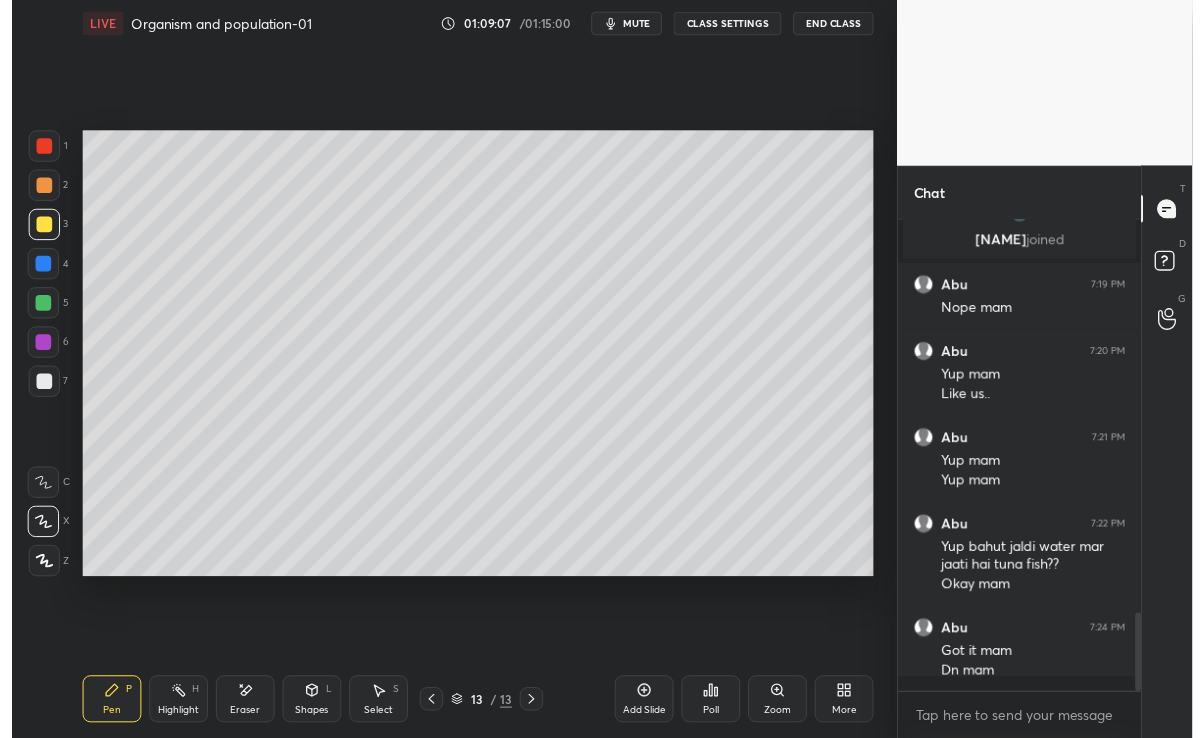 scroll, scrollTop: 609, scrollLeft: 823, axis: both 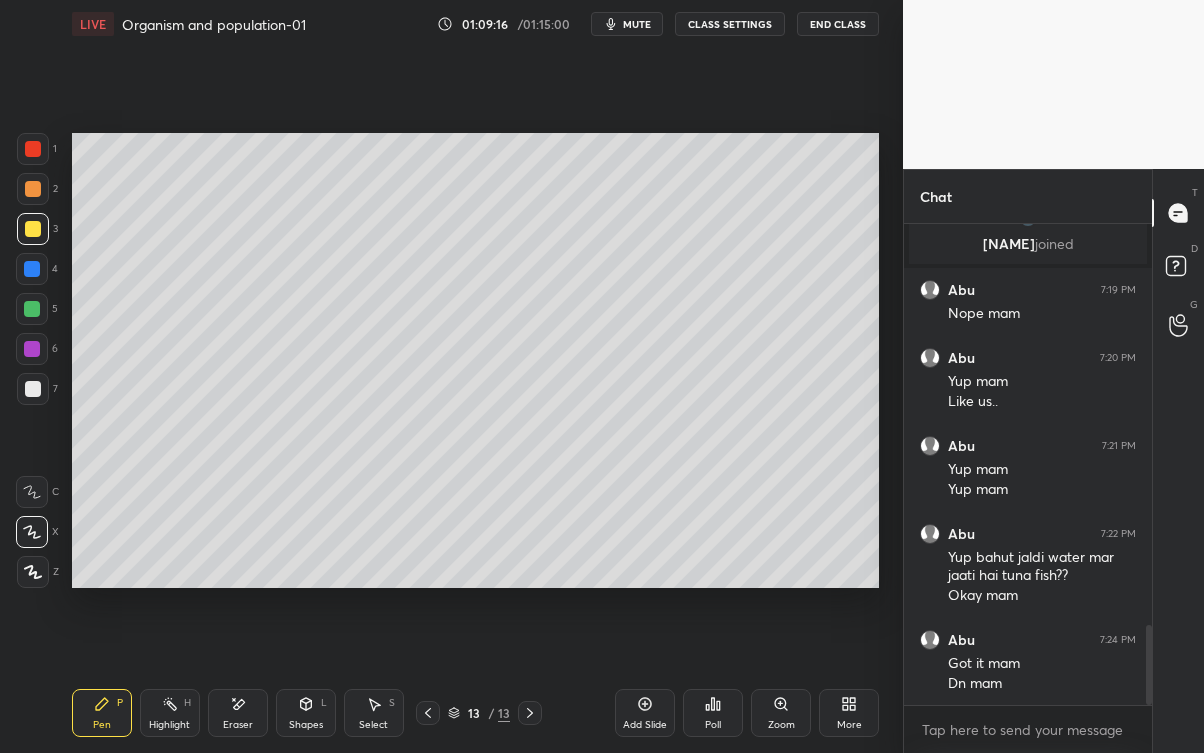 click at bounding box center (33, 389) 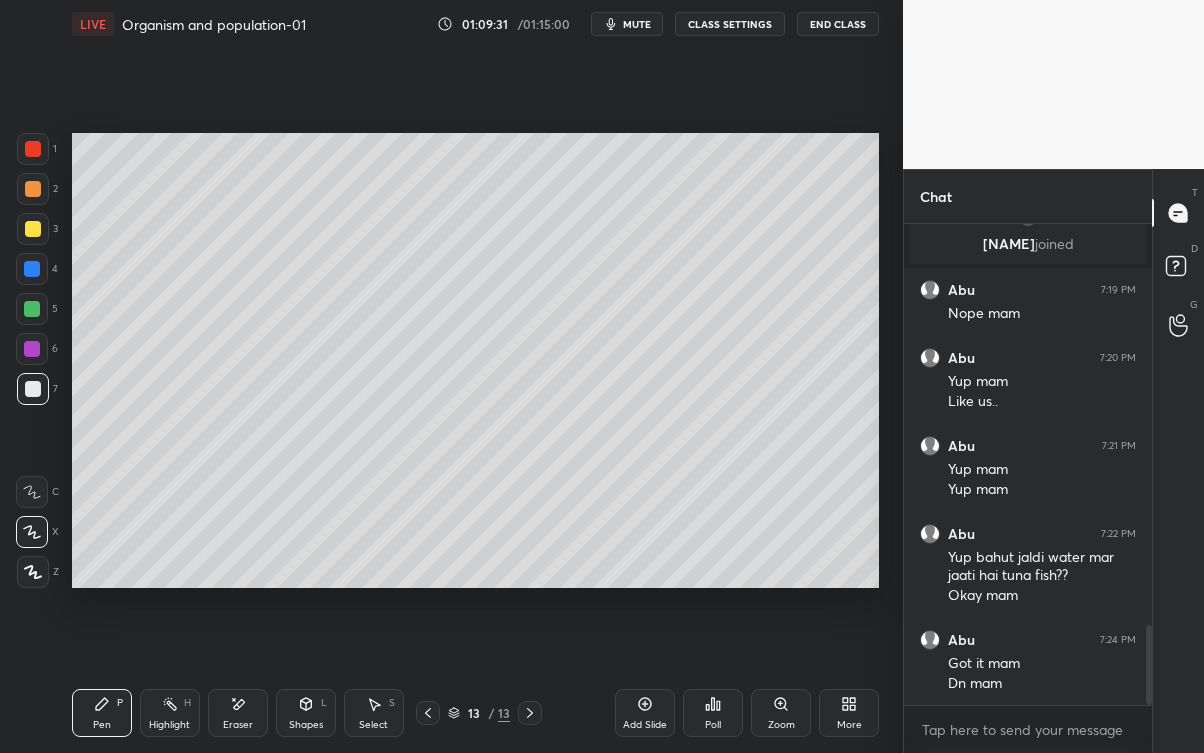 click on "Eraser" at bounding box center (238, 713) 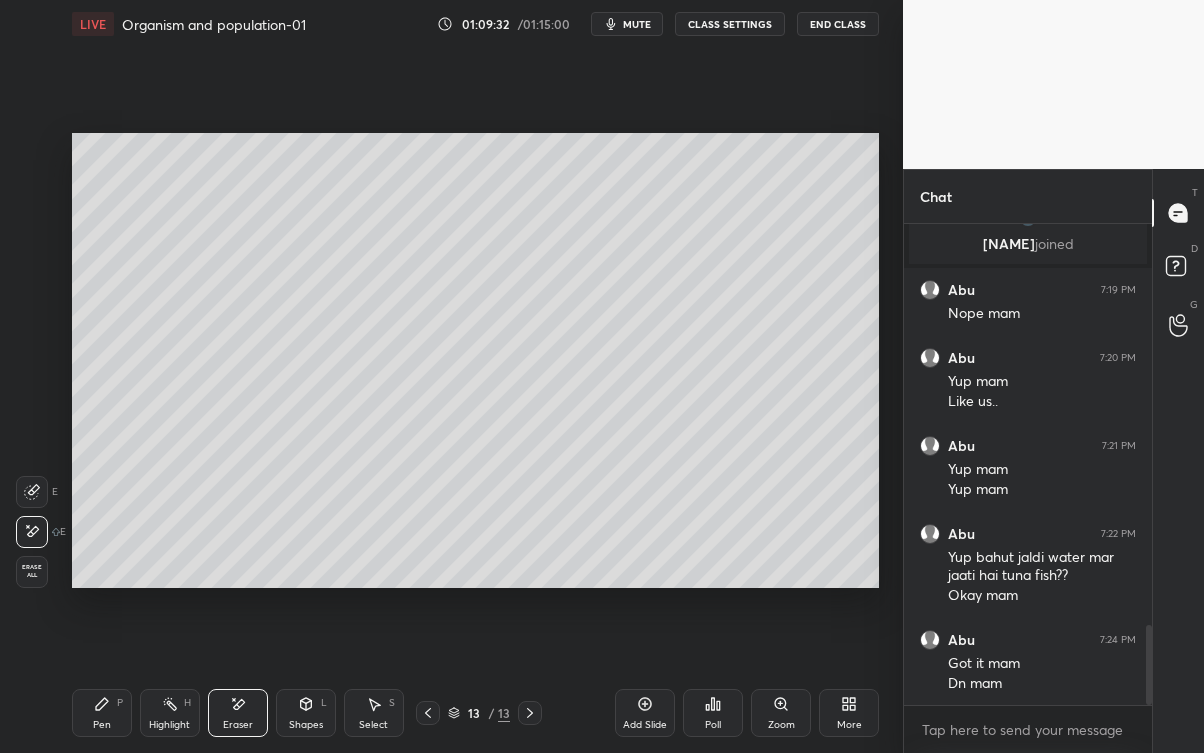 click on "Pen P" at bounding box center [102, 713] 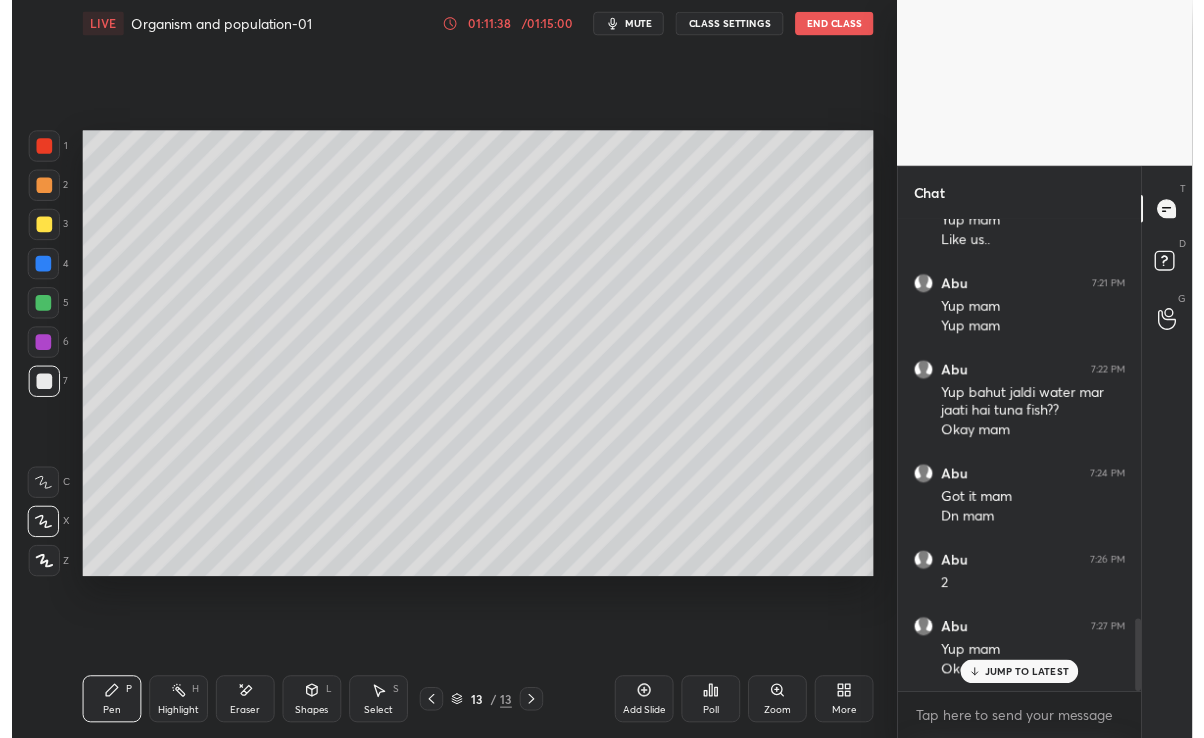 scroll, scrollTop: 2648, scrollLeft: 0, axis: vertical 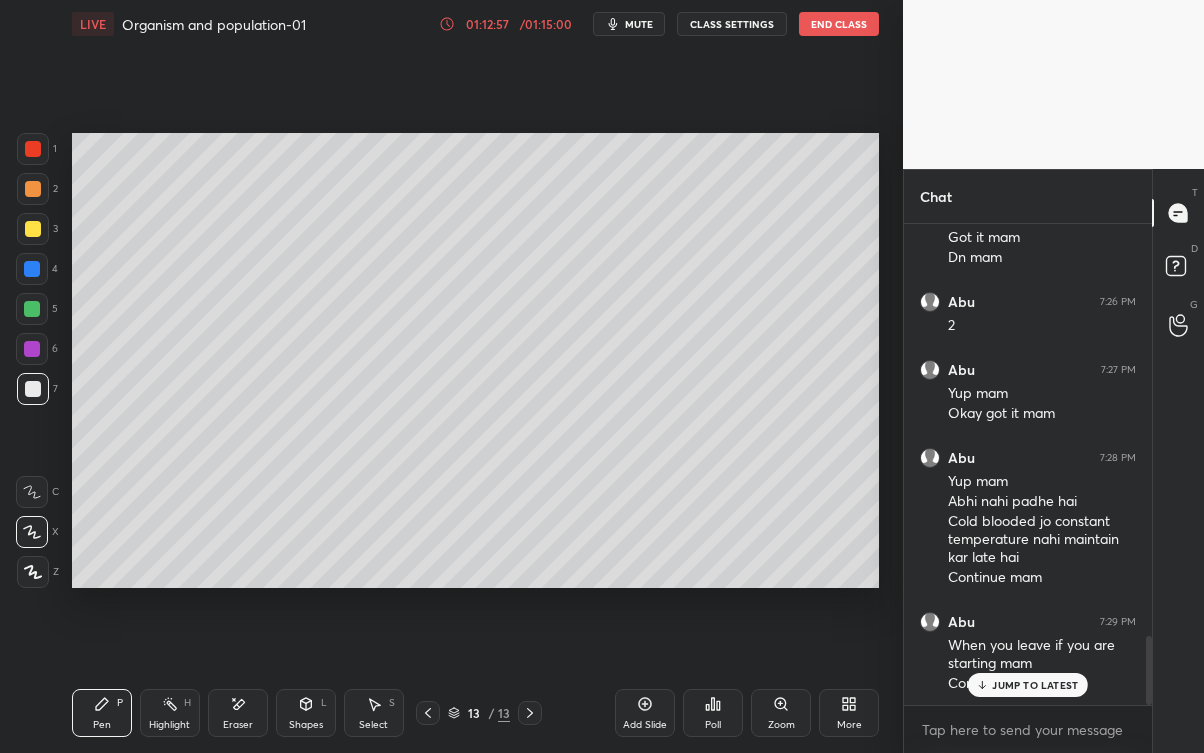 click on "JUMP TO LATEST" at bounding box center (1035, 685) 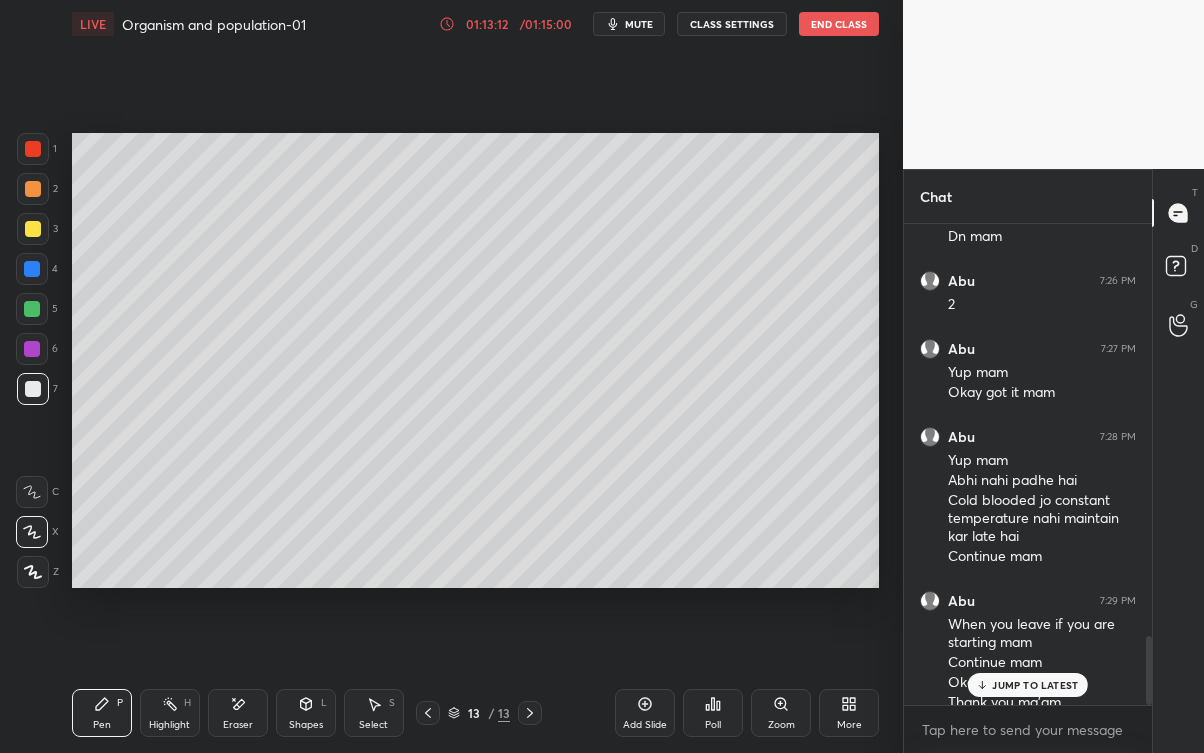 scroll, scrollTop: 2890, scrollLeft: 0, axis: vertical 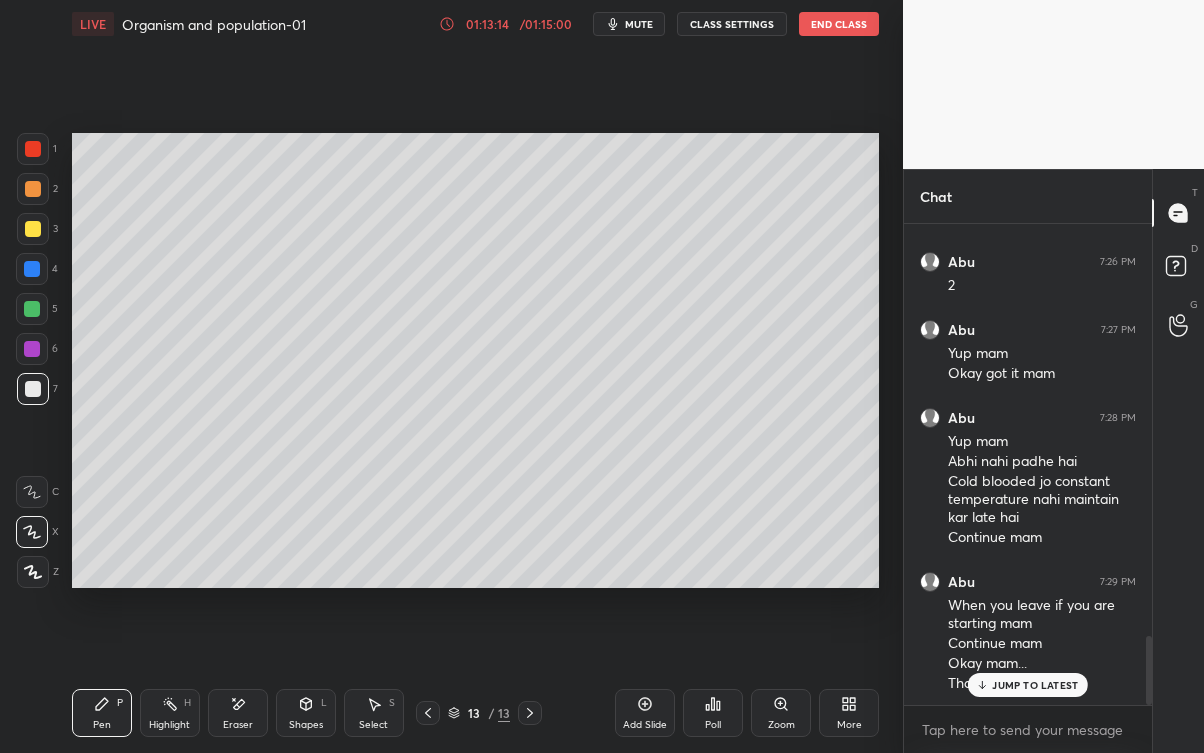 click on "JUMP TO LATEST" at bounding box center (1035, 685) 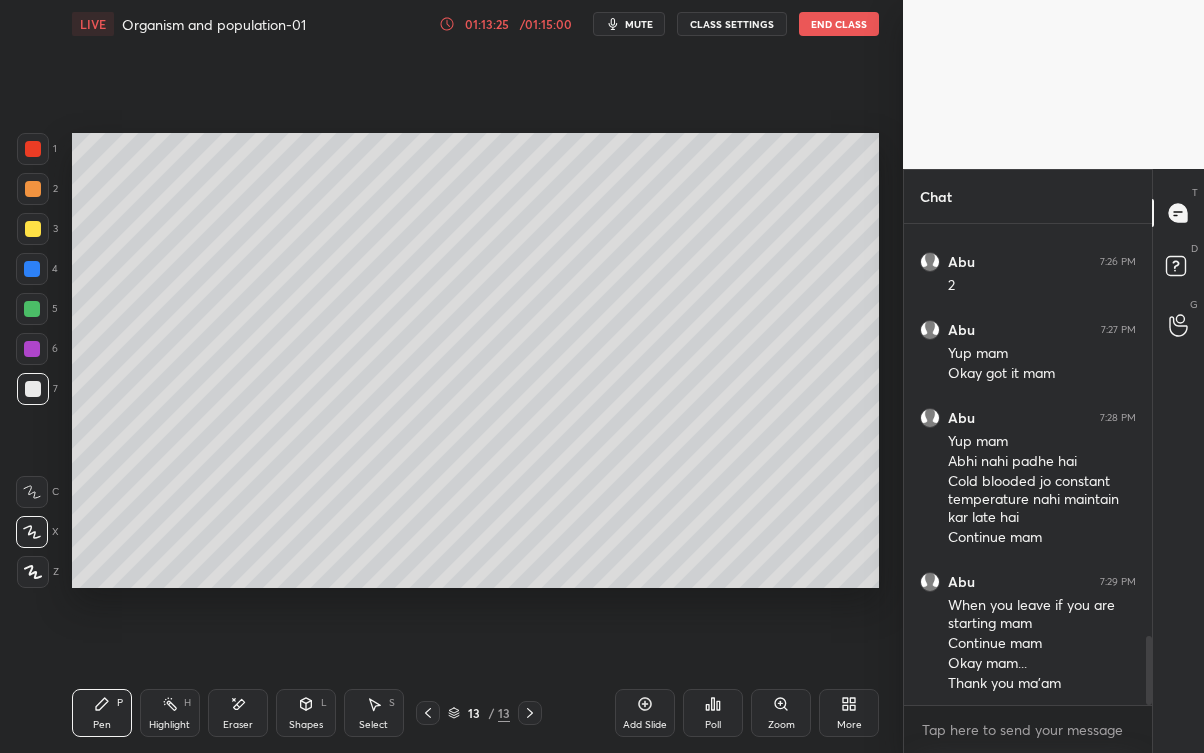 scroll, scrollTop: 2911, scrollLeft: 0, axis: vertical 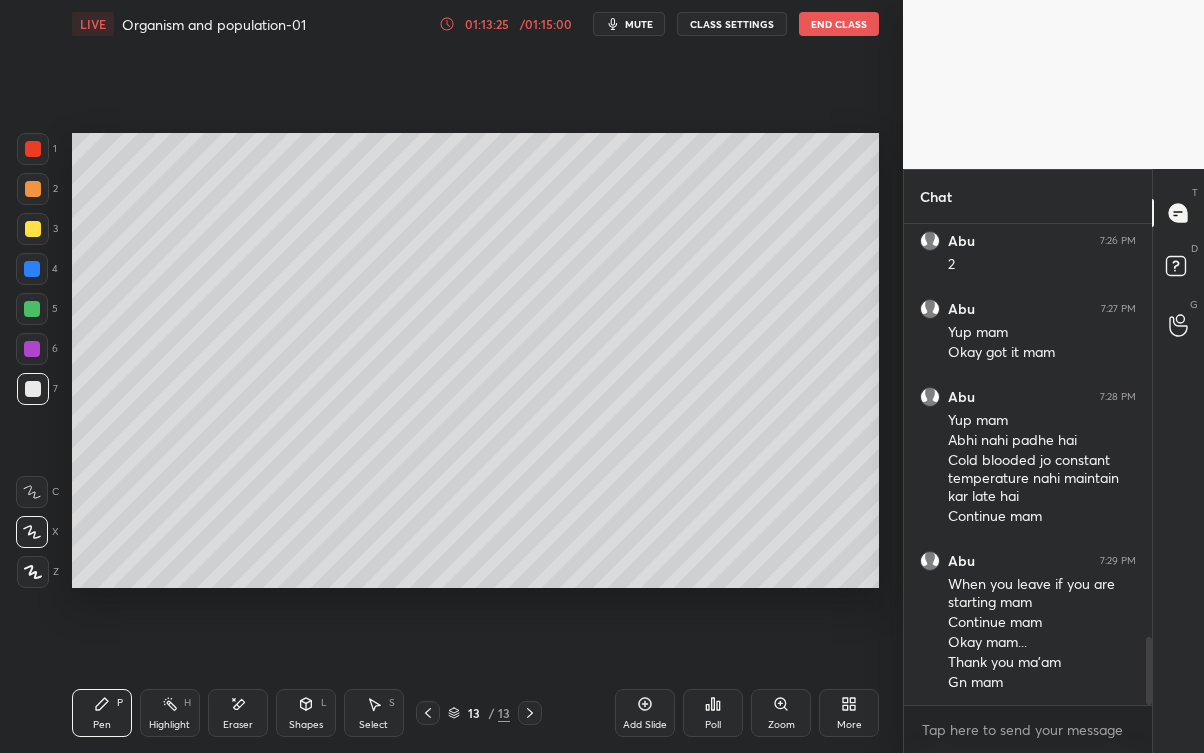 click on "End Class" at bounding box center (839, 24) 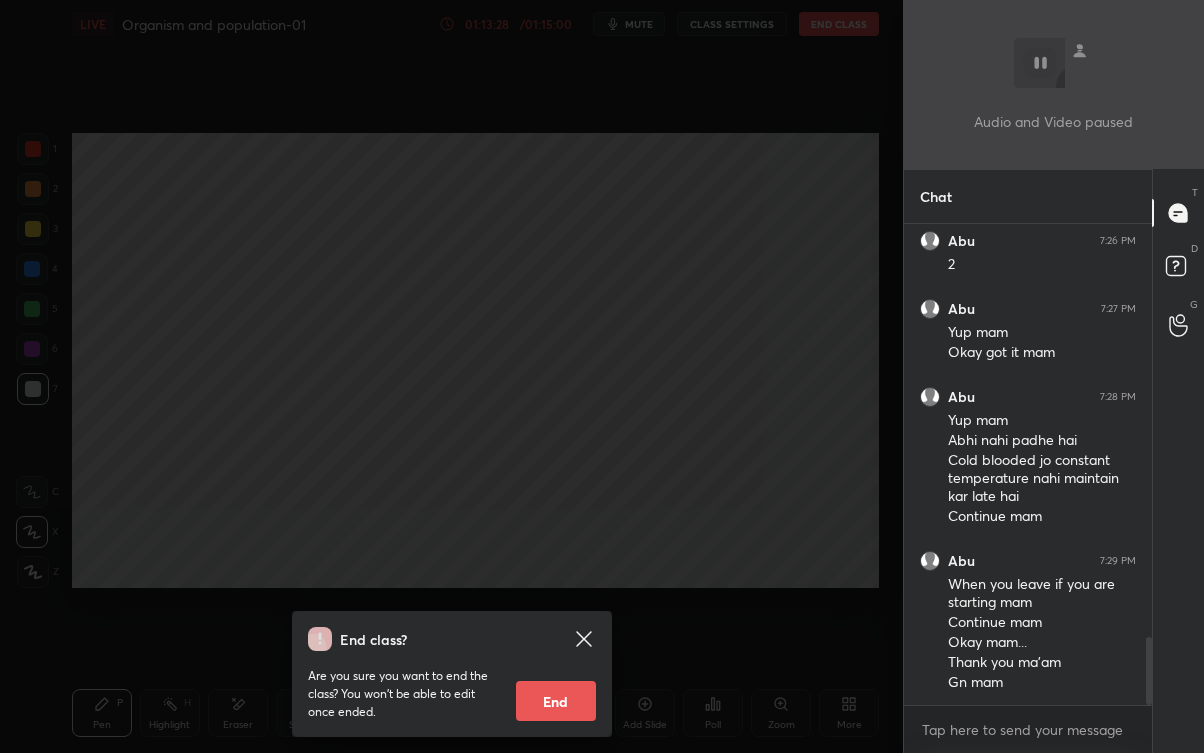 click on "End" at bounding box center [556, 701] 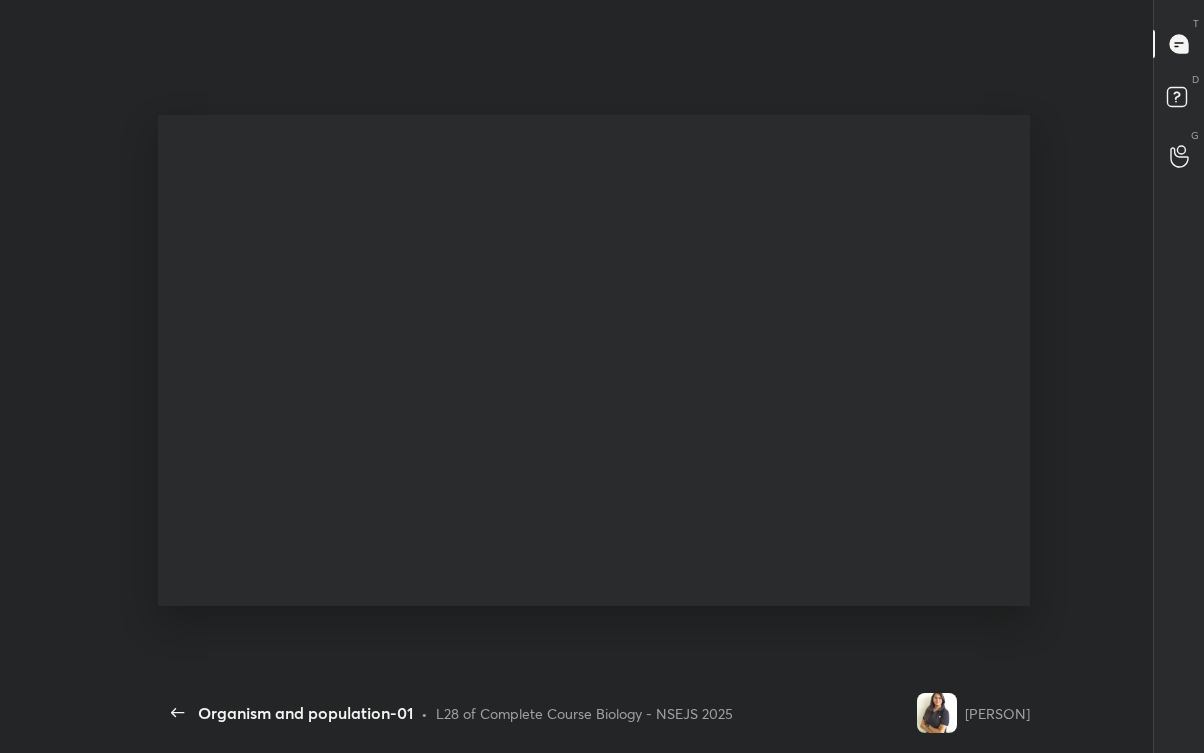 scroll, scrollTop: 99375, scrollLeft: 98881, axis: both 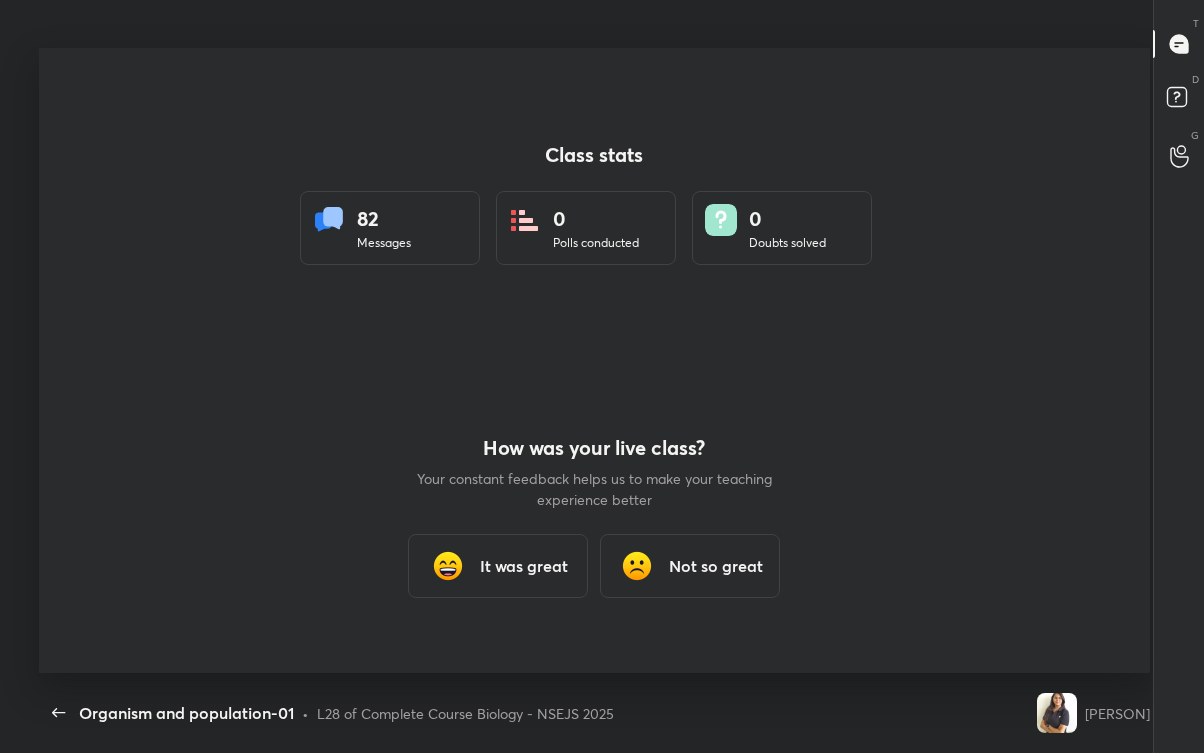 click 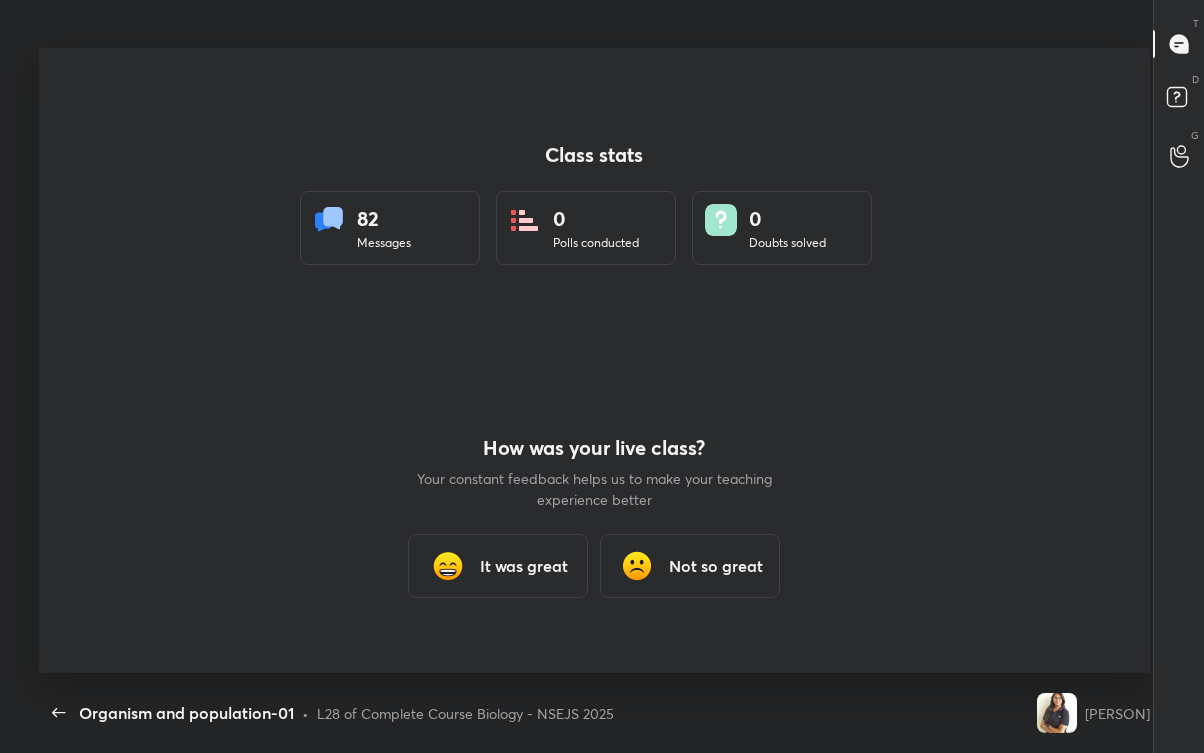 click 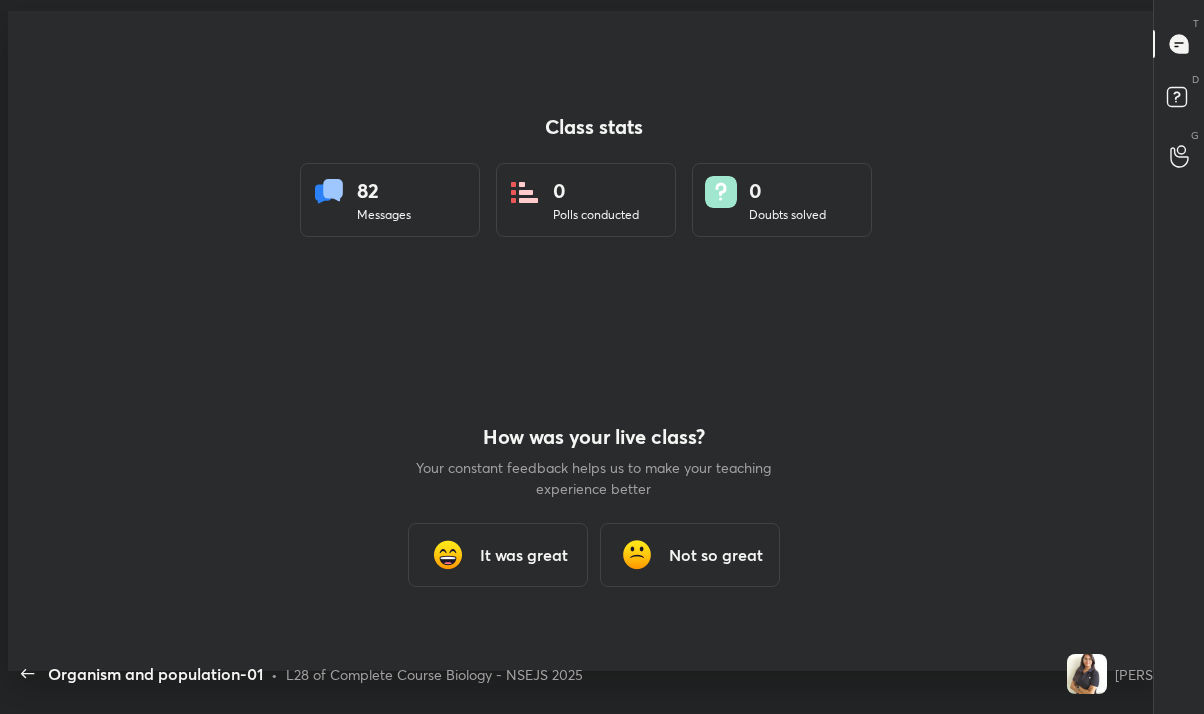 scroll, scrollTop: 99414, scrollLeft: 98811, axis: both 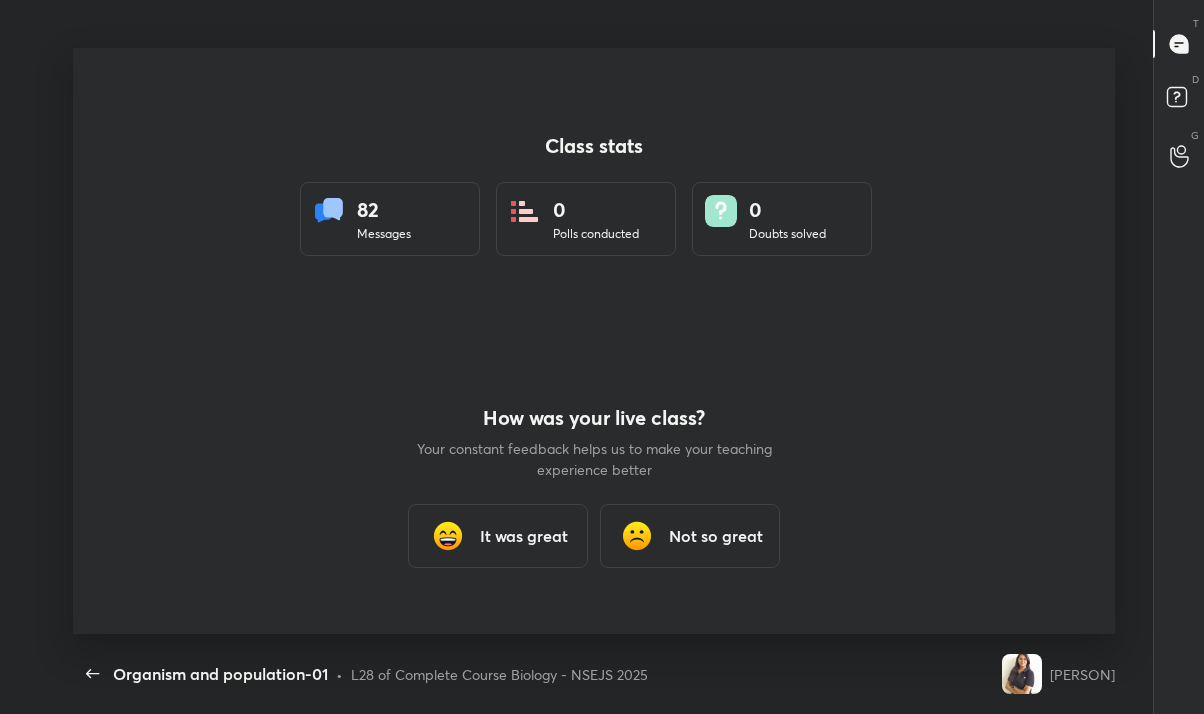 type on "x" 